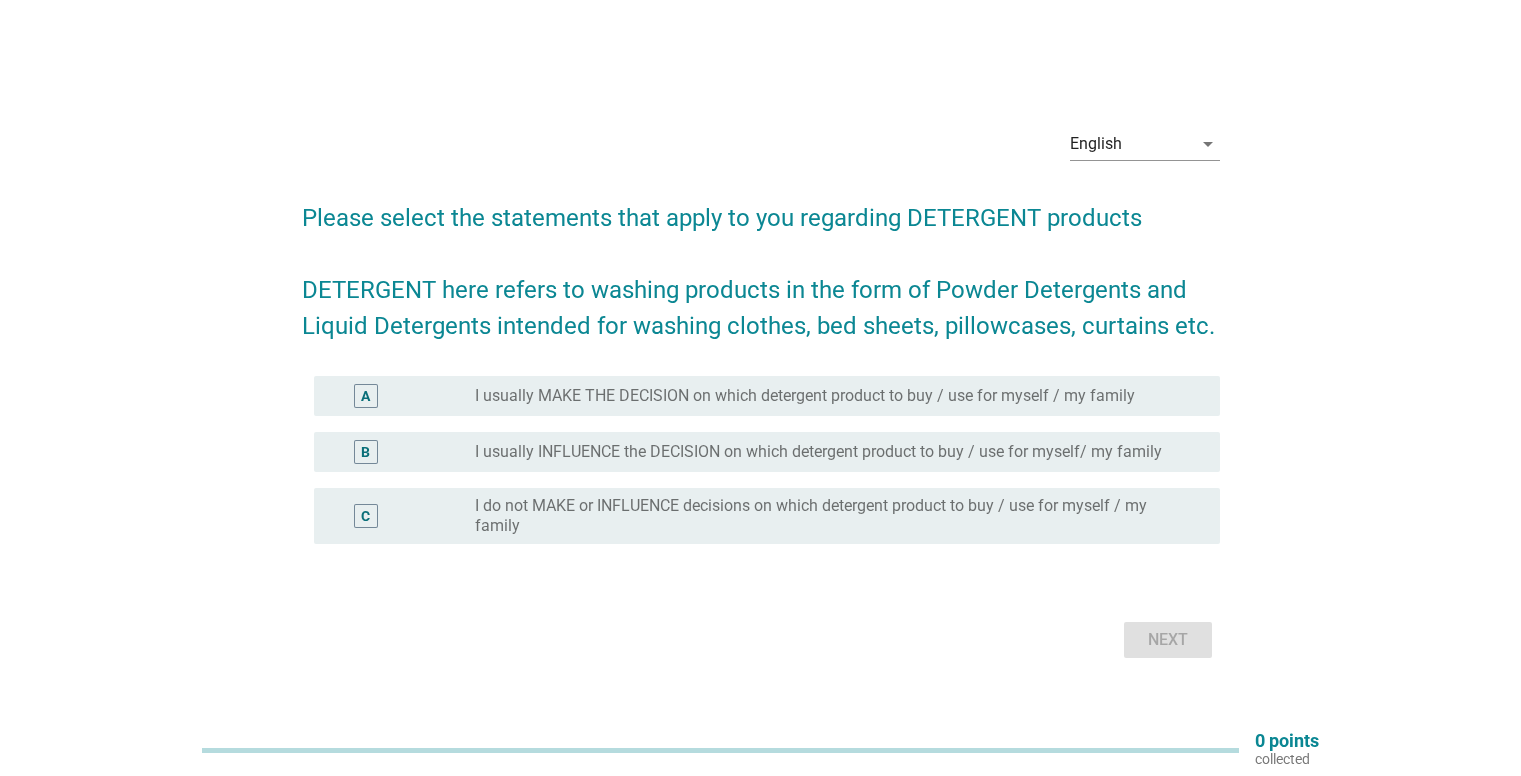 scroll, scrollTop: 0, scrollLeft: 0, axis: both 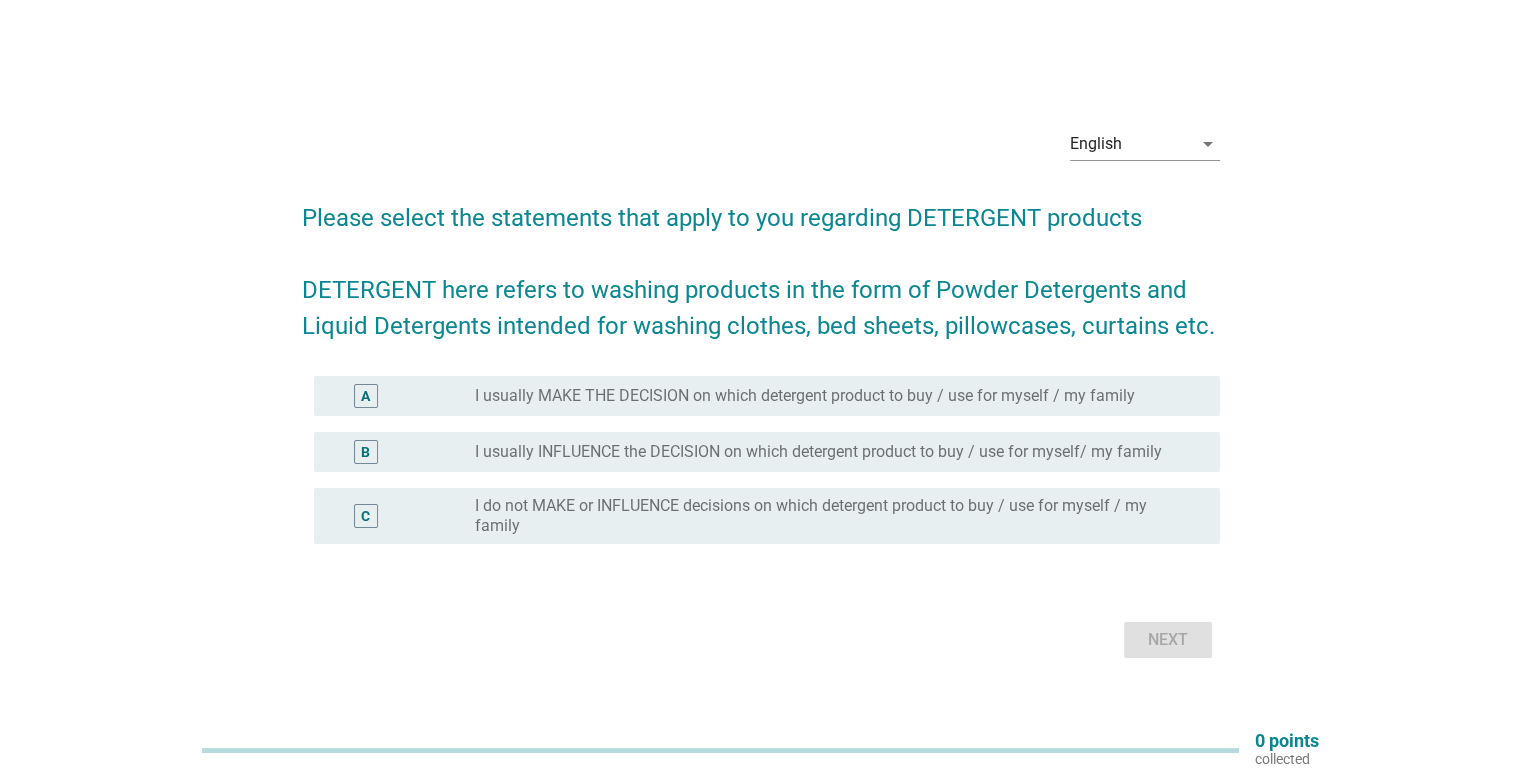 click on "radio_button_unchecked I usually MAKE THE DECISION on which detergent product to buy / use for myself / my family" at bounding box center [839, 396] 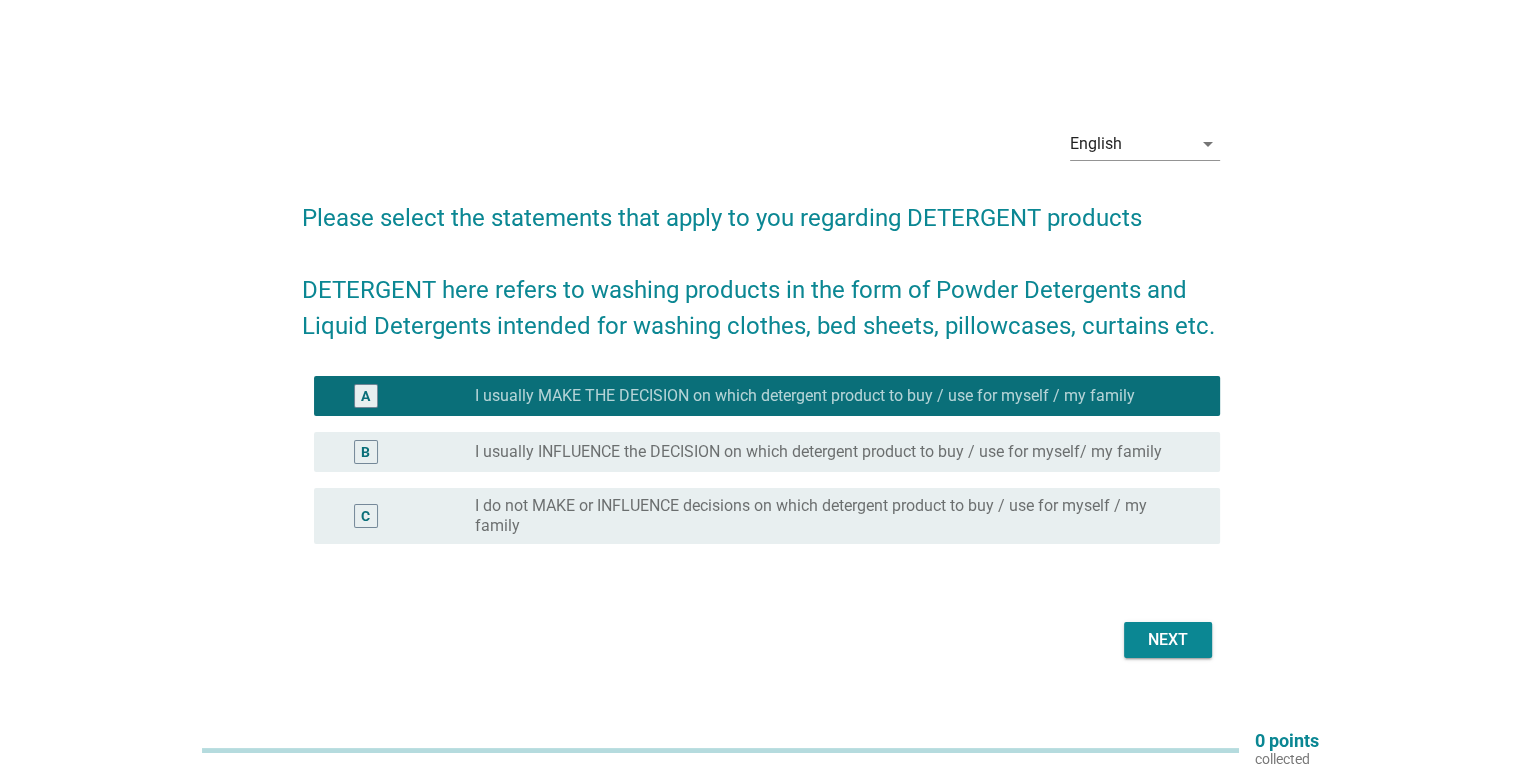 click on "Next" at bounding box center (1168, 640) 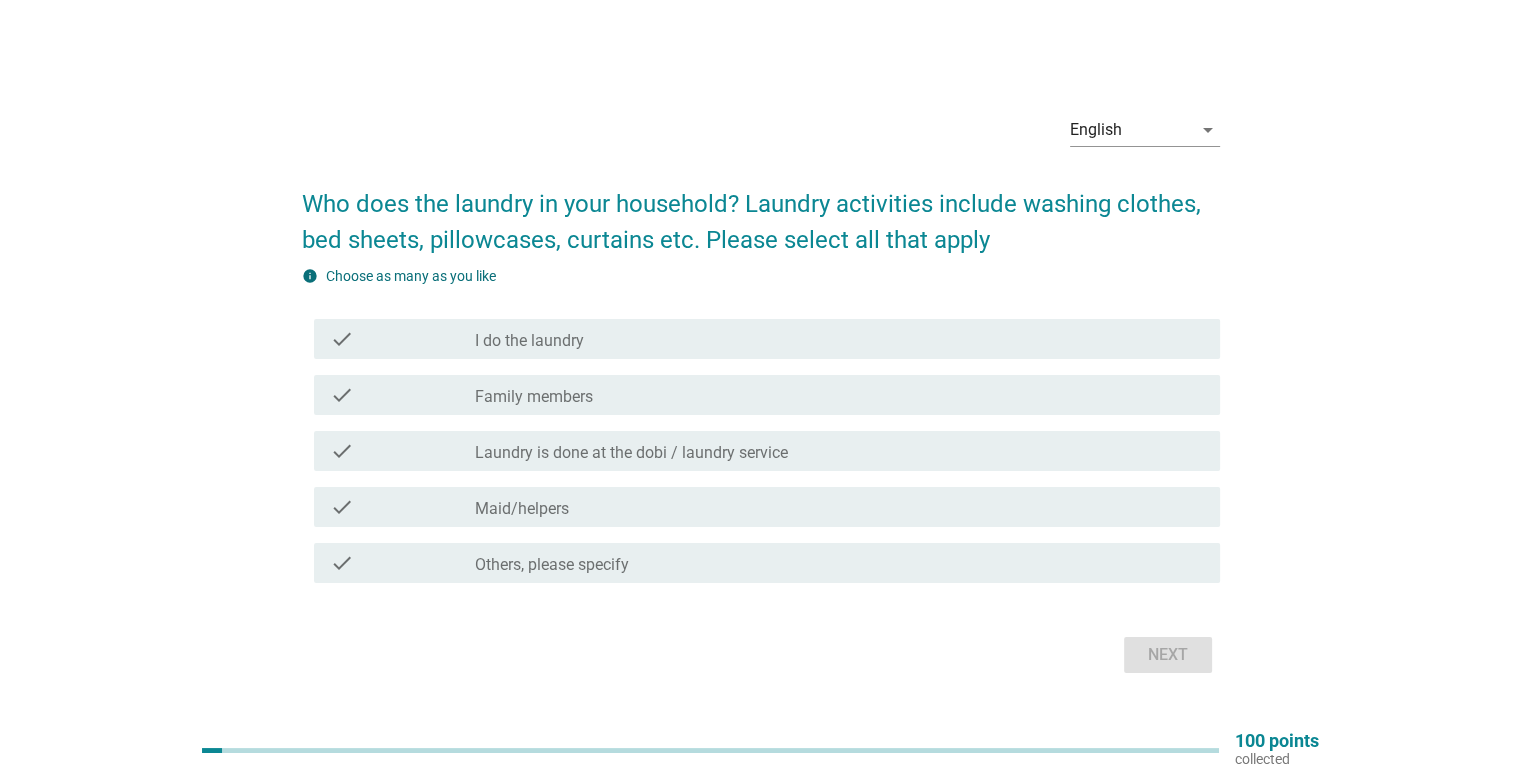 click on "check     check_box_outline_blank I do the laundry" at bounding box center [767, 339] 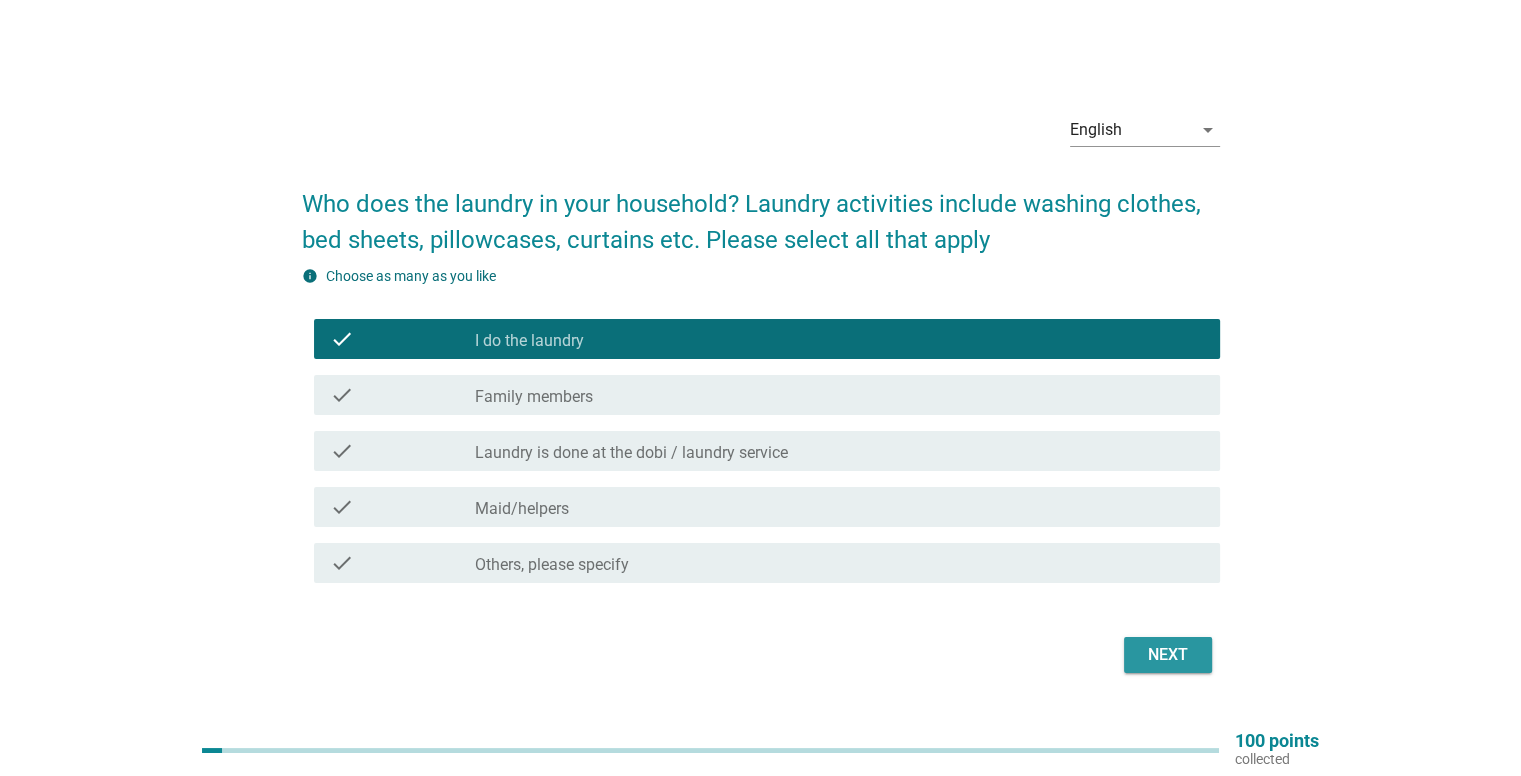 click on "Next" at bounding box center (1168, 655) 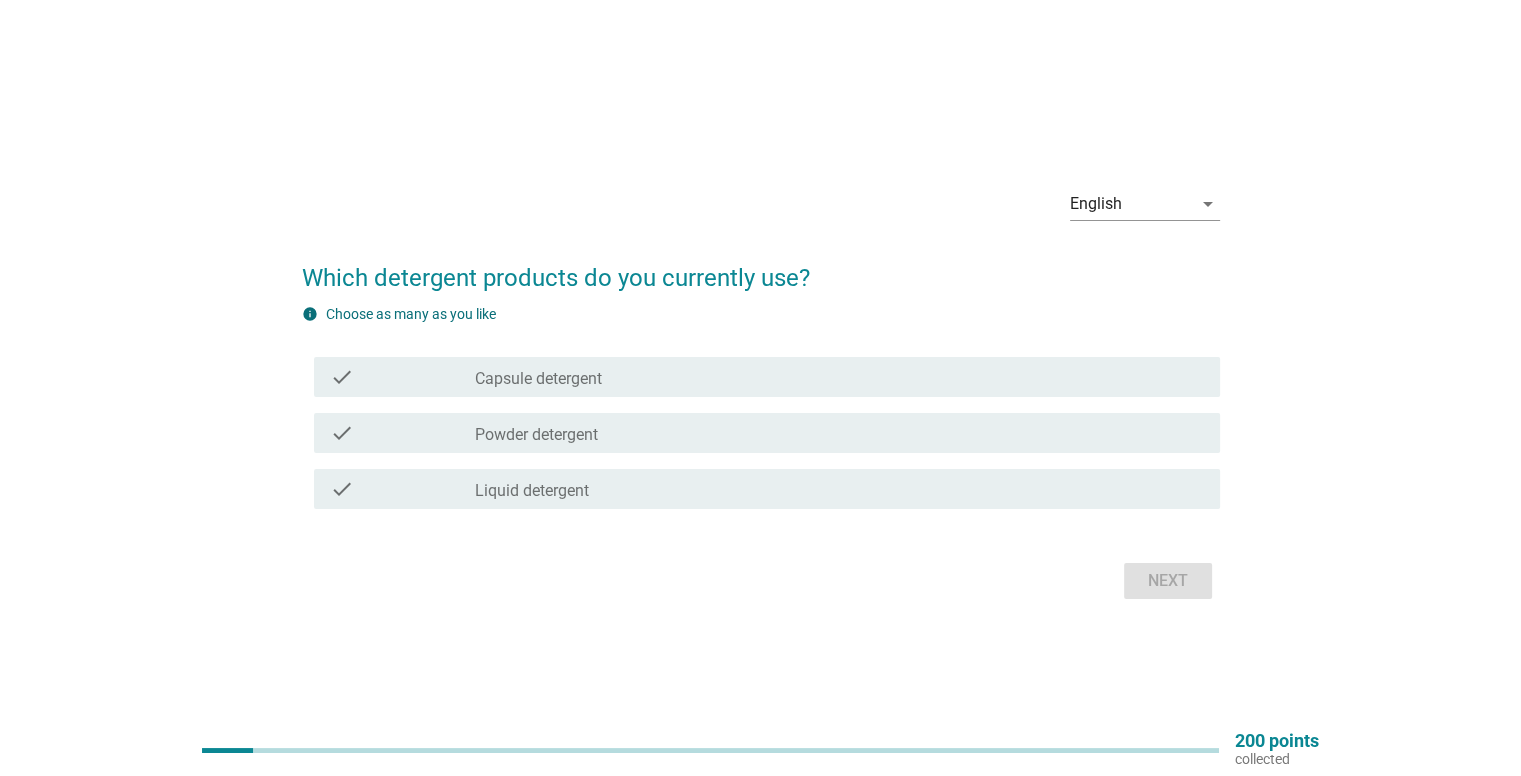 click on "check     check_box_outline_blank Capsule detergent" at bounding box center (767, 377) 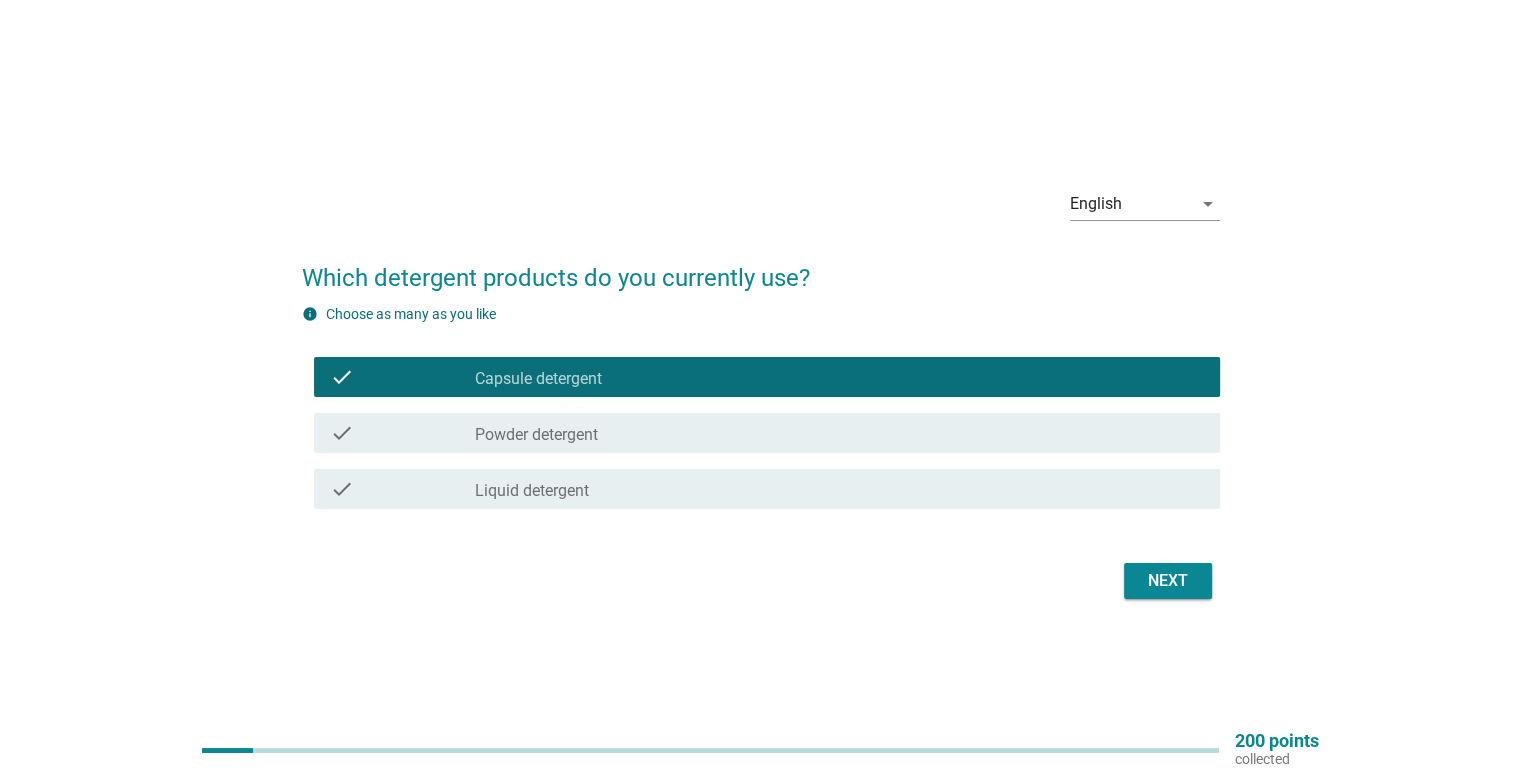 click on "check     check_box_outline_blank Powder detergent" at bounding box center (767, 433) 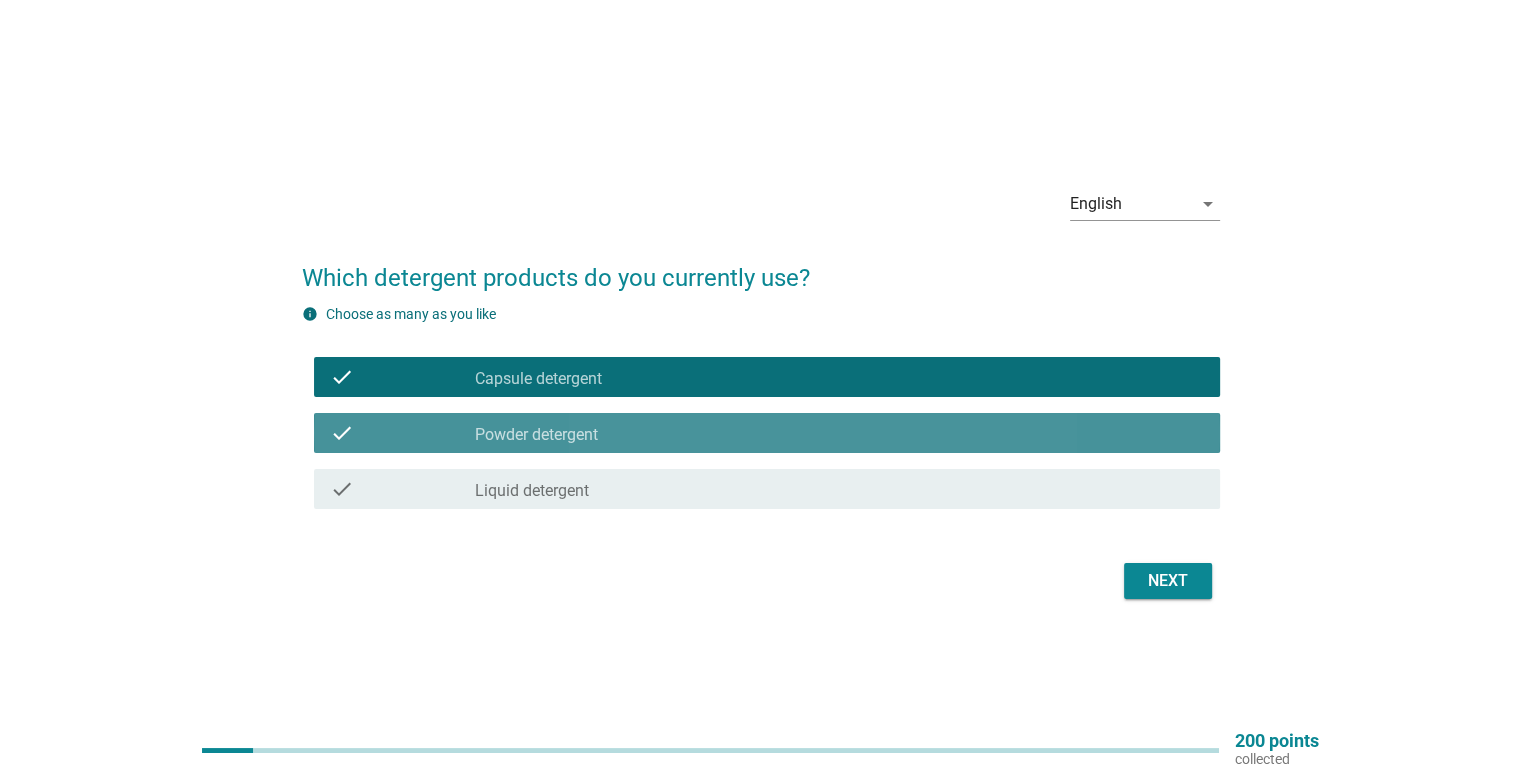 click on "Liquid detergent" at bounding box center (532, 491) 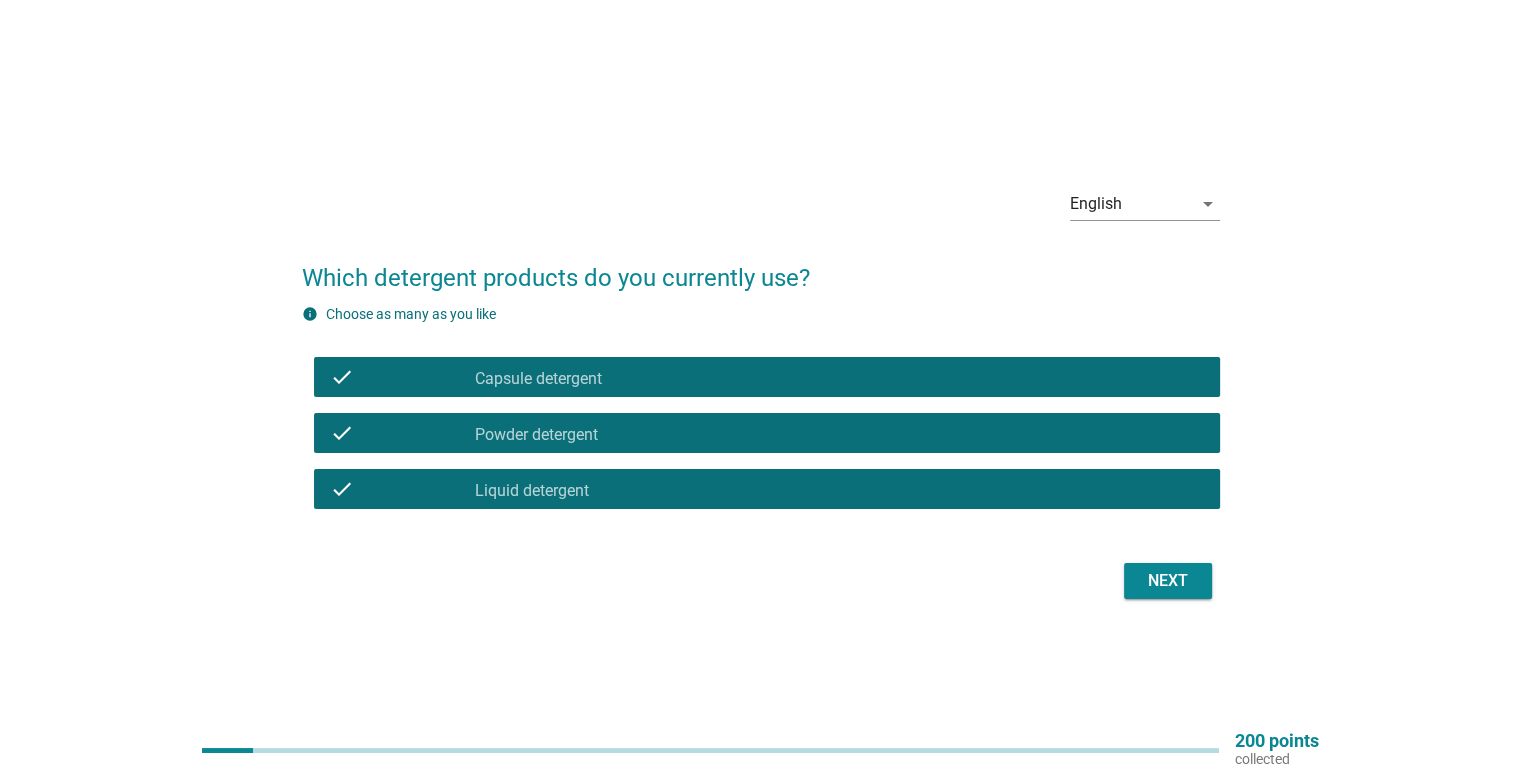click on "Next" at bounding box center [1168, 581] 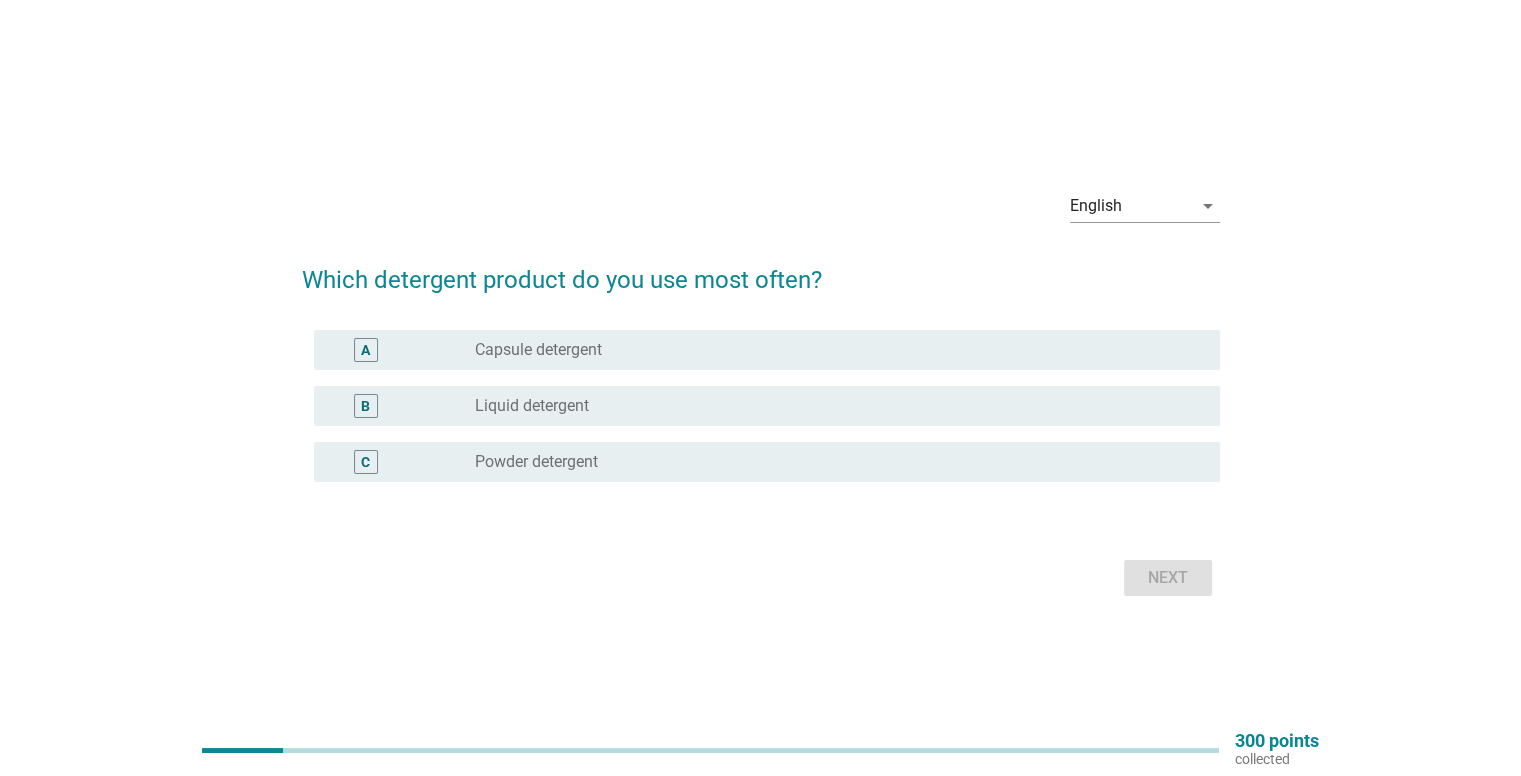 click on "Liquid detergent" at bounding box center (532, 406) 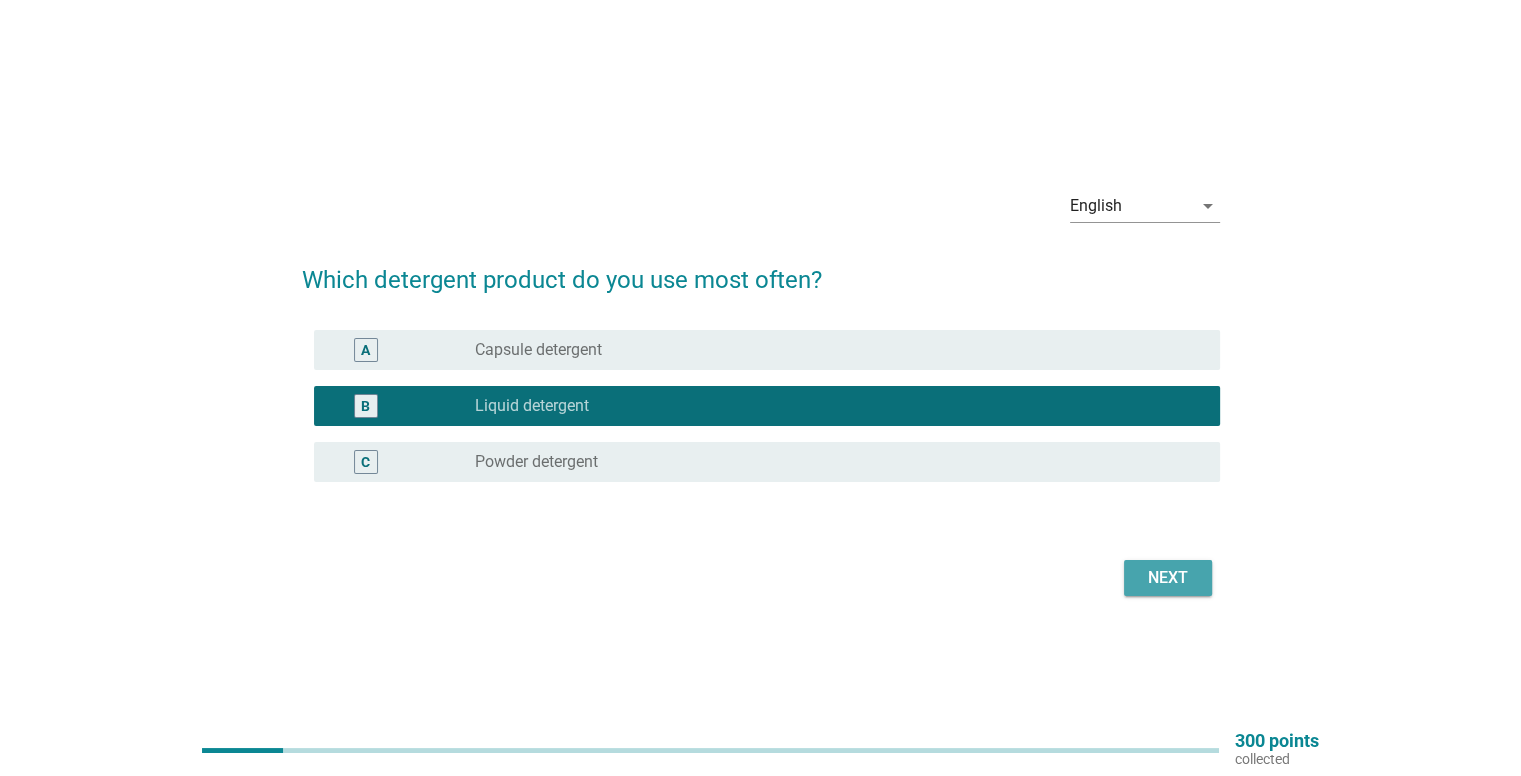 click on "Next" at bounding box center (1168, 578) 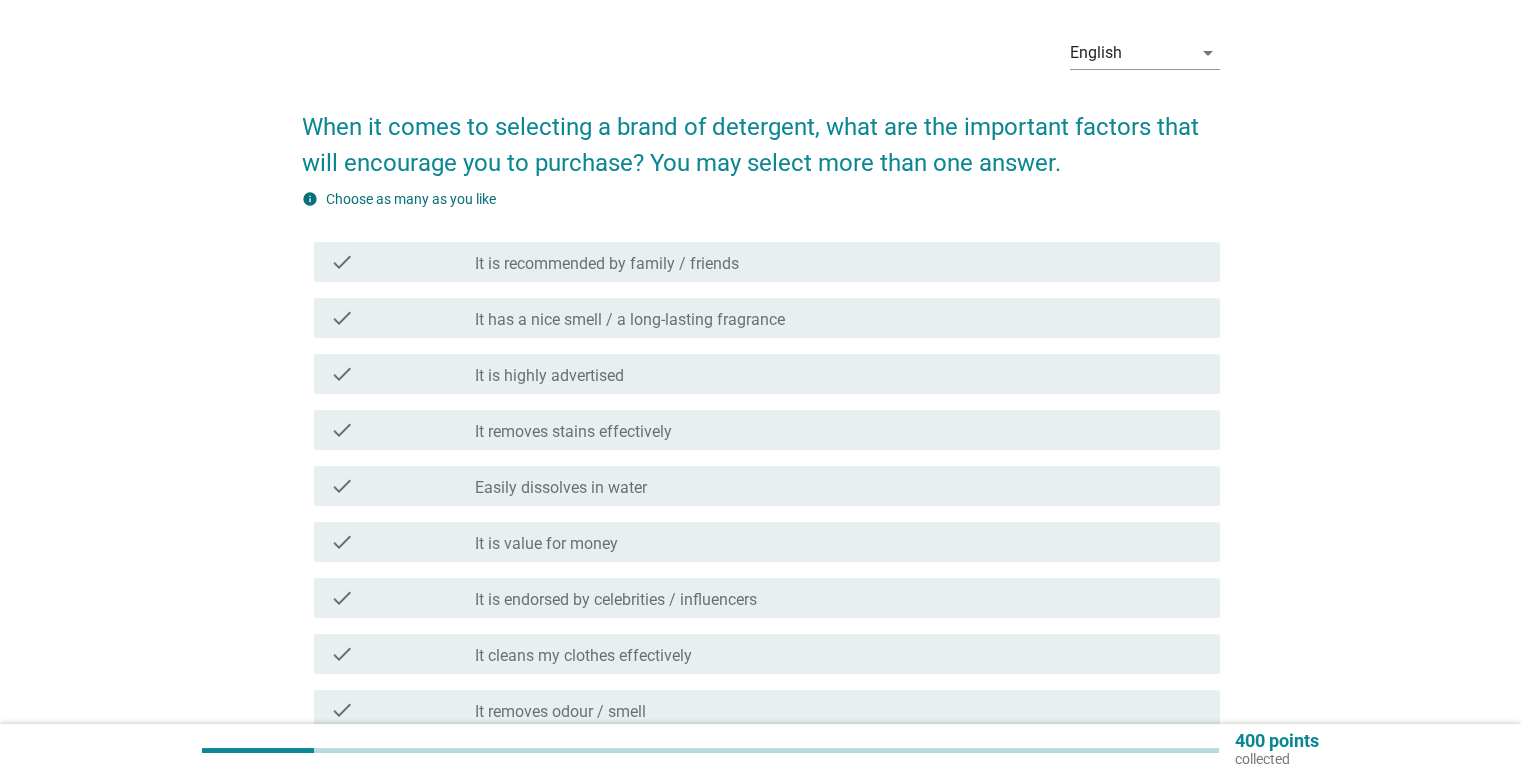 scroll, scrollTop: 200, scrollLeft: 0, axis: vertical 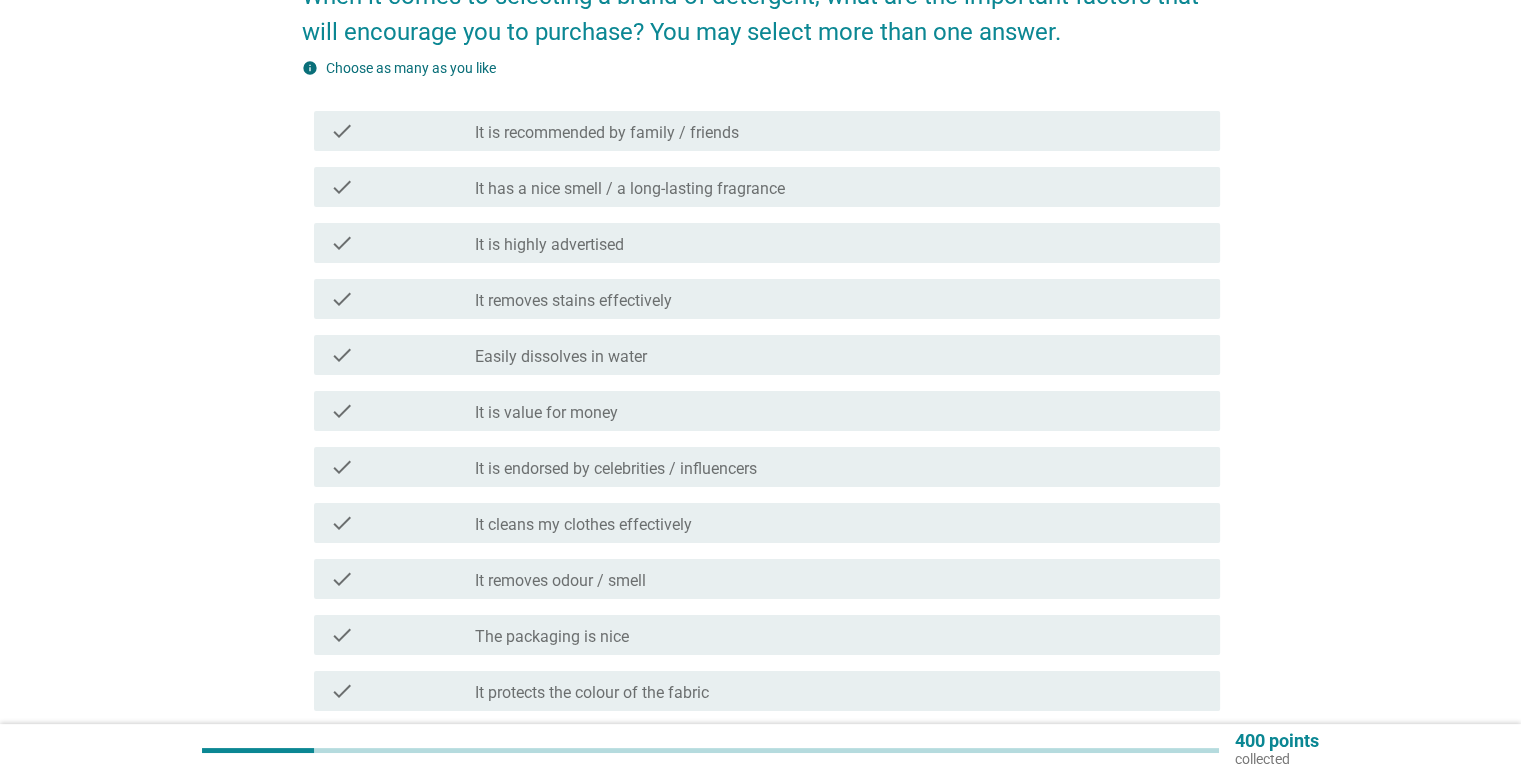 click on "It removes stains effectively" at bounding box center [573, 301] 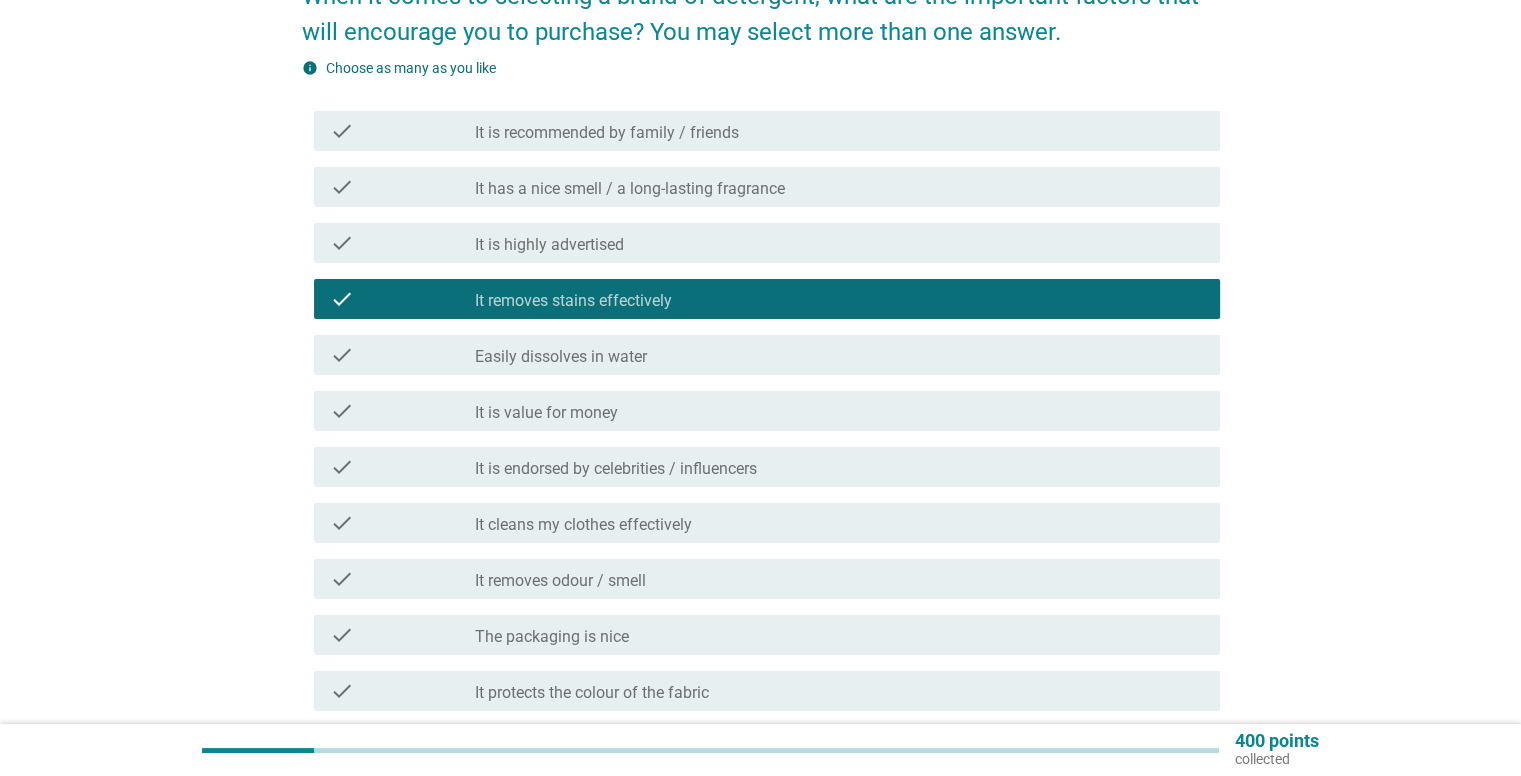 click on "check_box_outline_blank Easily dissolves in water" at bounding box center (839, 355) 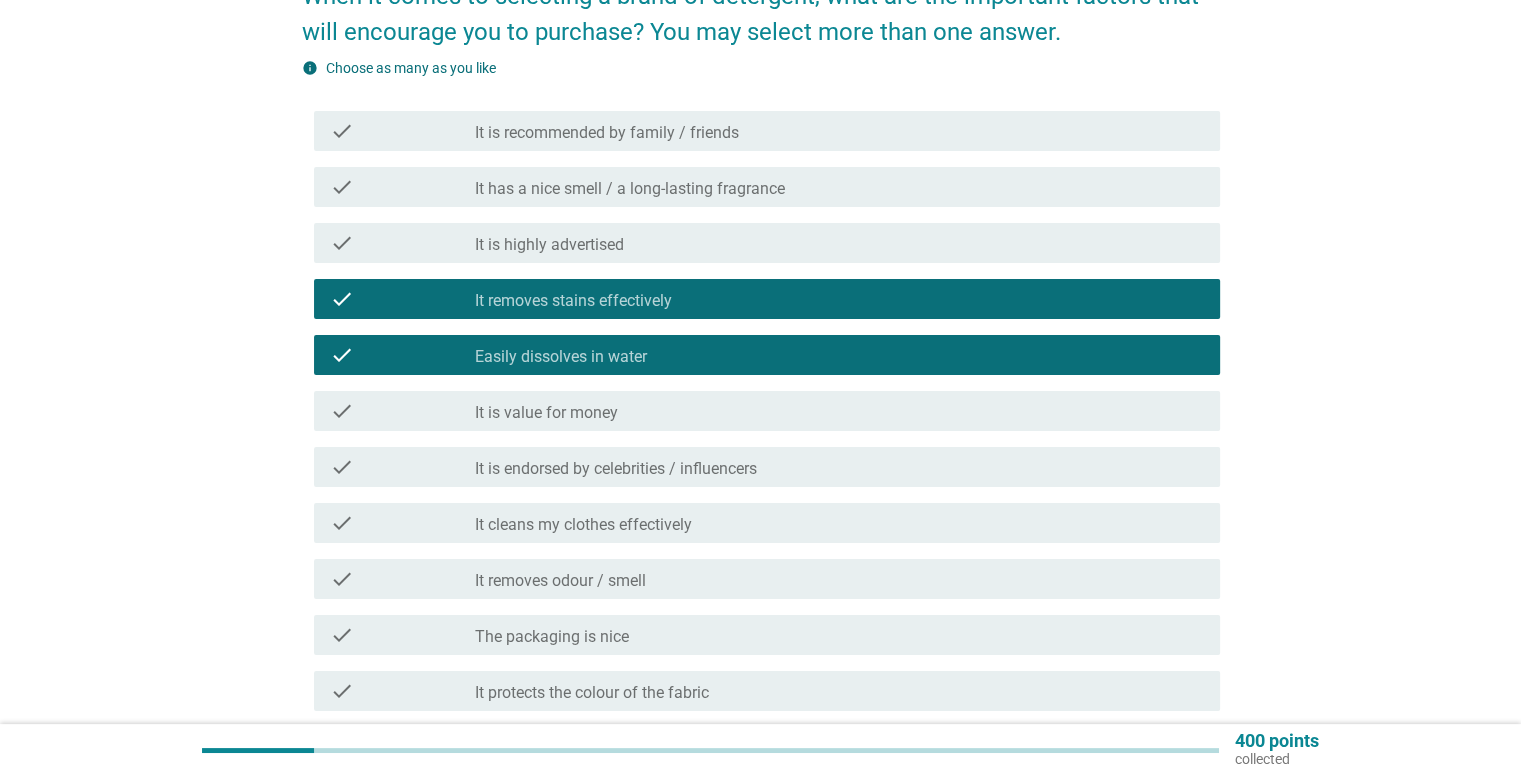 click on "It is value for money" at bounding box center (546, 413) 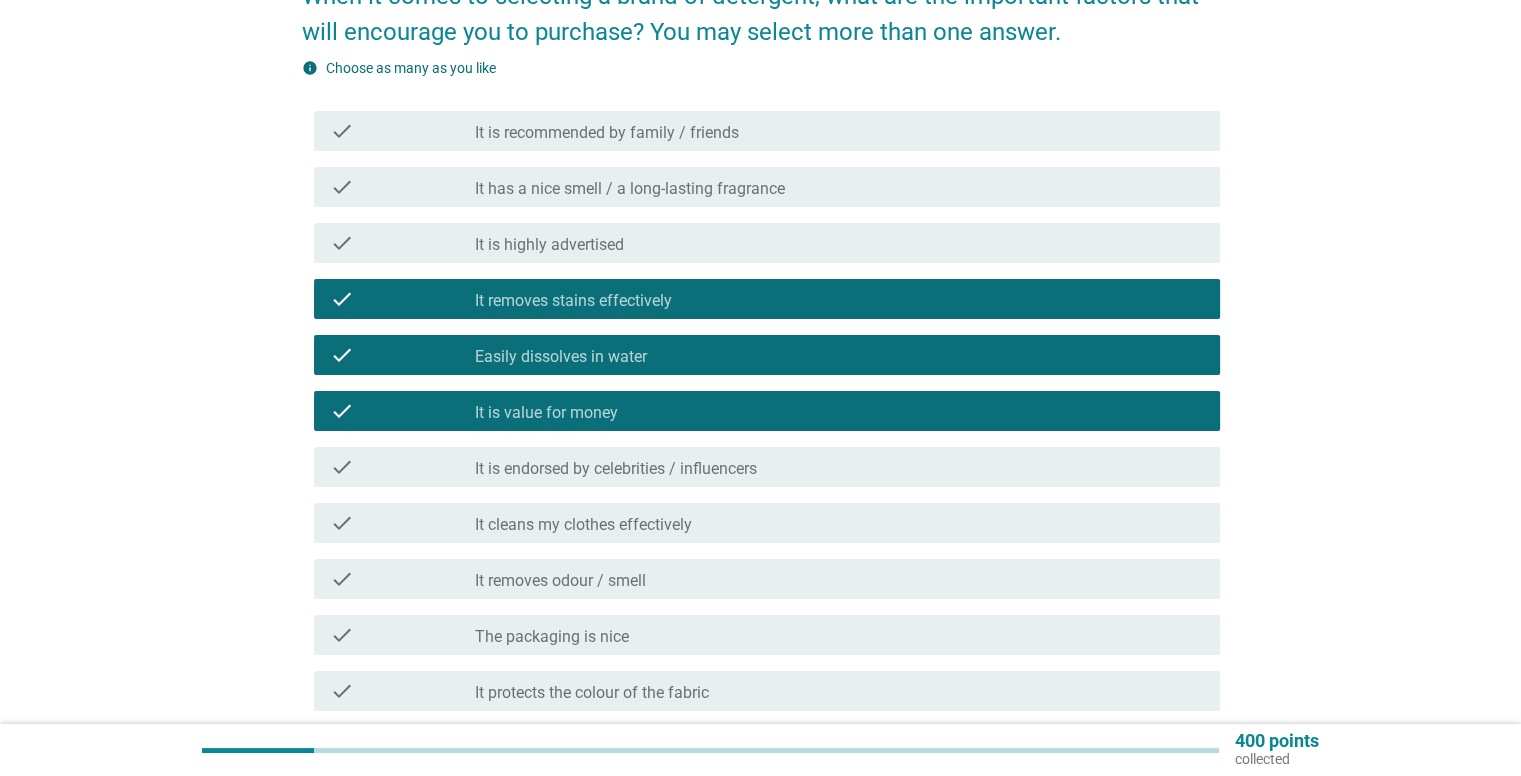 click on "It has a nice smell / a long-lasting fragrance" at bounding box center (630, 189) 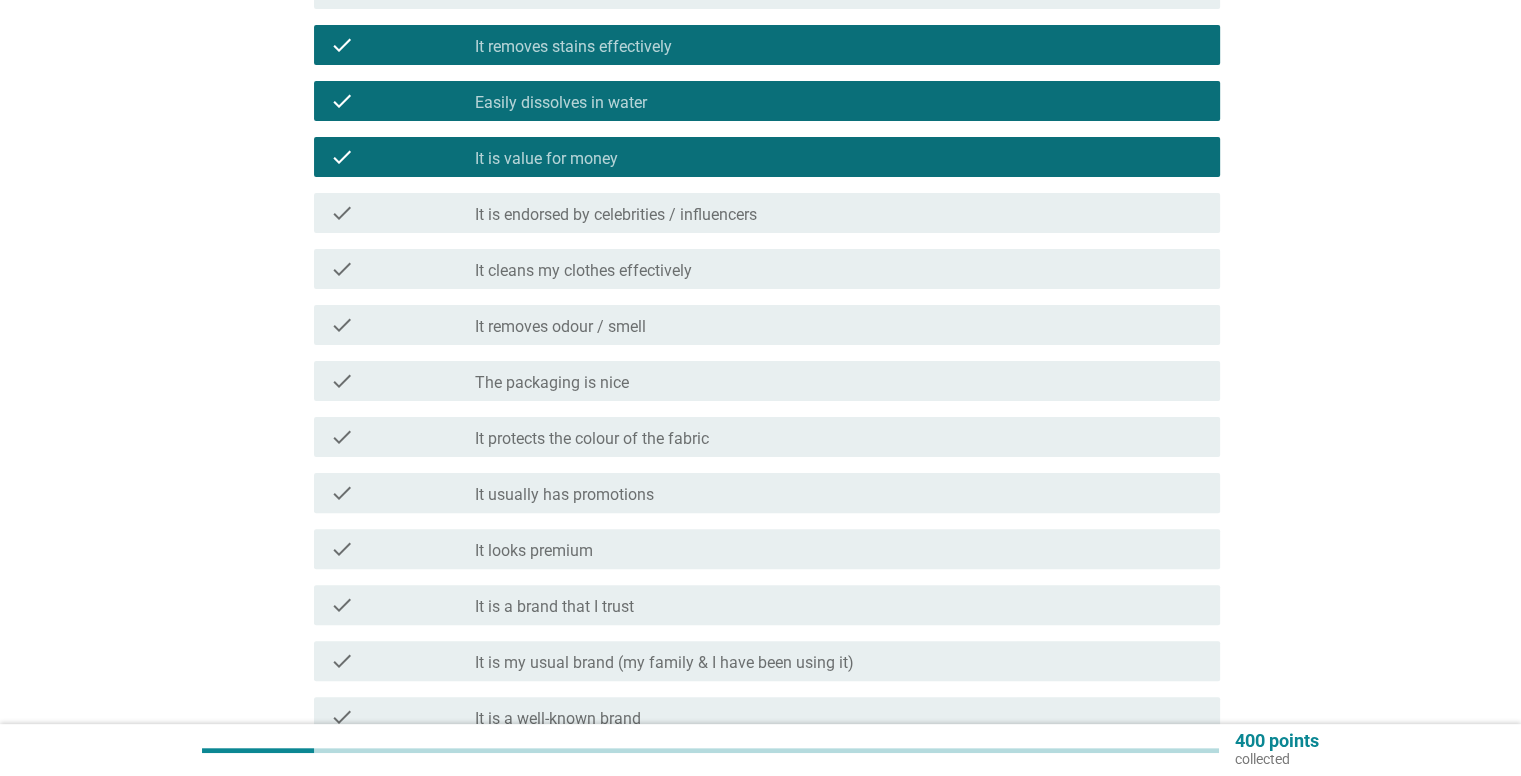 scroll, scrollTop: 500, scrollLeft: 0, axis: vertical 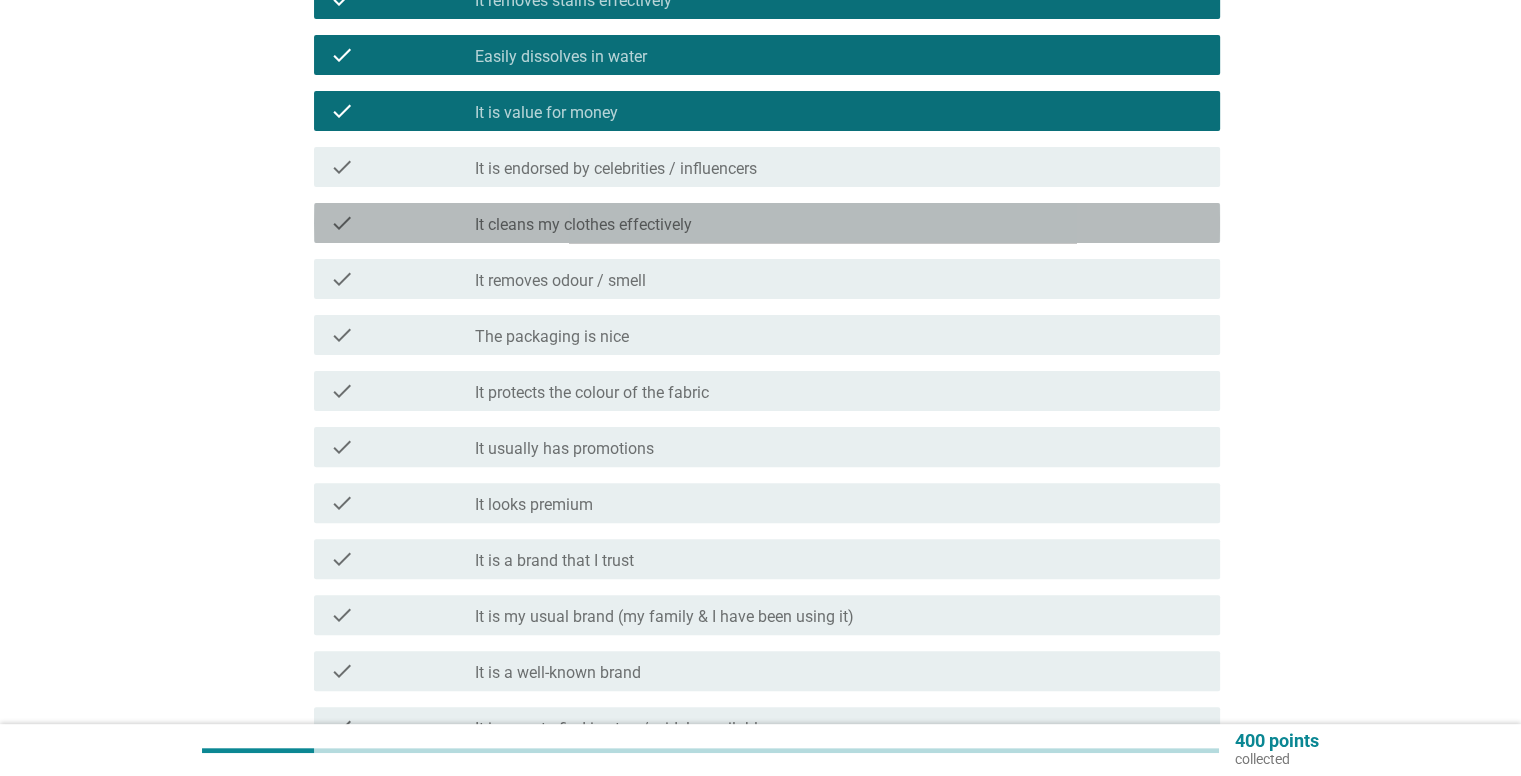 click on "It cleans my clothes effectively" at bounding box center [583, 225] 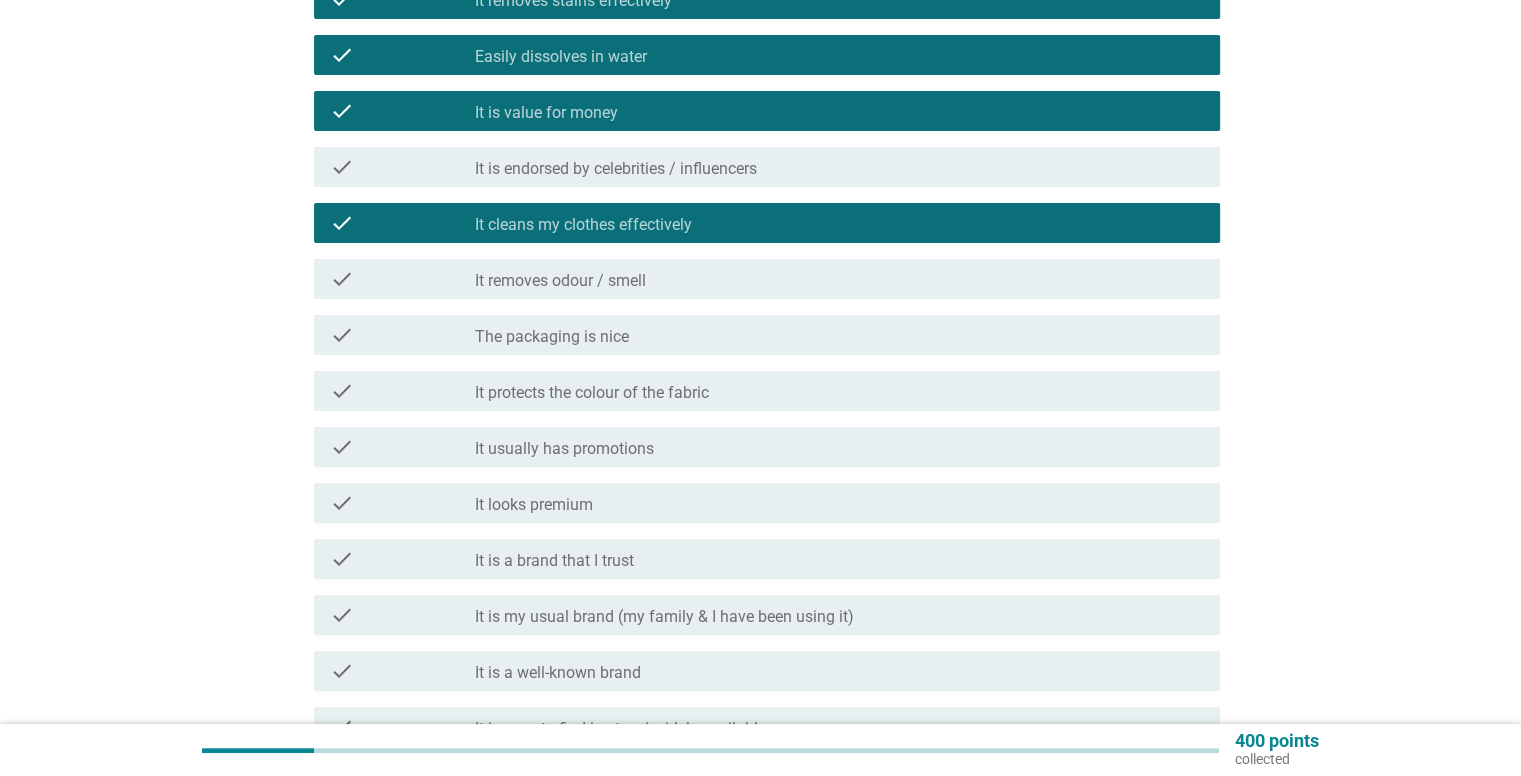 click on "It removes odour / smell" at bounding box center [560, 281] 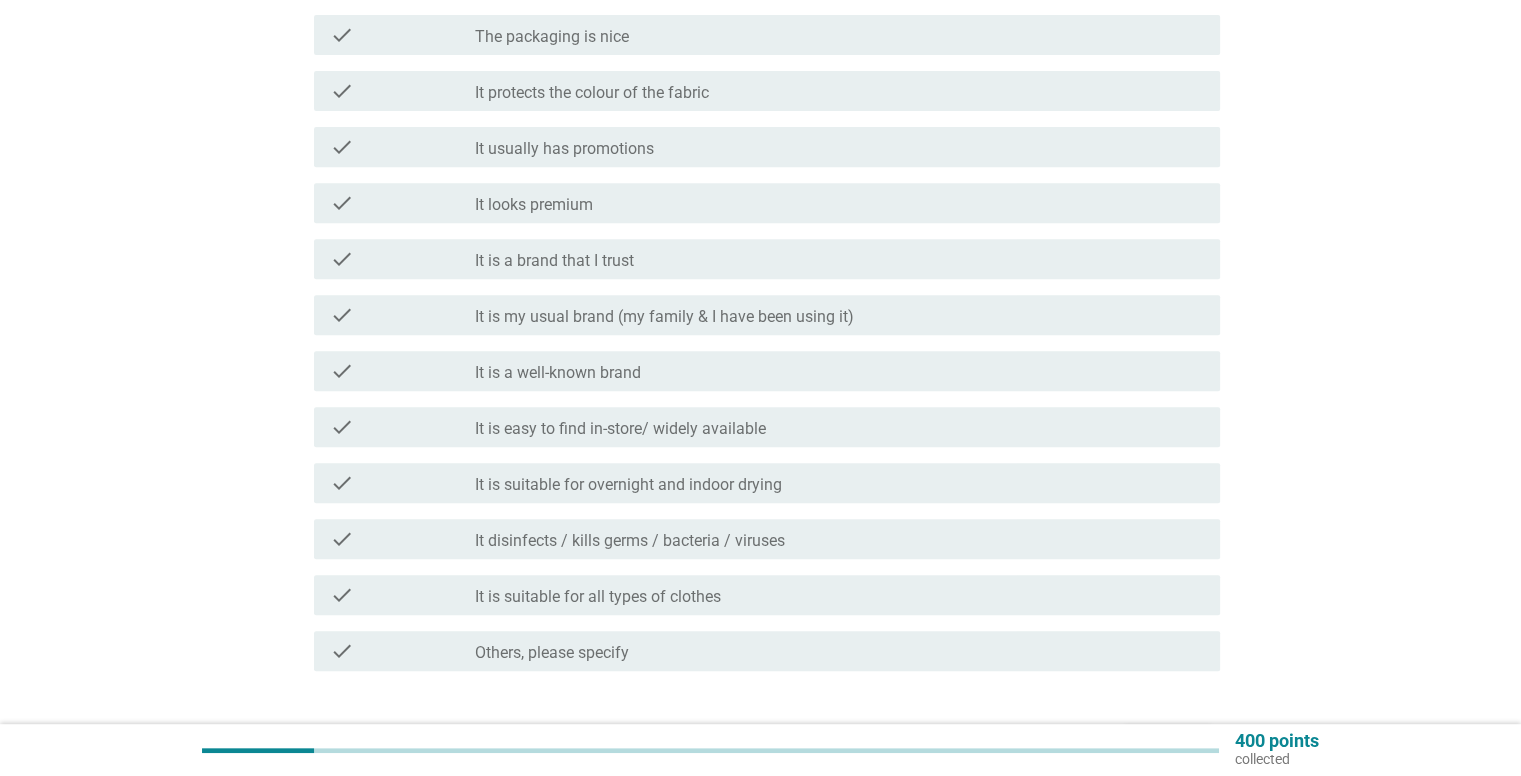 scroll, scrollTop: 900, scrollLeft: 0, axis: vertical 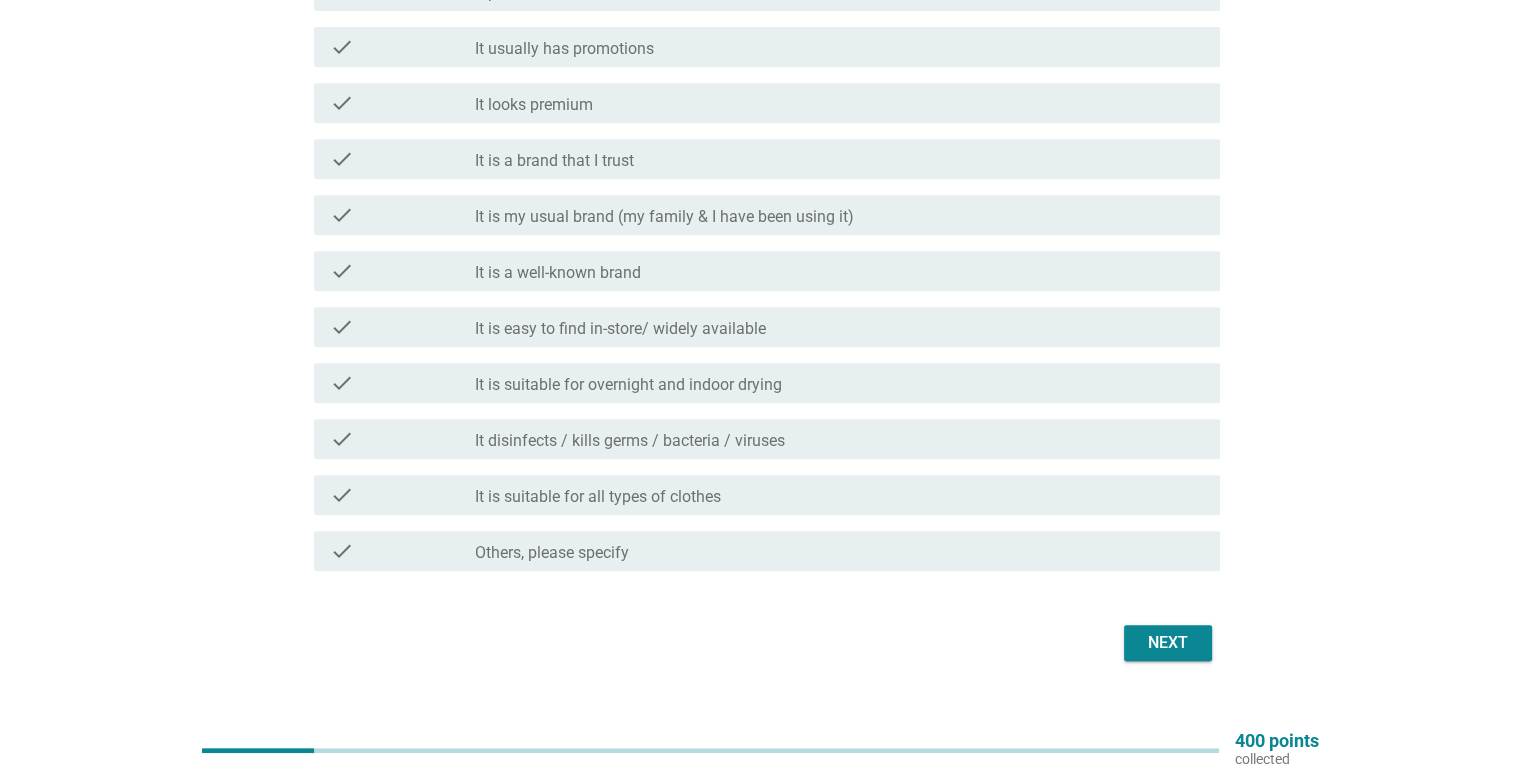 click on "check     check_box_outline_blank It is a brand that I trust" at bounding box center (767, 159) 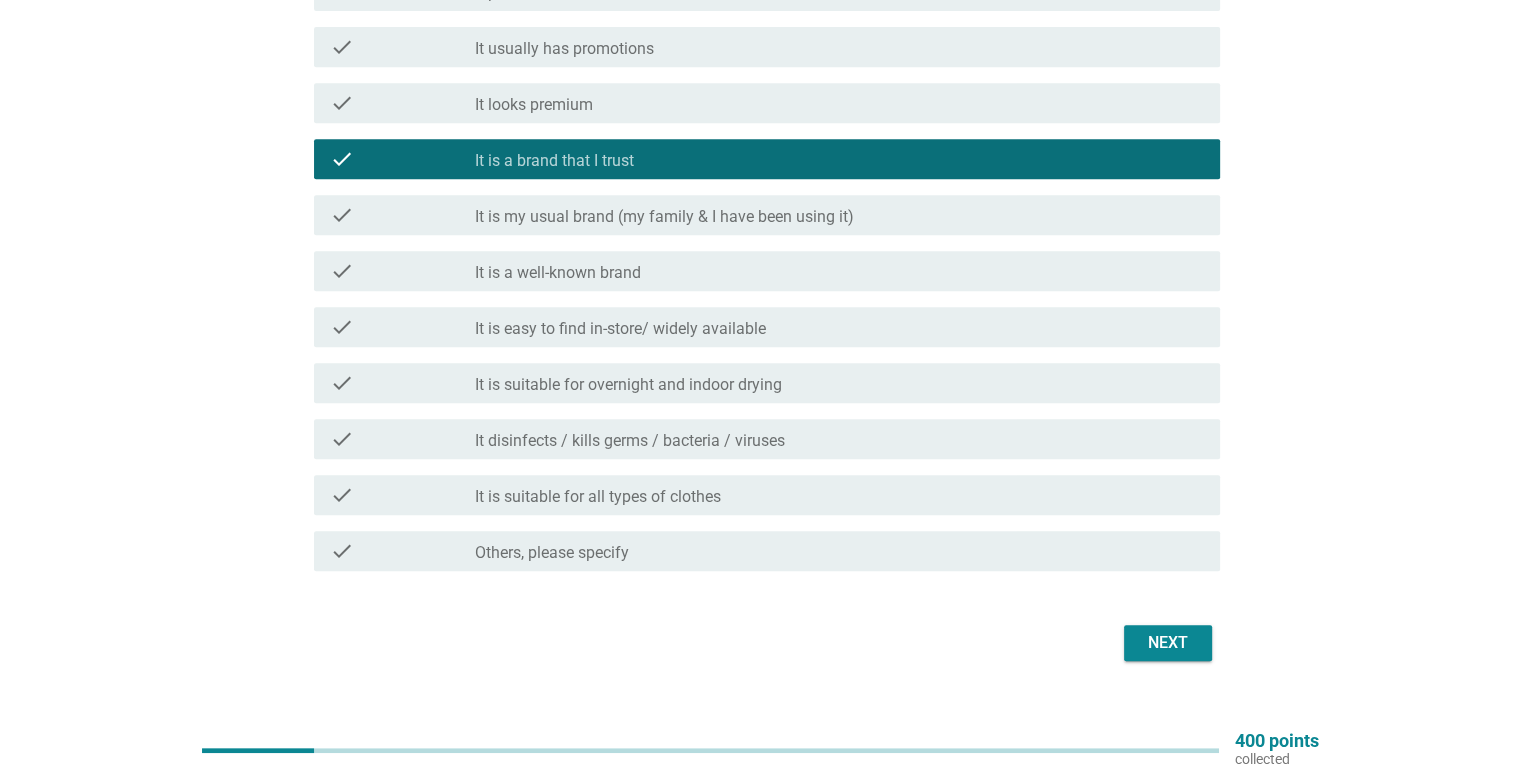 click on "It is my usual brand (my family & I have been using it)" at bounding box center (664, 217) 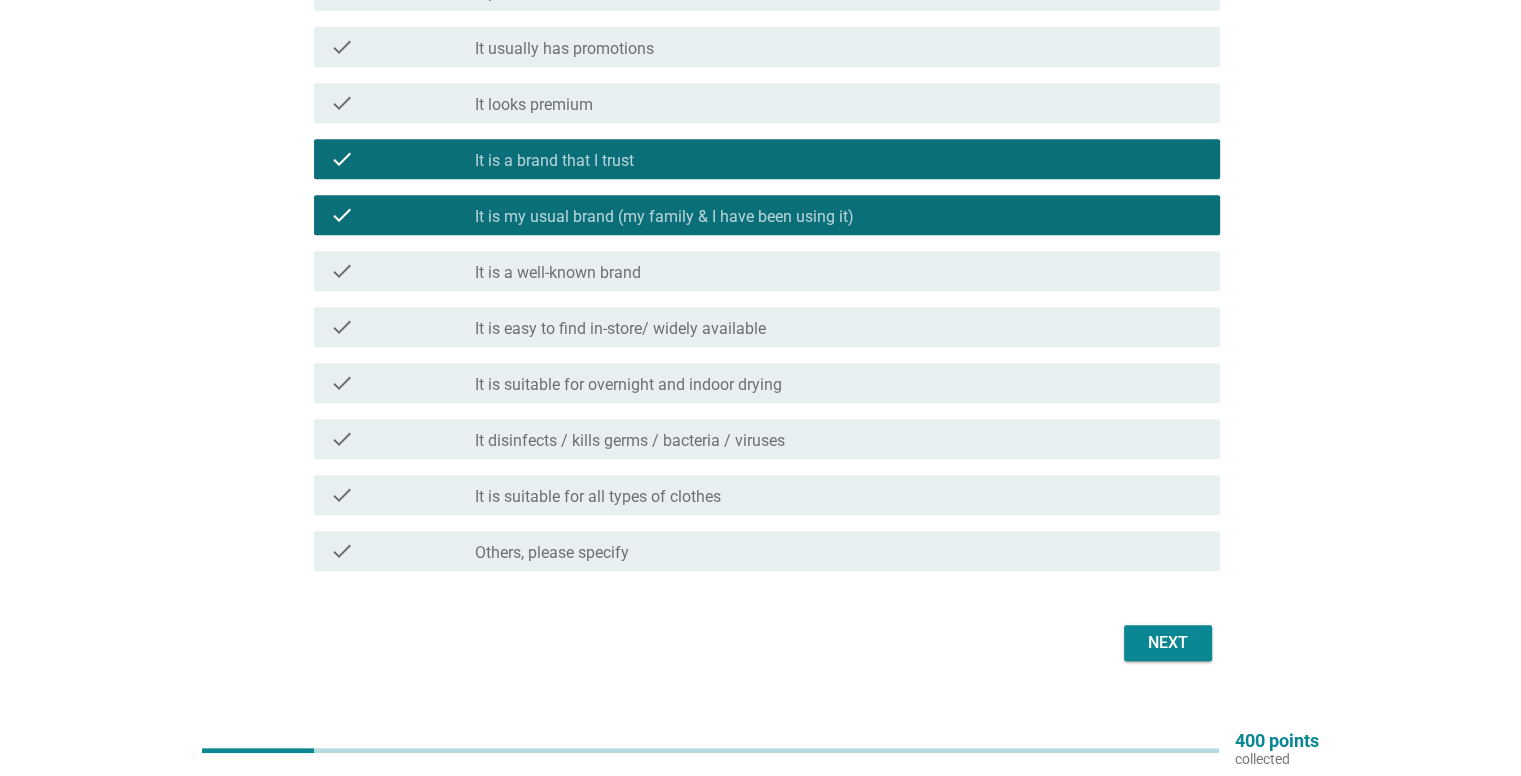 click on "check     check_box_outline_blank It disinfects / kills germs / bacteria / viruses" at bounding box center (767, 439) 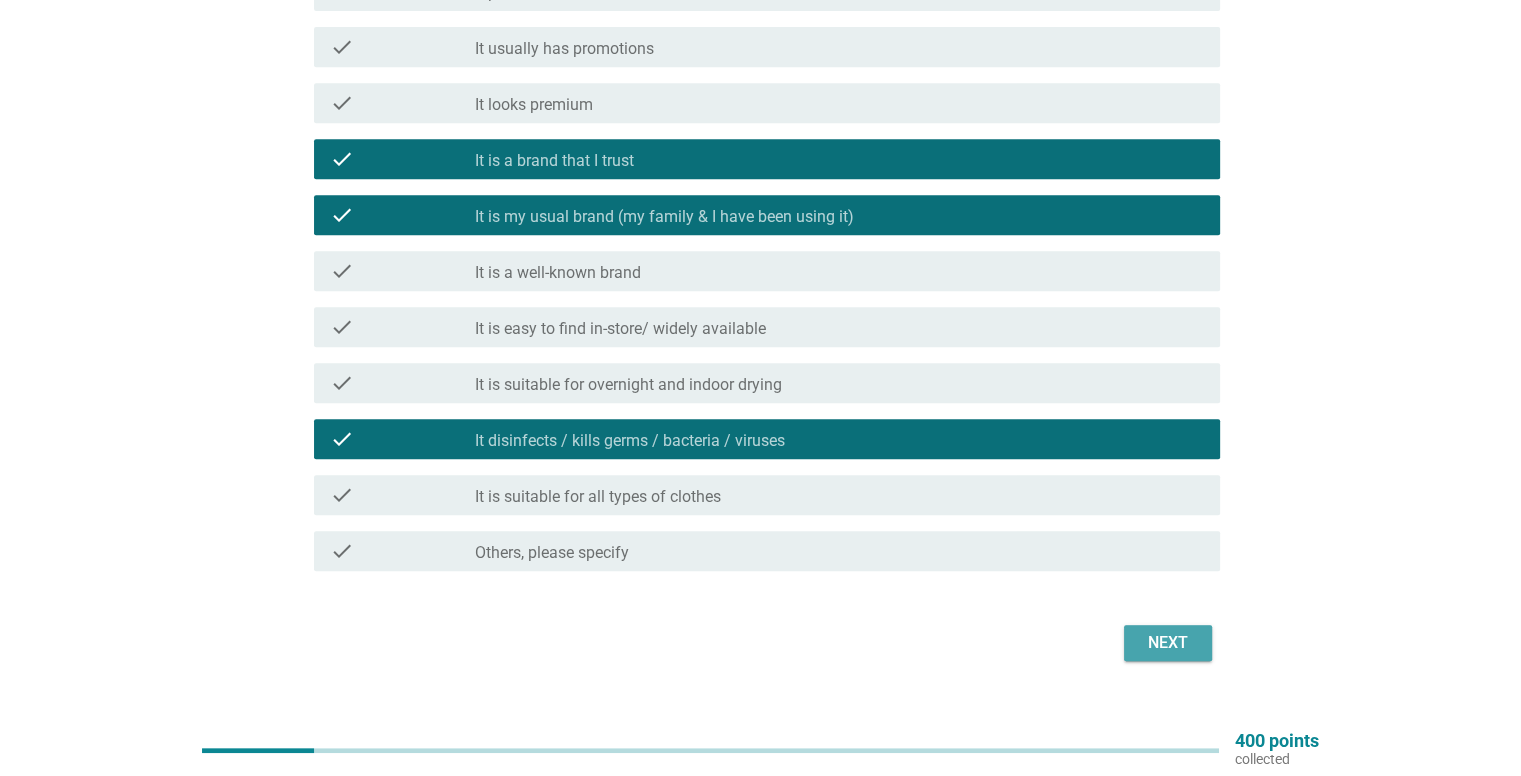 click on "Next" at bounding box center [1168, 643] 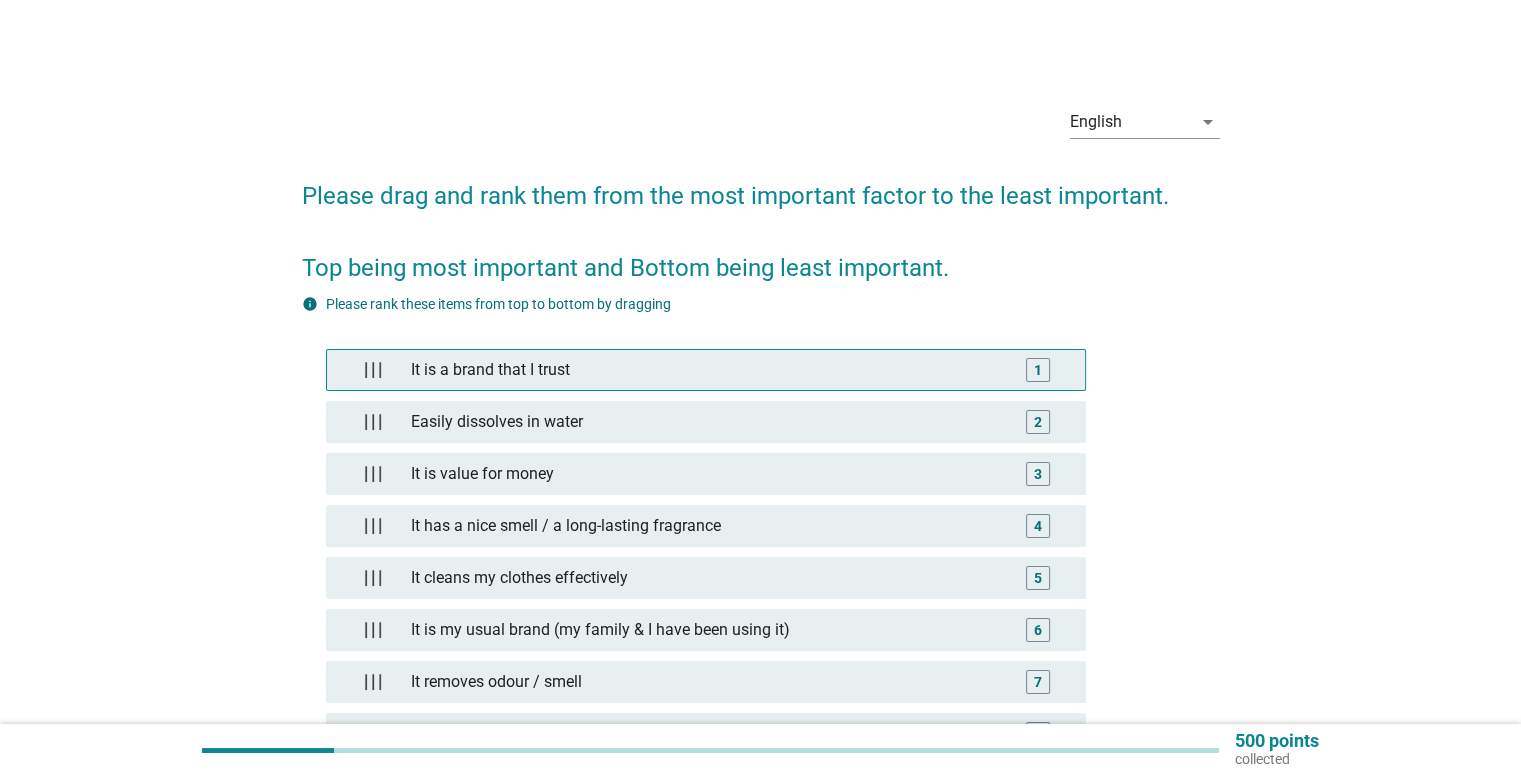 scroll, scrollTop: 100, scrollLeft: 0, axis: vertical 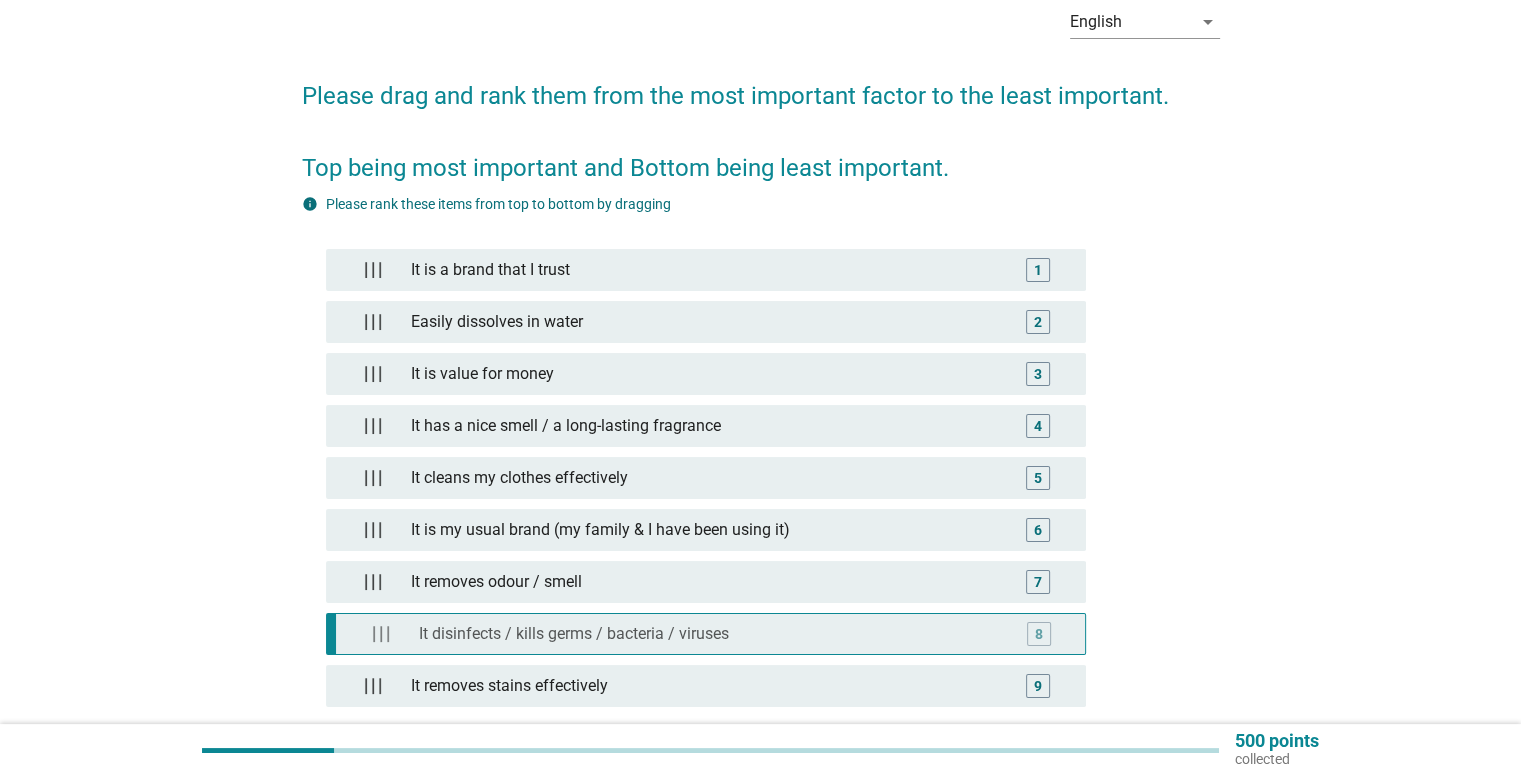 type 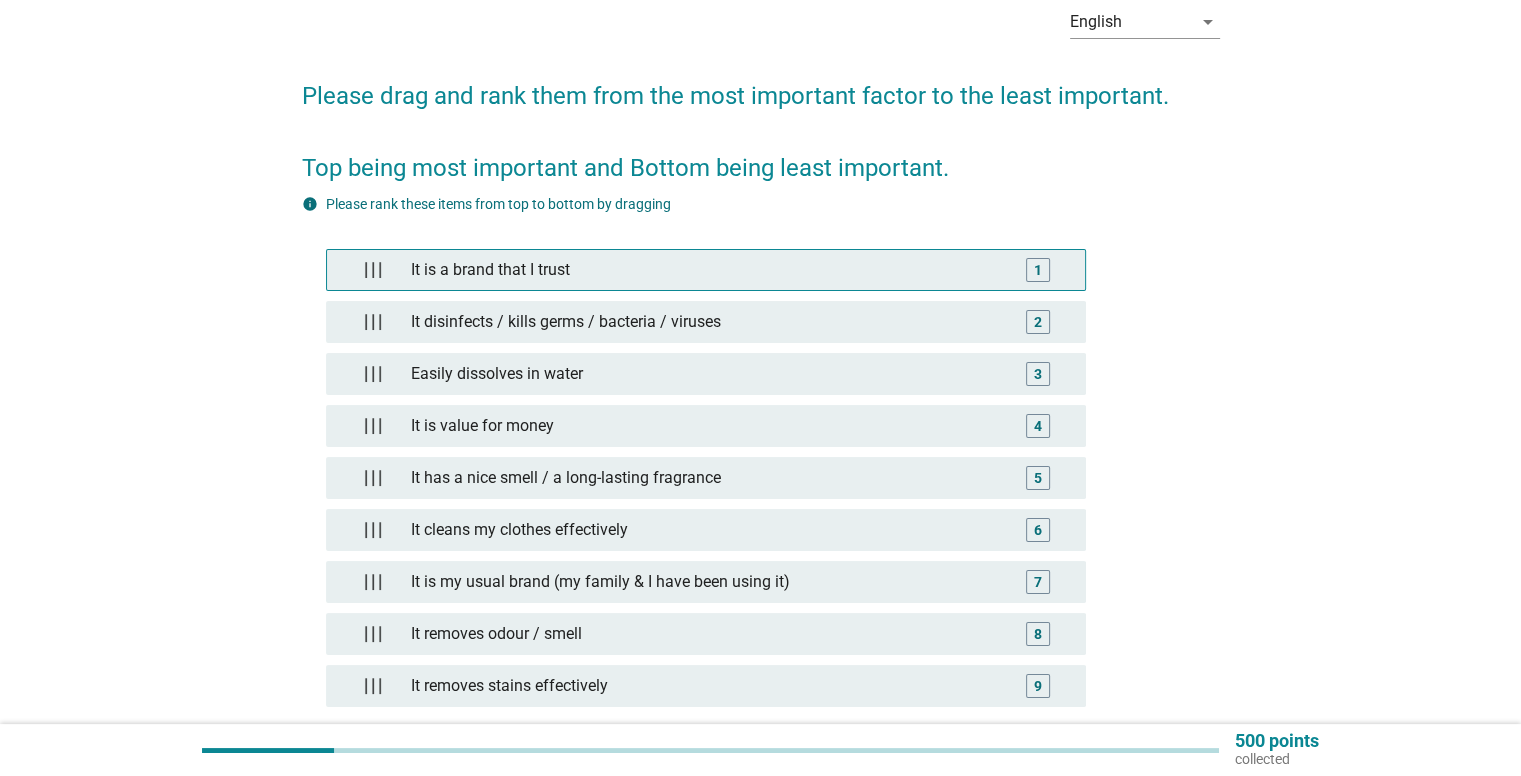drag, startPoint x: 618, startPoint y: 629, endPoint x: 624, endPoint y: 274, distance: 355.0507 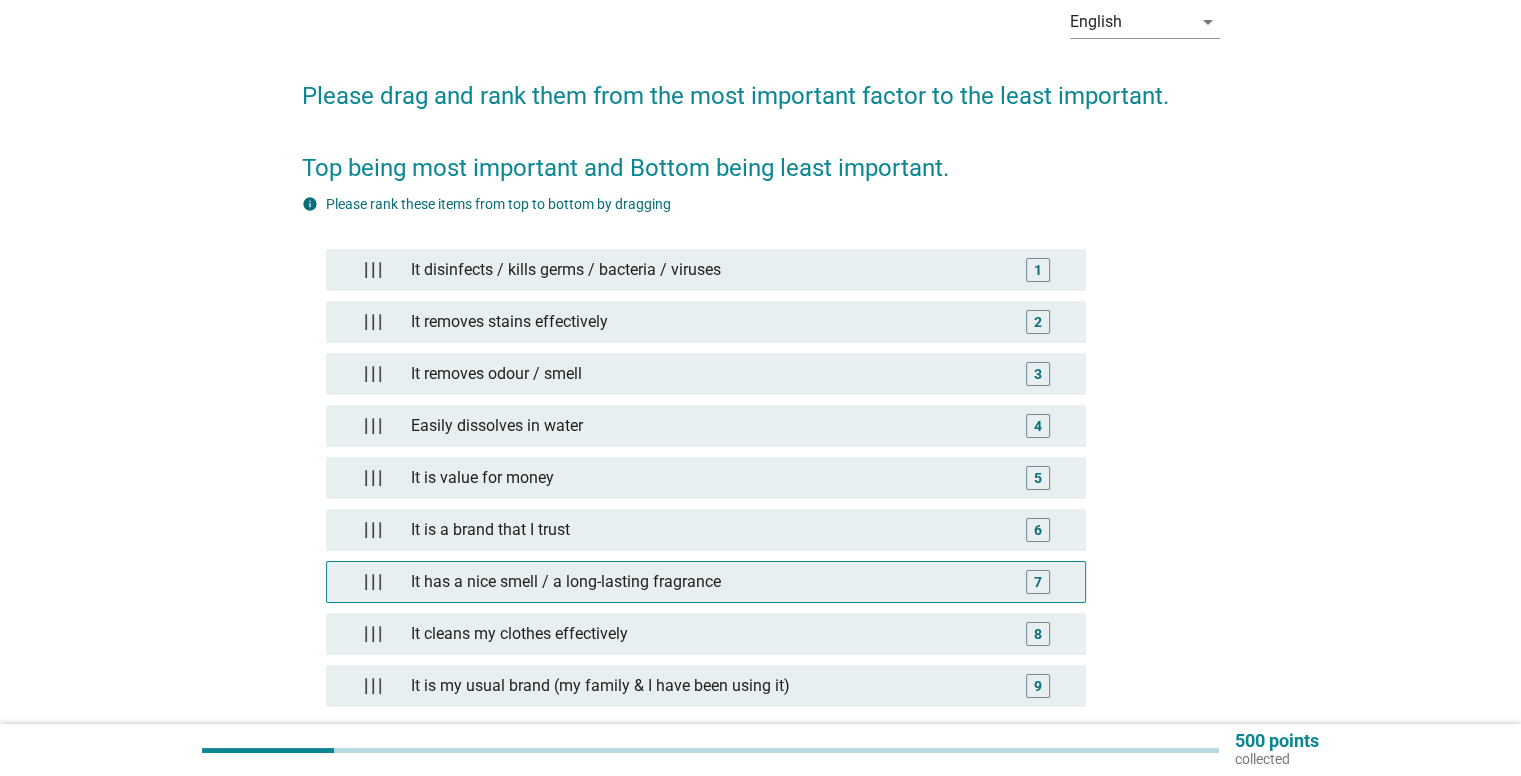 scroll, scrollTop: 200, scrollLeft: 0, axis: vertical 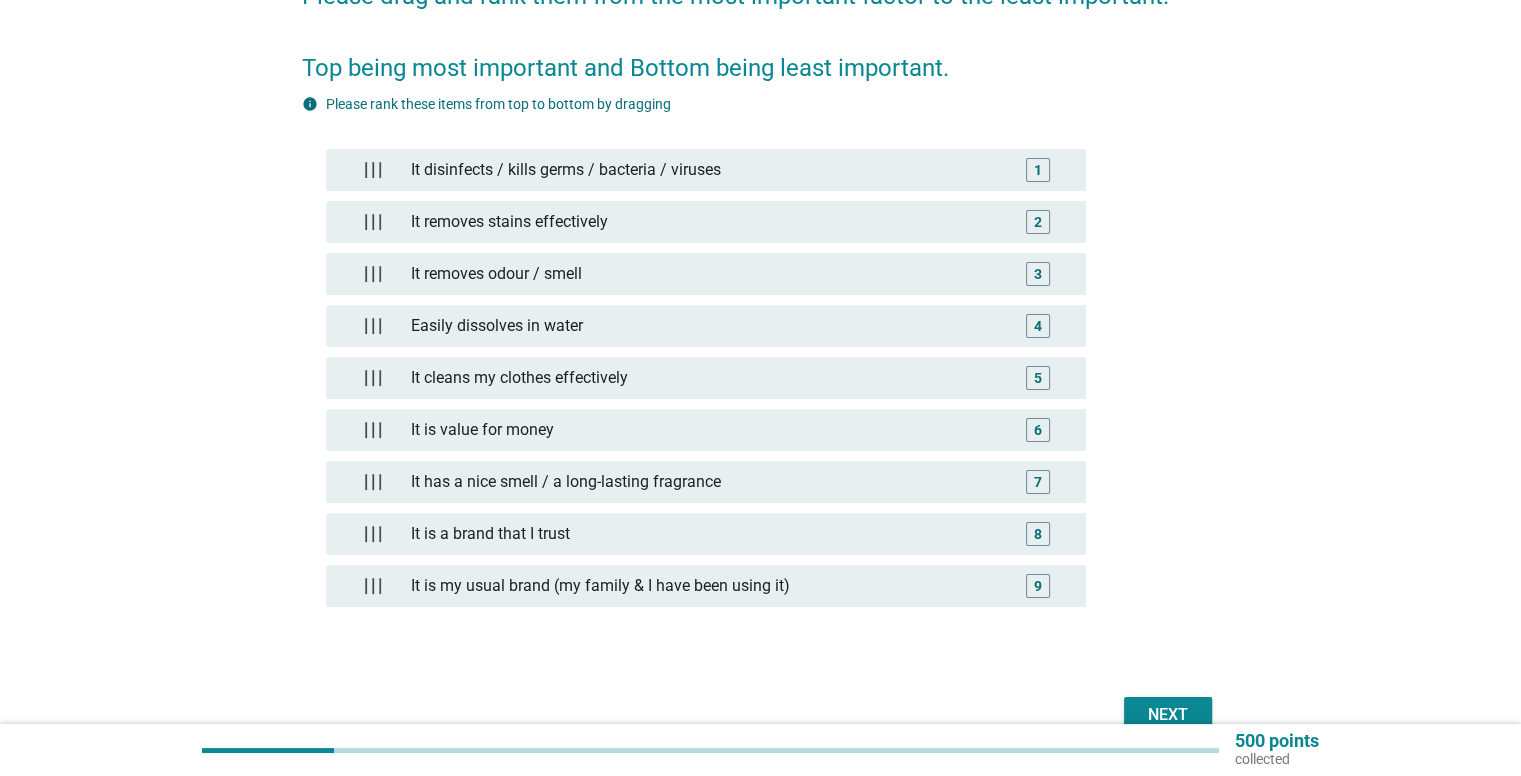 click on "Next" at bounding box center [1168, 715] 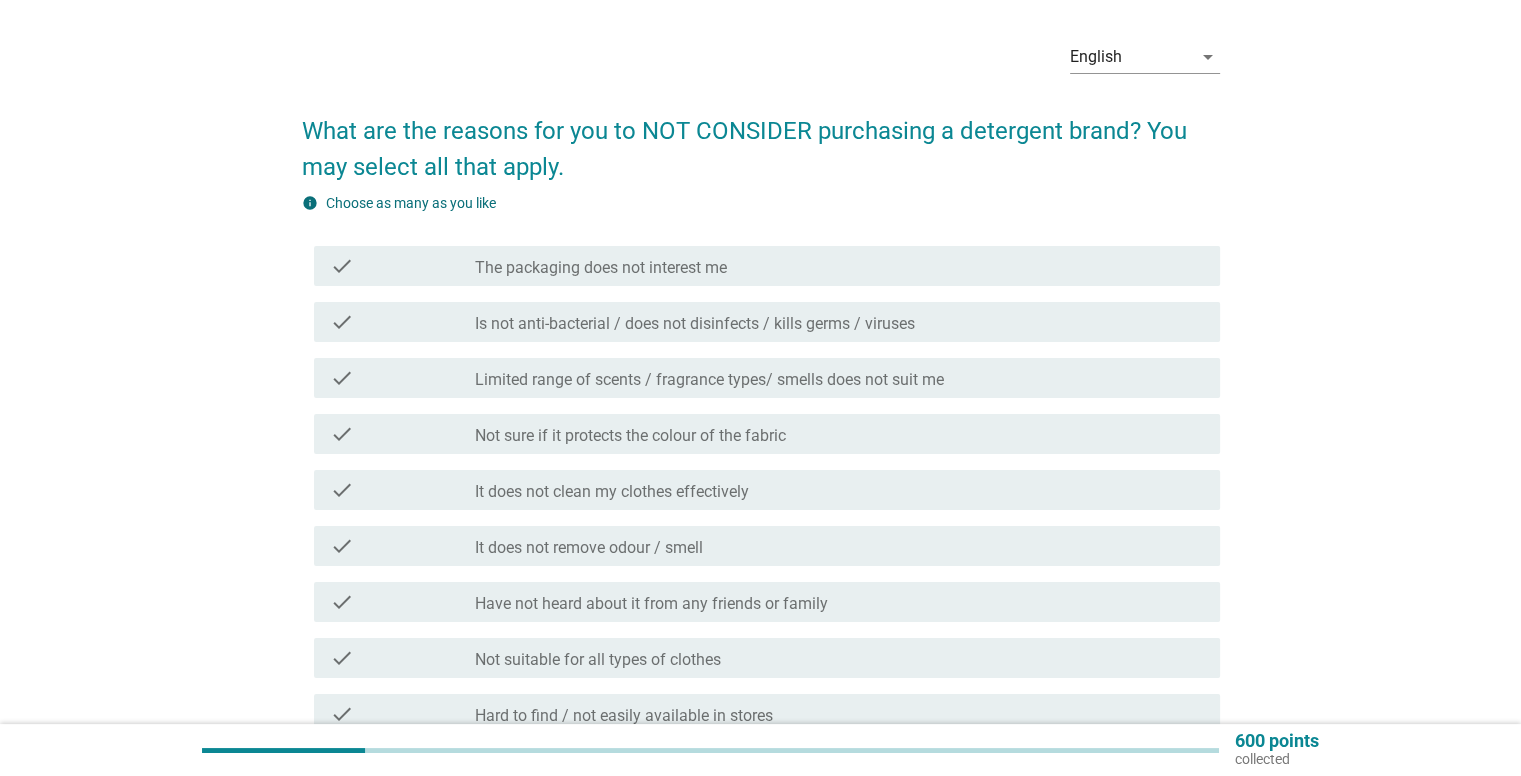 scroll, scrollTop: 100, scrollLeft: 0, axis: vertical 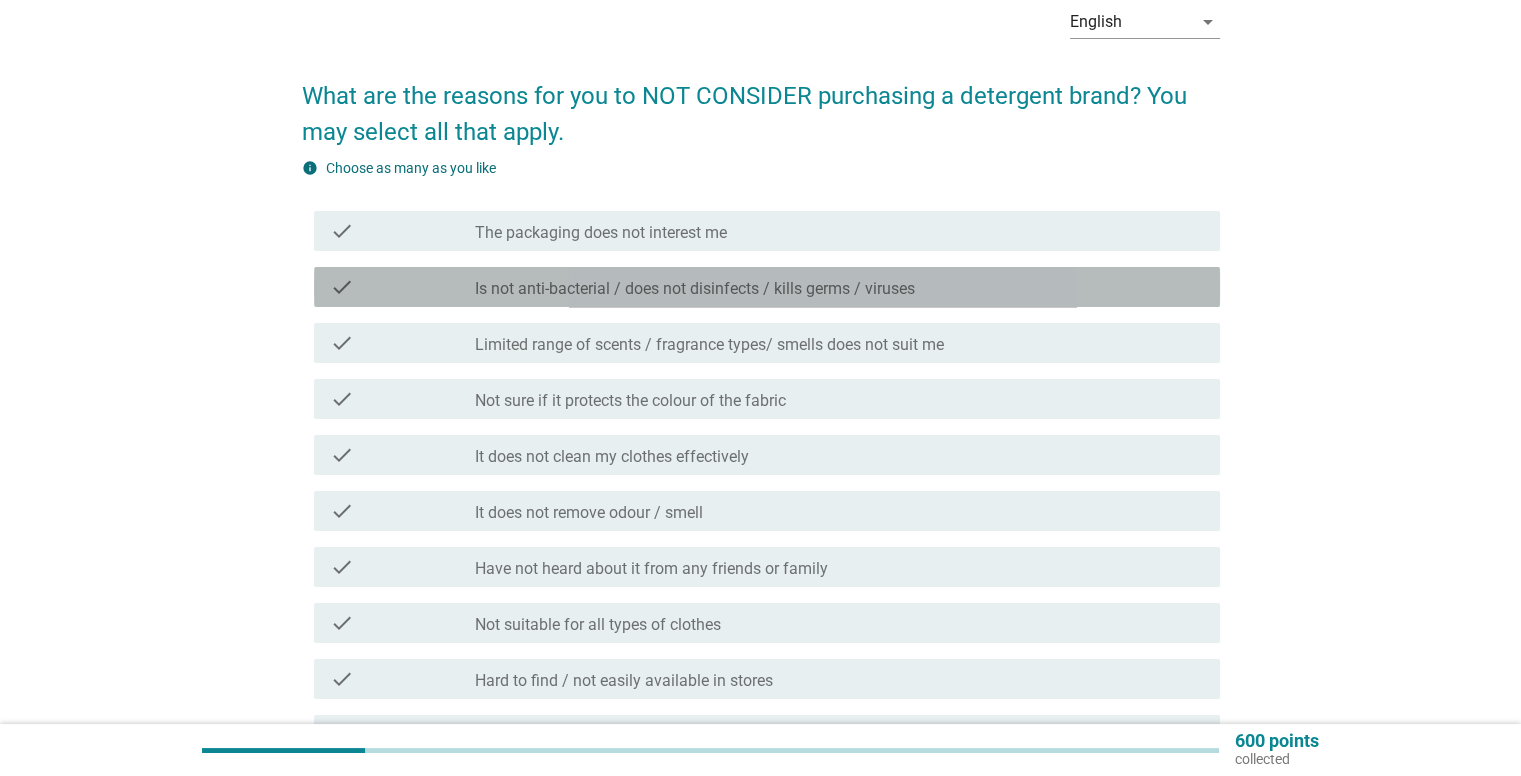 click on "Is not anti-bacterial / does not disinfects / kills germs / viruses" at bounding box center (695, 289) 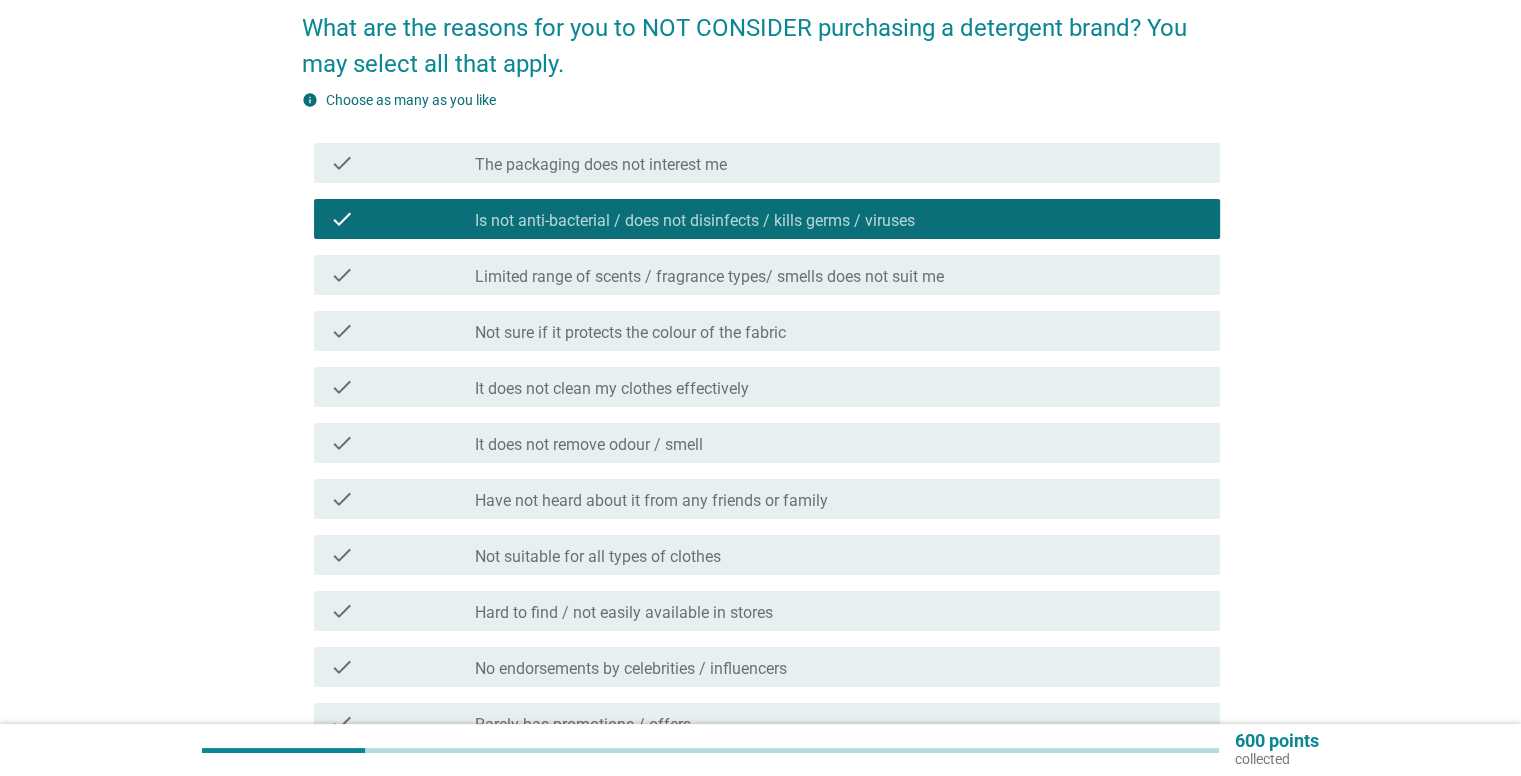 scroll, scrollTop: 200, scrollLeft: 0, axis: vertical 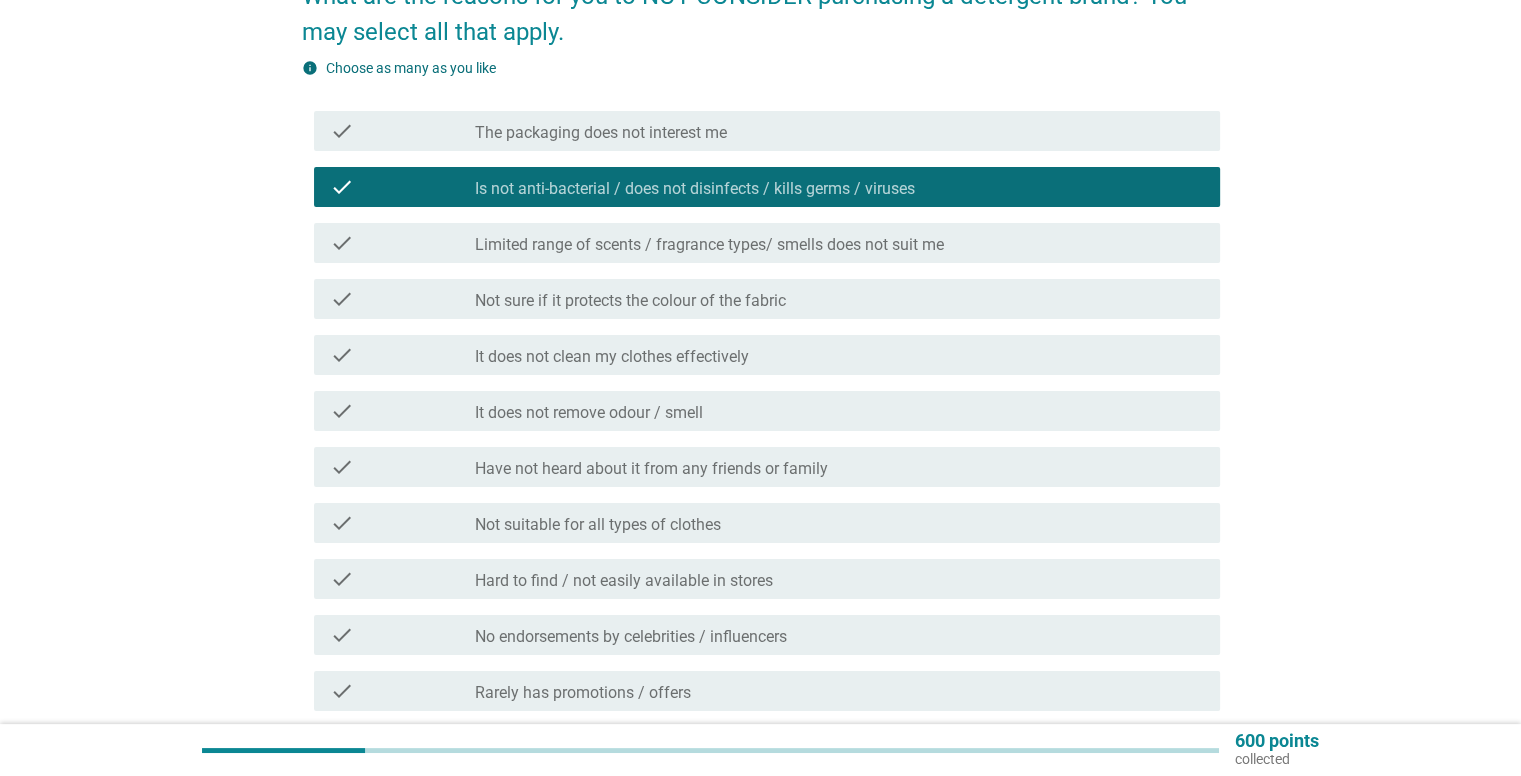 click on "check     check_box_outline_blank Limited range of scents / fragrance types/ smells does not suit me" at bounding box center (767, 243) 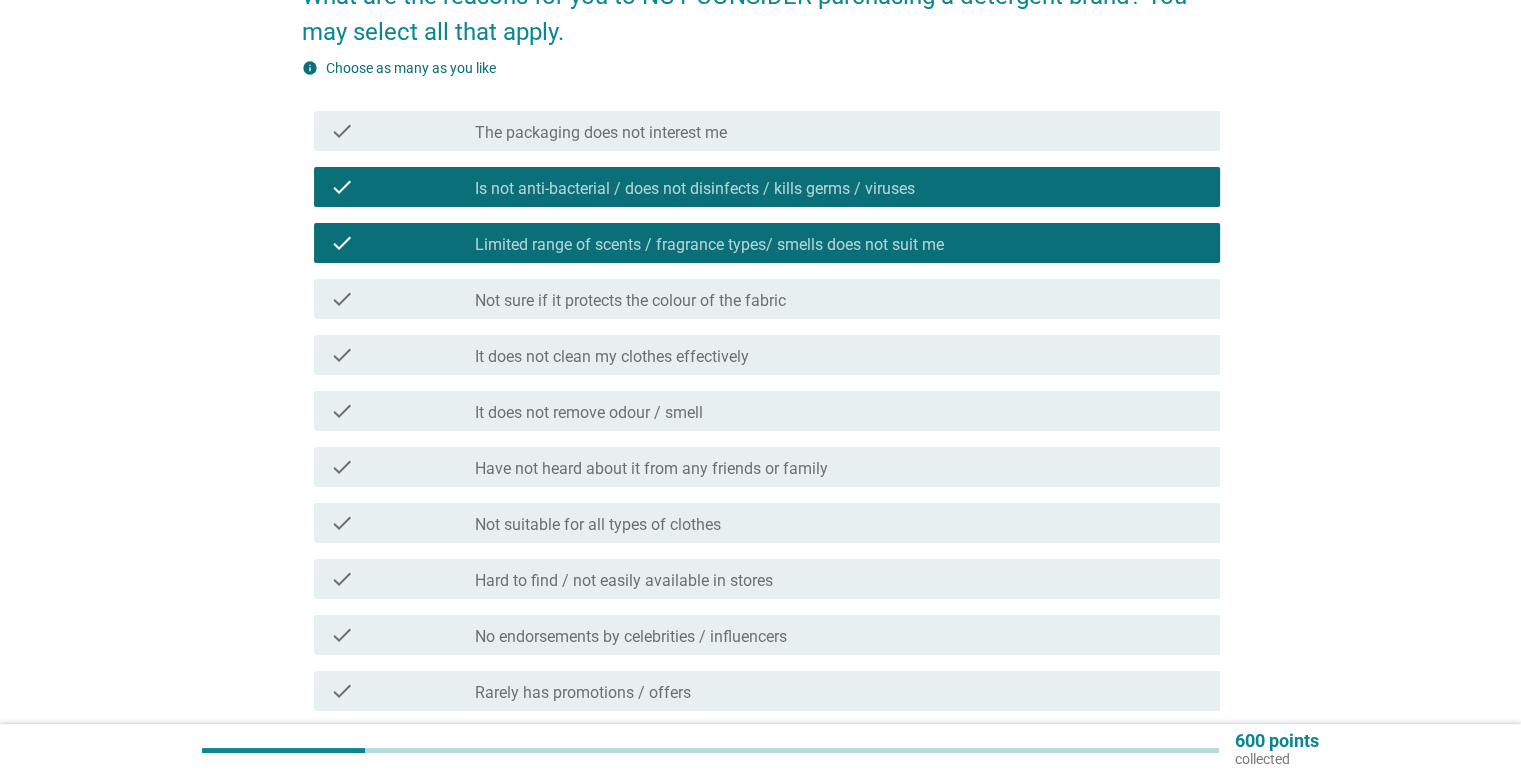 click on "It does not clean my clothes effectively" at bounding box center (612, 357) 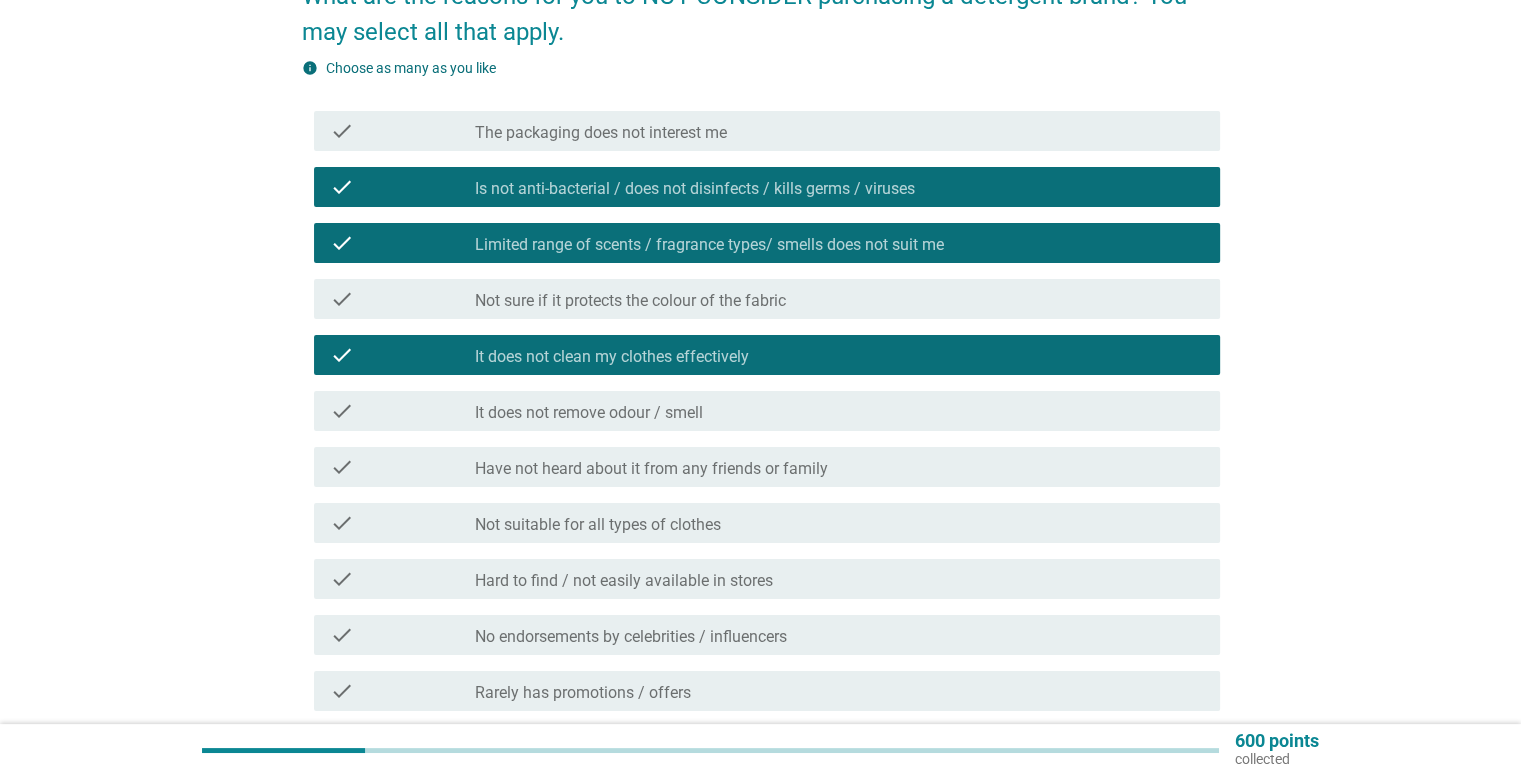 click on "check     check_box_outline_blank It does not remove odour / smell" at bounding box center [767, 411] 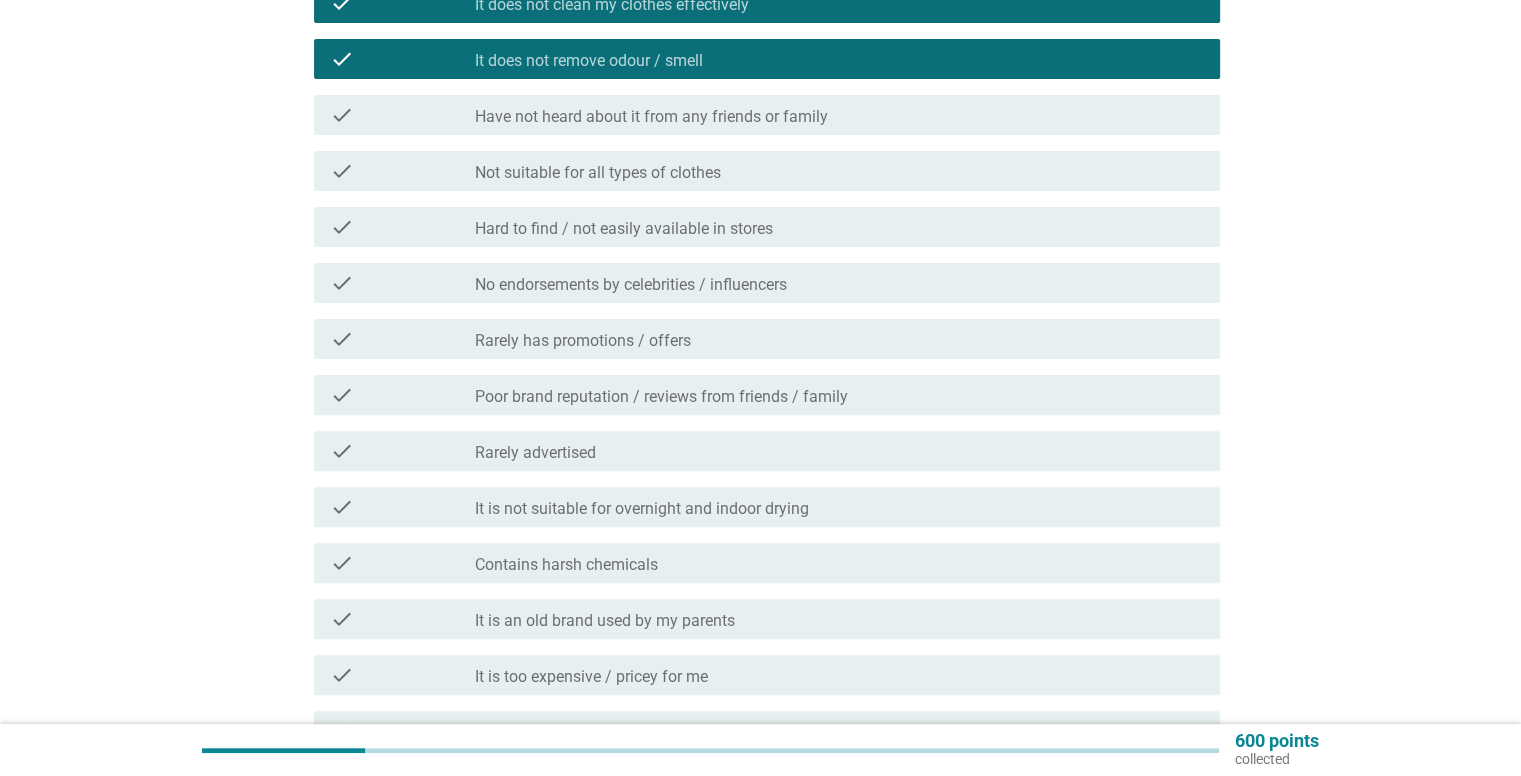 scroll, scrollTop: 600, scrollLeft: 0, axis: vertical 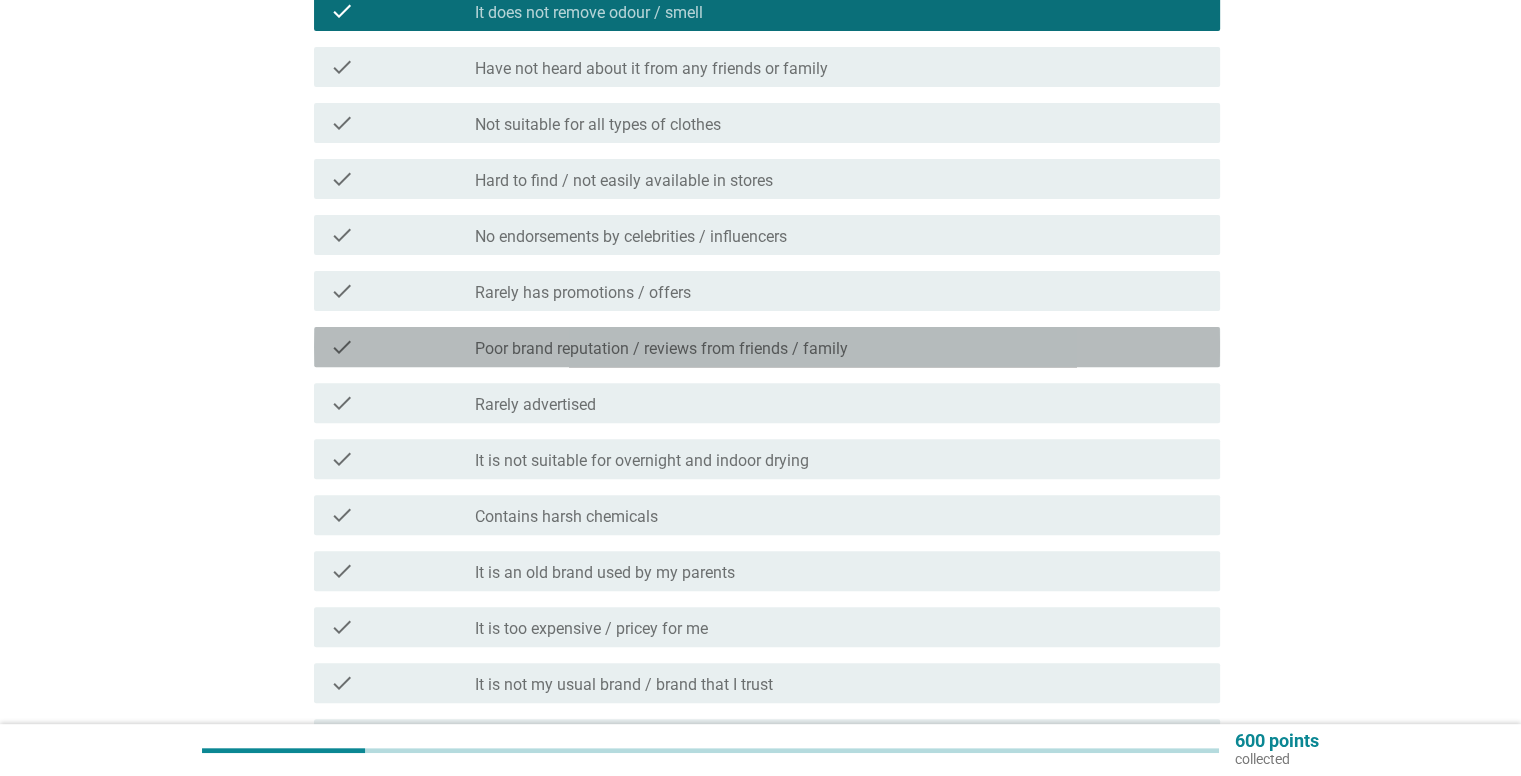 click on "Poor brand reputation / reviews from friends / family" at bounding box center (661, 349) 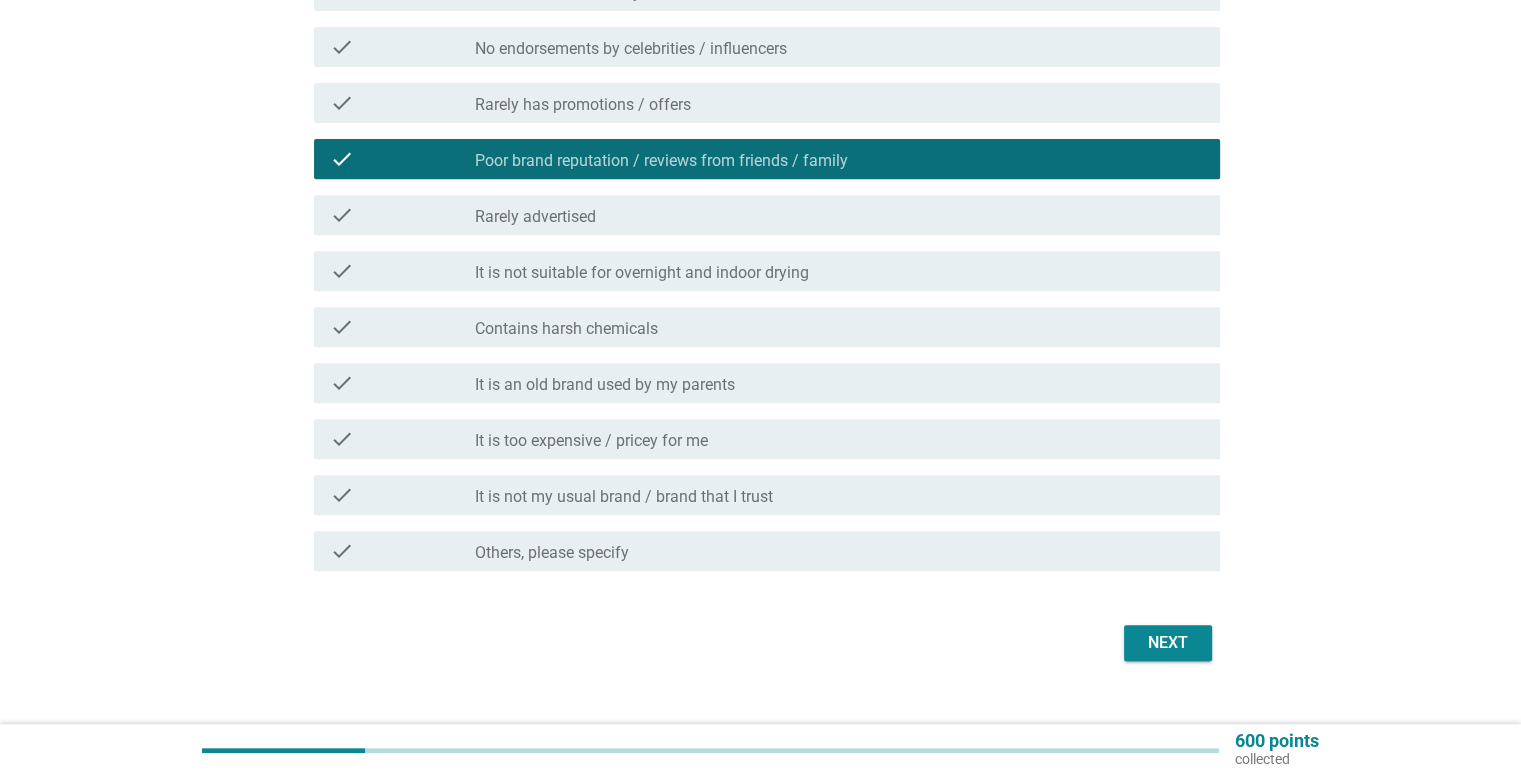 scroll, scrollTop: 800, scrollLeft: 0, axis: vertical 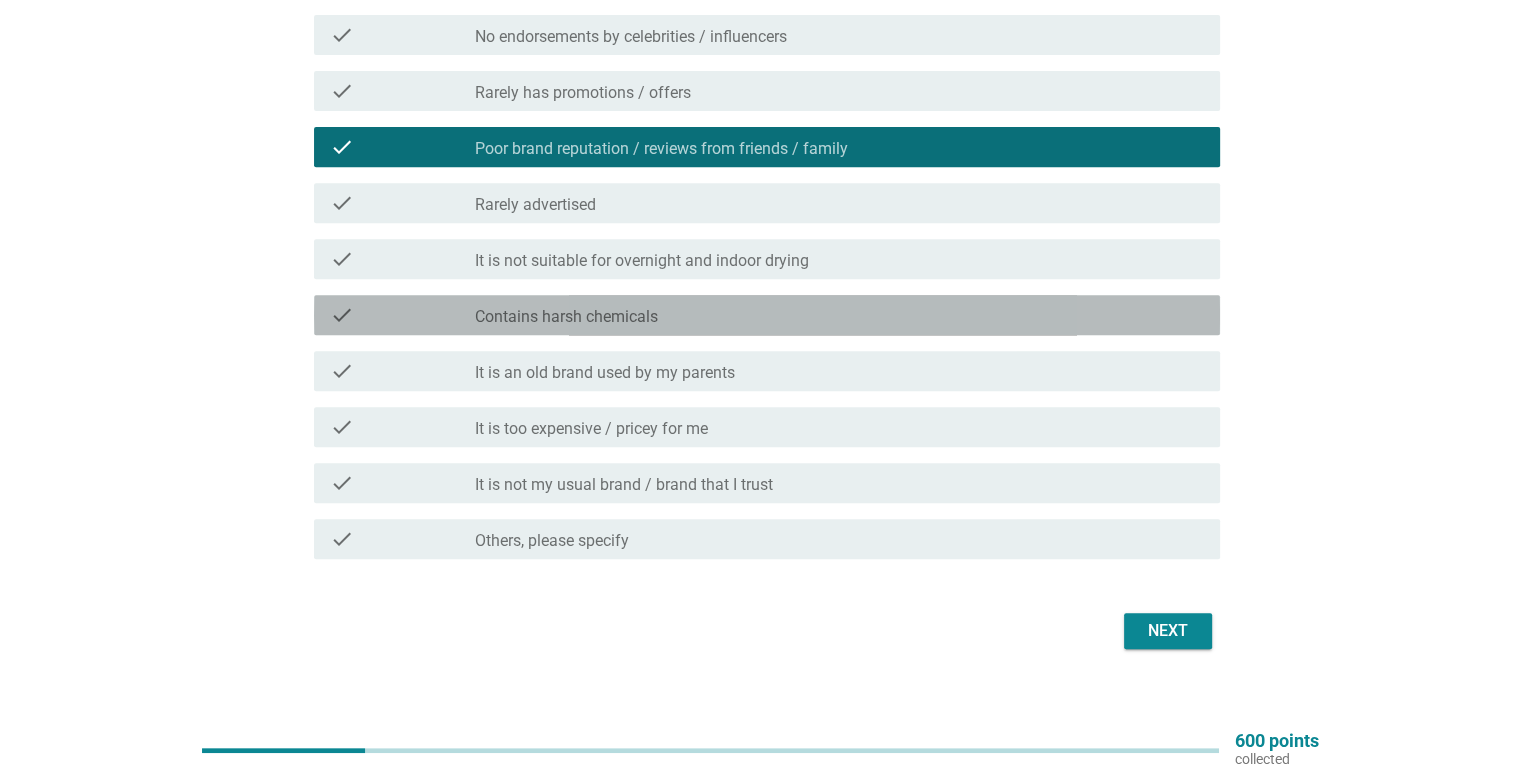 click on "check_box_outline_blank Contains harsh chemicals" at bounding box center [839, 315] 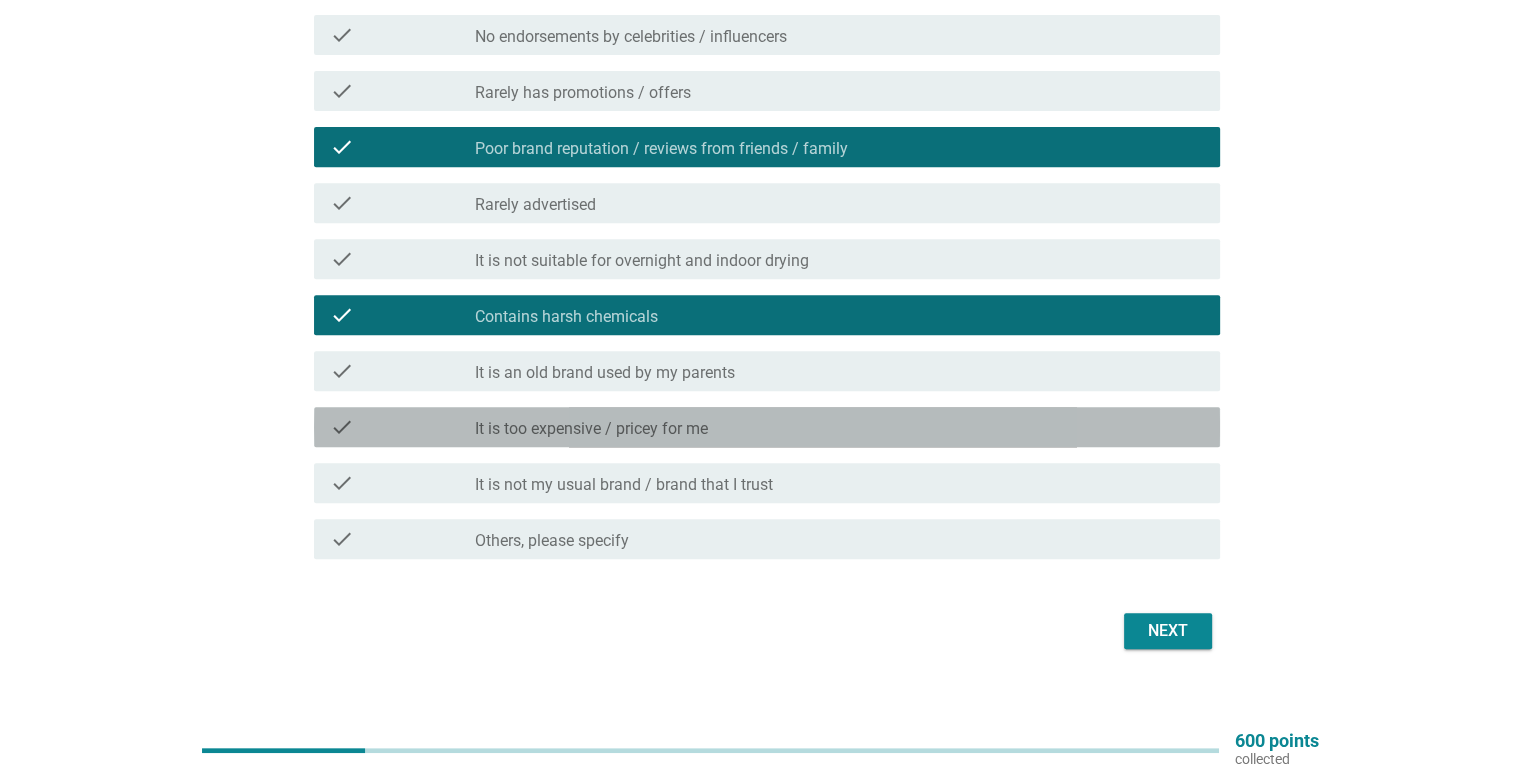 click on "check_box_outline_blank It is too expensive / pricey for me" at bounding box center (839, 427) 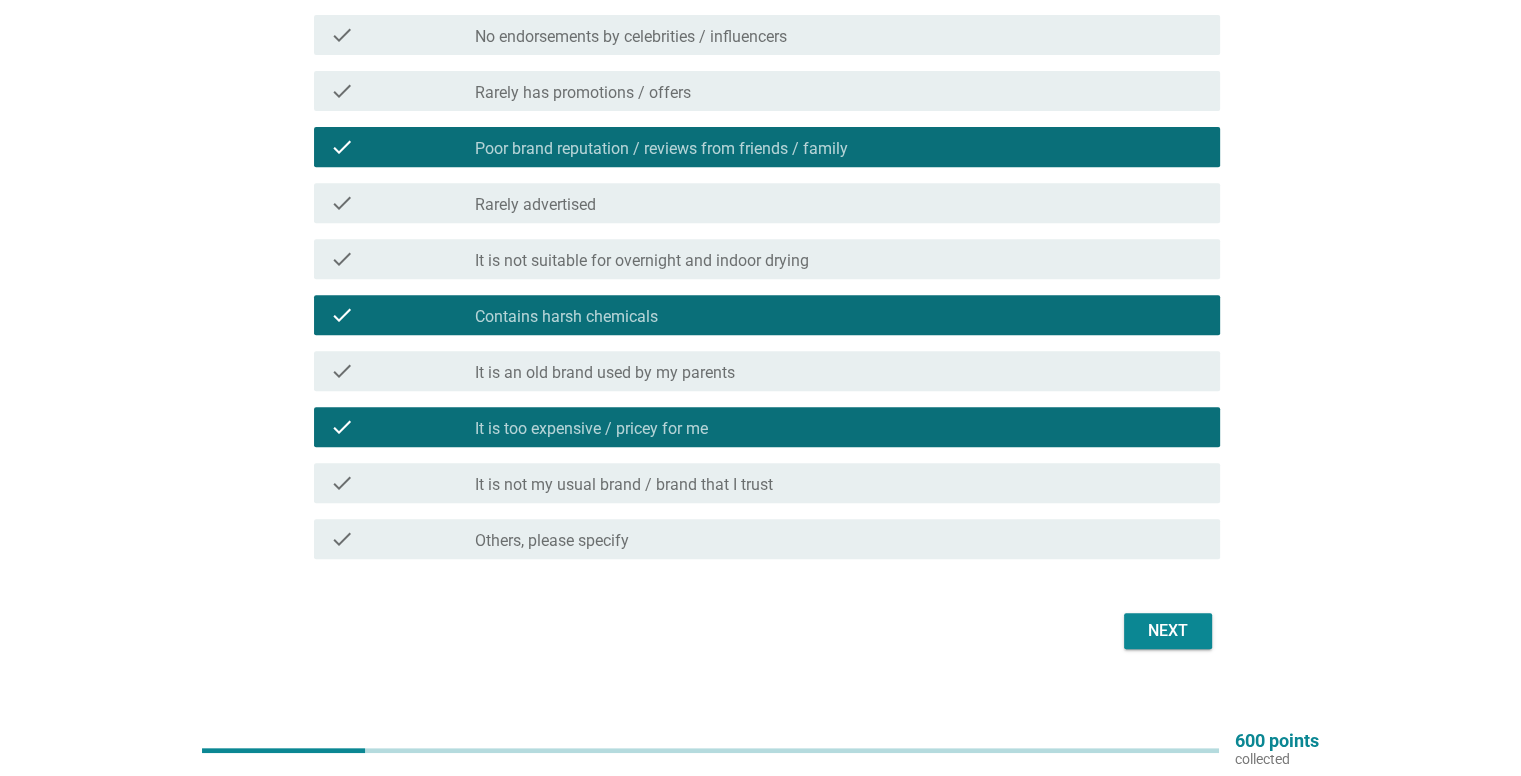 click on "What are the reasons for you to NOT CONSIDER purchasing a detergent brand? You may select all that apply.      info   Choose as many as you like   check     check_box_outline_blank The packaging does not interest me   check     check_box Is not anti-bacterial / does not disinfects / kills germs / viruses   check     check_box_outline_blank Limited range of scents / fragrance types/ smells does not suit me   check     check_box_outline_blank Not sure if it protects the colour of the fabric   check     check_box It does not clean my clothes effectively   check     check_box_outline_blank It does not remove odour / smell   check     check_box_outline_blank Have not heard about it from any friends or family   check     check_box_outline_blank Not suitable for all types of clothes   check     check_box_outline_blank Hard to find / not easily available in stores   check     check_box_outline_blank No endorsements by celebrities / influencers   check     check_box_outline_blank Rarely has promotions / offers   check" at bounding box center [761, 6] 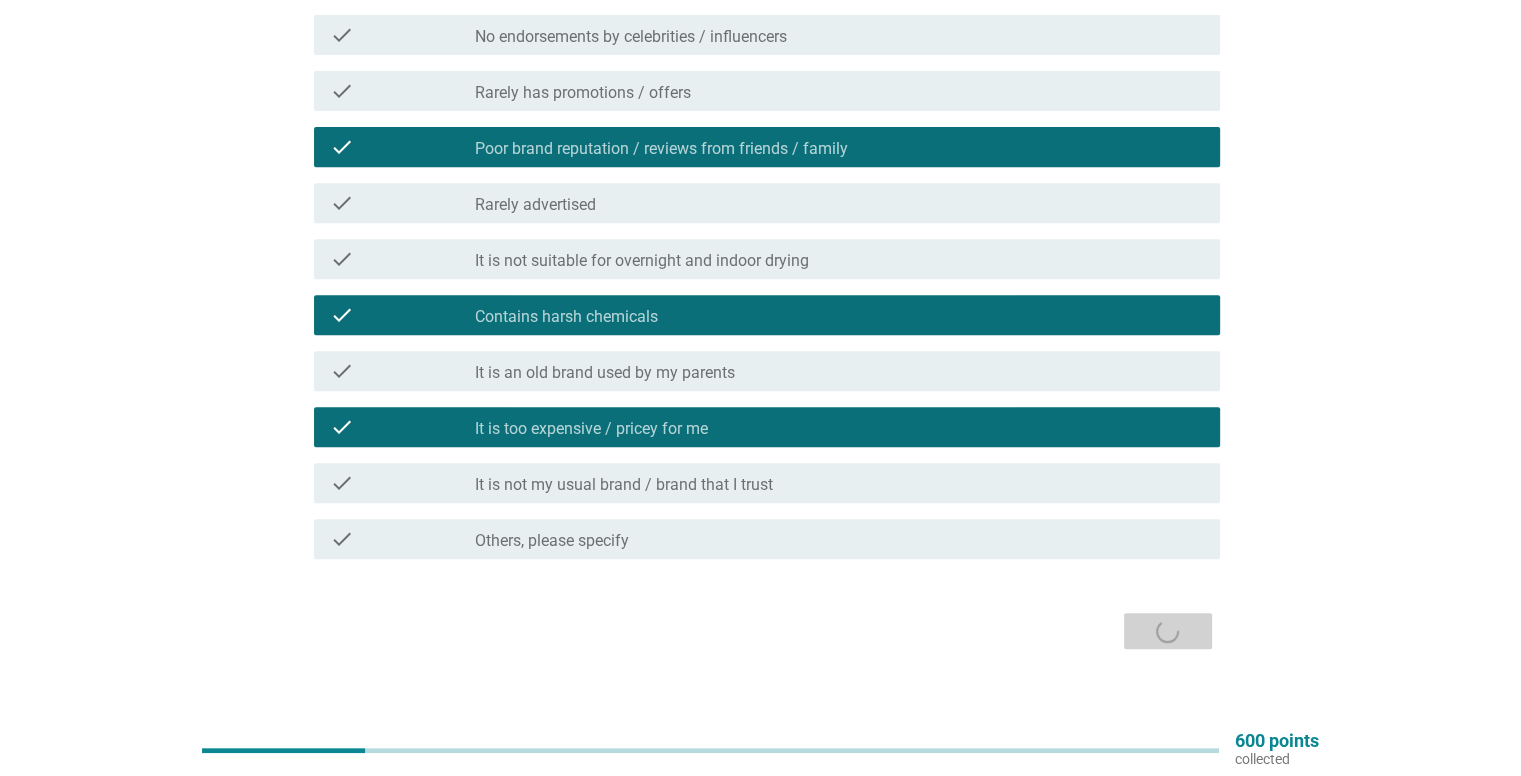 scroll, scrollTop: 0, scrollLeft: 0, axis: both 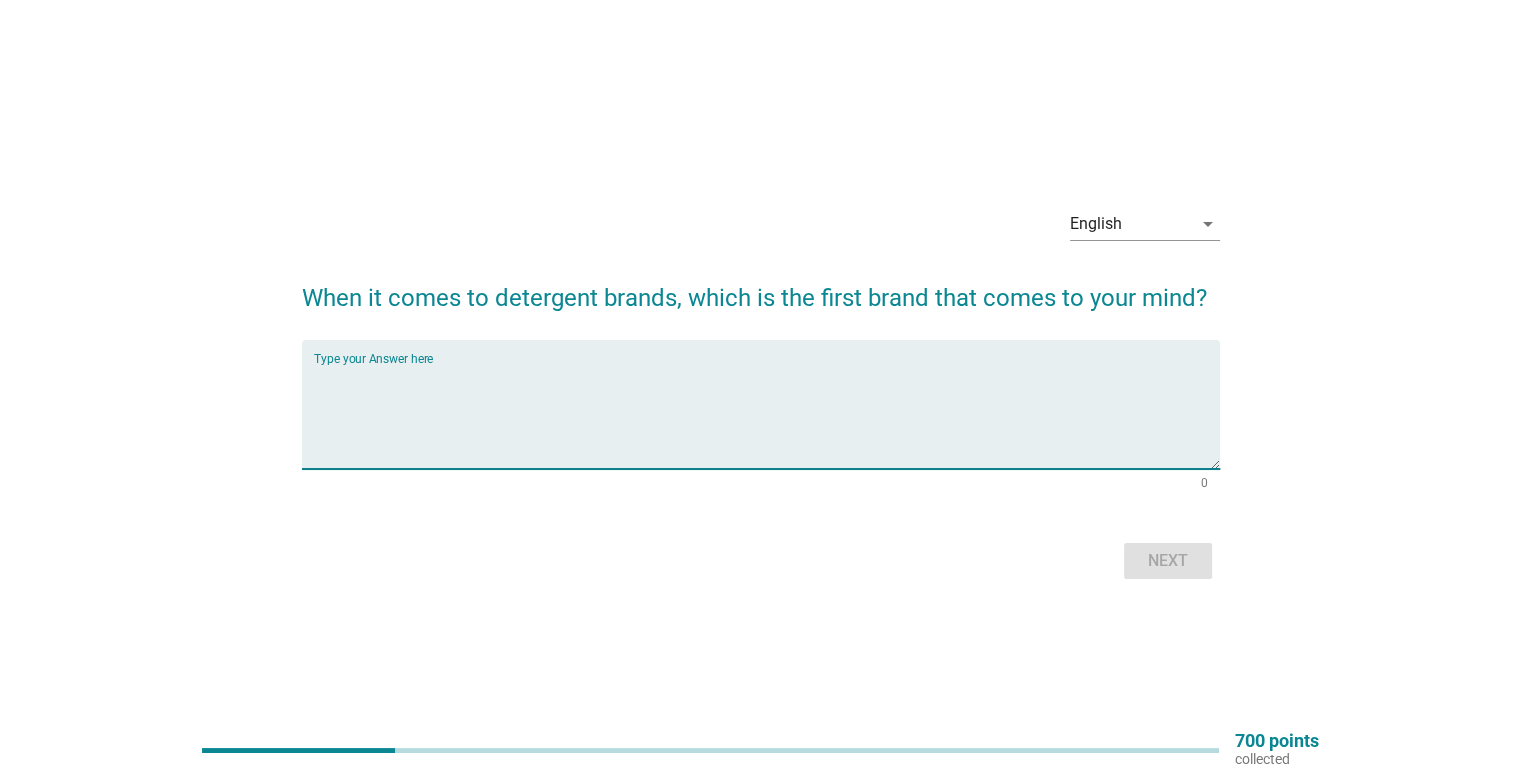 click at bounding box center [767, 416] 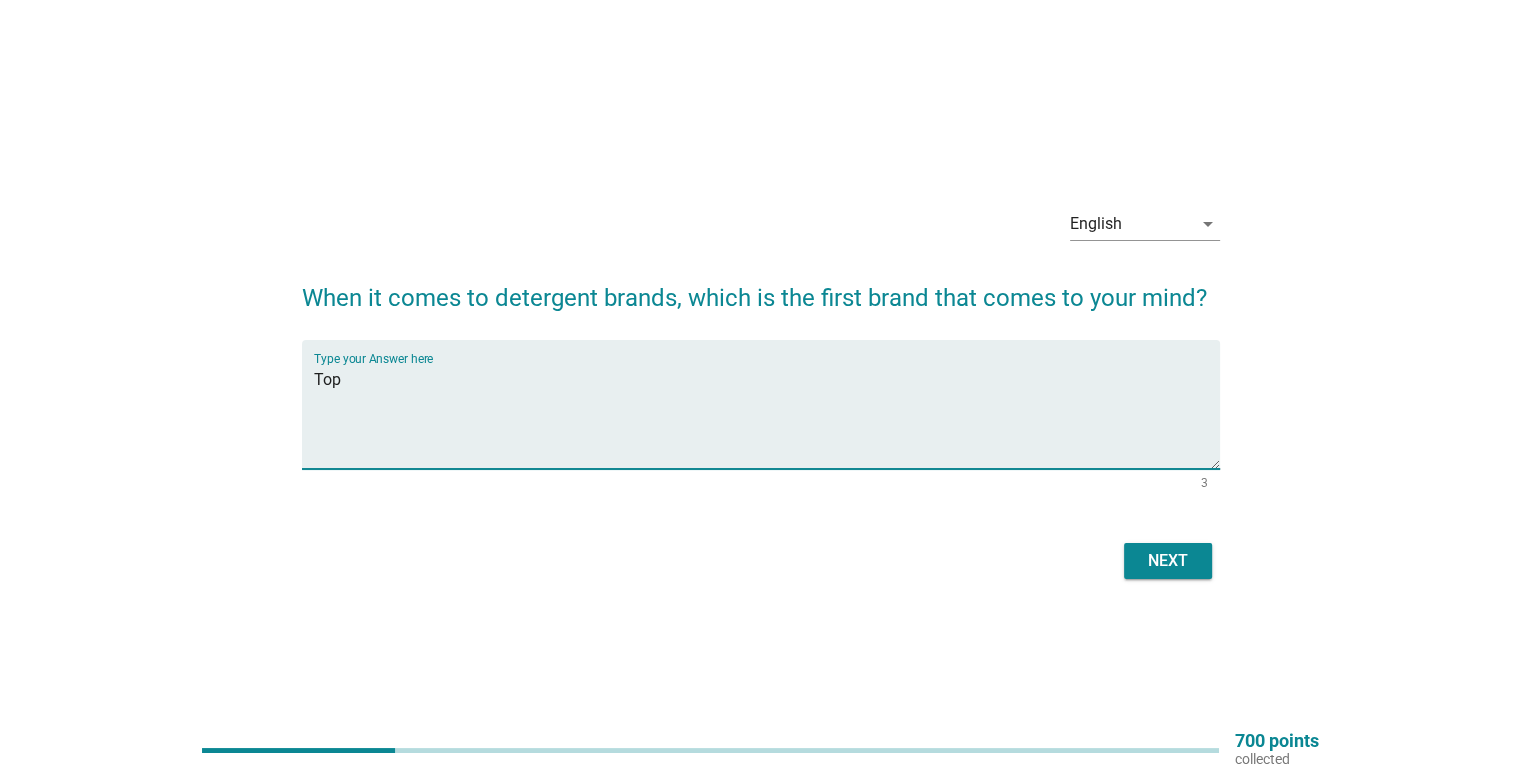 type on "Top" 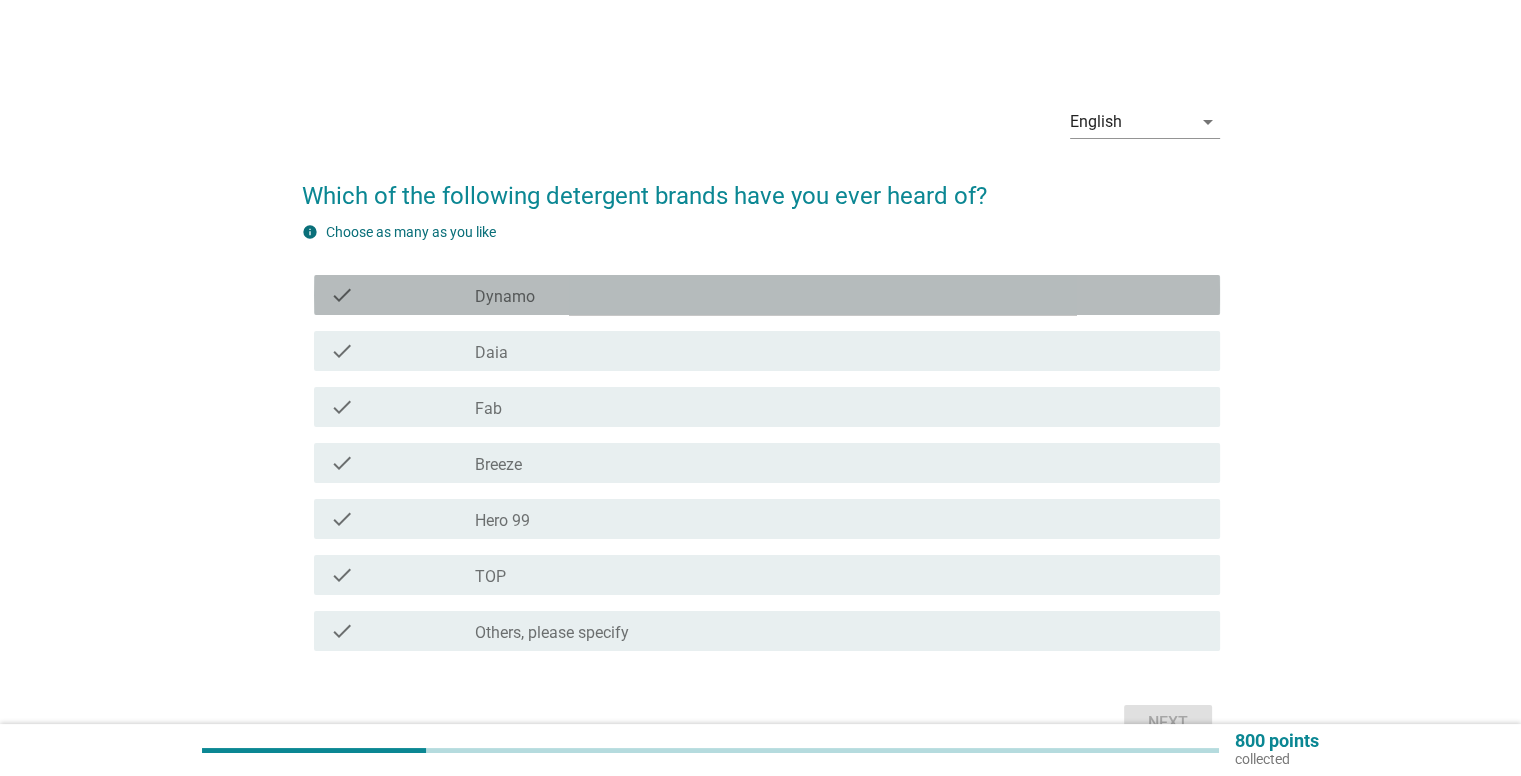 click on "Dynamo" at bounding box center (505, 297) 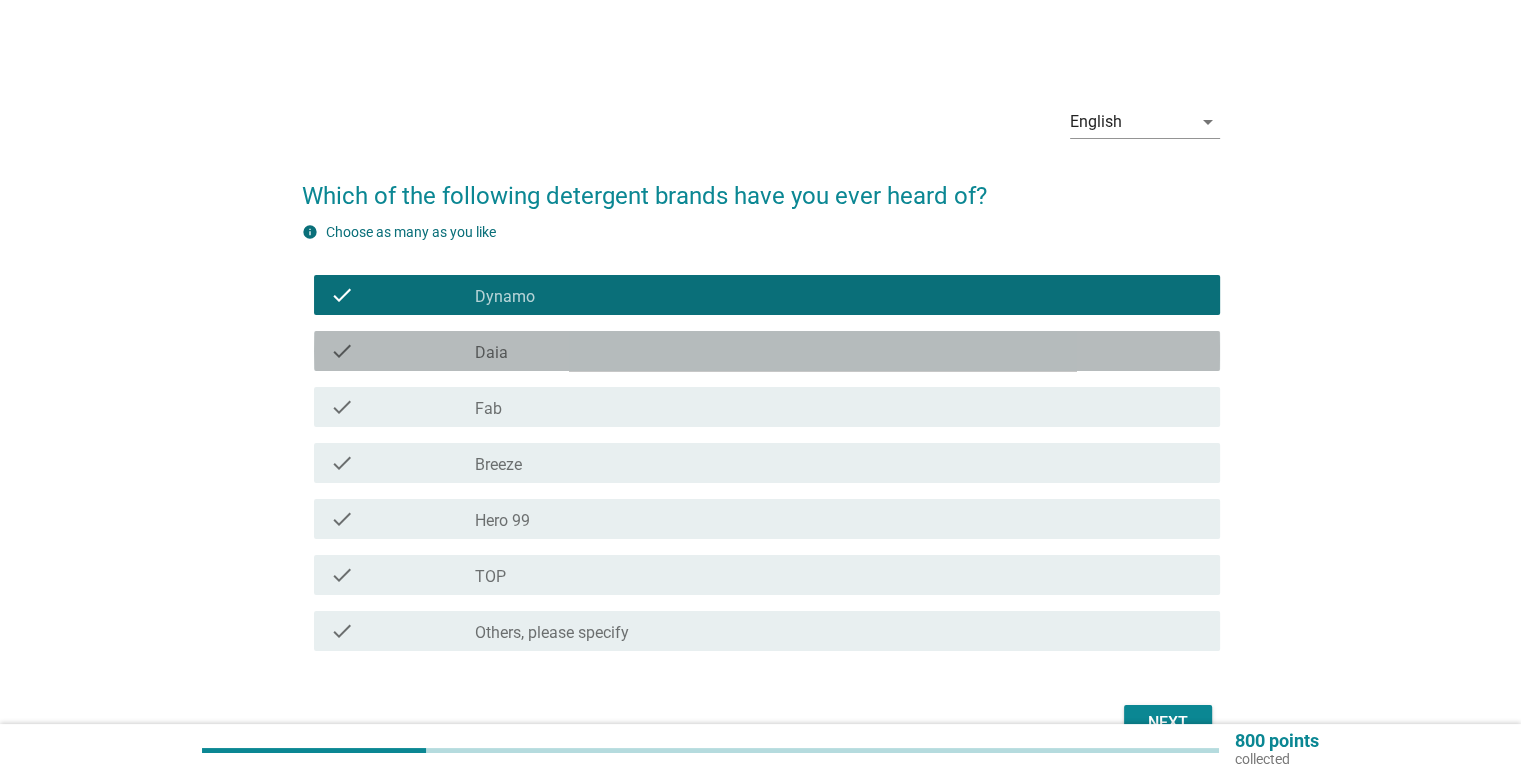 click on "check_box_outline_blank Daia" at bounding box center (839, 351) 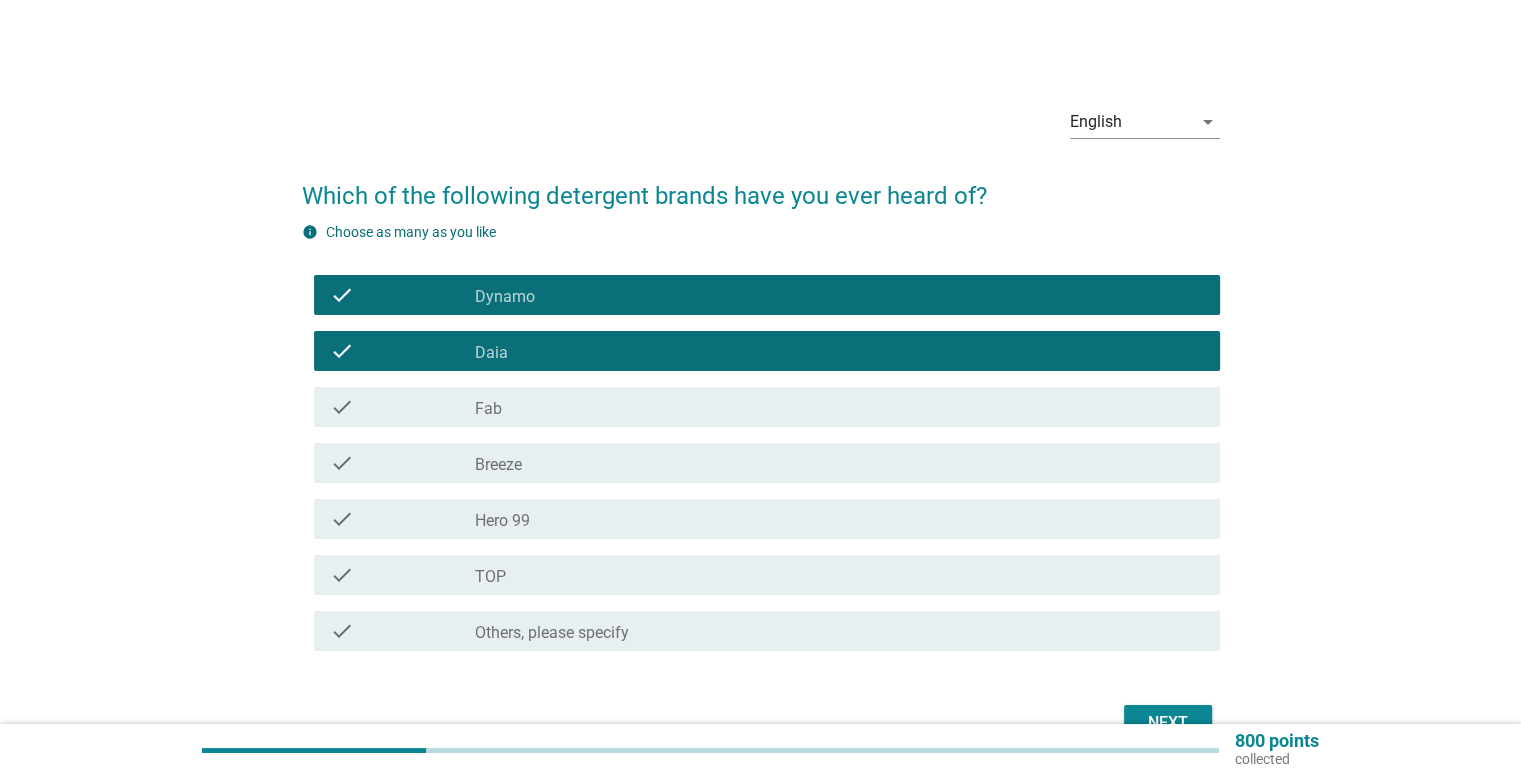 click on "check_box_outline_blank Fab" at bounding box center [839, 407] 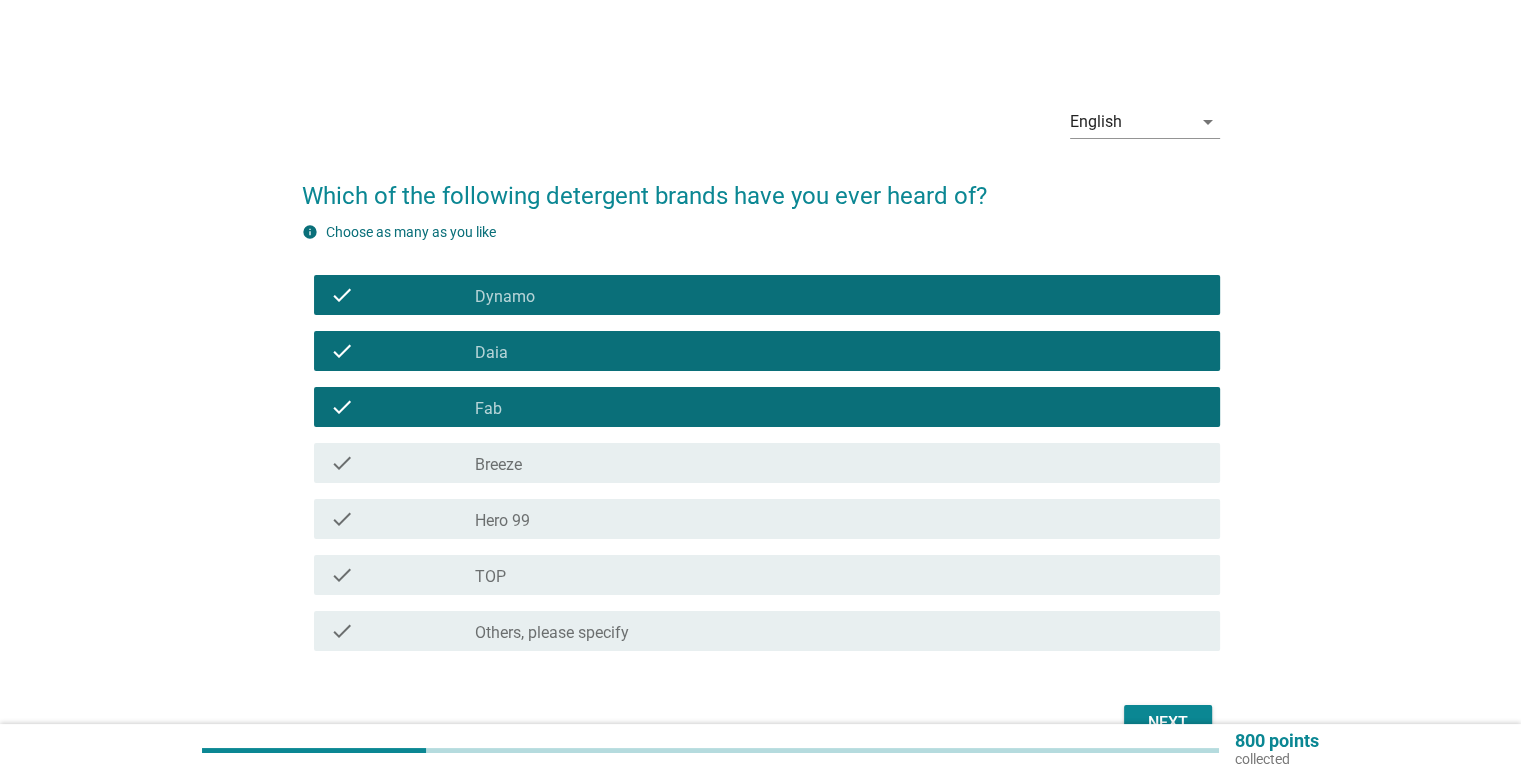 click on "check_box_outline_blank Breeze" at bounding box center (839, 463) 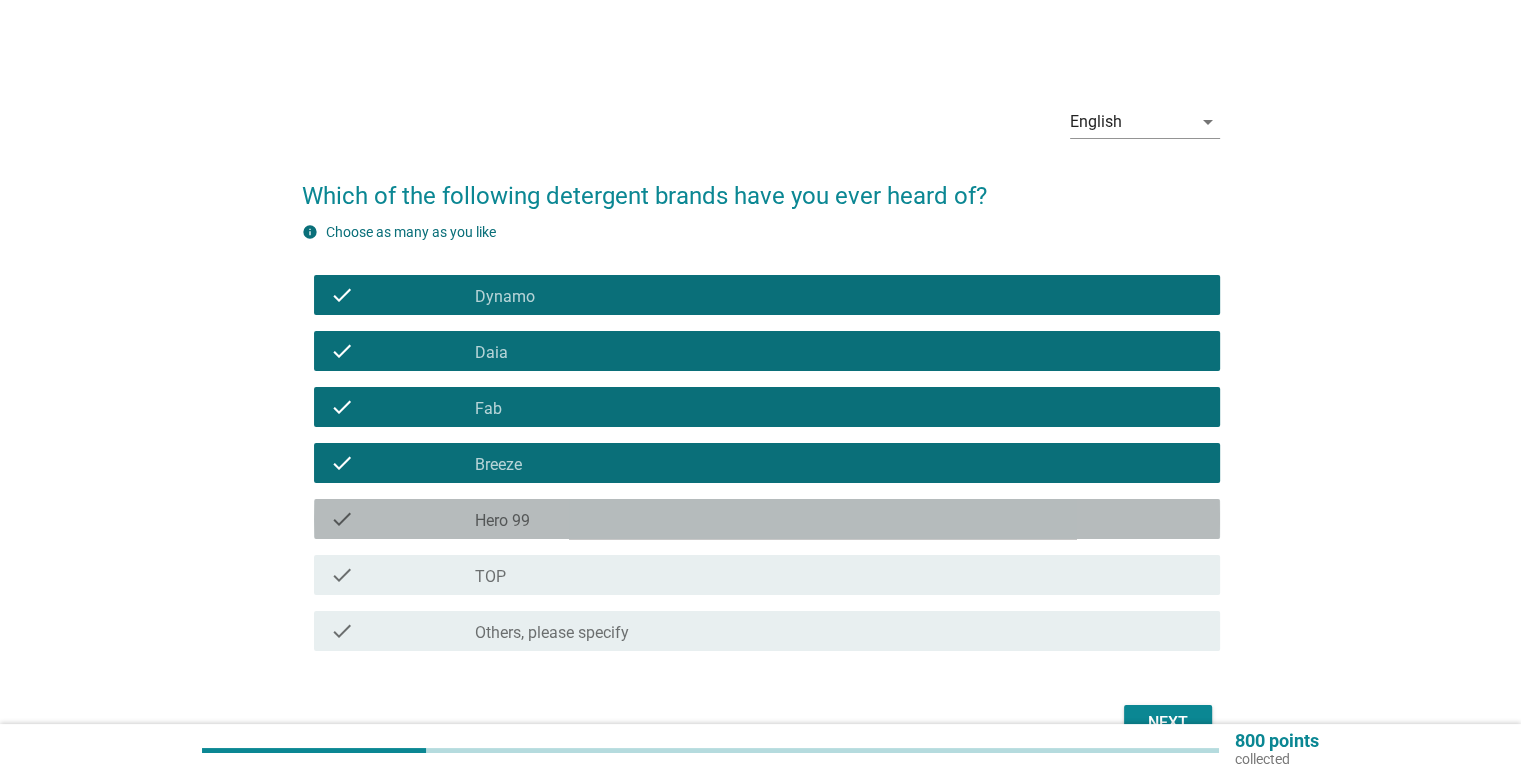 click on "check_box_outline_blank Hero 99" at bounding box center [839, 519] 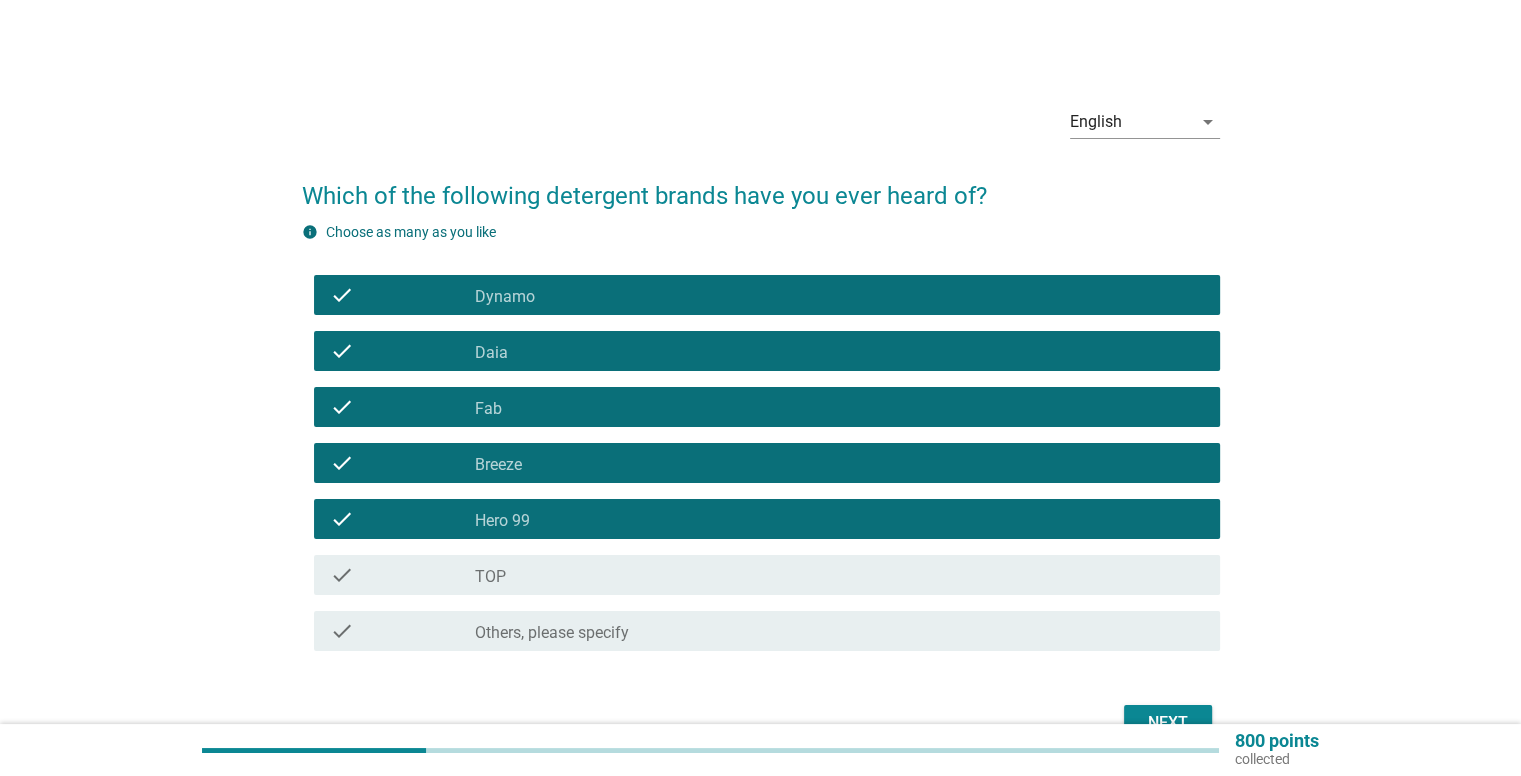 click on "check_box_outline_blank TOP" at bounding box center (839, 575) 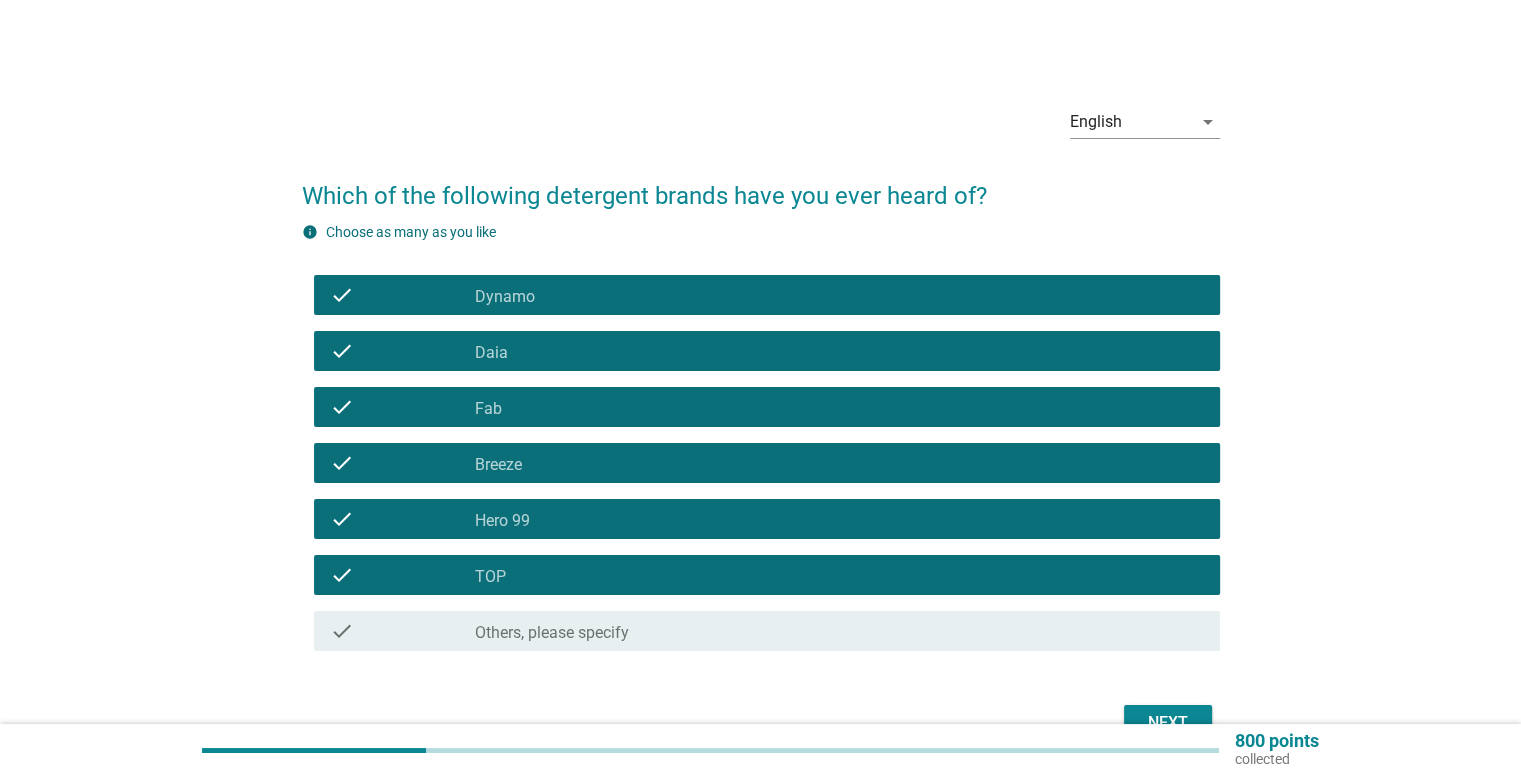 click on "Next" at bounding box center (1168, 723) 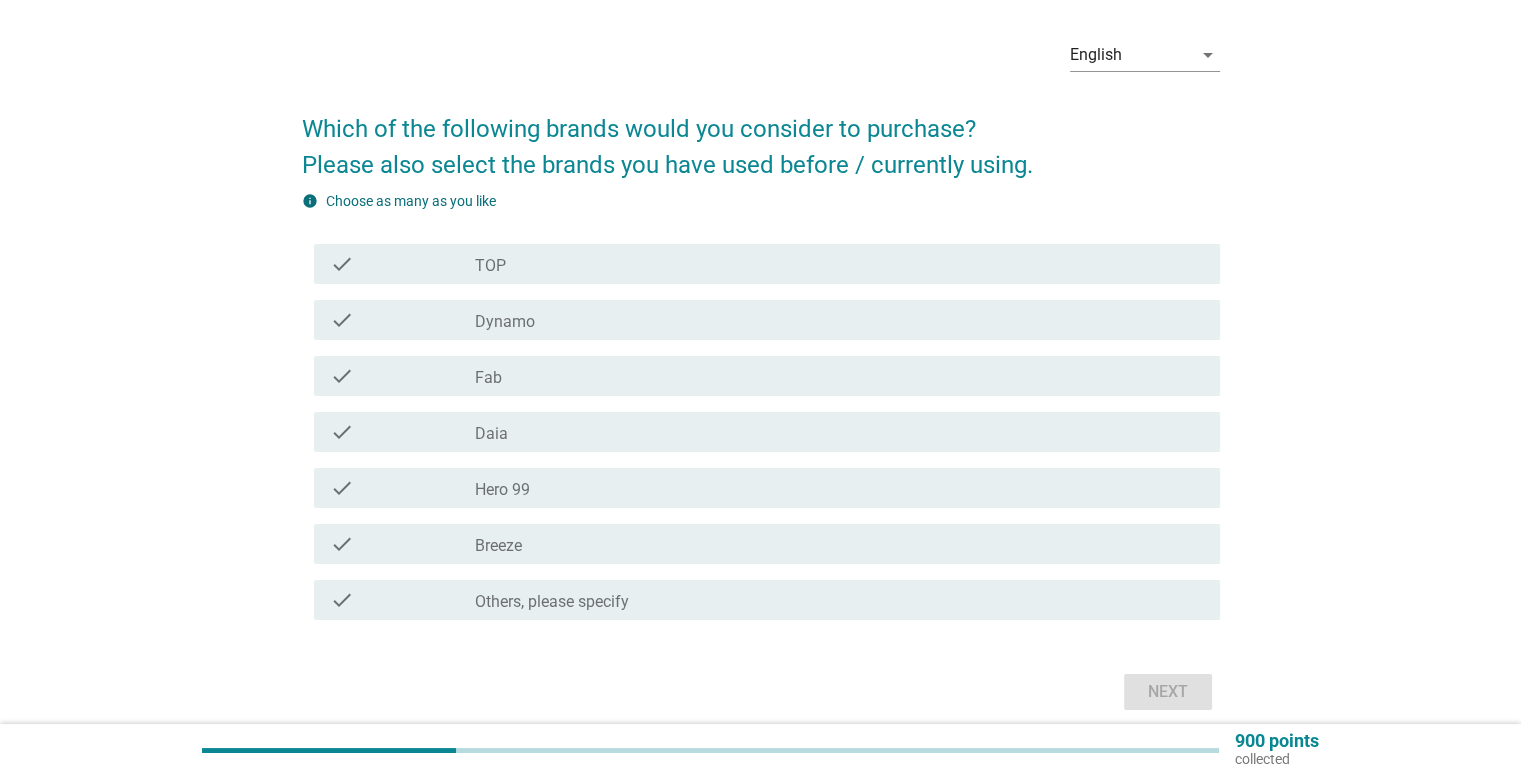 scroll, scrollTop: 100, scrollLeft: 0, axis: vertical 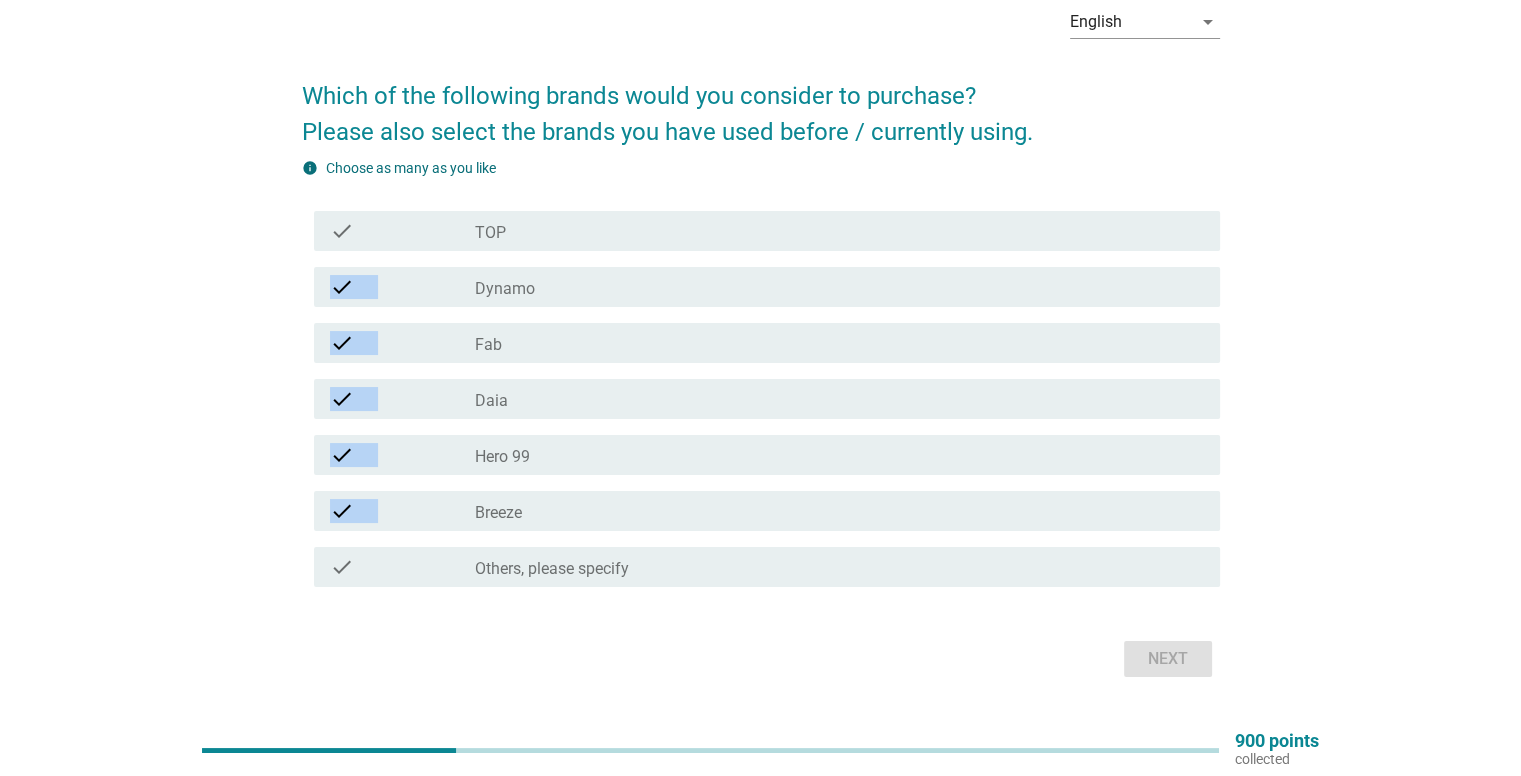 drag, startPoint x: 557, startPoint y: 509, endPoint x: 569, endPoint y: 230, distance: 279.25793 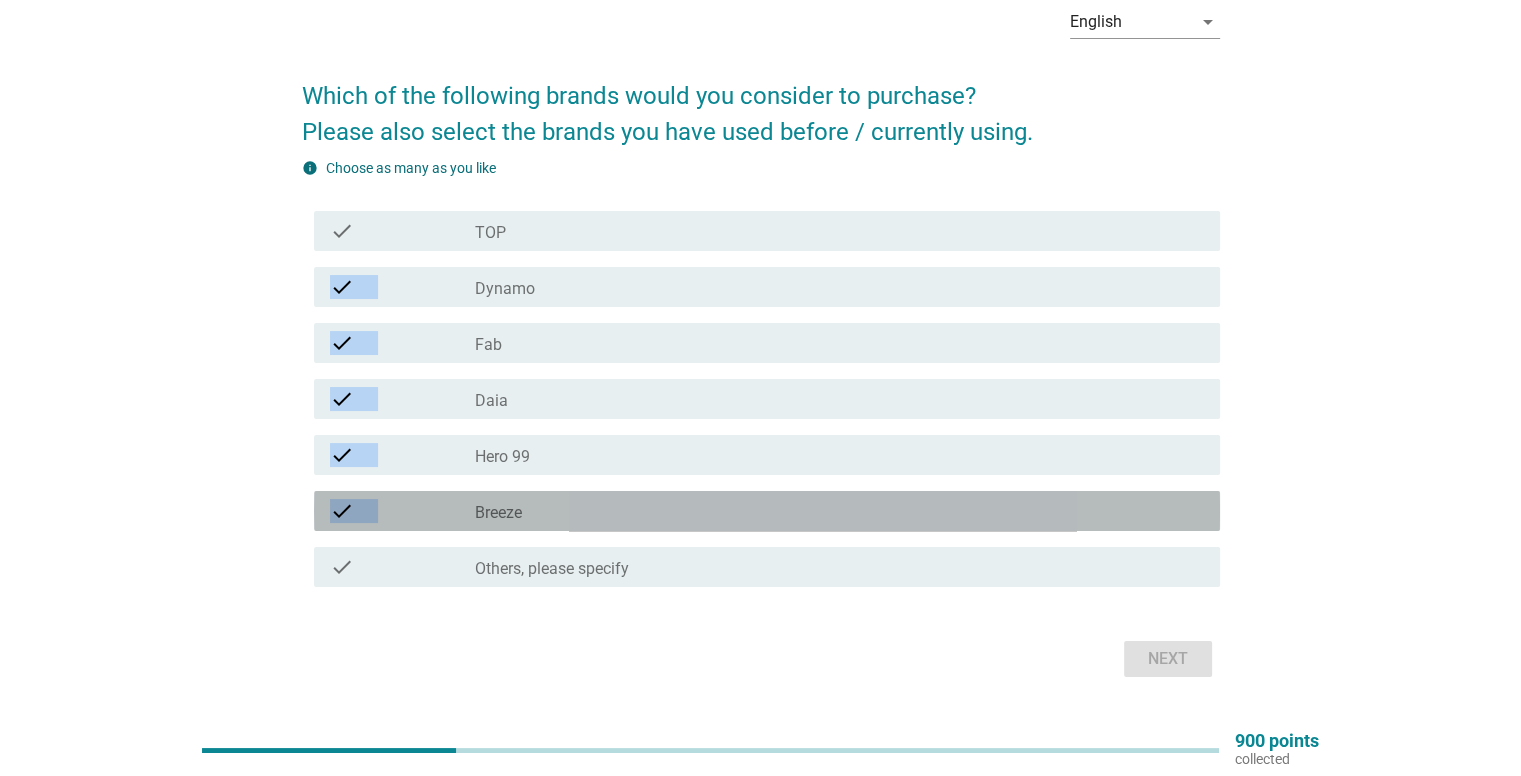 click on "check_box_outline_blank Breeze" at bounding box center (839, 511) 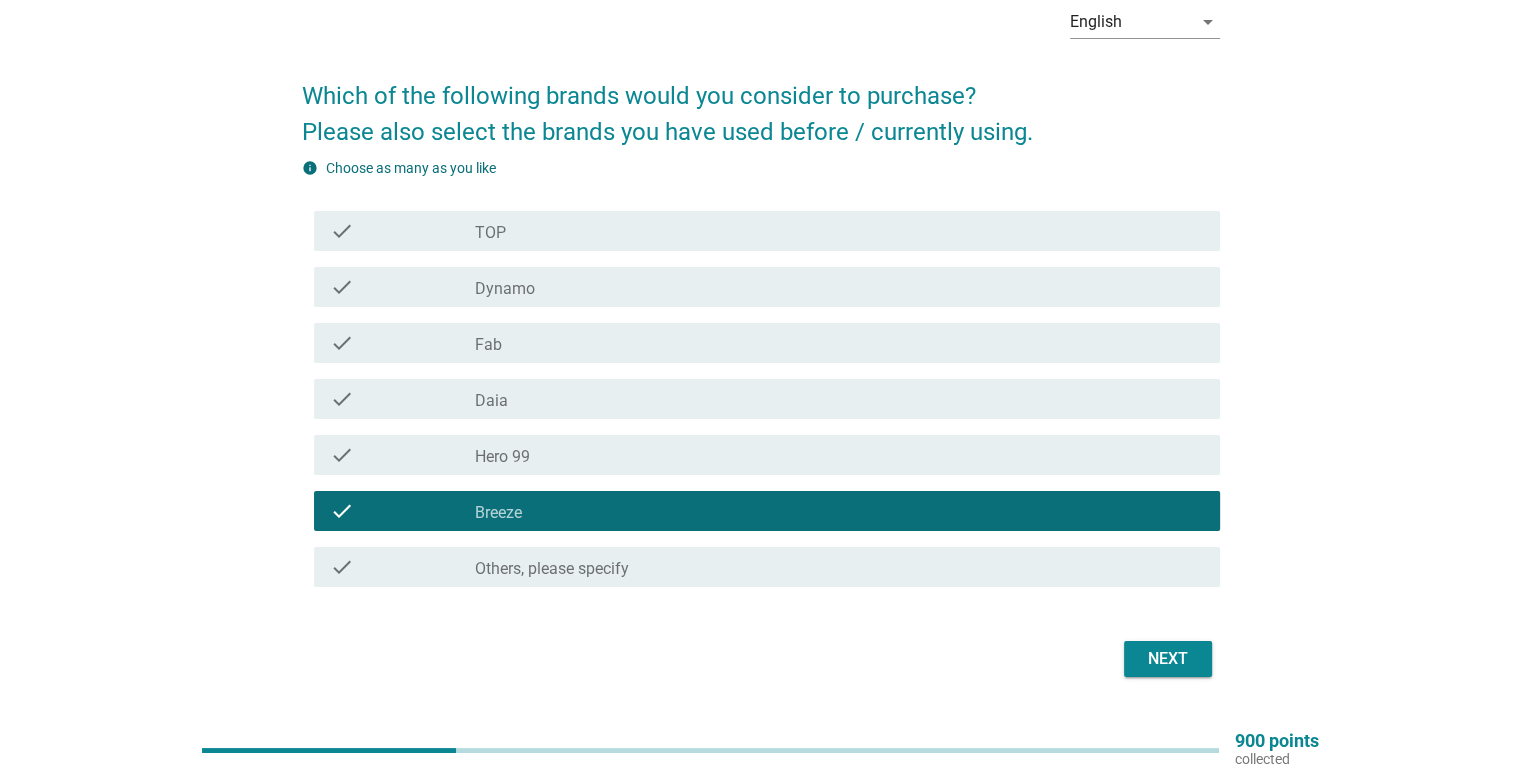 click on "check_box_outline_blank TOP" at bounding box center (839, 231) 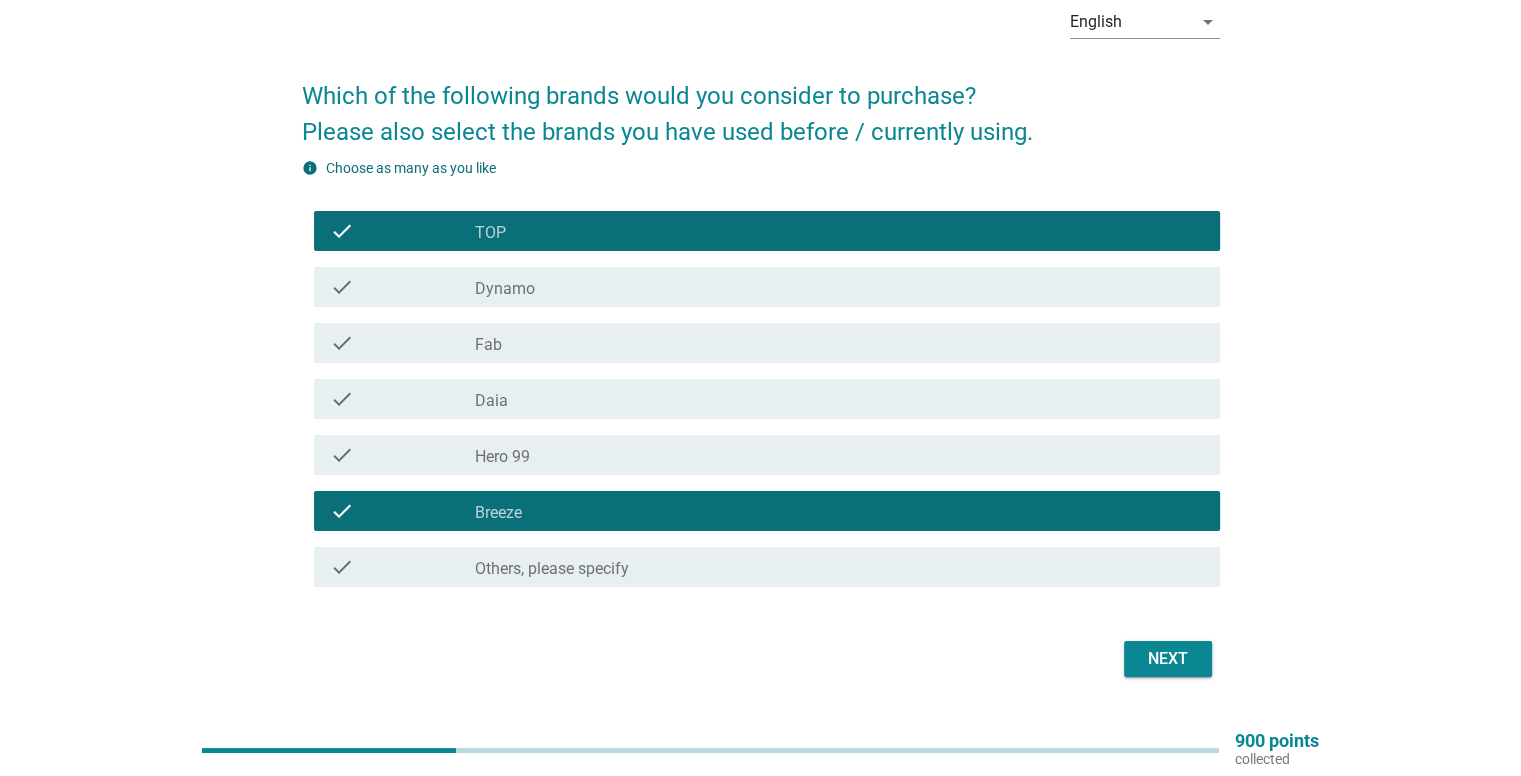 click on "check_box_outline_blank Hero 99" at bounding box center [839, 455] 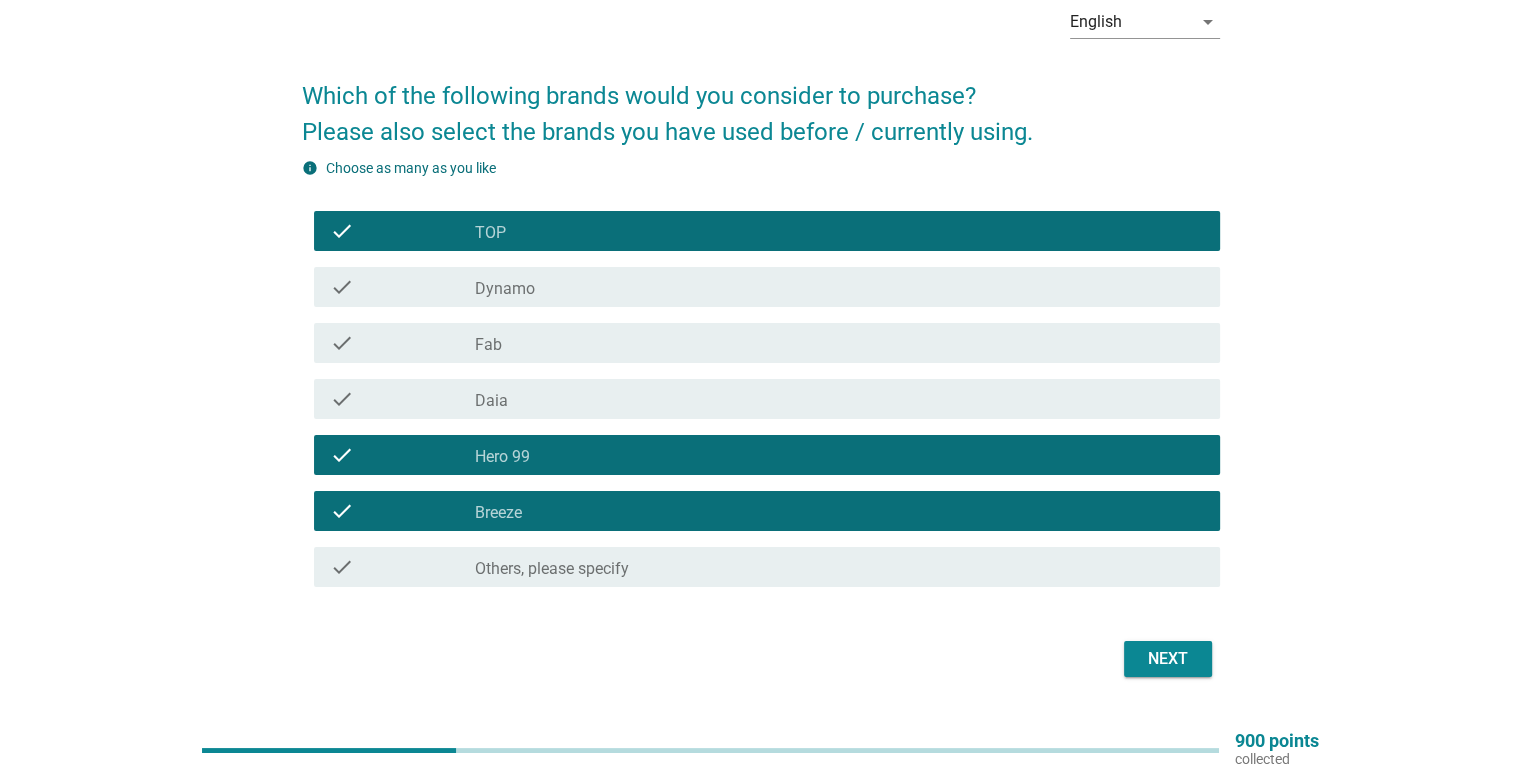 click on "check_box_outline_blank Dynamo" at bounding box center (839, 287) 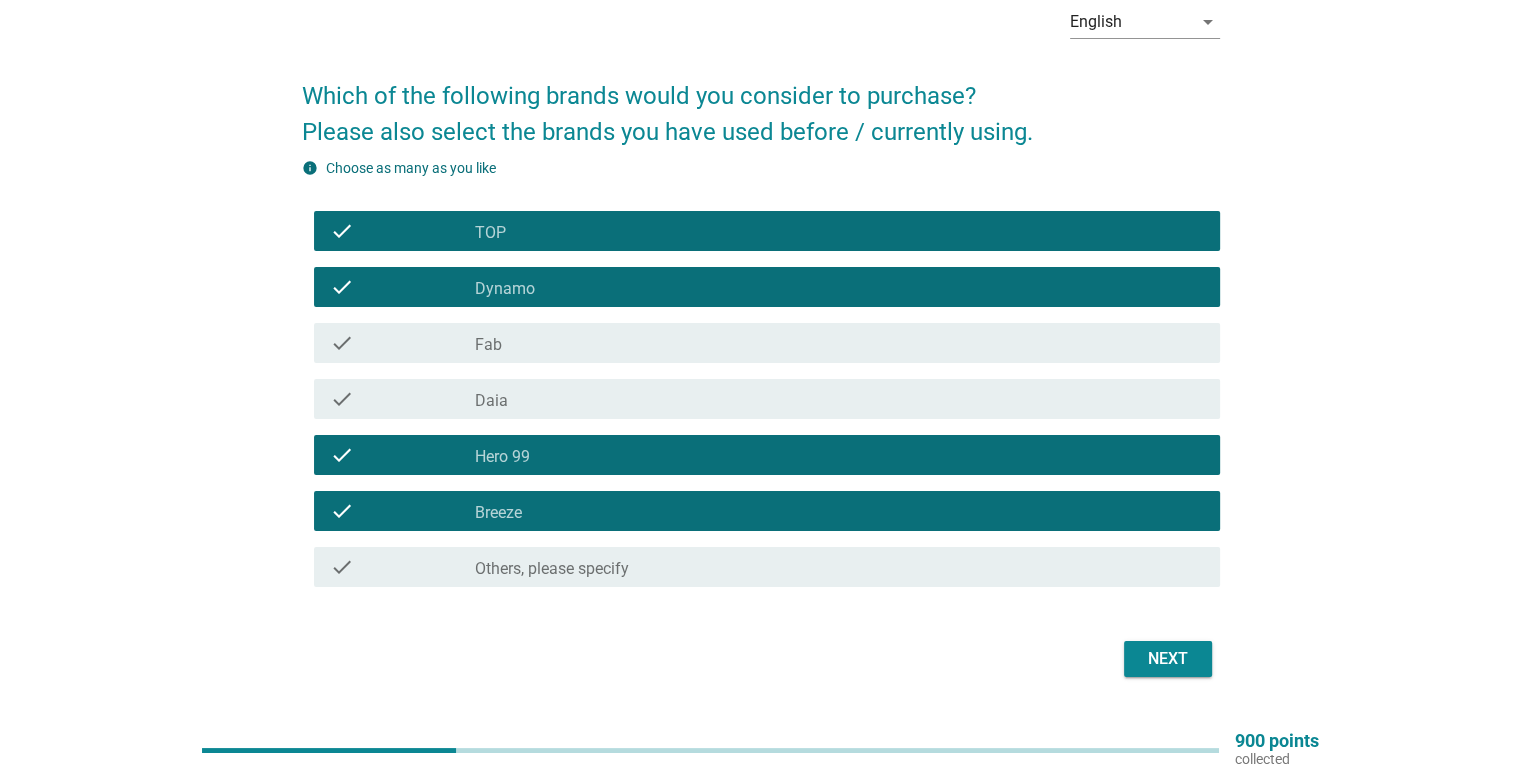 click on "Next" at bounding box center [1168, 659] 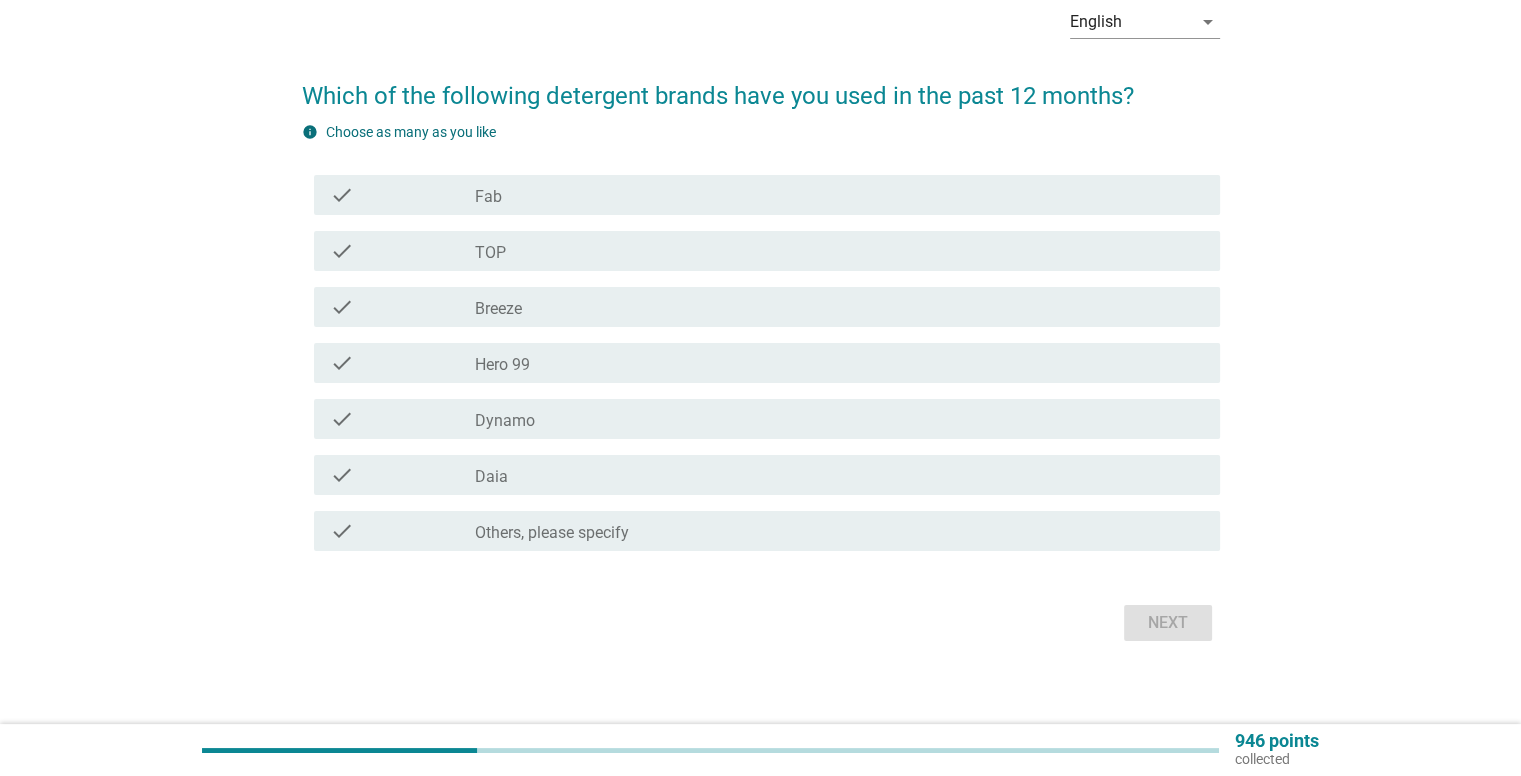 scroll, scrollTop: 0, scrollLeft: 0, axis: both 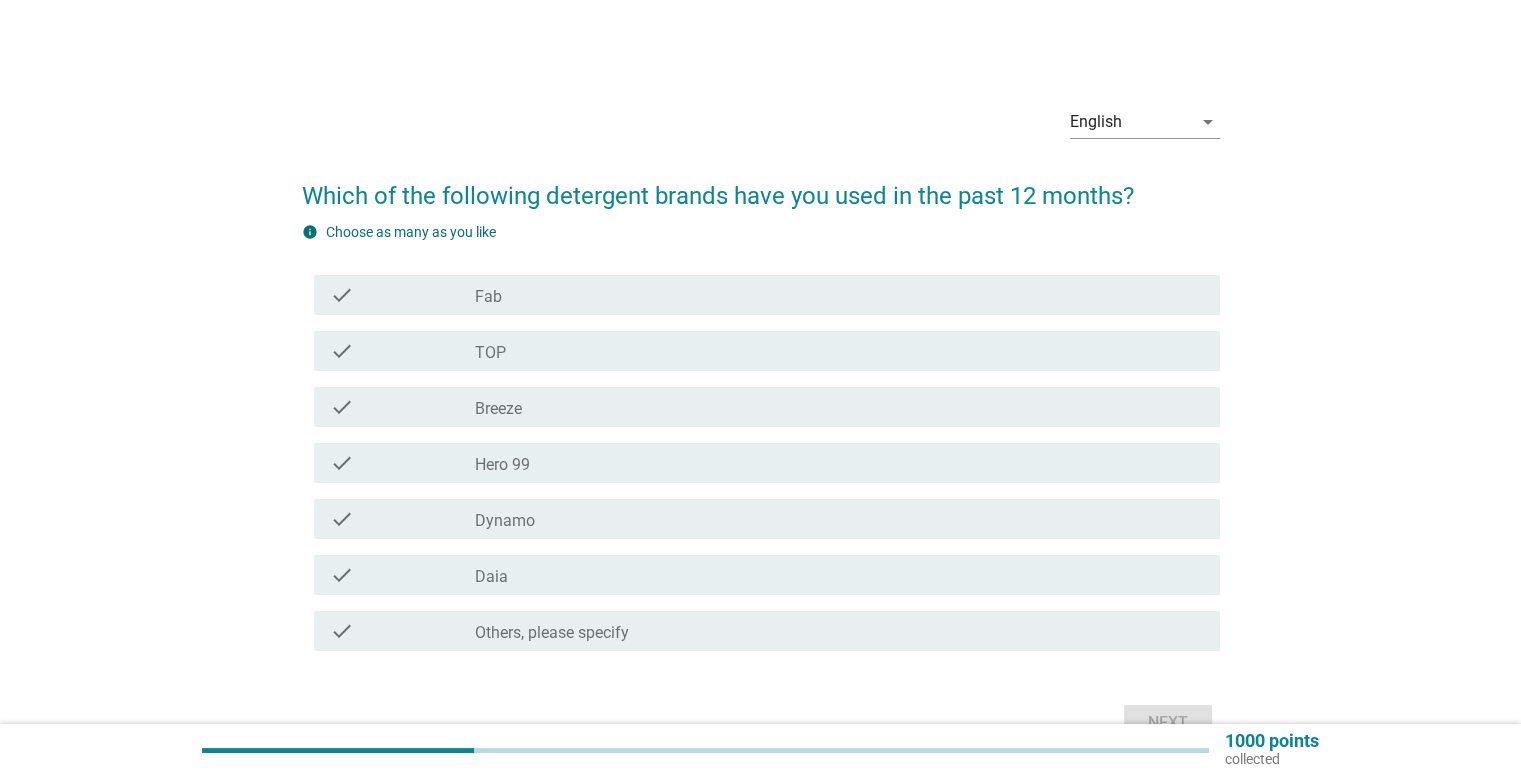 click on "check     check_box TOP" at bounding box center (767, 351) 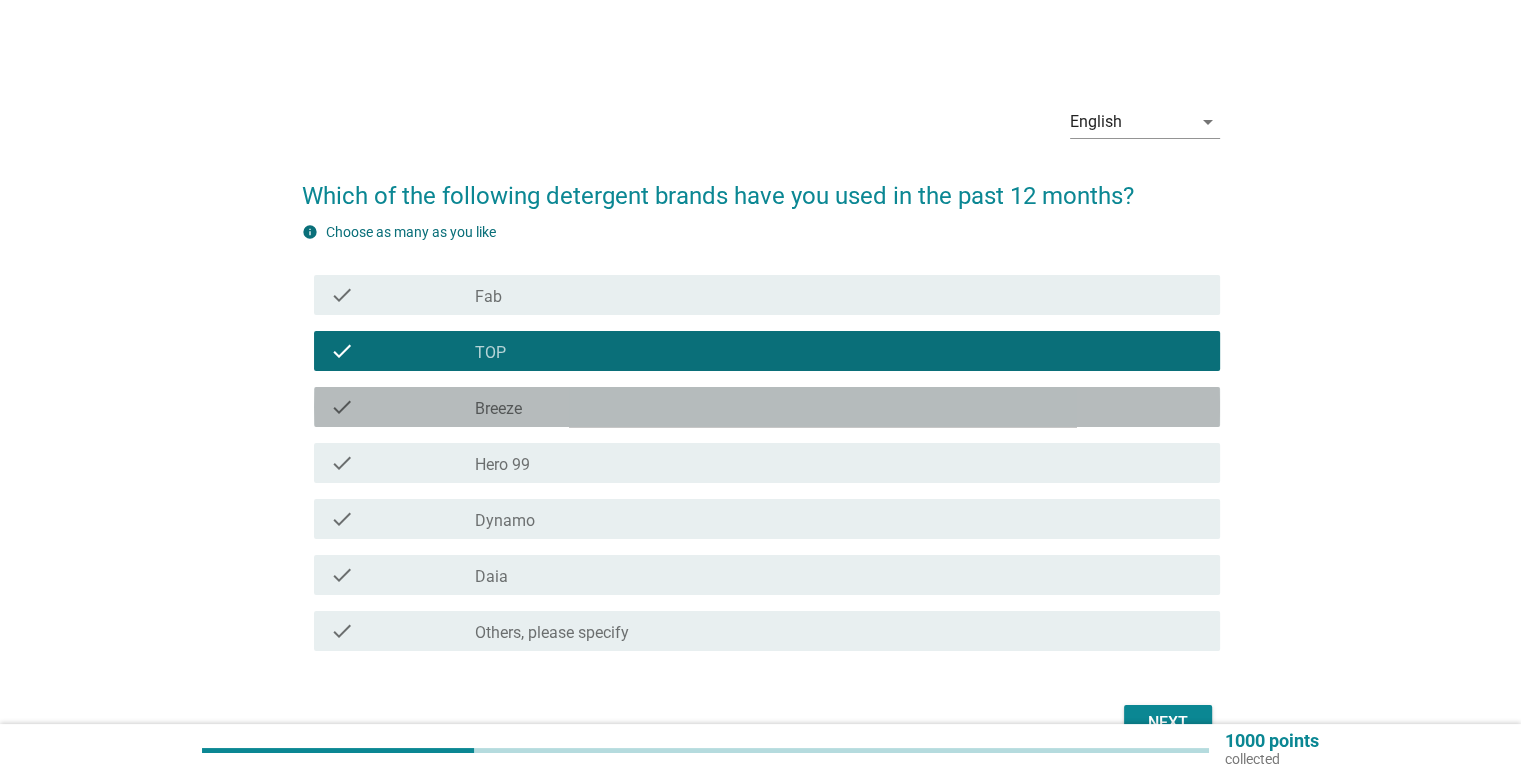 click on "check_box Breeze" at bounding box center [839, 407] 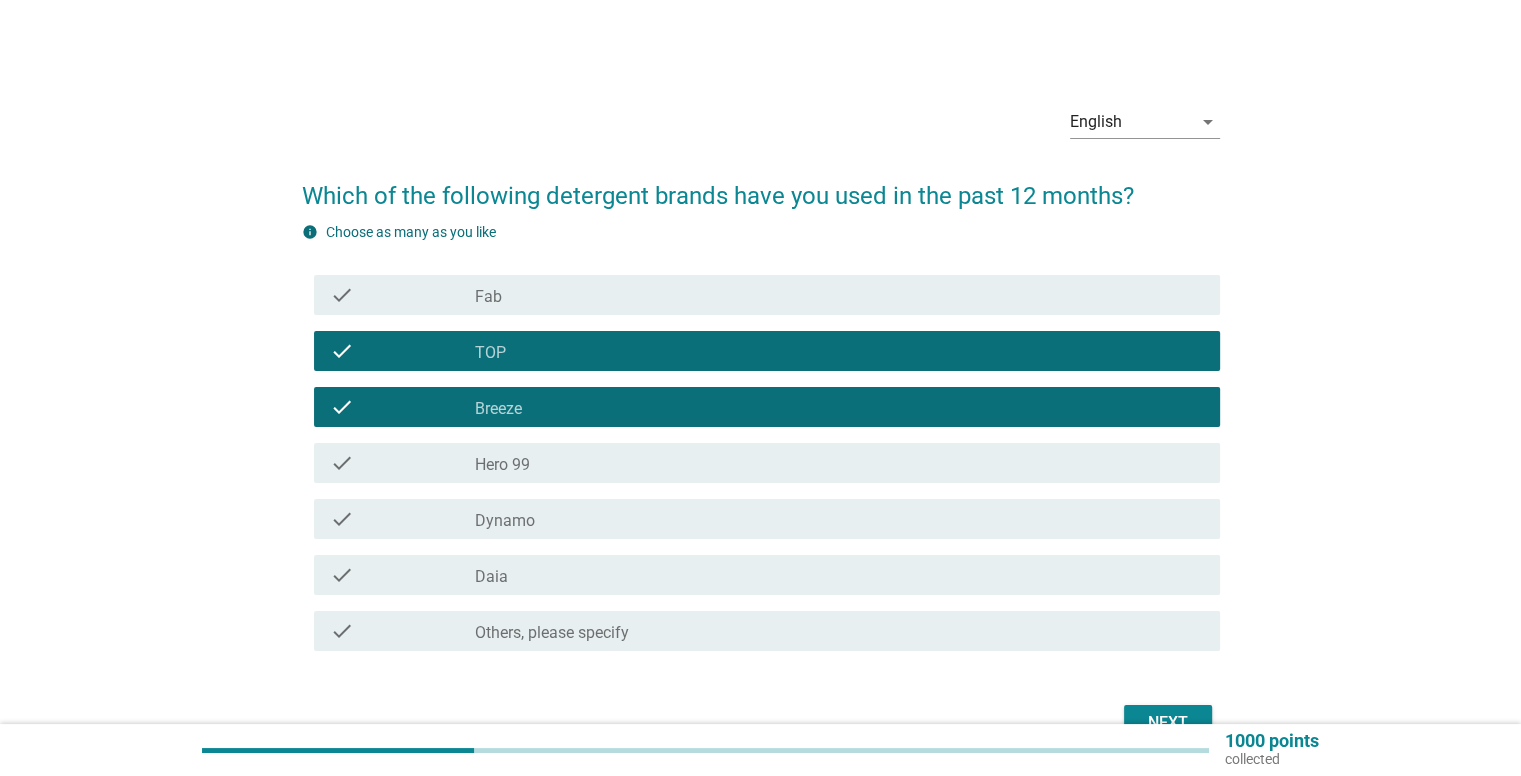 click on "check     check_box Hero 99" at bounding box center [767, 463] 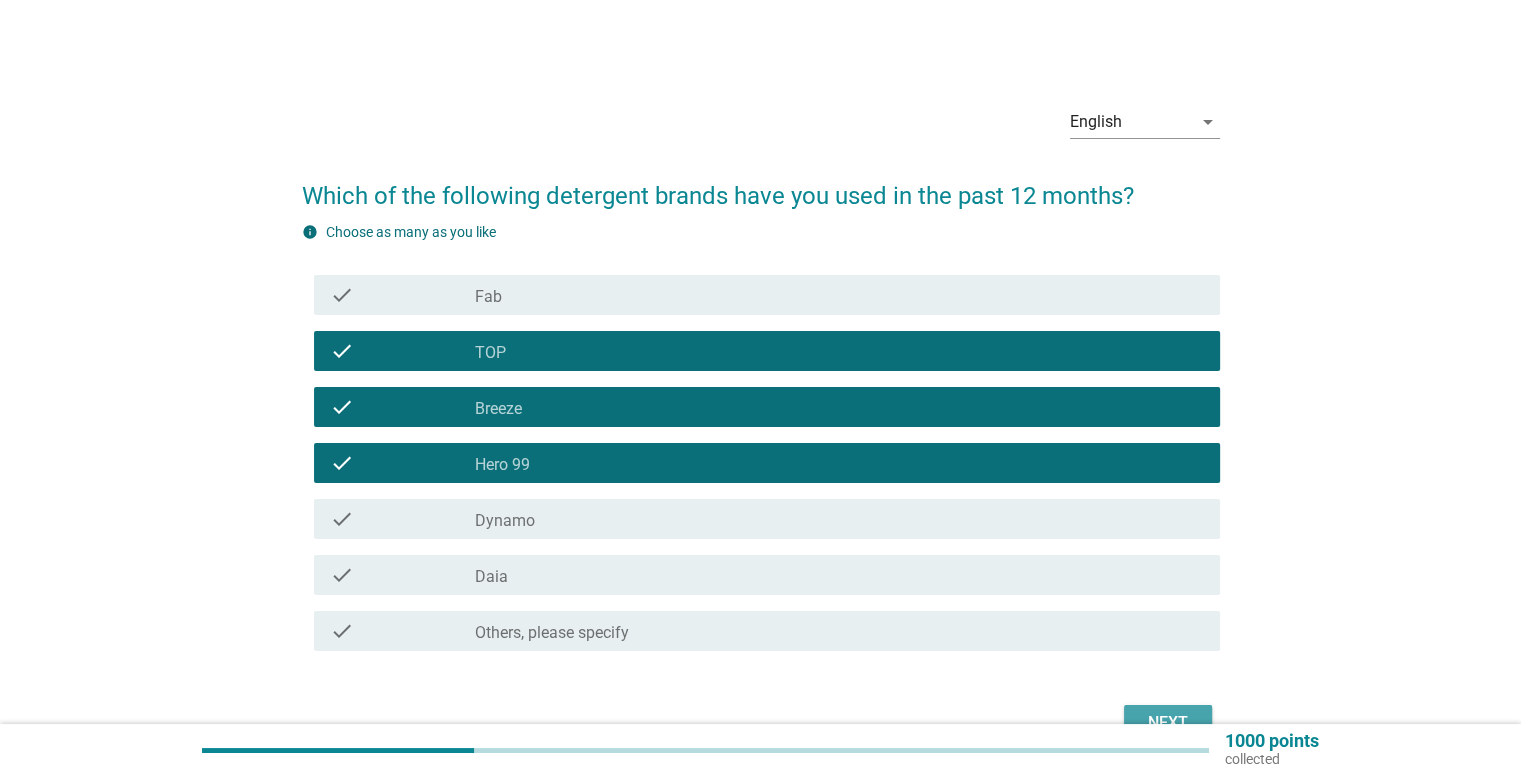 click on "Next" at bounding box center (1168, 723) 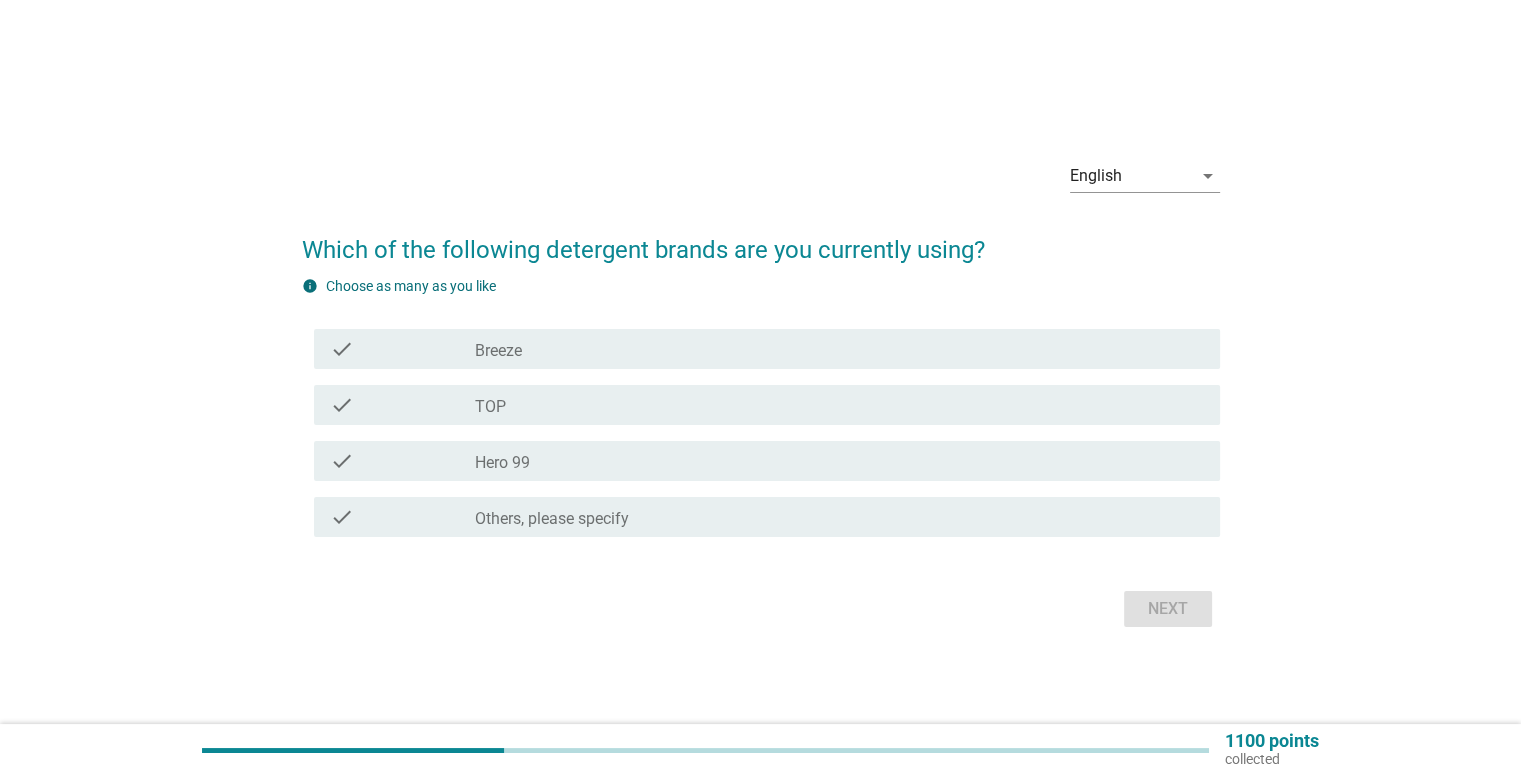 click on "check_box Breeze" at bounding box center (839, 349) 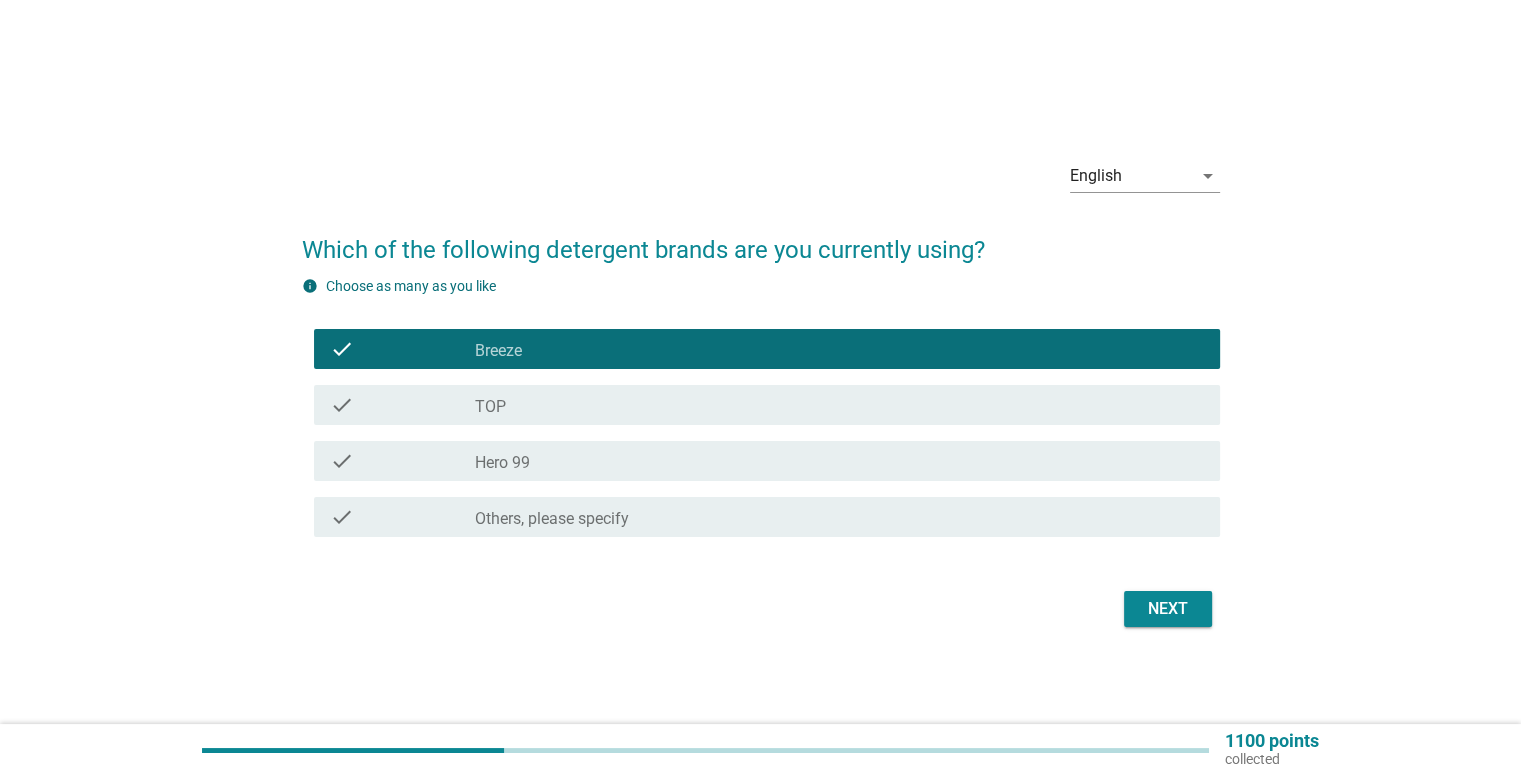 click on "check_box TOP" at bounding box center (839, 405) 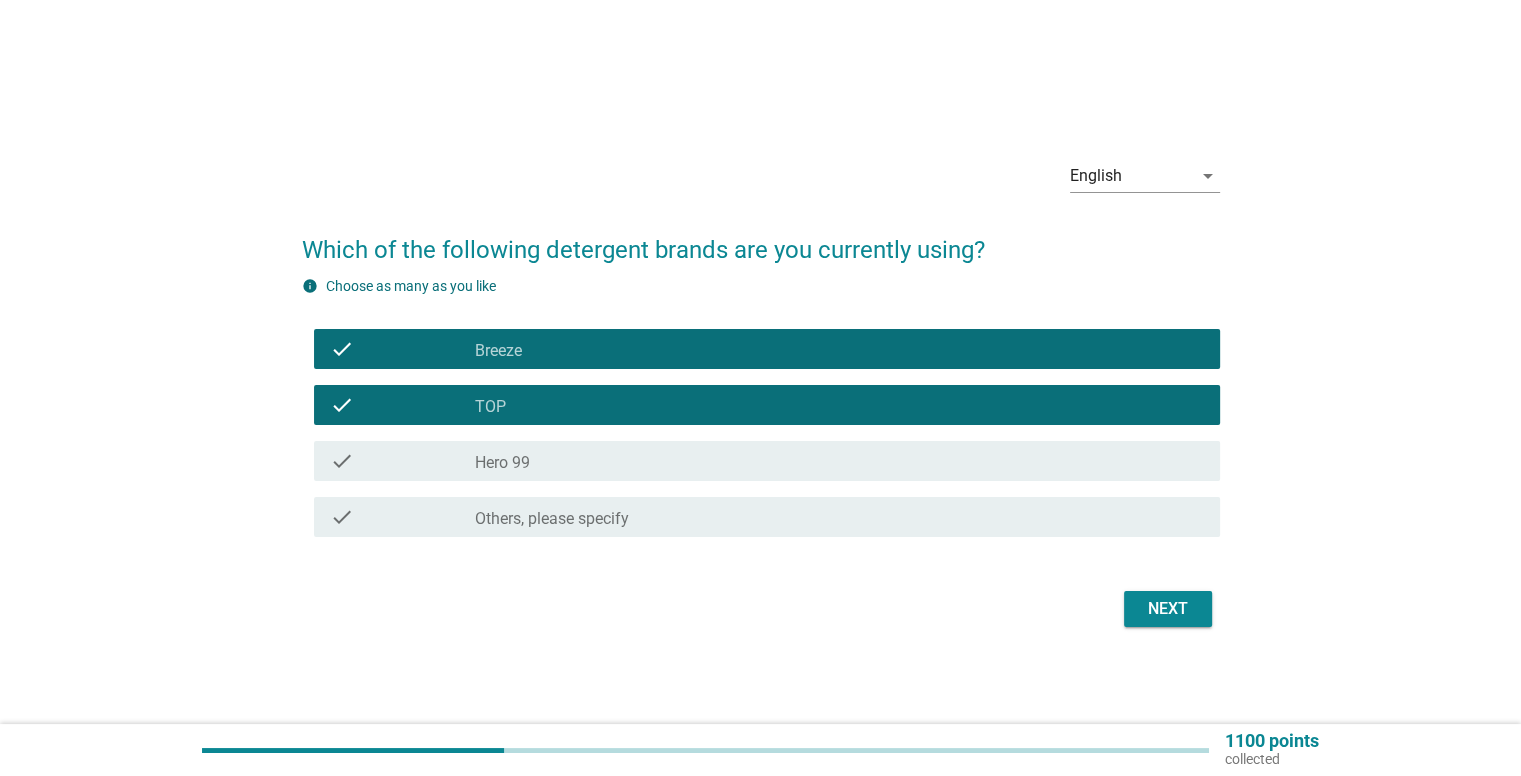 click on "Next" at bounding box center [1168, 609] 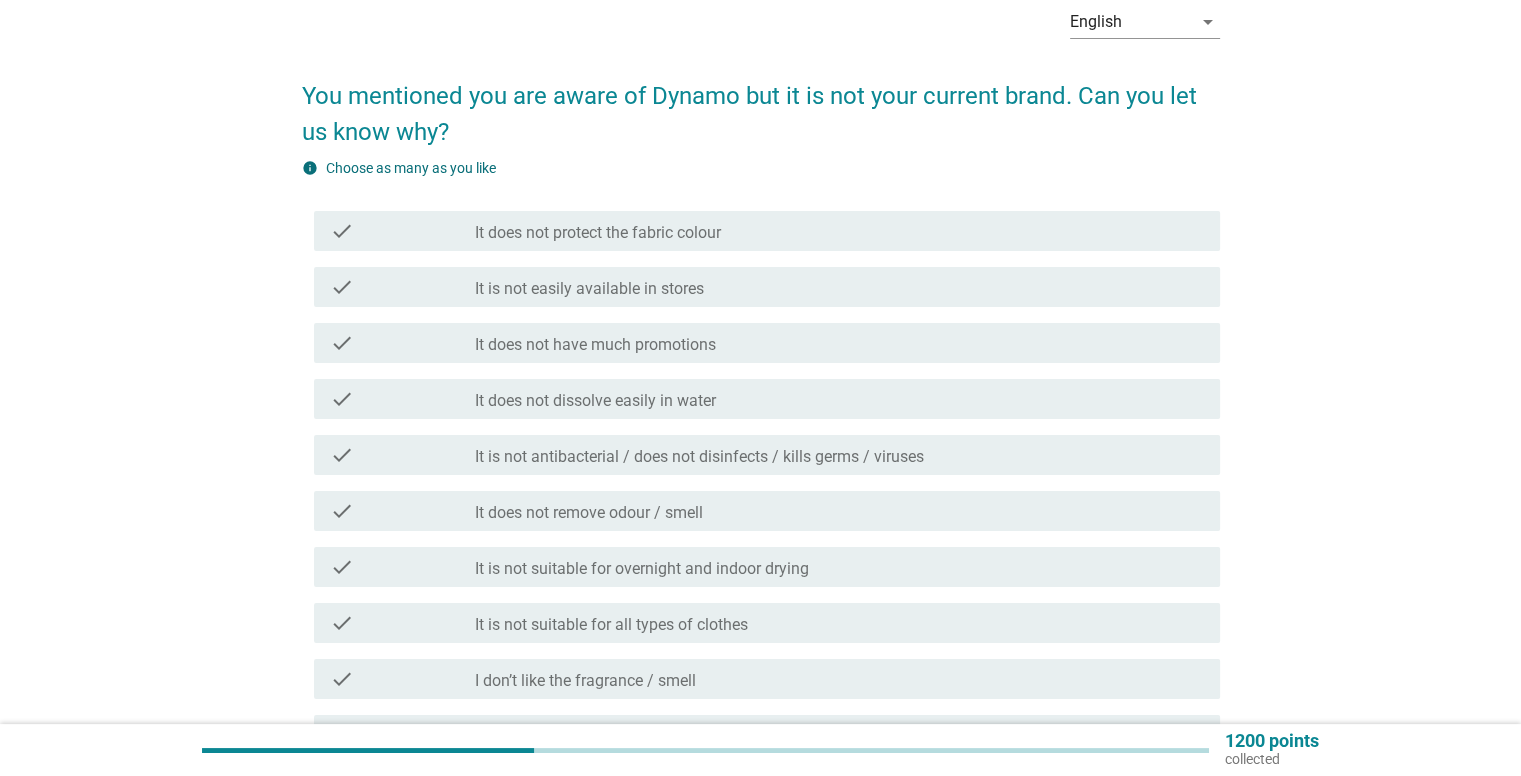 scroll, scrollTop: 200, scrollLeft: 0, axis: vertical 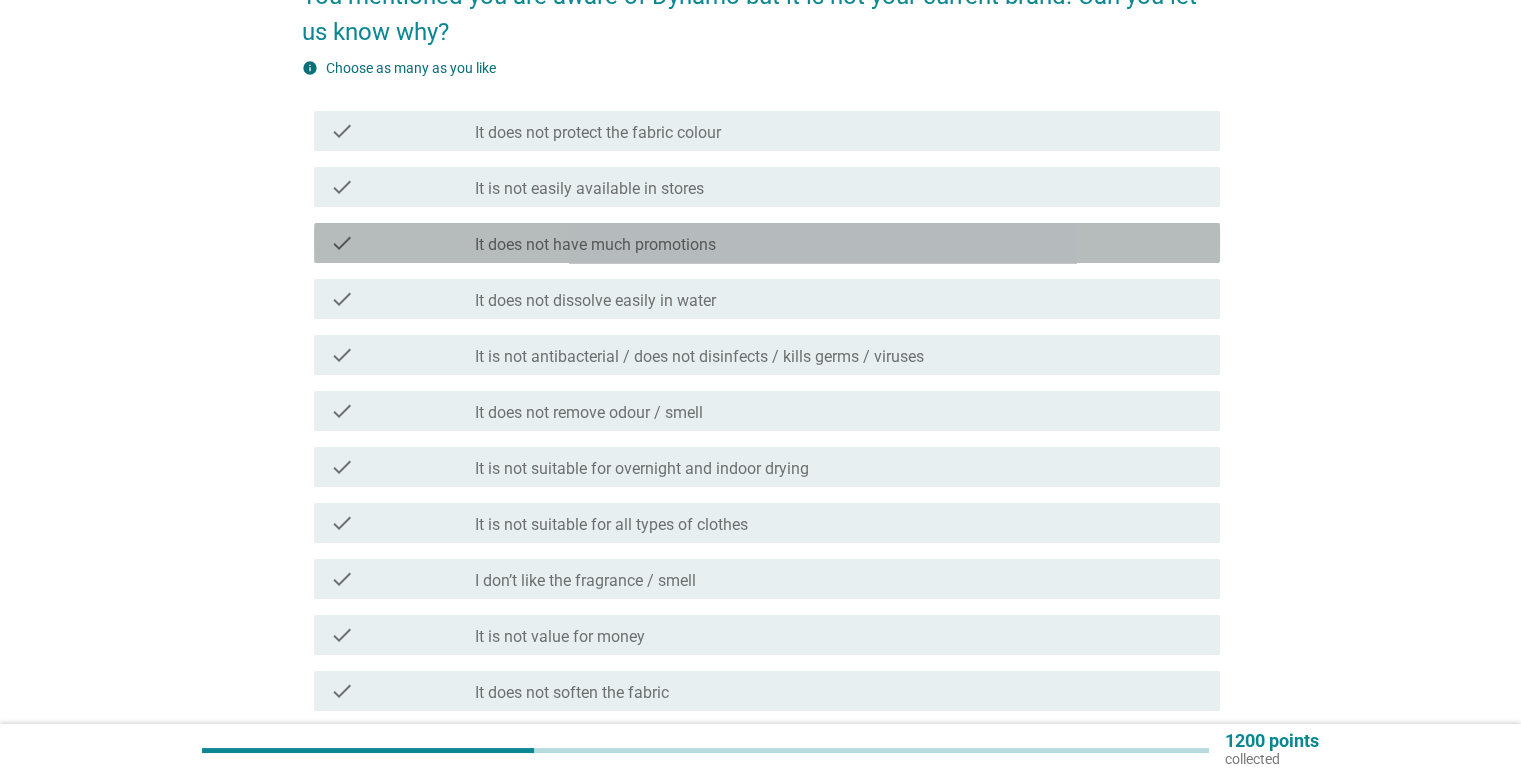 click on "It does not have much promotions" at bounding box center [595, 245] 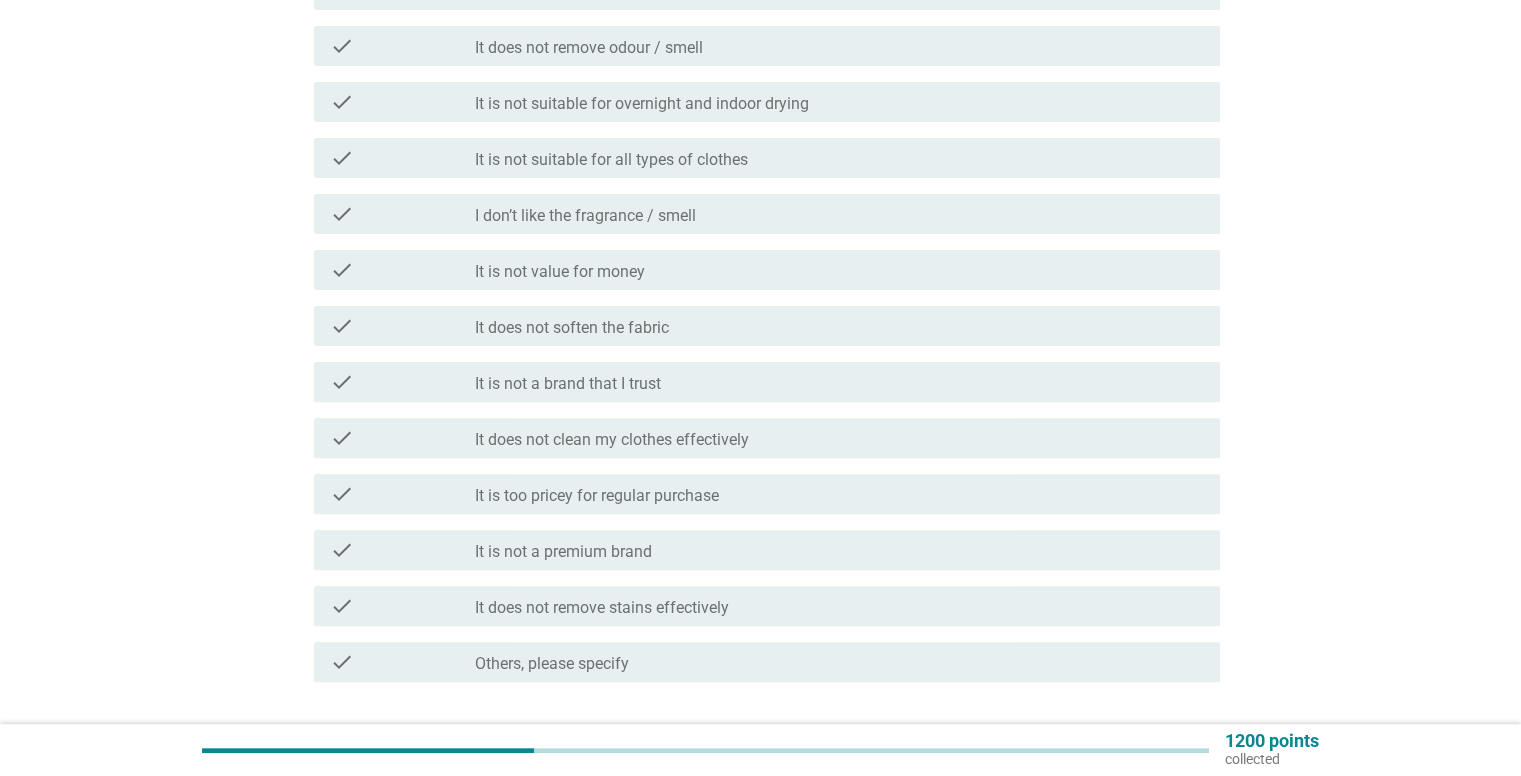 scroll, scrollTop: 600, scrollLeft: 0, axis: vertical 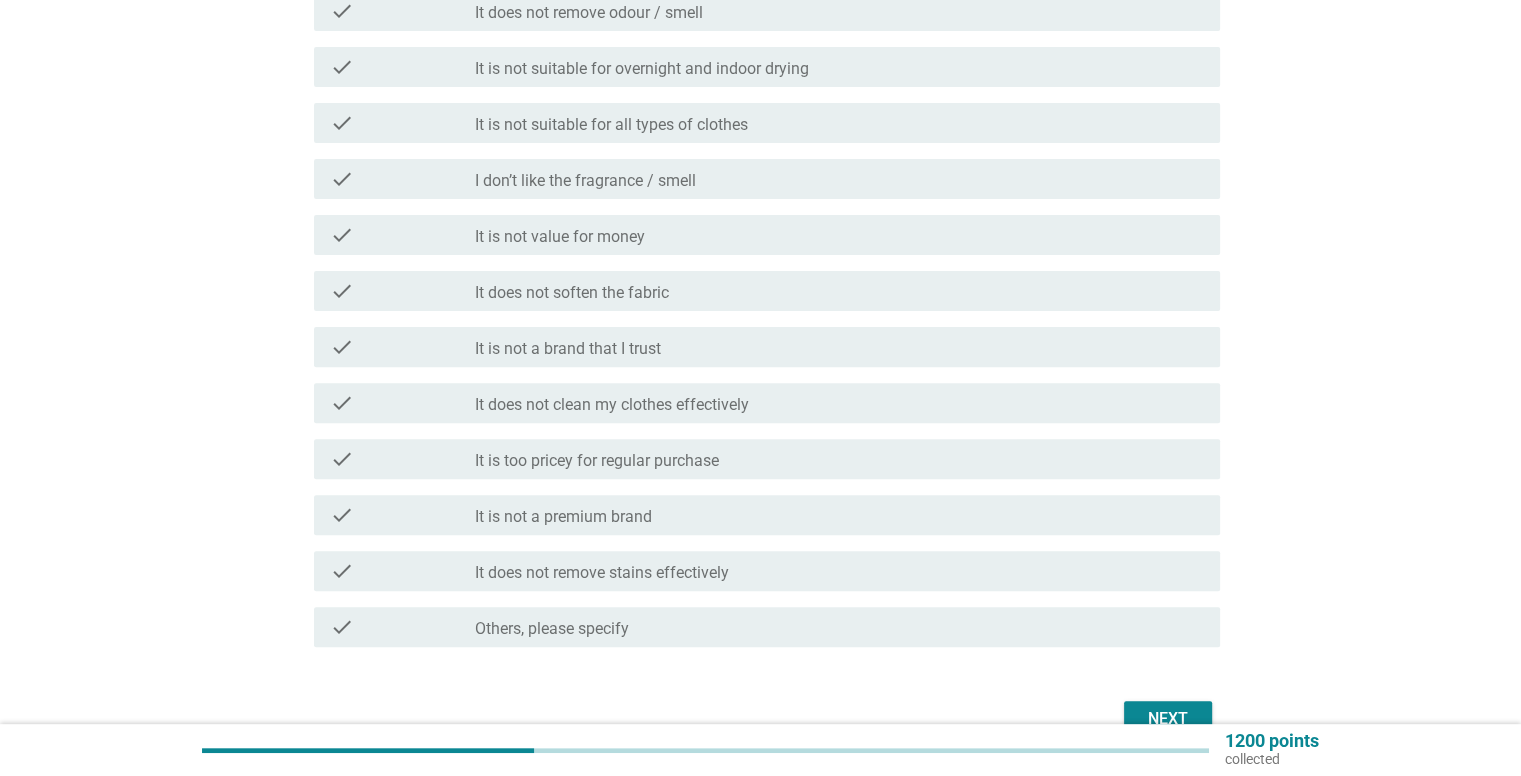 click on "It is too pricey for regular purchase" at bounding box center [597, 461] 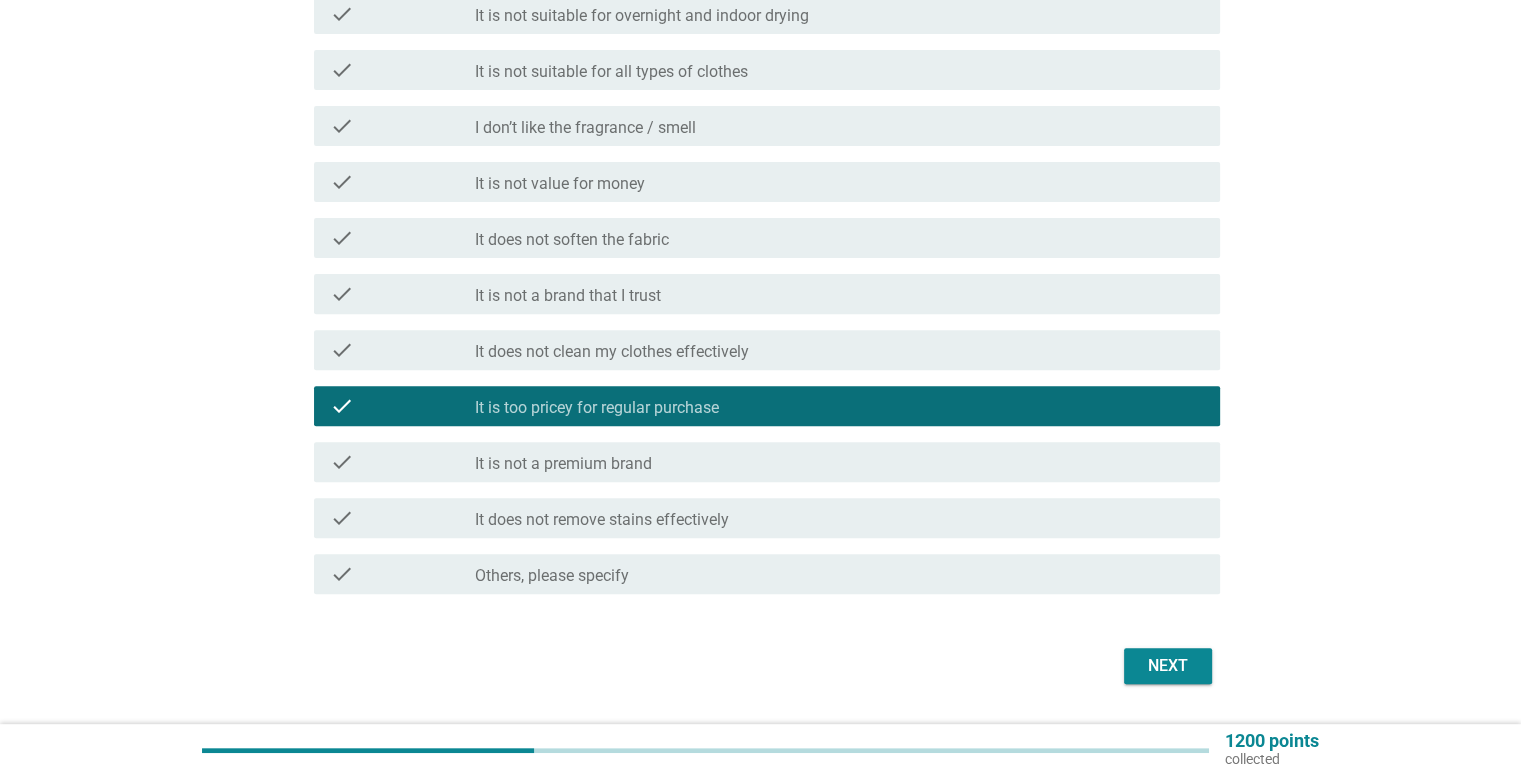 scroll, scrollTop: 700, scrollLeft: 0, axis: vertical 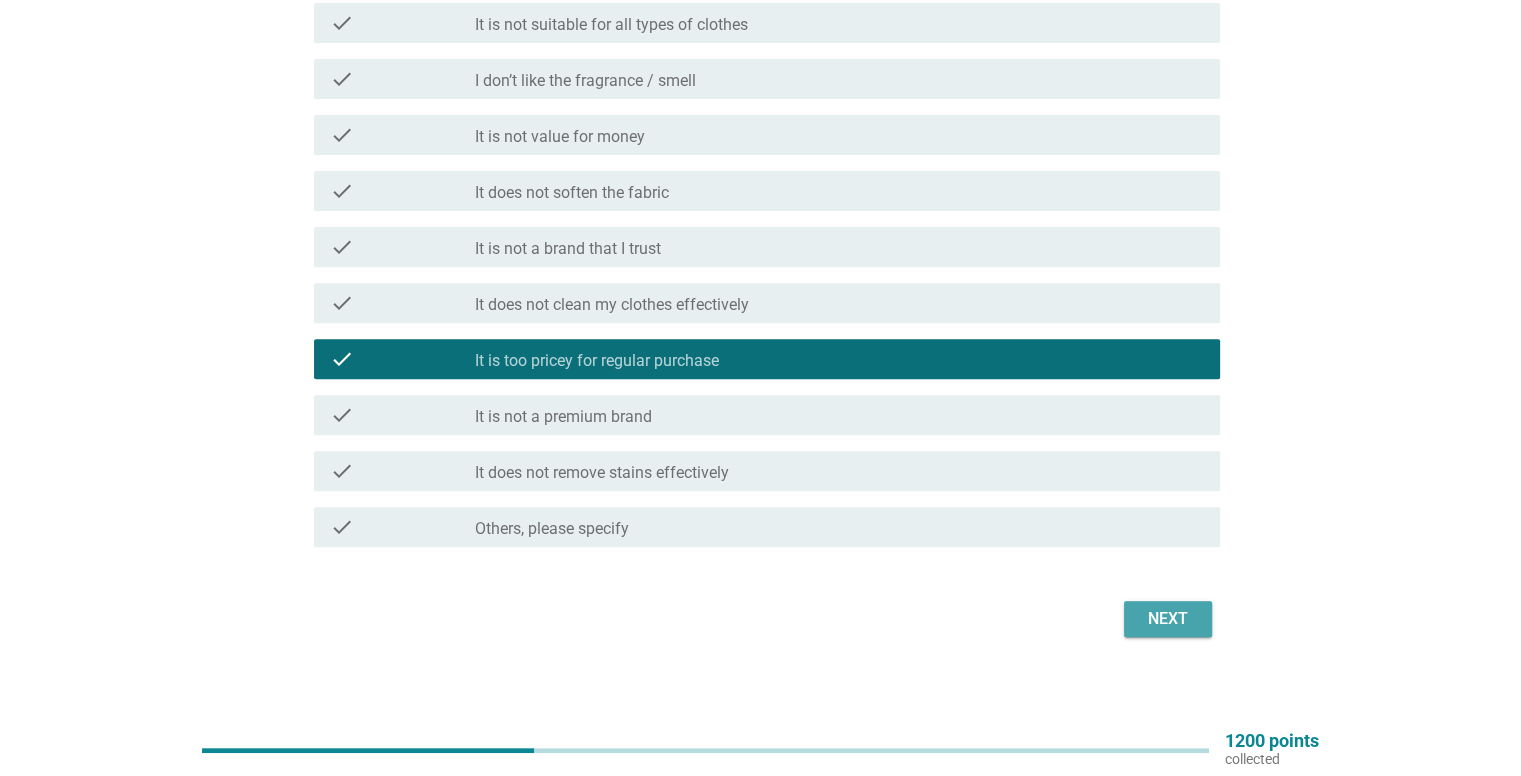 click on "Next" at bounding box center (1168, 619) 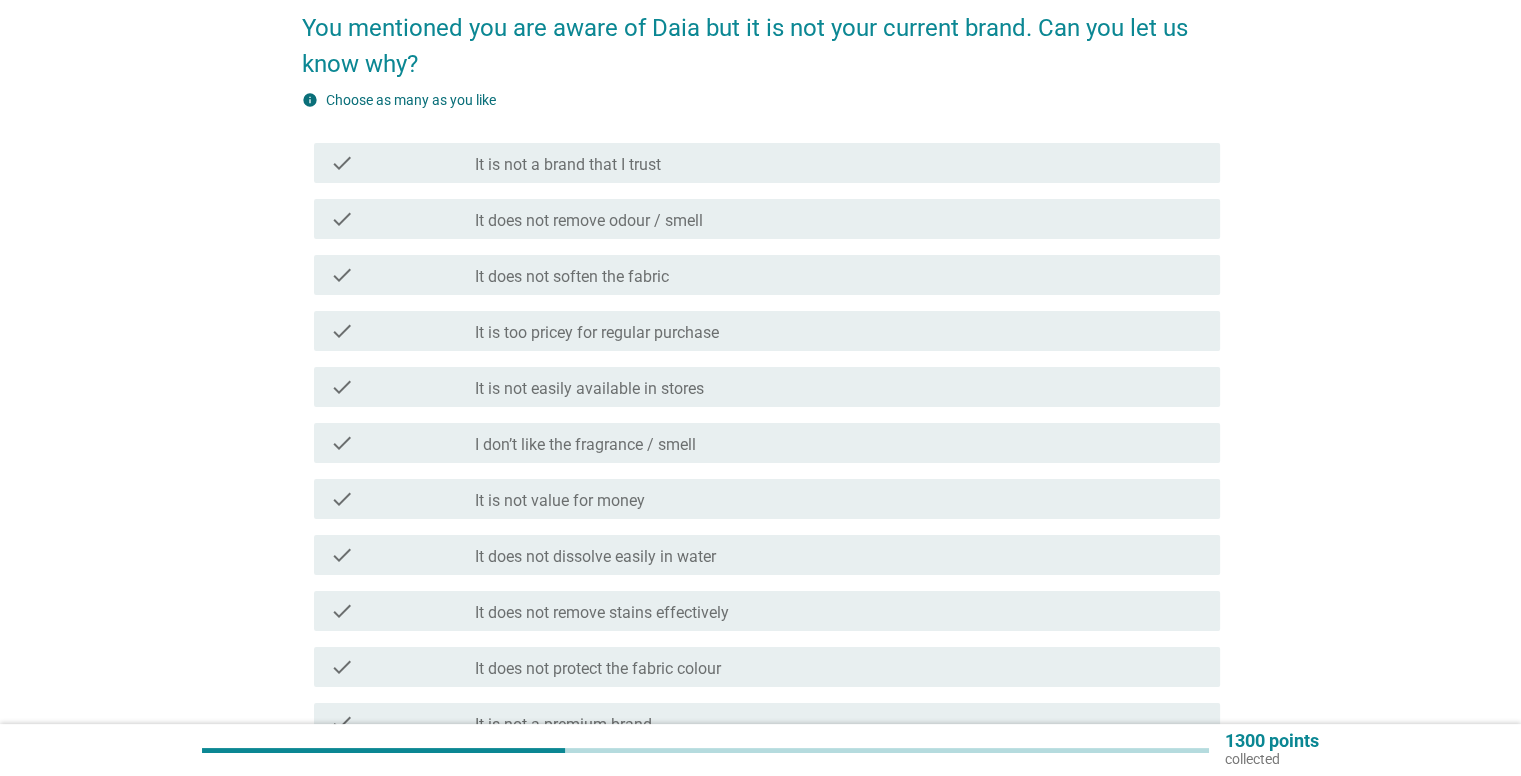 scroll, scrollTop: 200, scrollLeft: 0, axis: vertical 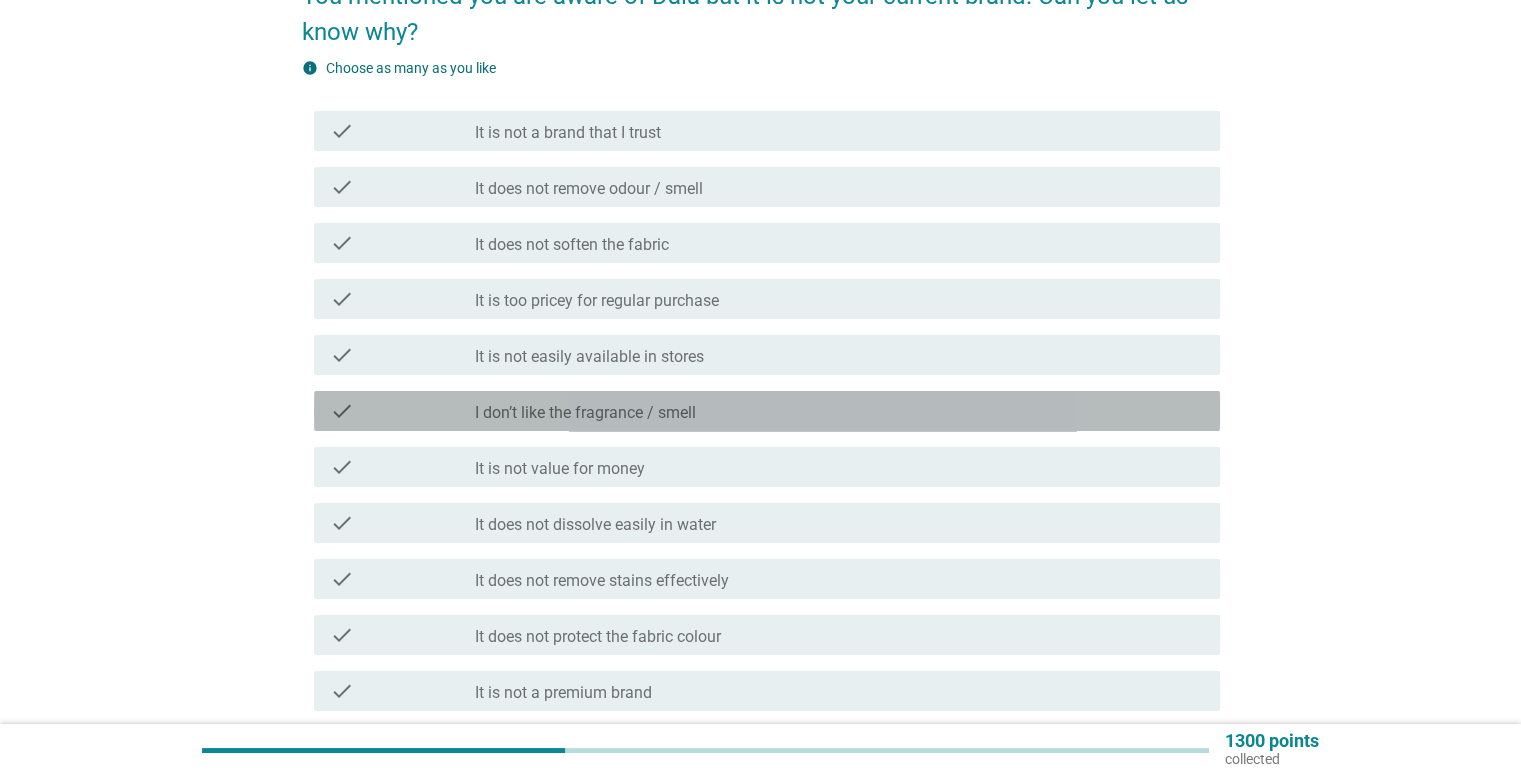 click on "I don’t like the fragrance / smell" at bounding box center (585, 413) 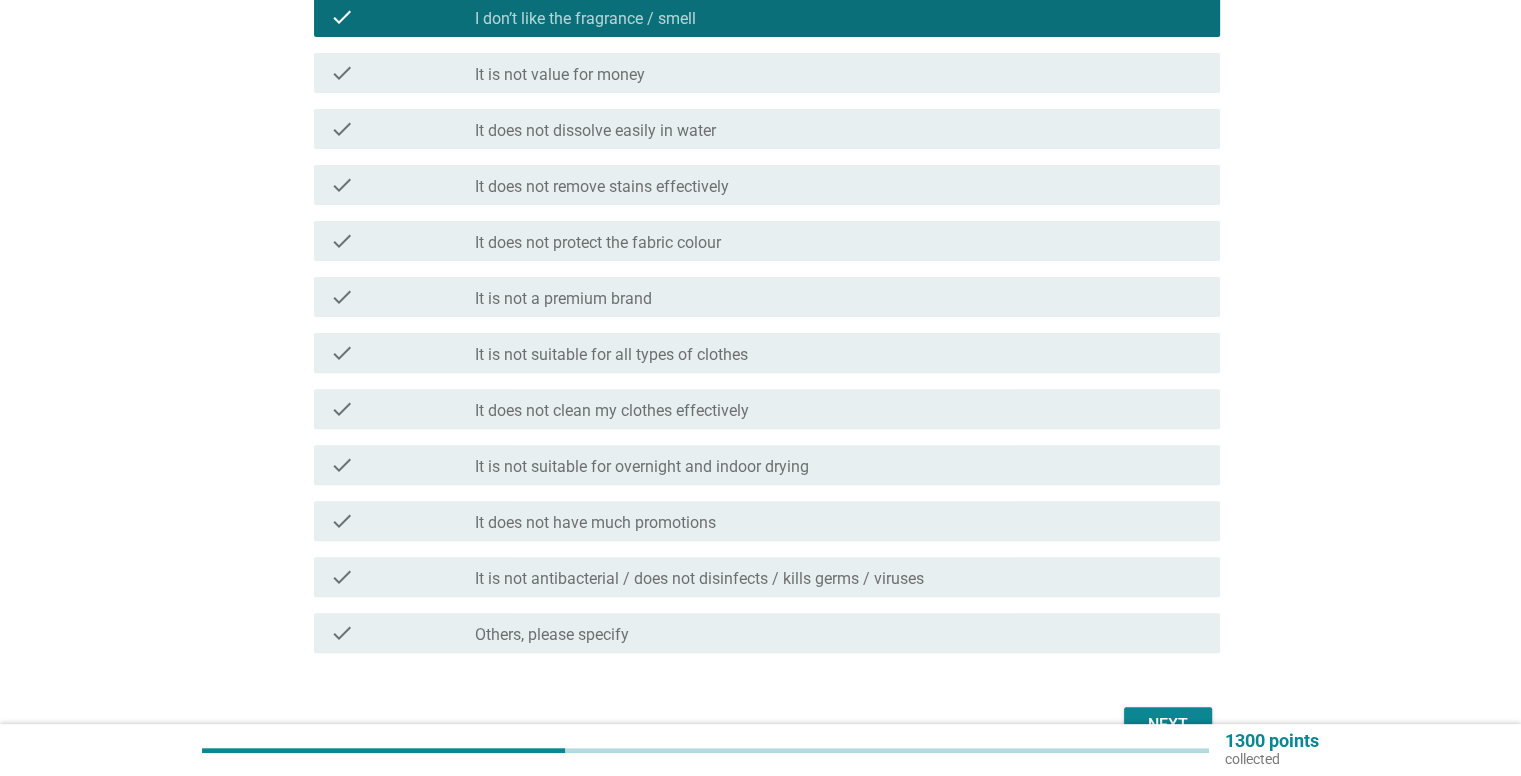 scroll, scrollTop: 700, scrollLeft: 0, axis: vertical 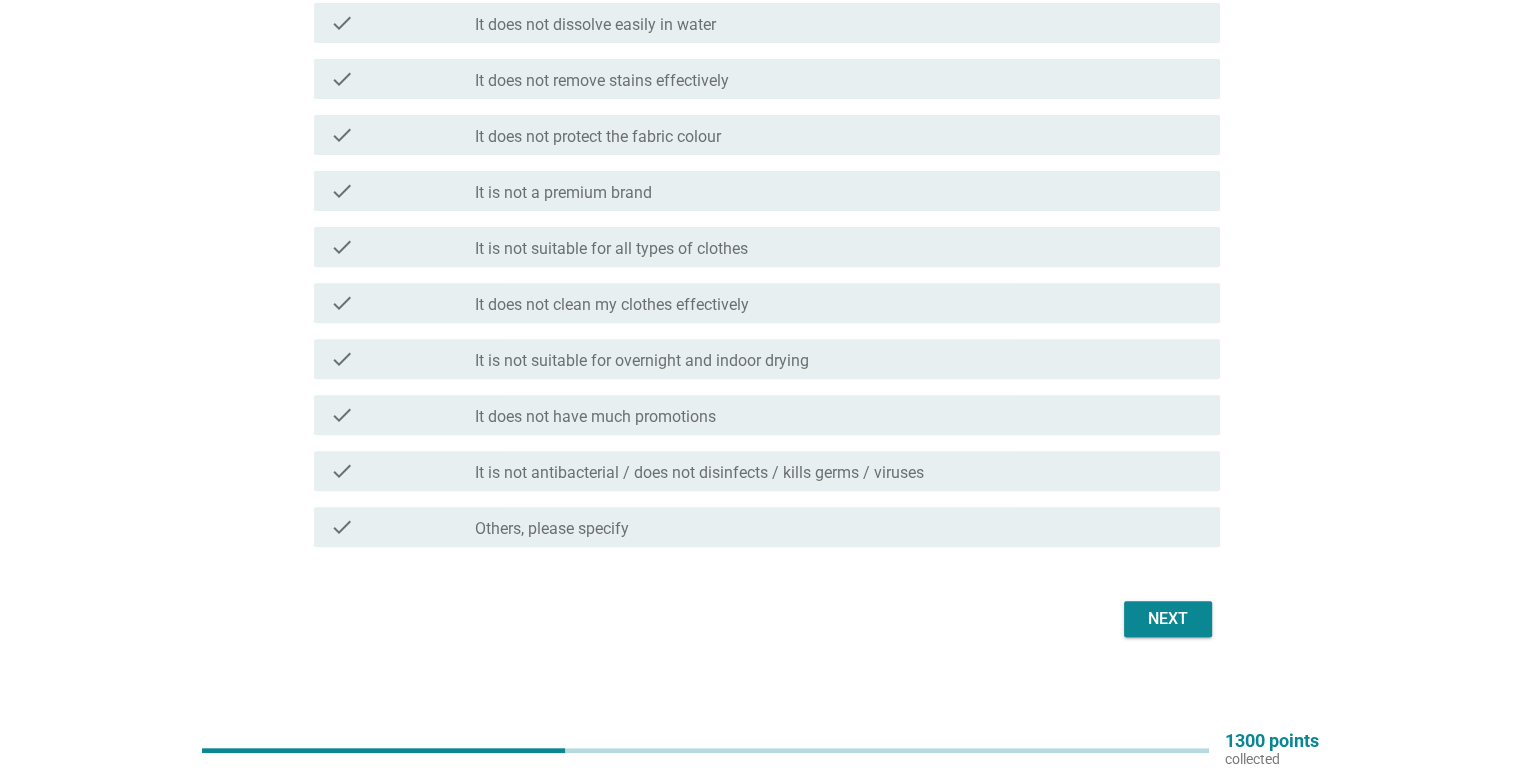 click on "Next" at bounding box center [761, 619] 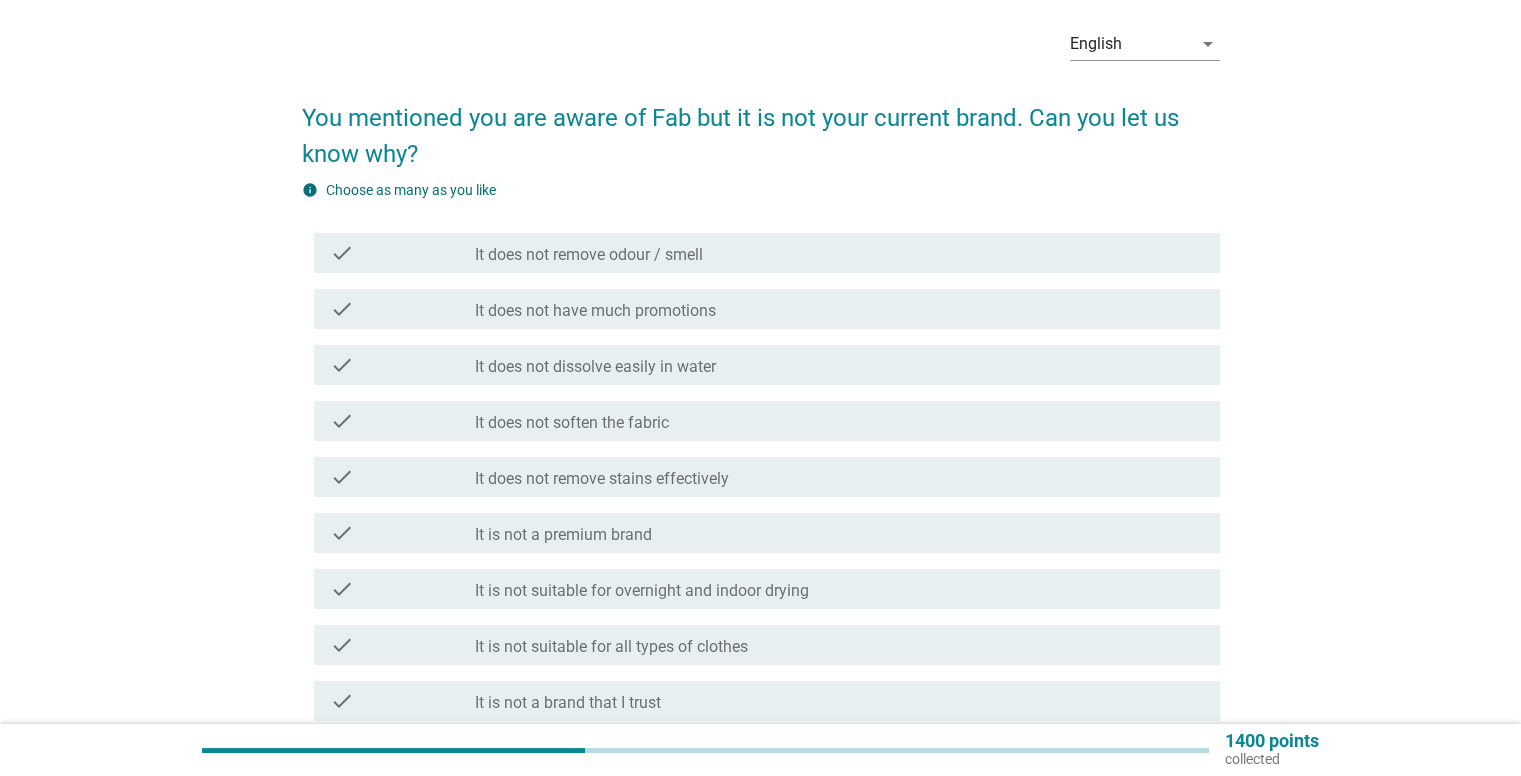 scroll, scrollTop: 100, scrollLeft: 0, axis: vertical 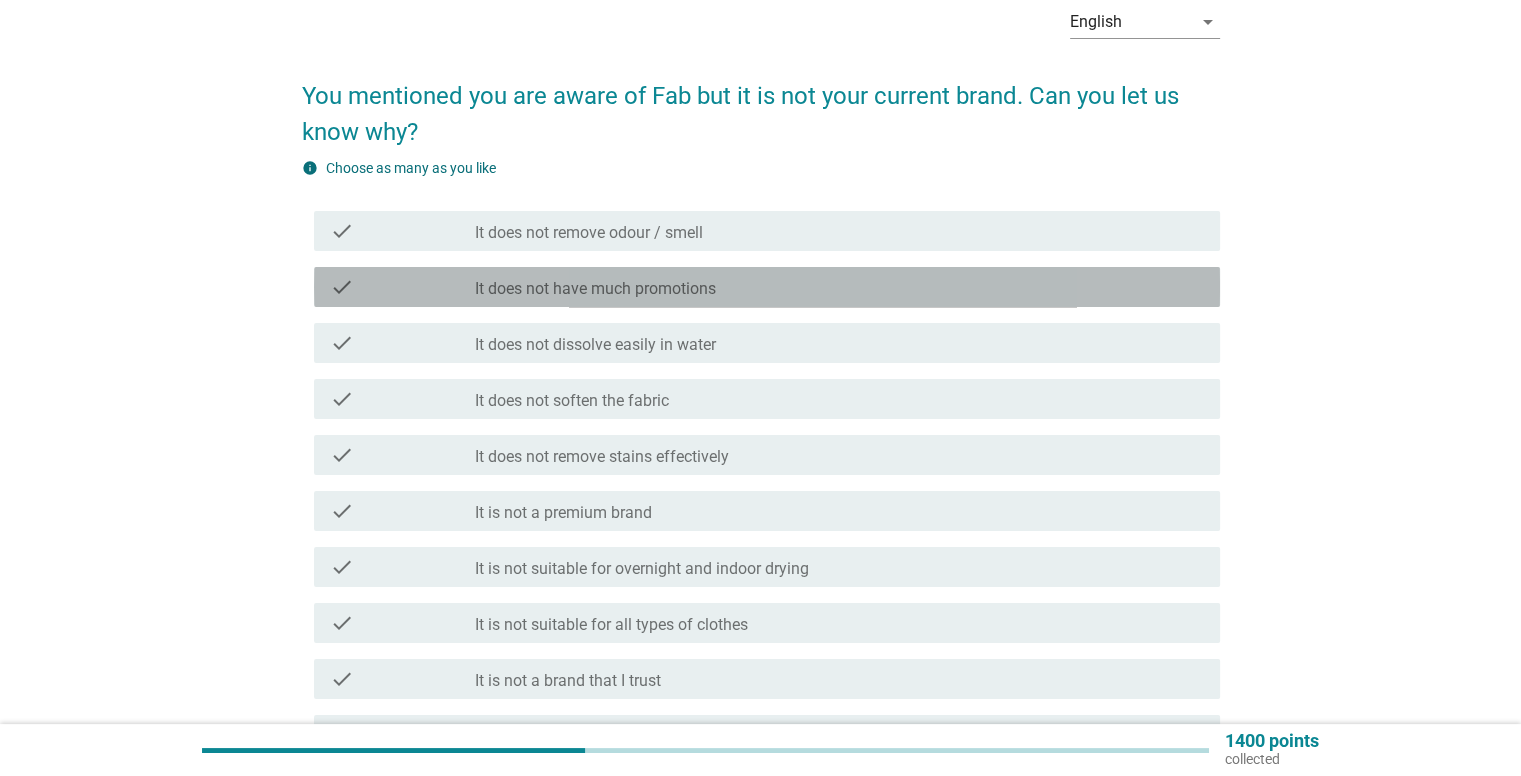 click on "It does not have much promotions" at bounding box center [595, 289] 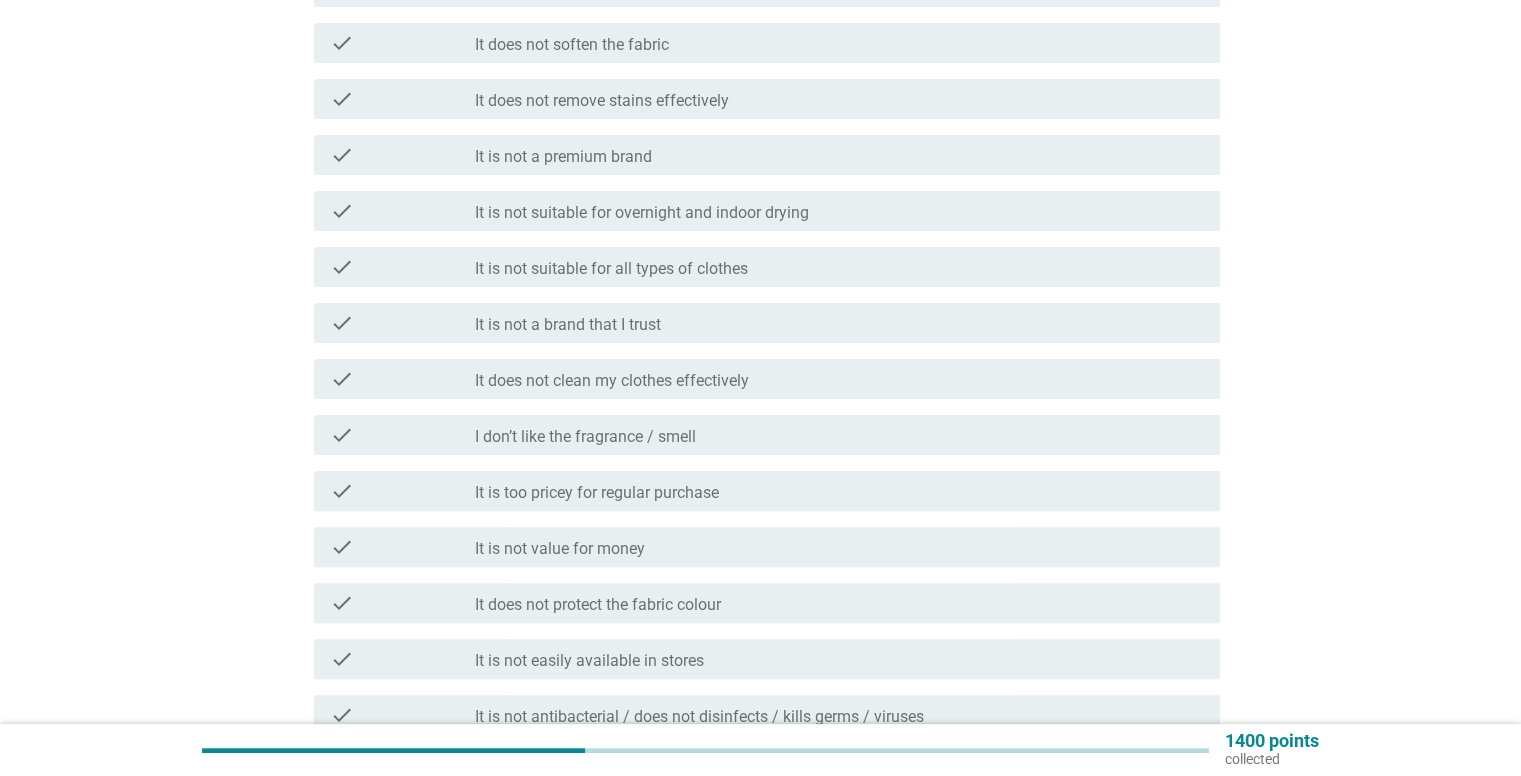 scroll, scrollTop: 500, scrollLeft: 0, axis: vertical 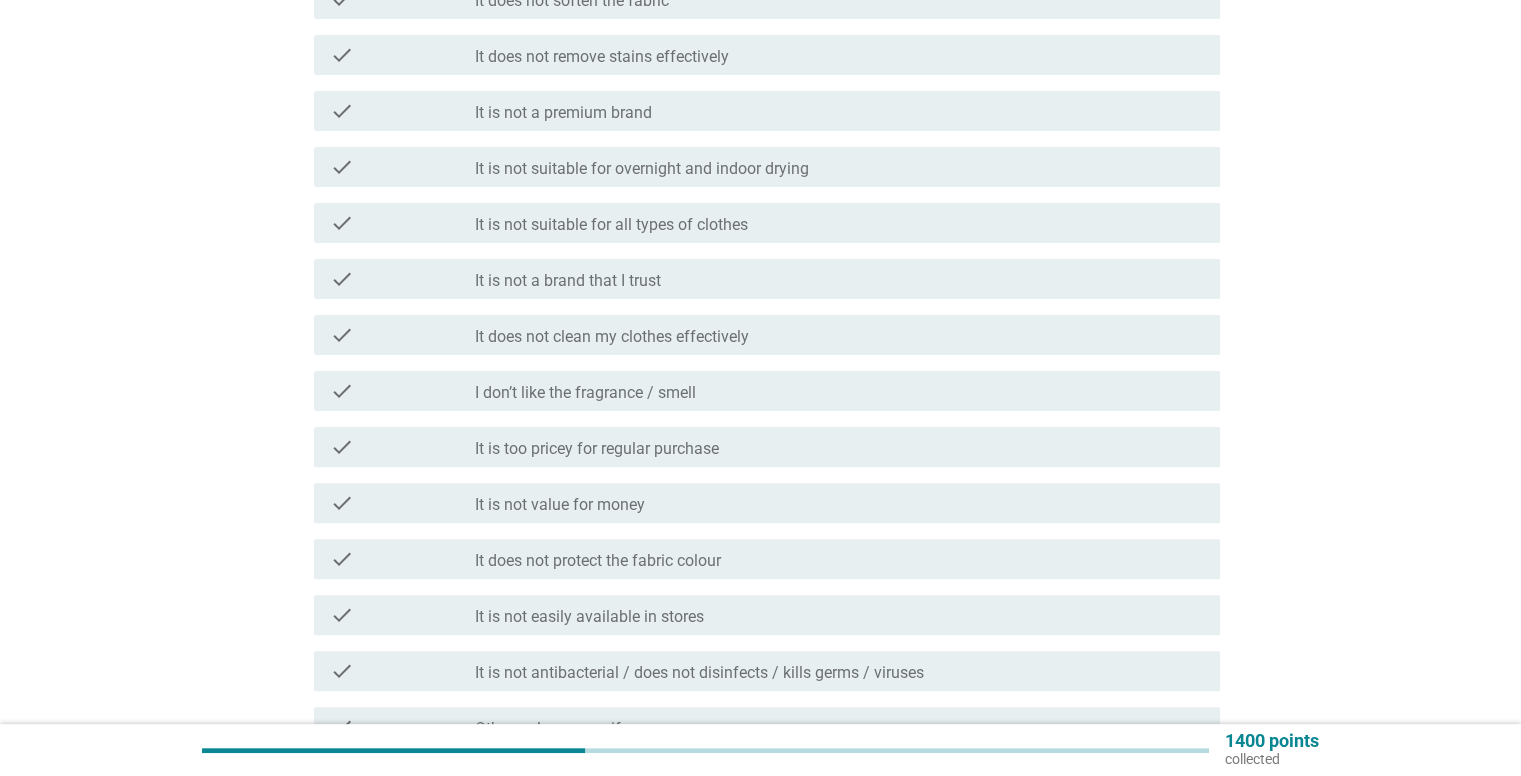 click on "It is too pricey for regular purchase" at bounding box center [597, 449] 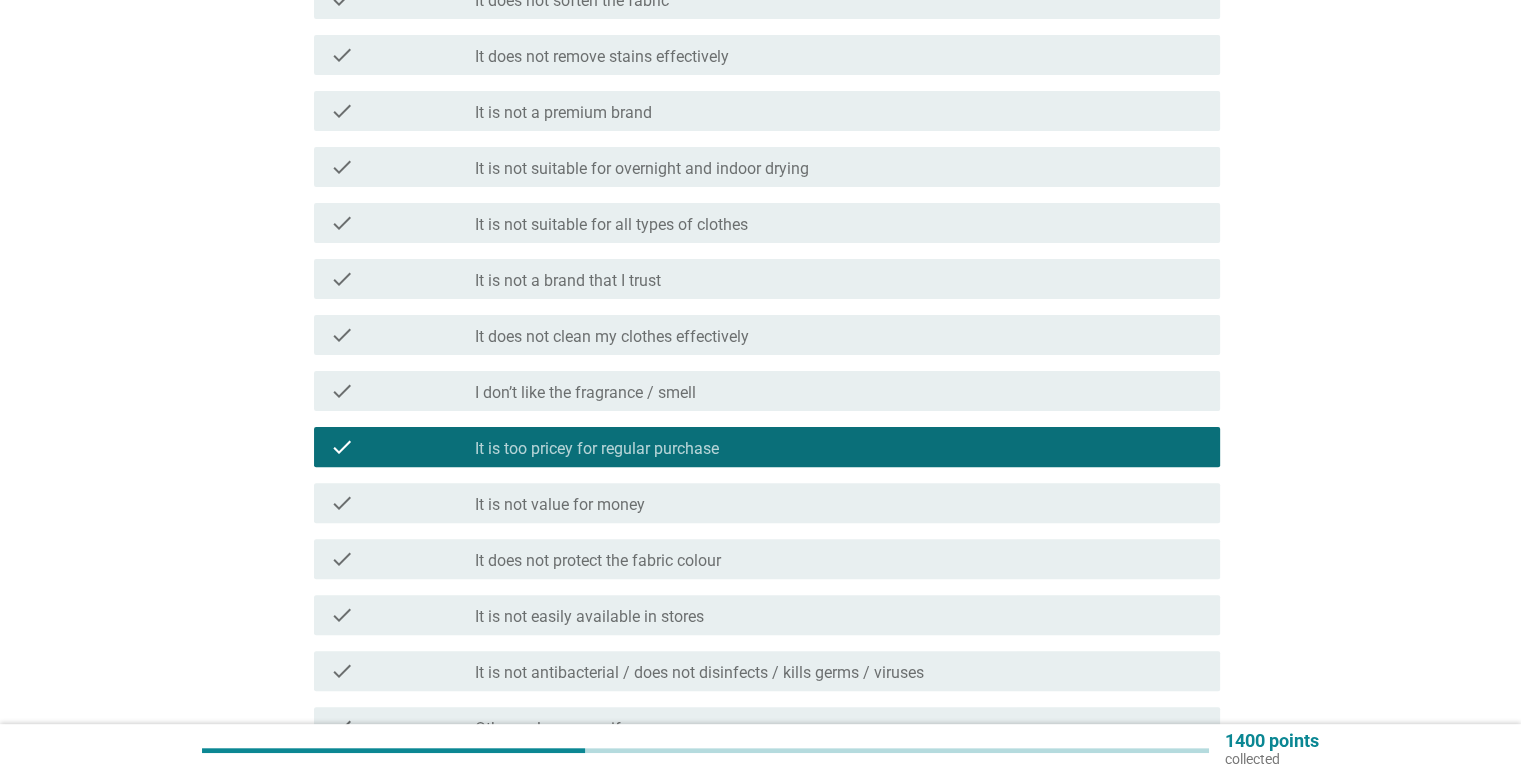 scroll, scrollTop: 600, scrollLeft: 0, axis: vertical 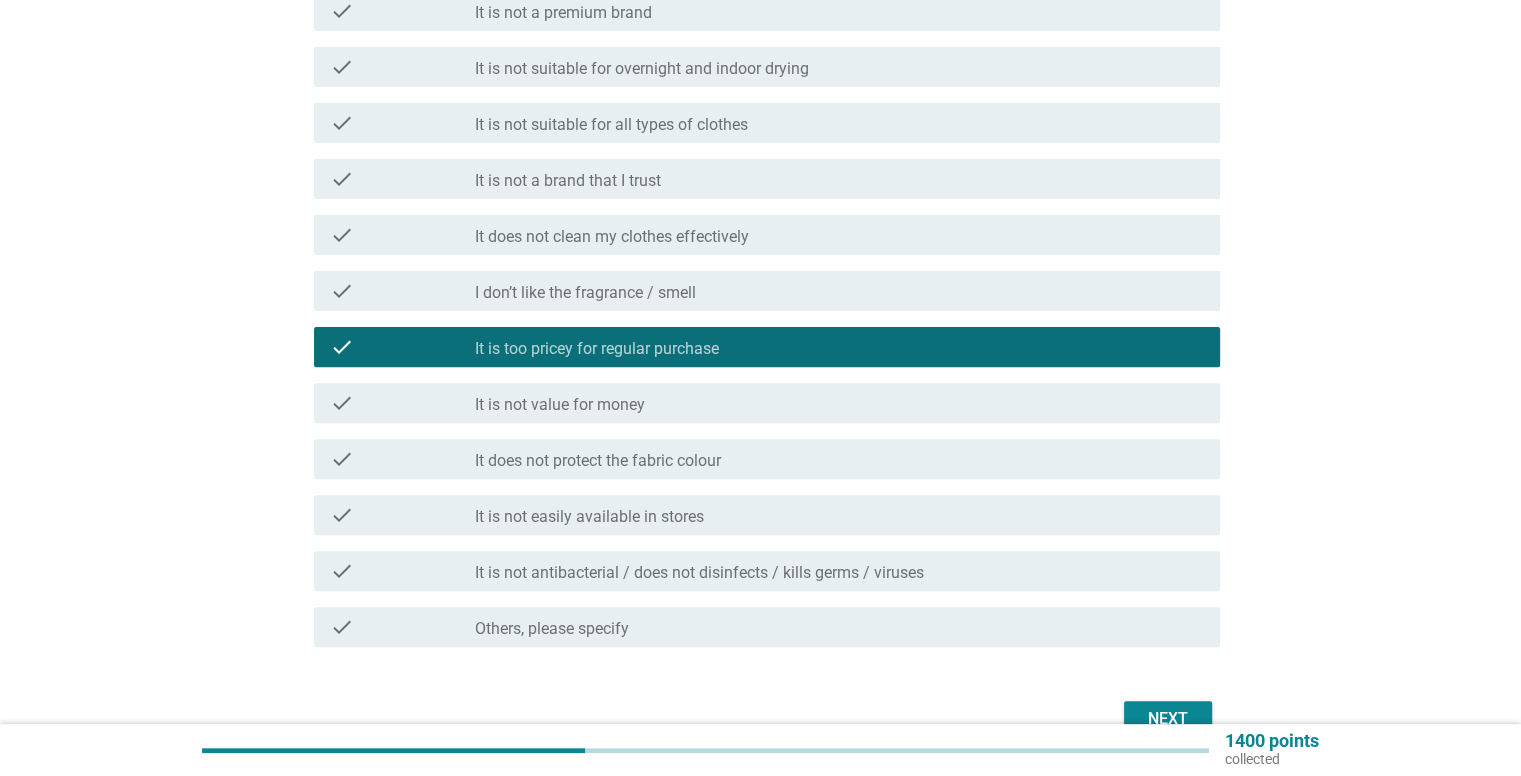 click on "check_box_outline_blank It is not value for money" at bounding box center (839, 403) 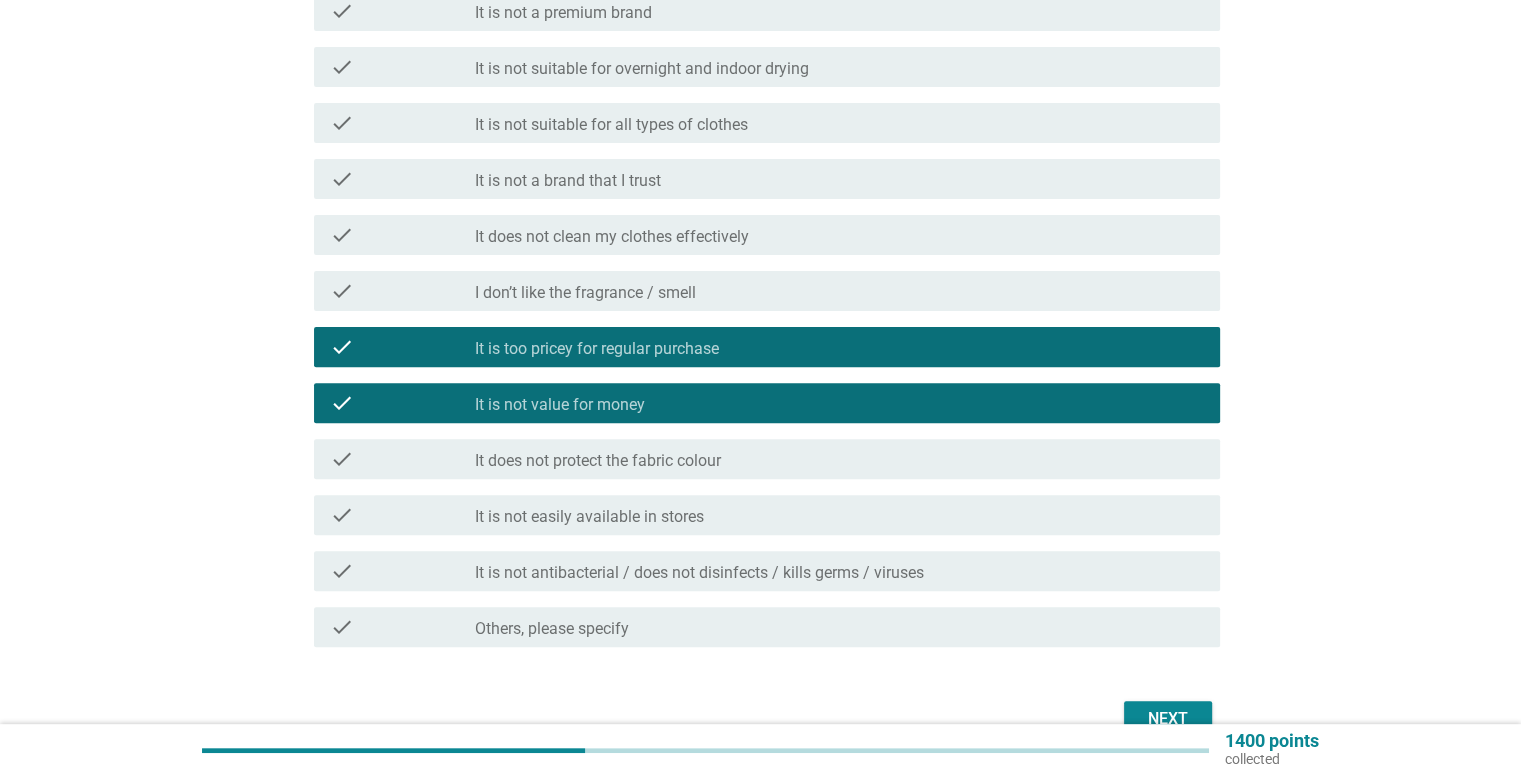 click on "It is not easily available in stores" at bounding box center (589, 517) 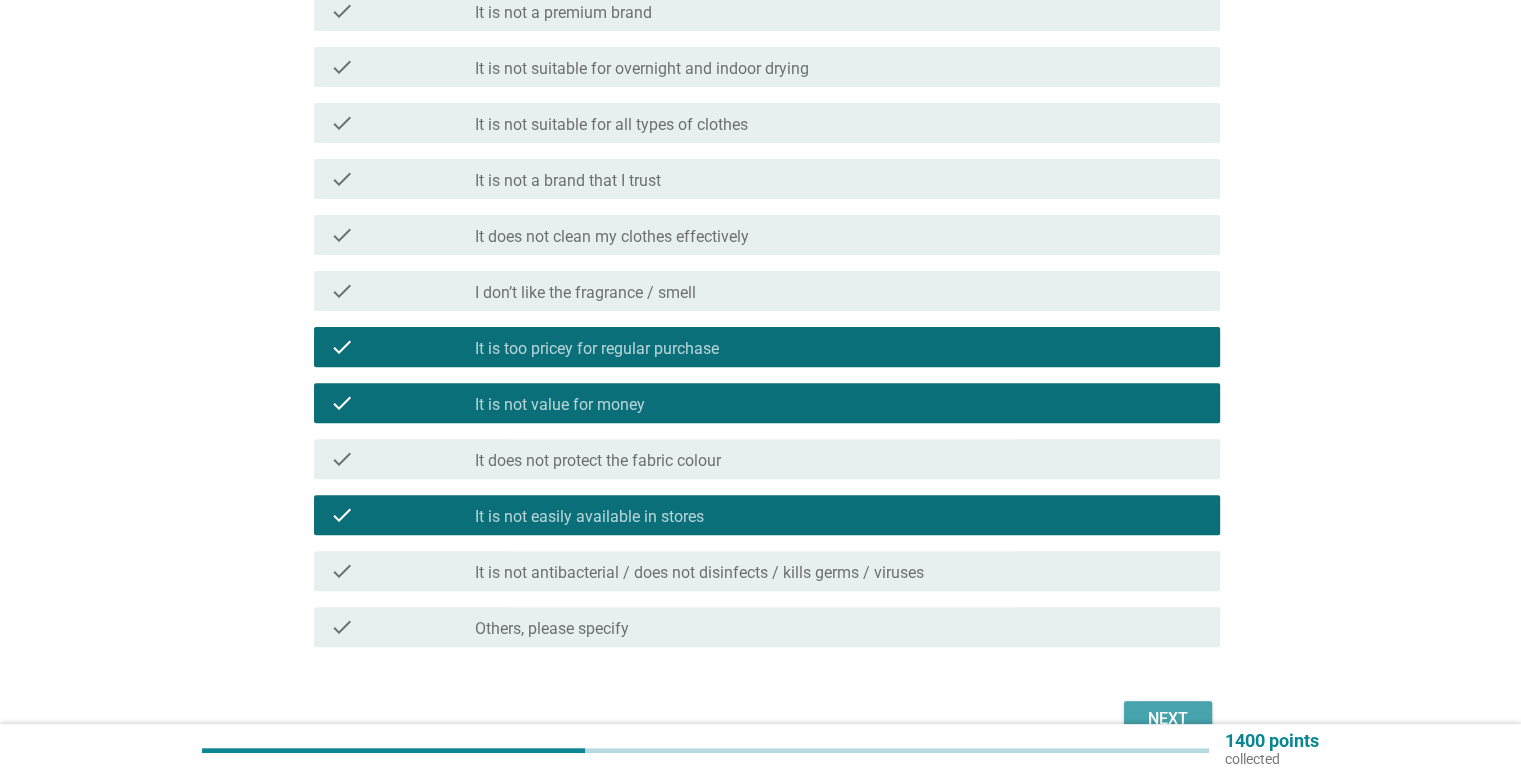 click on "Next" at bounding box center (1168, 719) 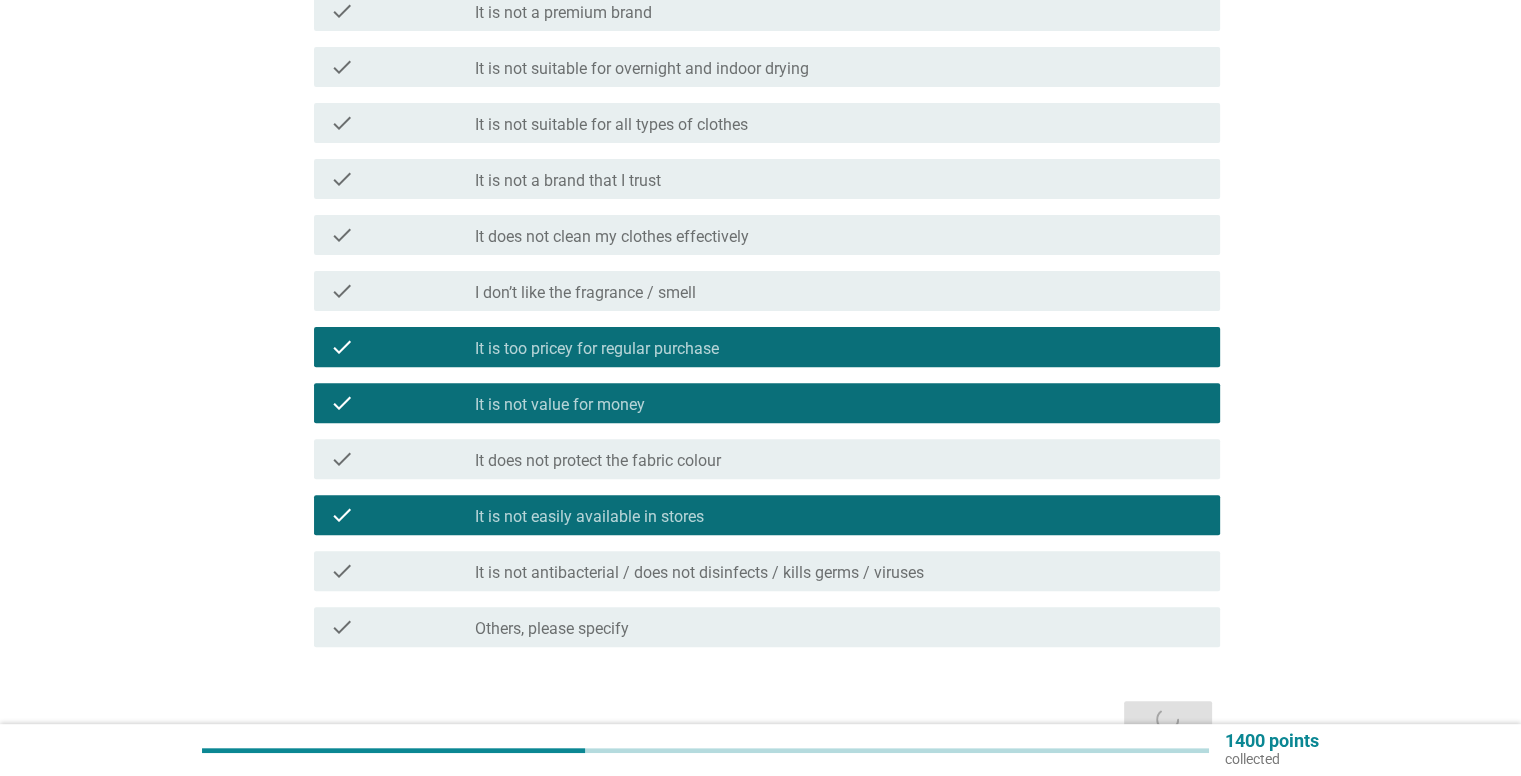 scroll, scrollTop: 0, scrollLeft: 0, axis: both 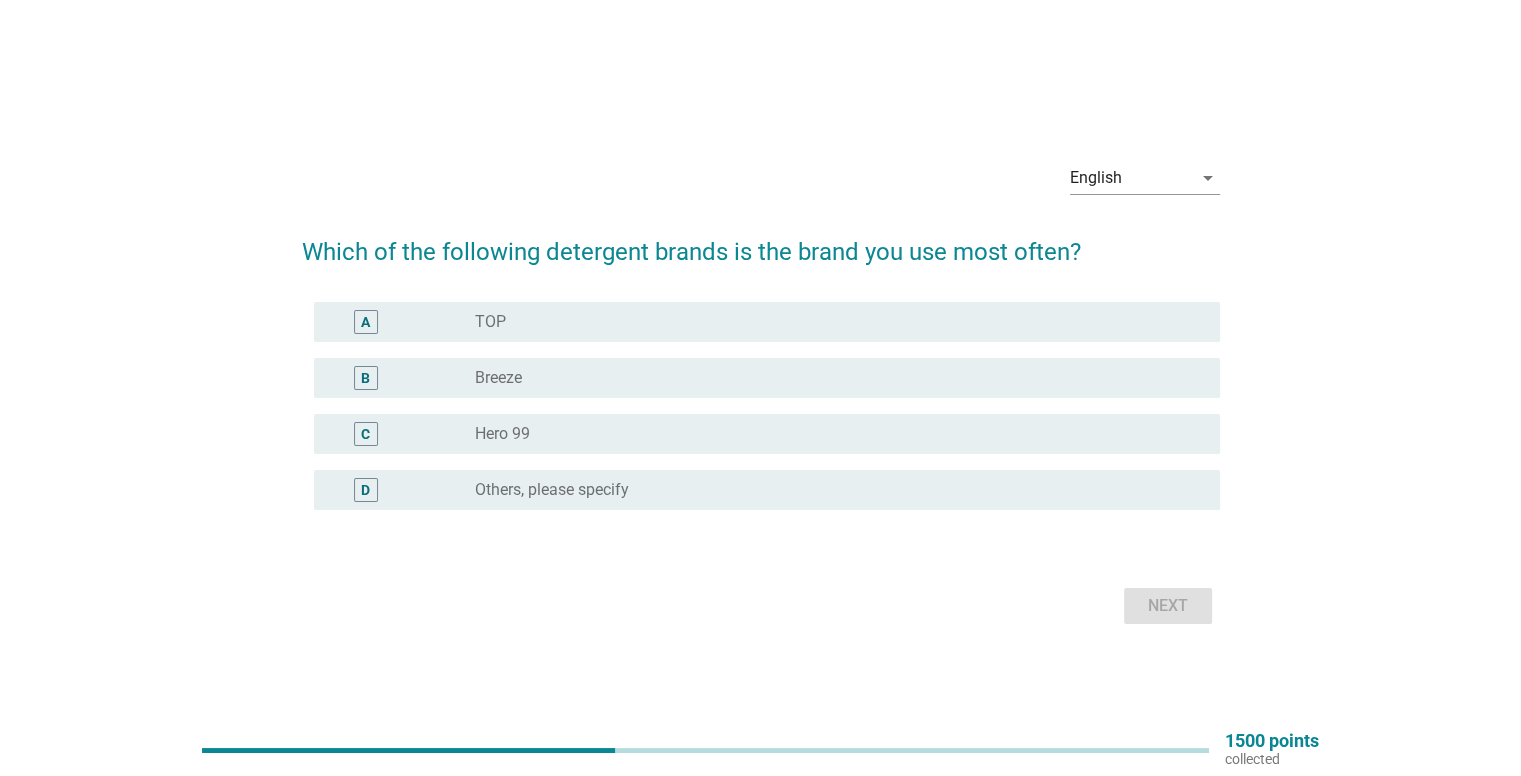click on "Breeze" at bounding box center [498, 378] 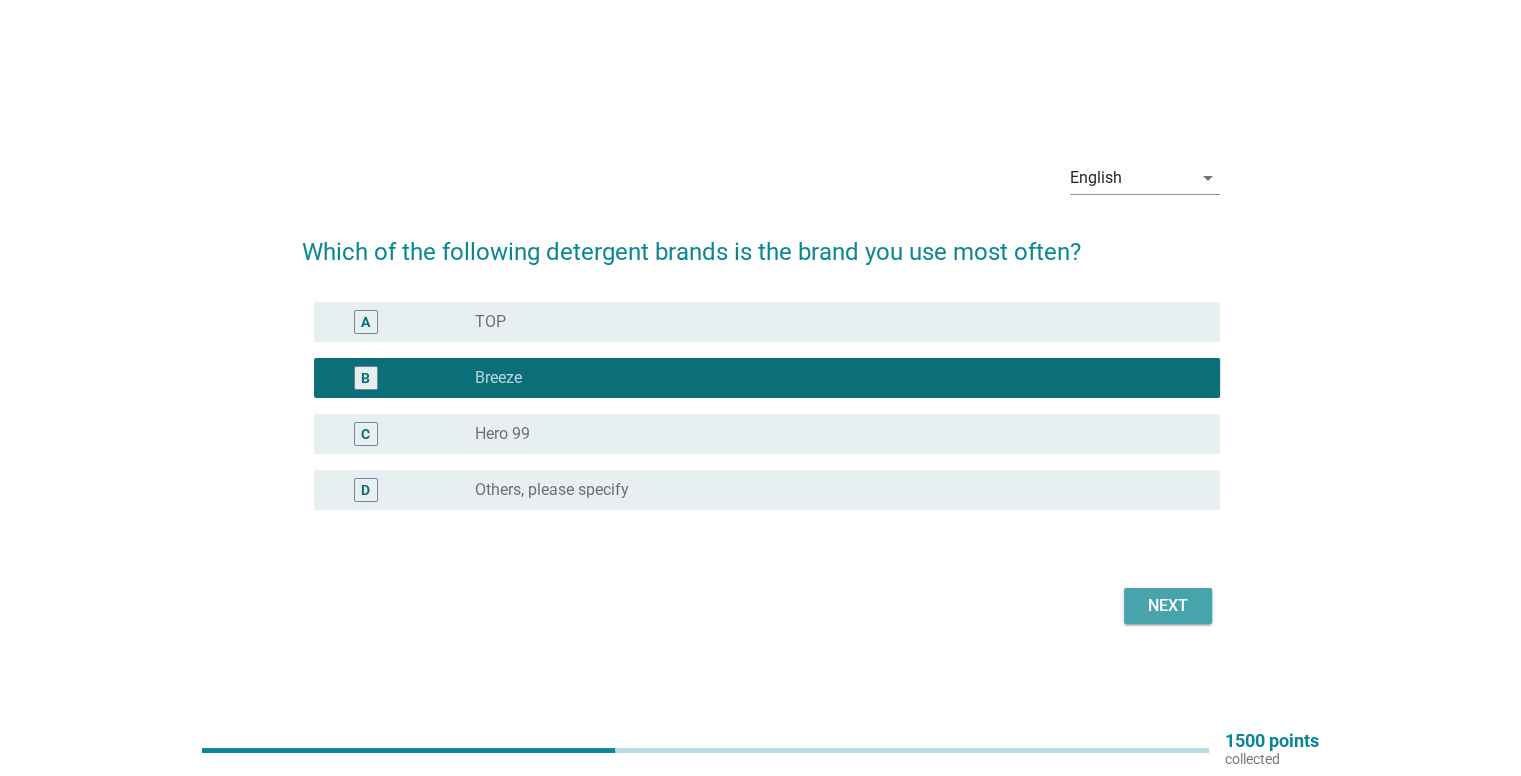 click on "Next" at bounding box center (1168, 606) 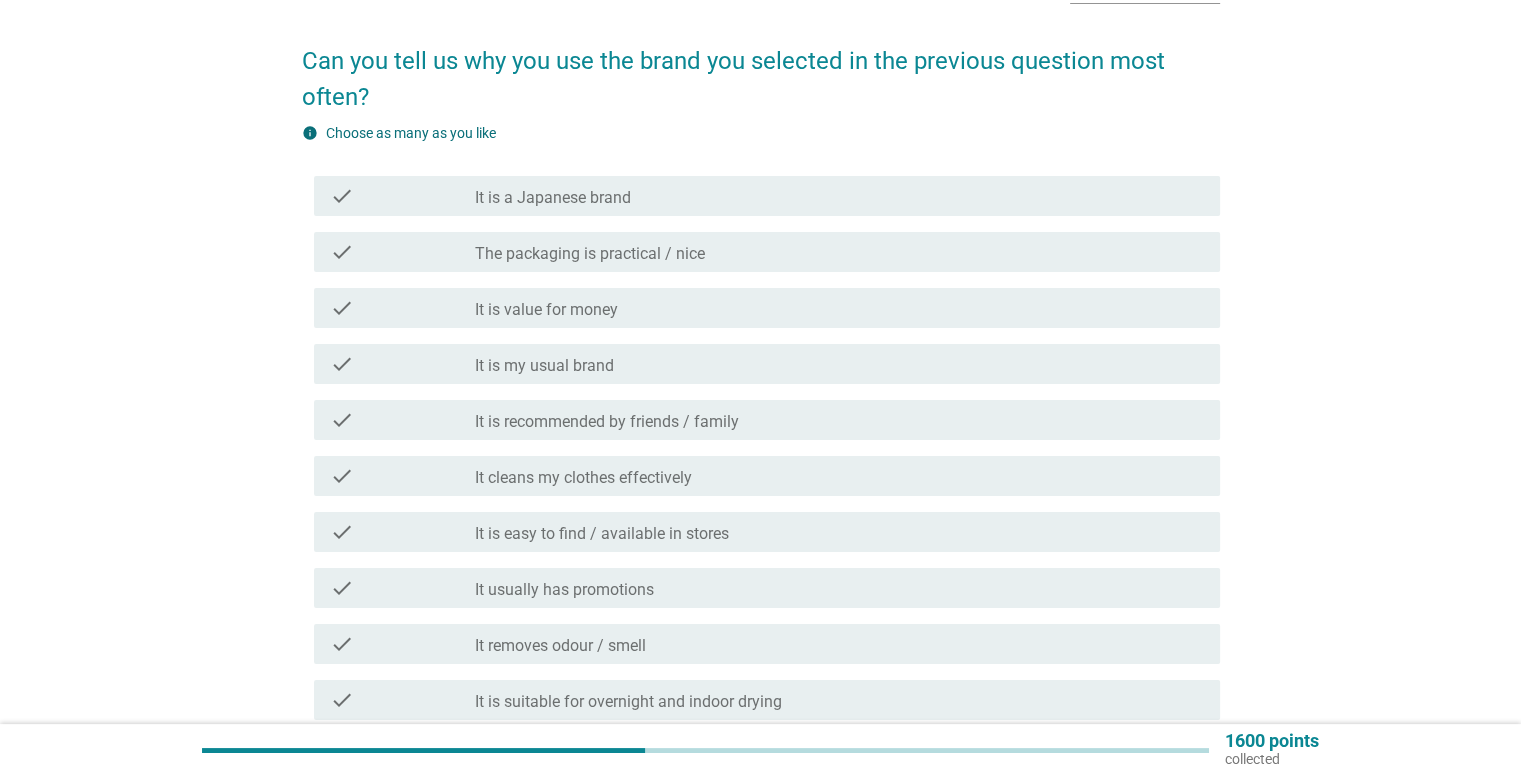 scroll, scrollTop: 200, scrollLeft: 0, axis: vertical 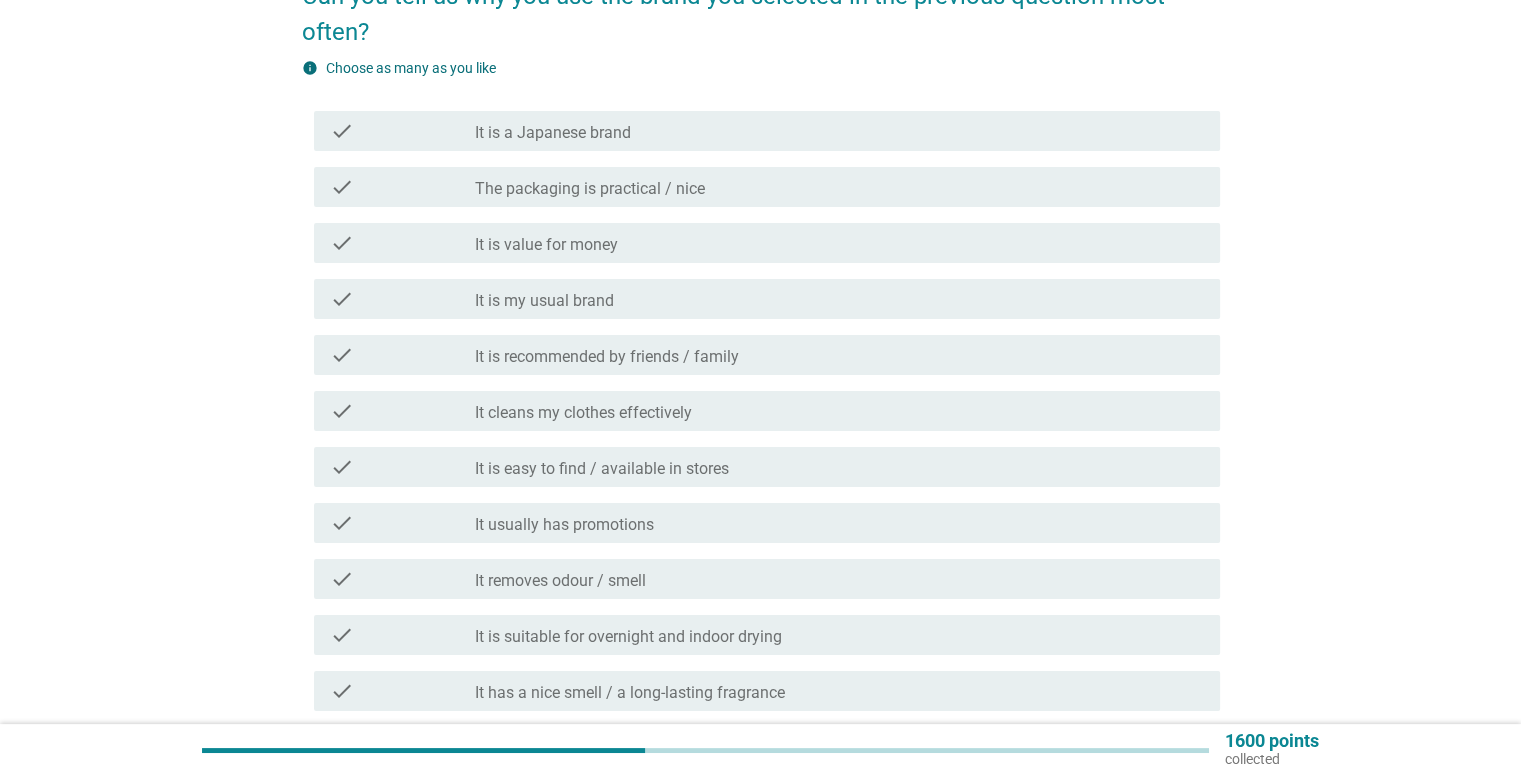 click on "check_box_outline_blank It is value for money" at bounding box center [839, 243] 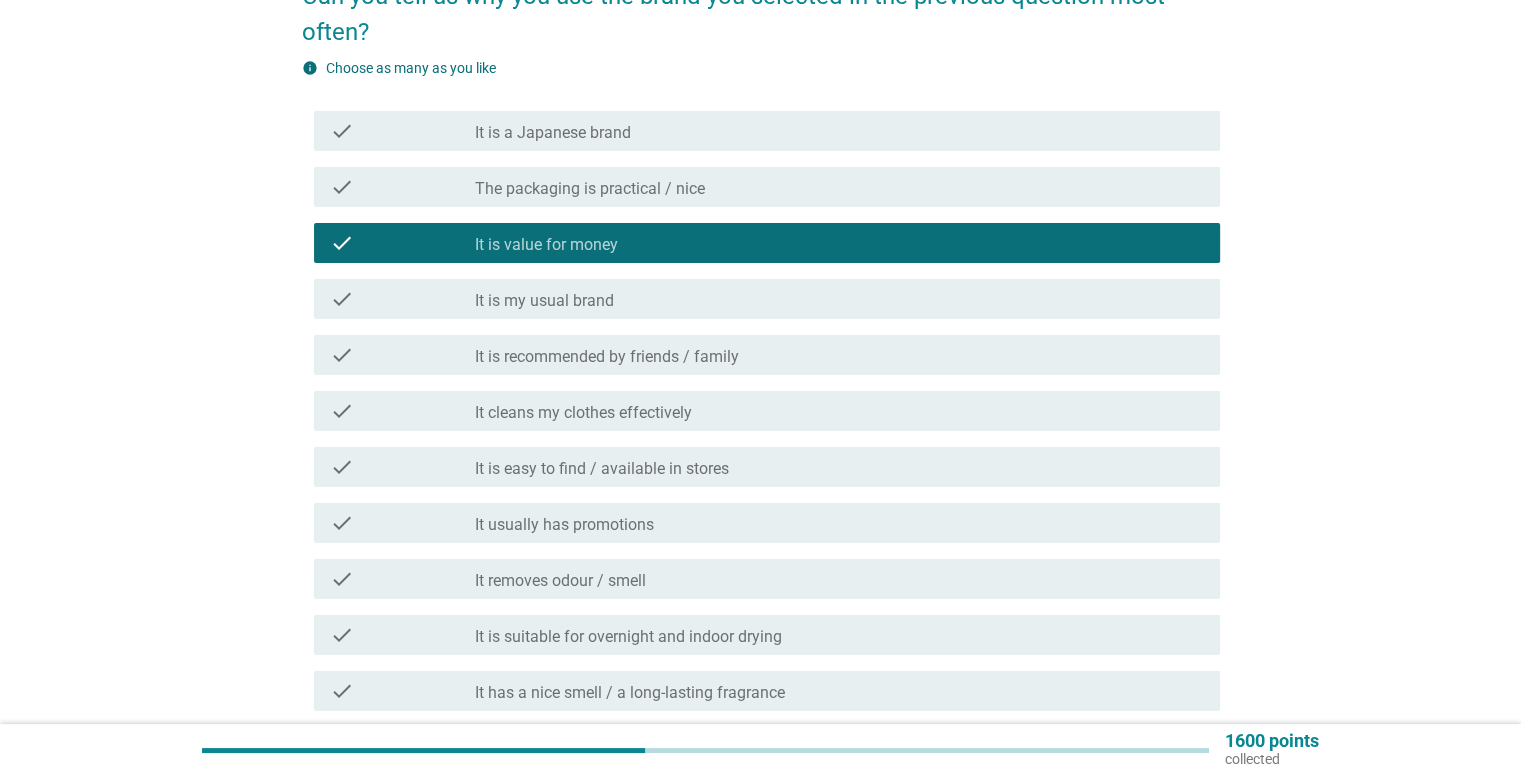 click on "It is my usual brand" at bounding box center (544, 301) 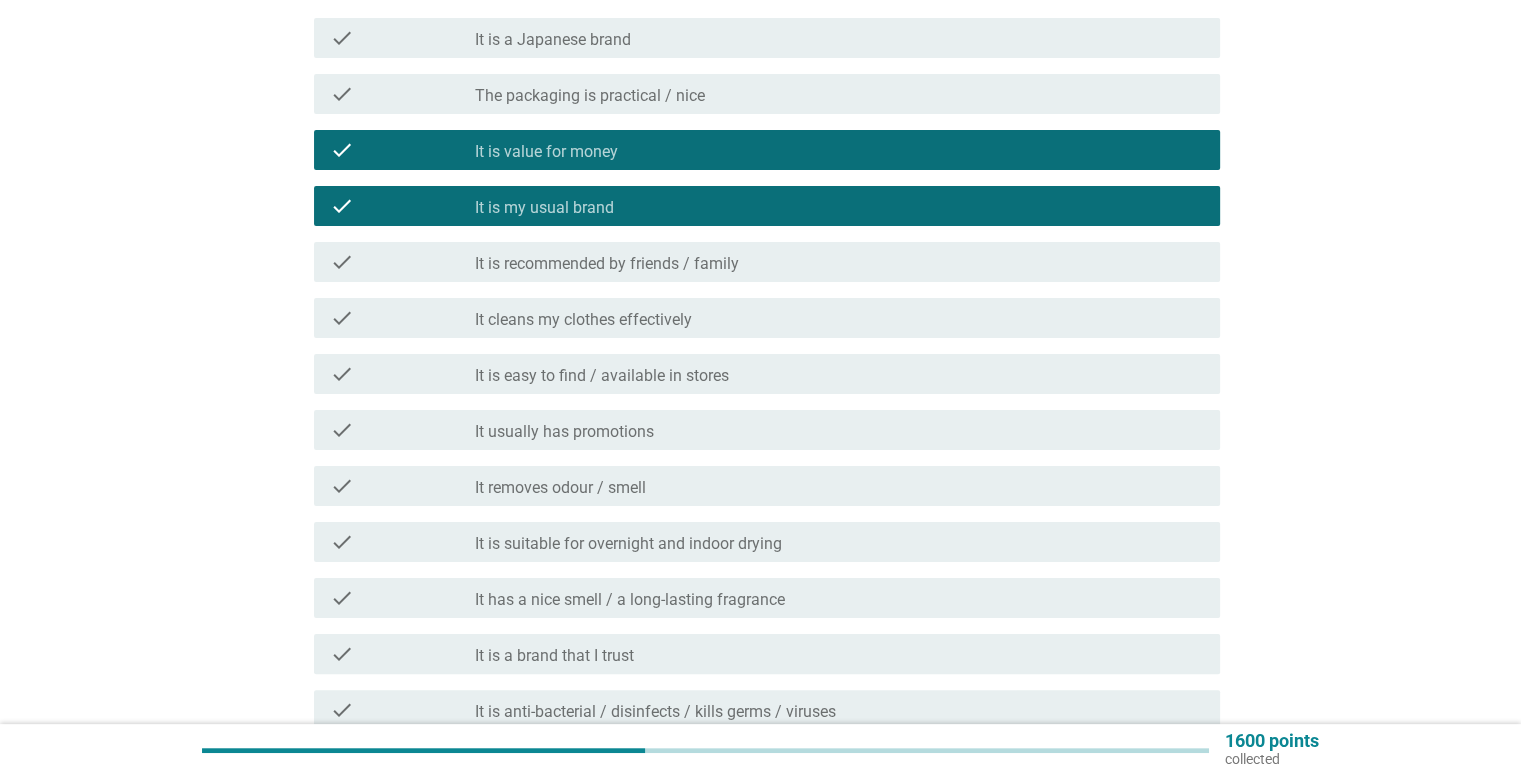 scroll, scrollTop: 400, scrollLeft: 0, axis: vertical 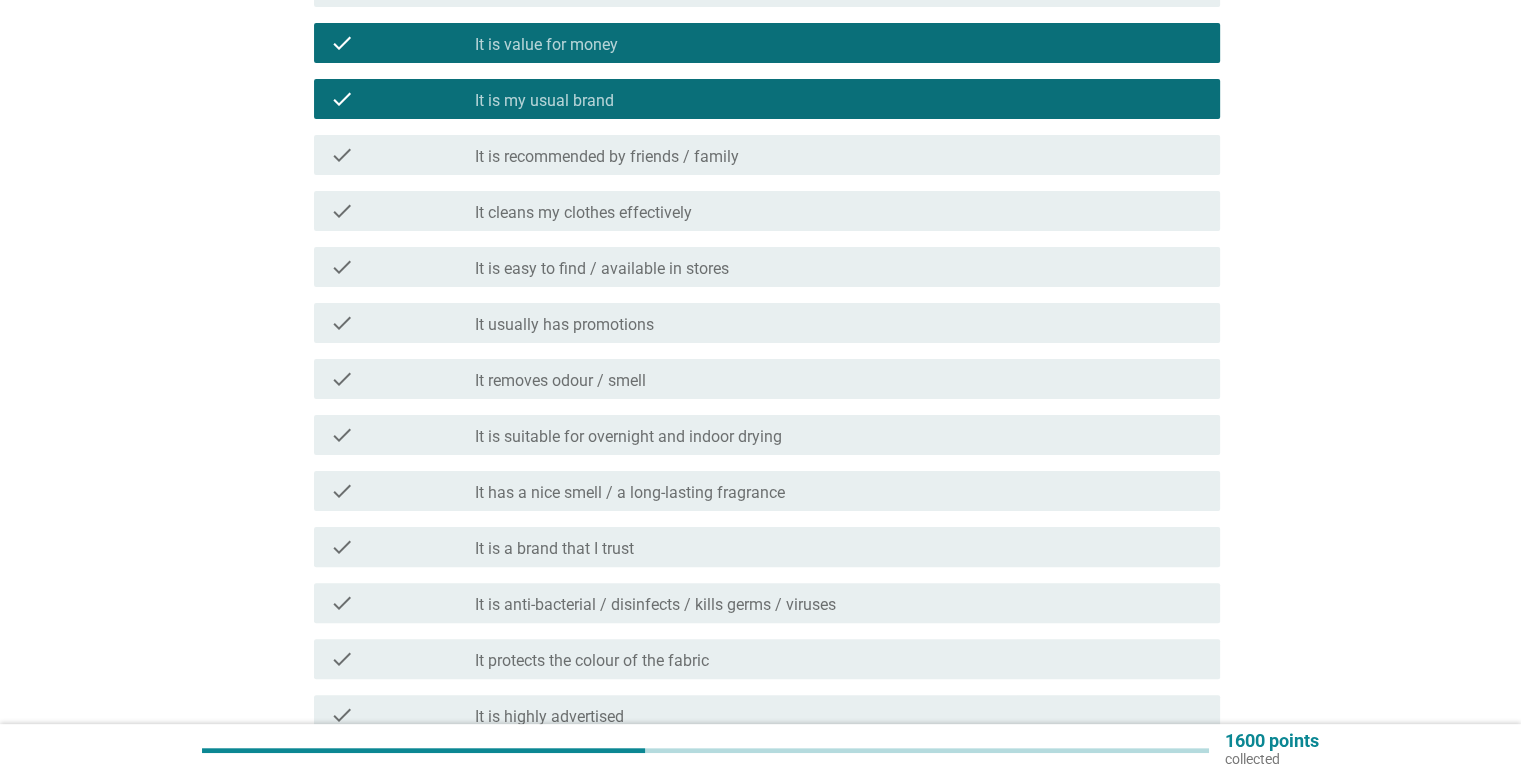 click on "check_box_outline_blank It cleans my clothes effectively" at bounding box center (839, 211) 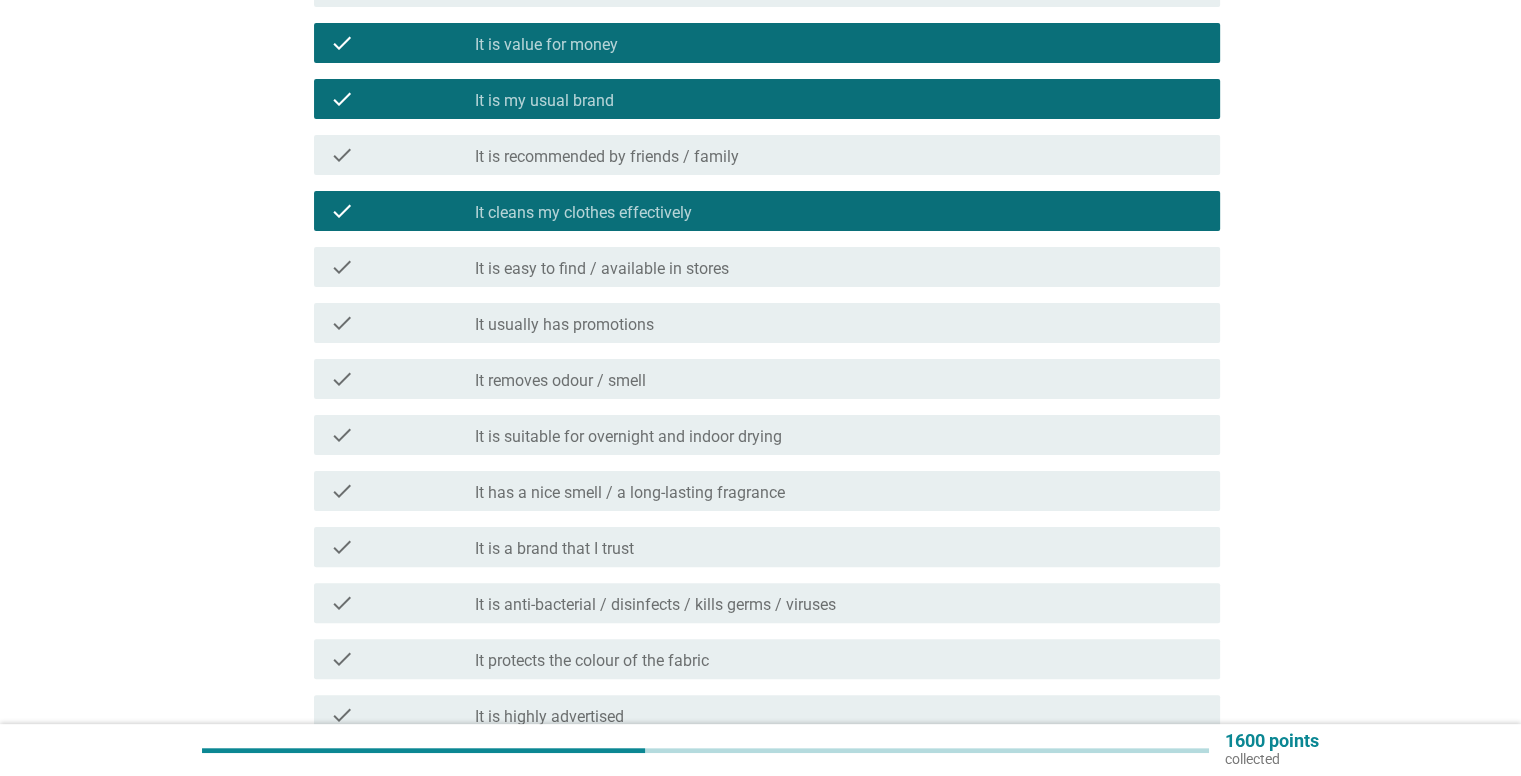 click on "It is easy to find / available in stores" at bounding box center (602, 269) 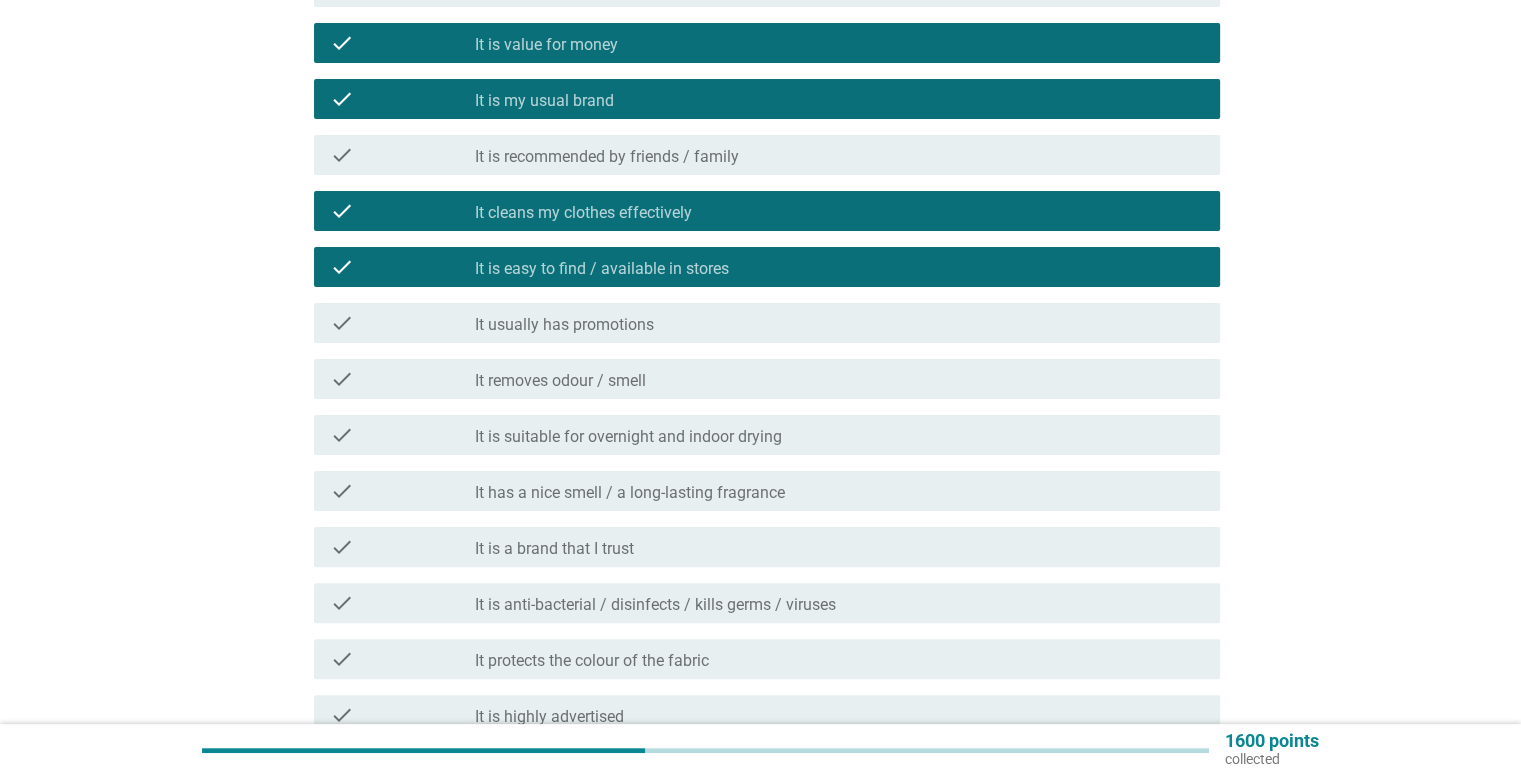 click on "check_box_outline_blank It usually has promotions" at bounding box center [839, 323] 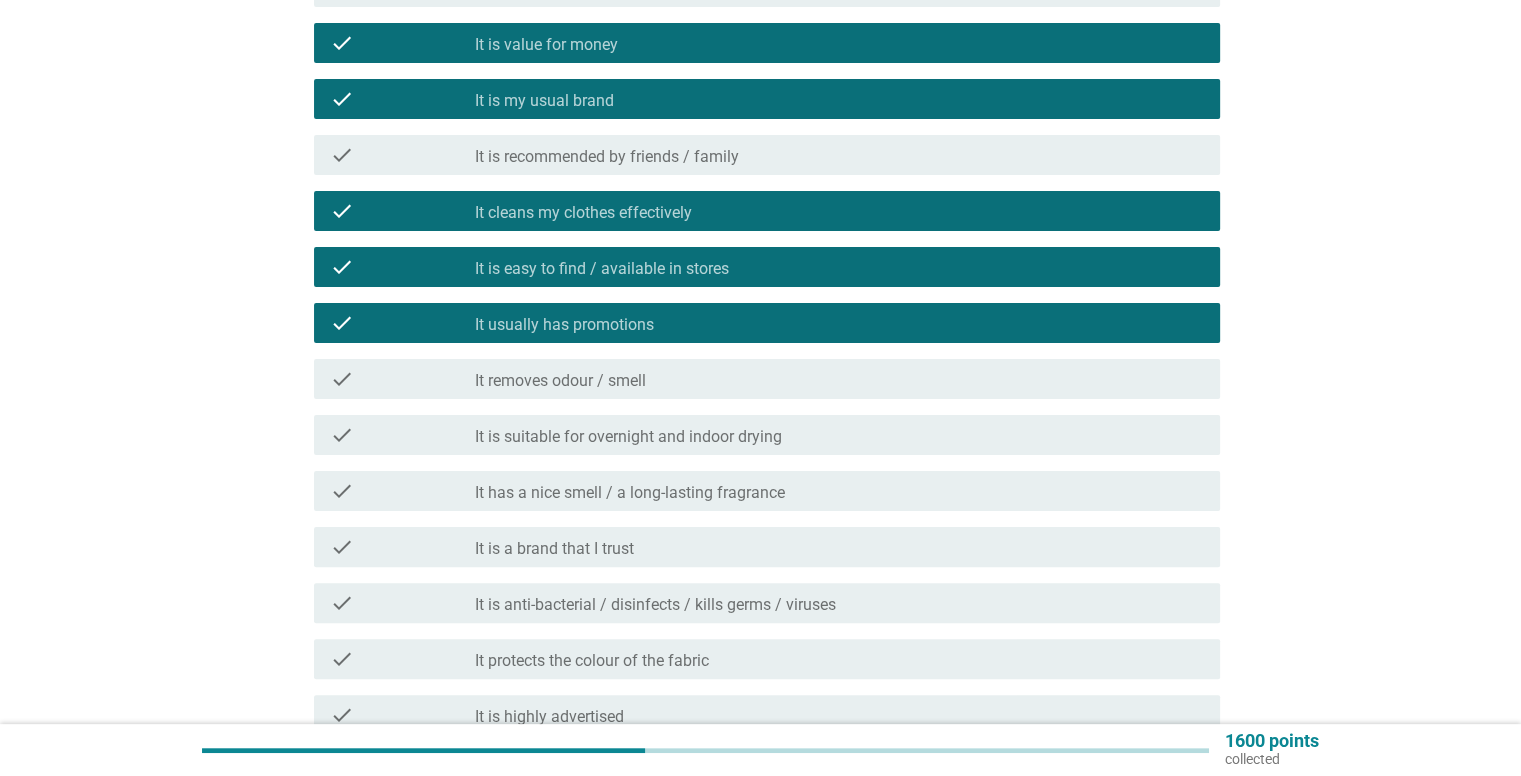 scroll, scrollTop: 600, scrollLeft: 0, axis: vertical 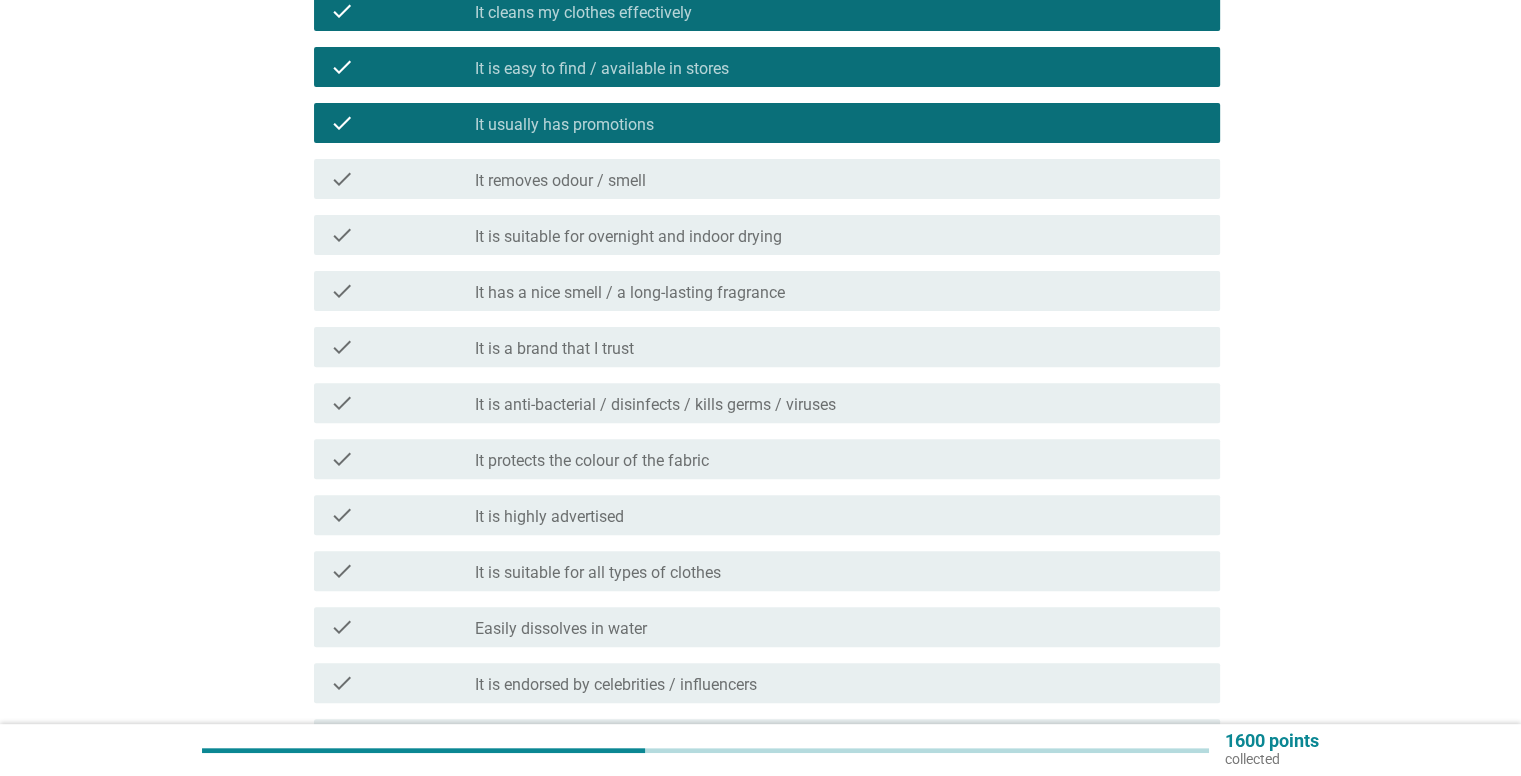 click on "check_box_outline_blank It removes odour / smell" at bounding box center (839, 179) 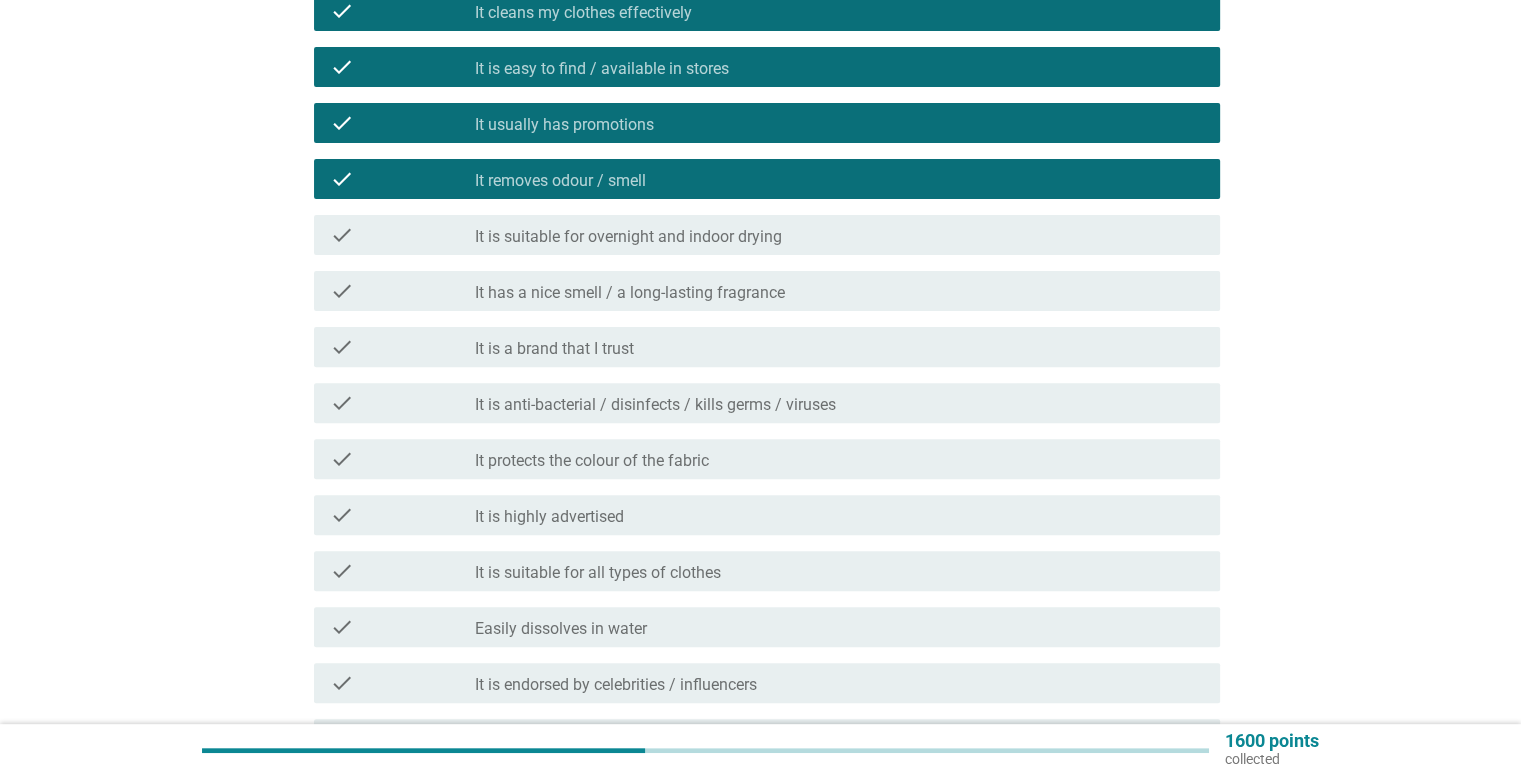 click on "check_box_outline_blank It removes odour / smell" at bounding box center [839, 179] 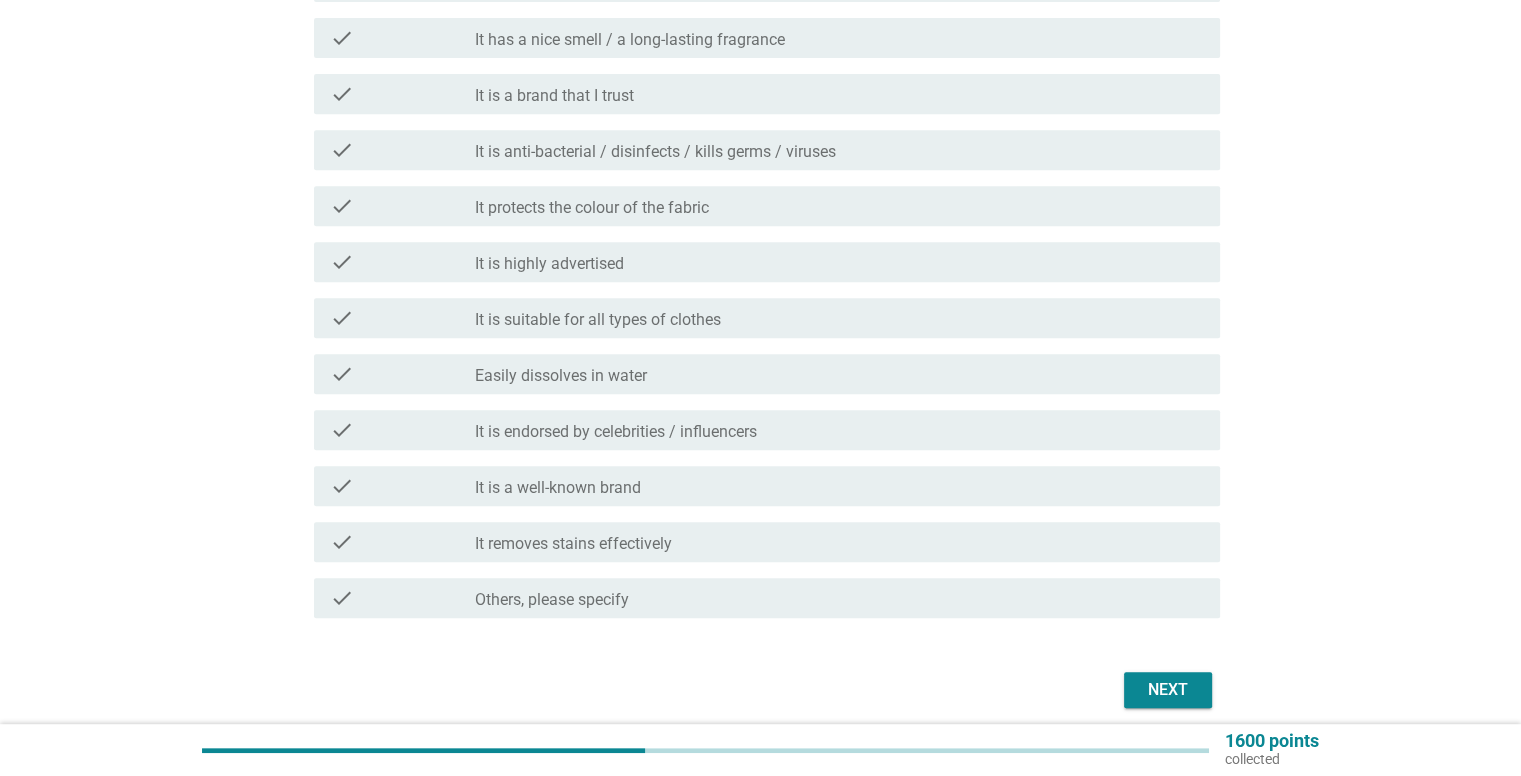 scroll, scrollTop: 900, scrollLeft: 0, axis: vertical 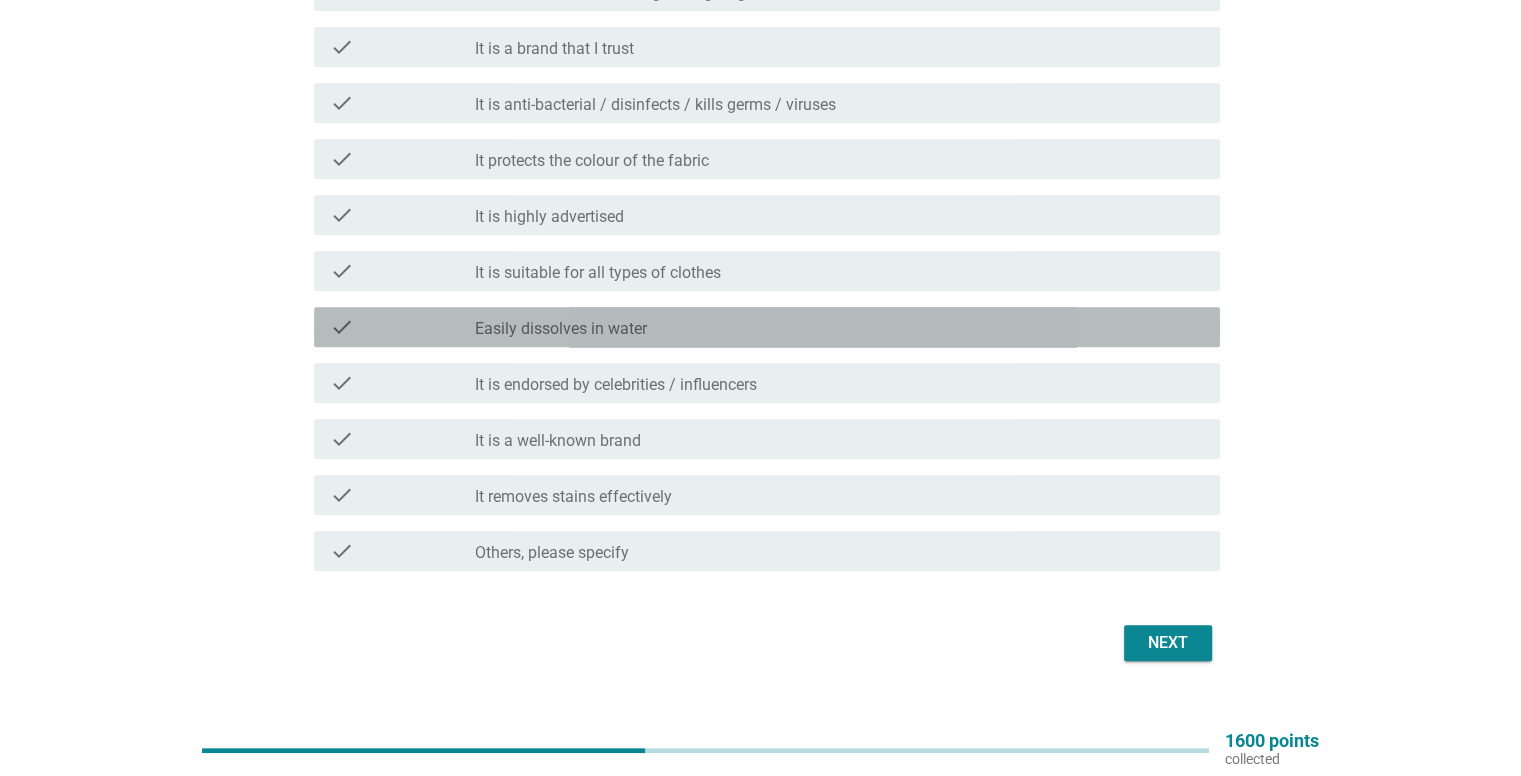 click on "check_box_outline_blank Easily dissolves in water" at bounding box center (839, 327) 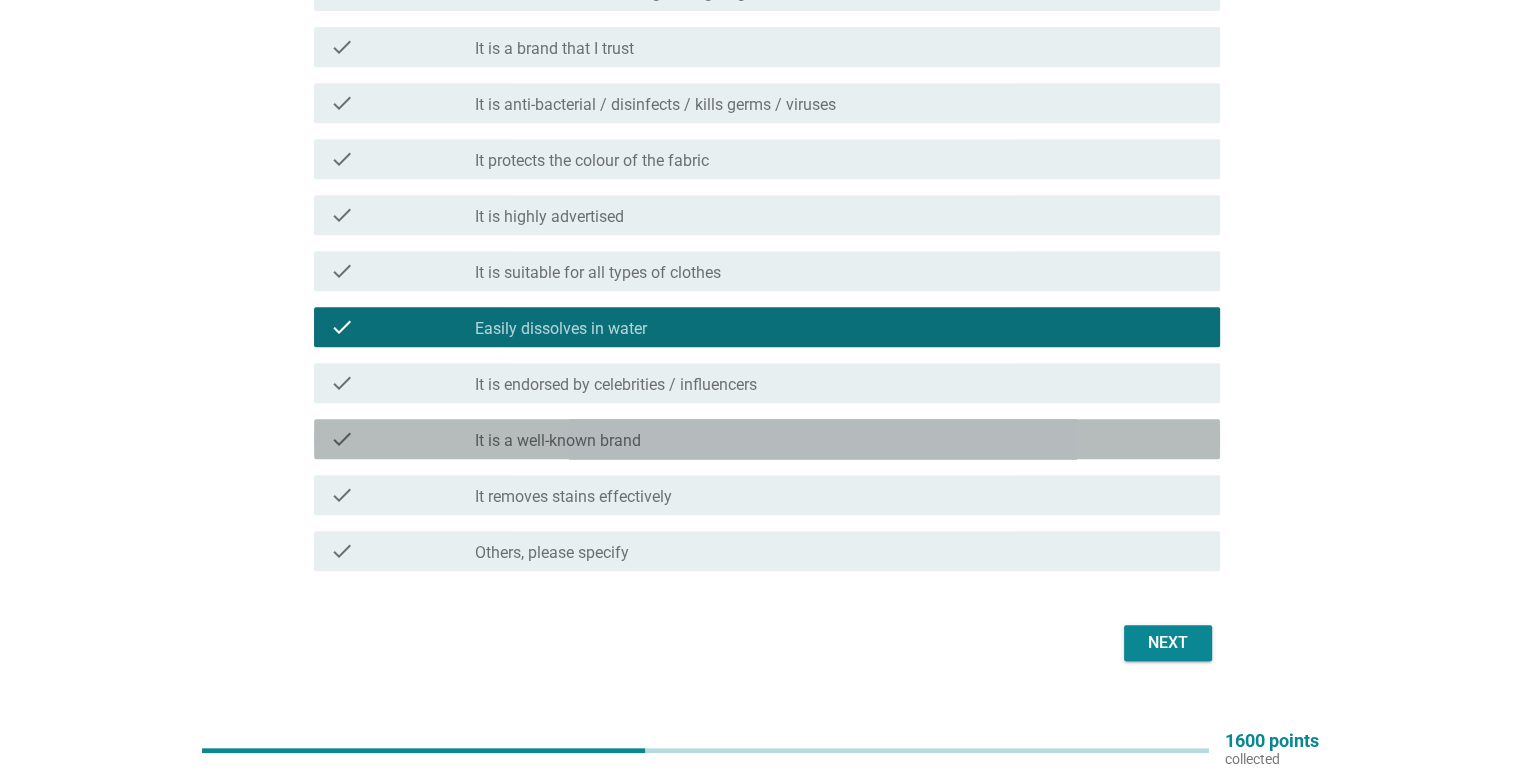 click on "check_box_outline_blank It is a well-known brand" at bounding box center [839, 439] 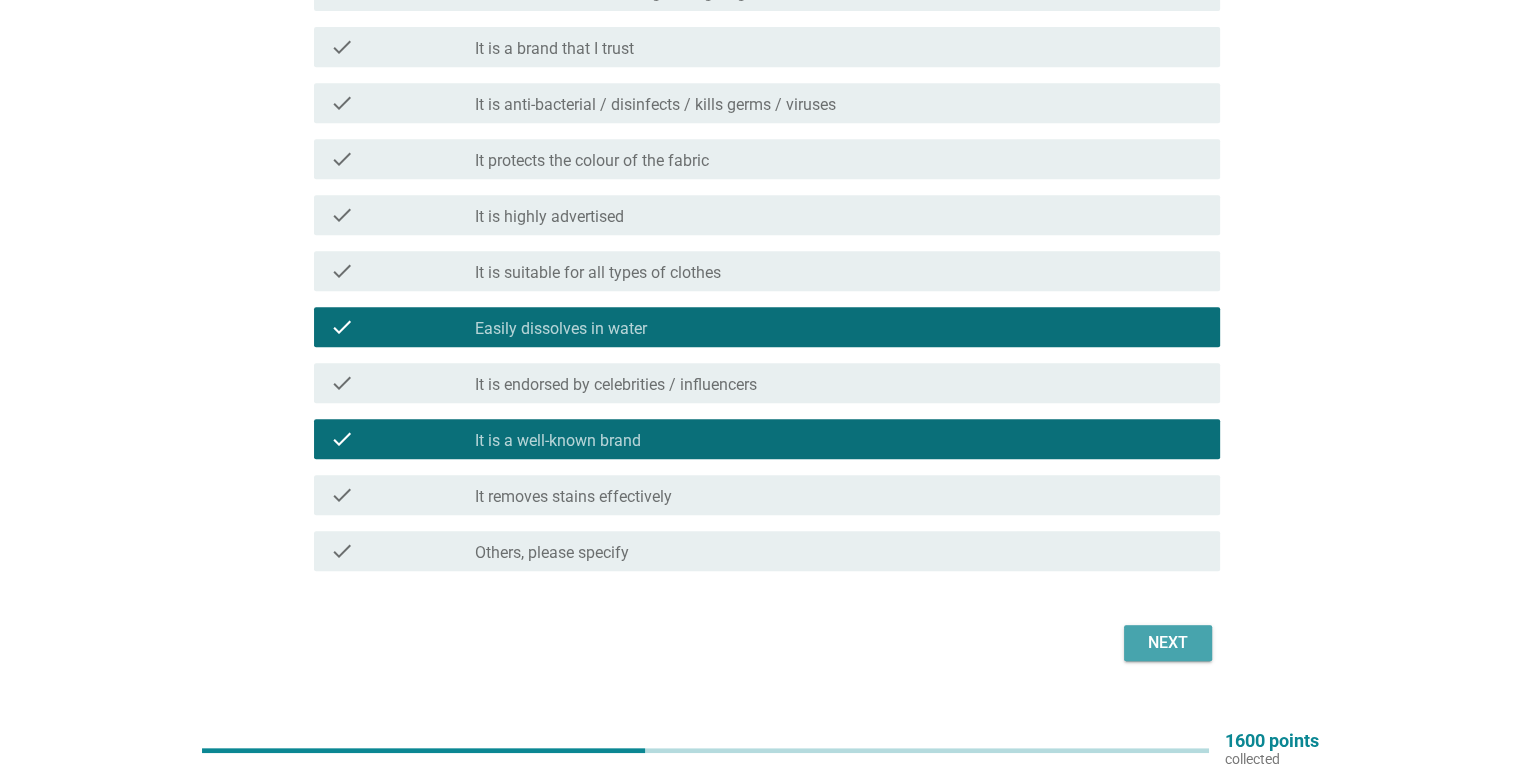 click on "Next" at bounding box center (1168, 643) 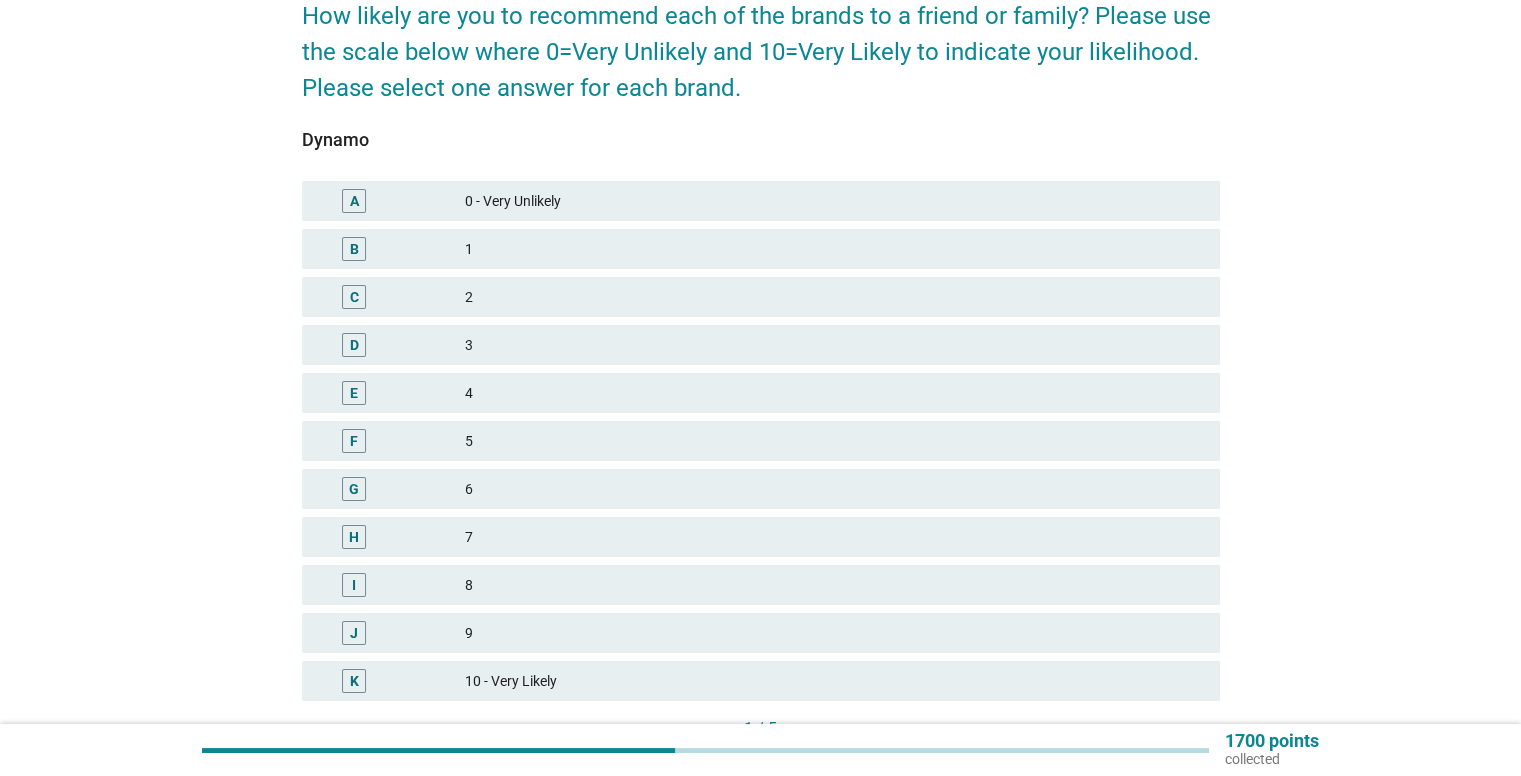 scroll, scrollTop: 200, scrollLeft: 0, axis: vertical 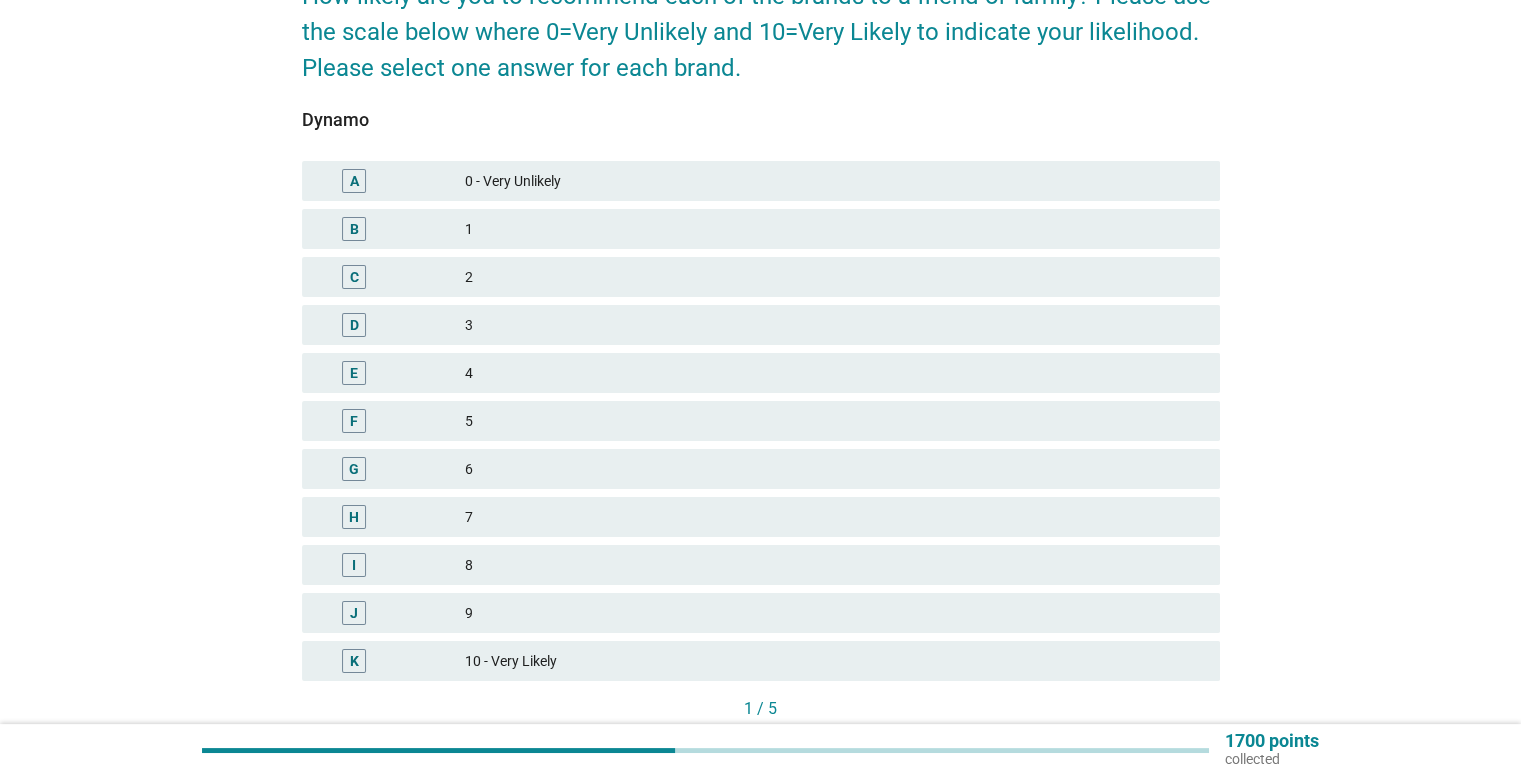 click on "D   3" at bounding box center (761, 325) 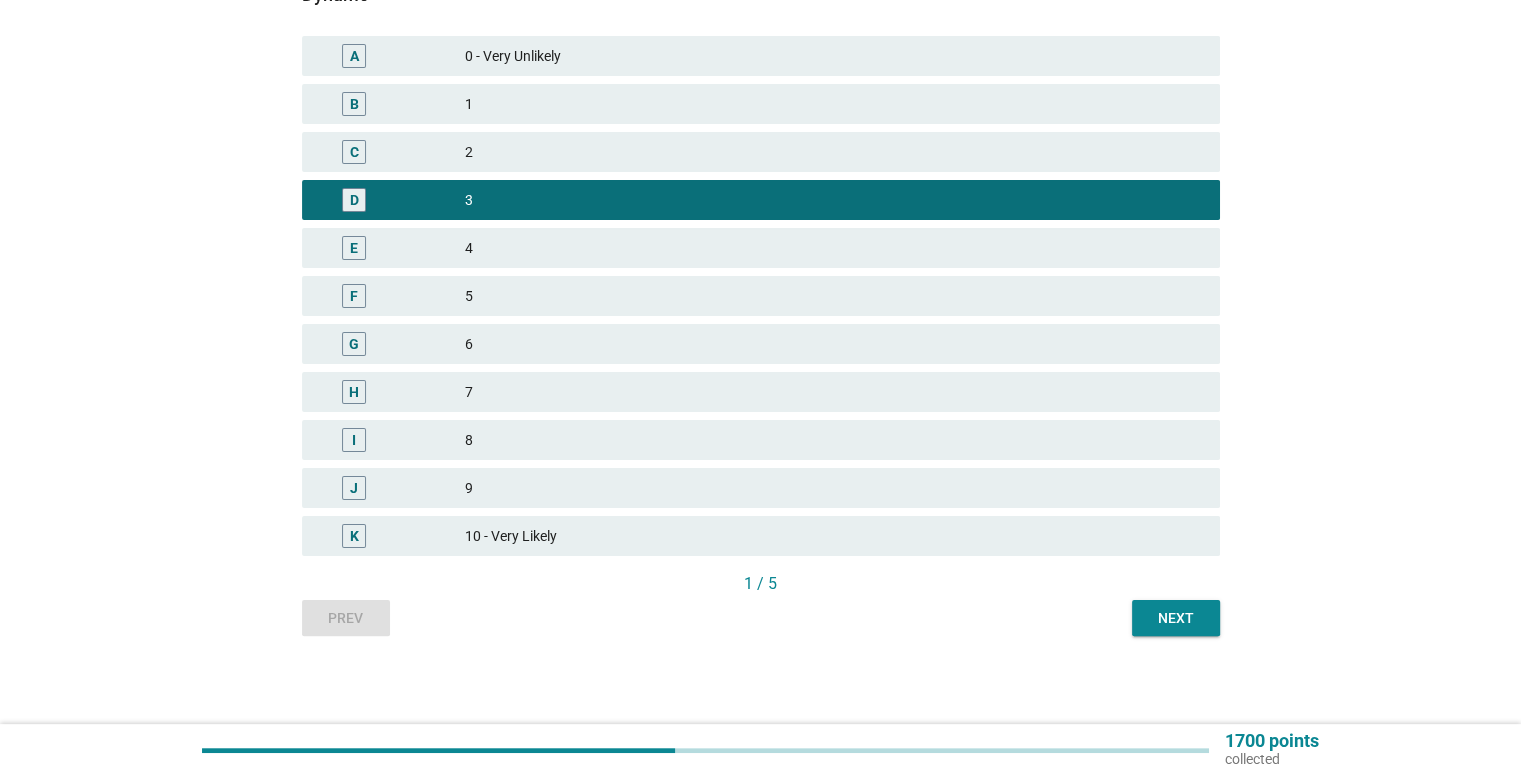 scroll, scrollTop: 327, scrollLeft: 0, axis: vertical 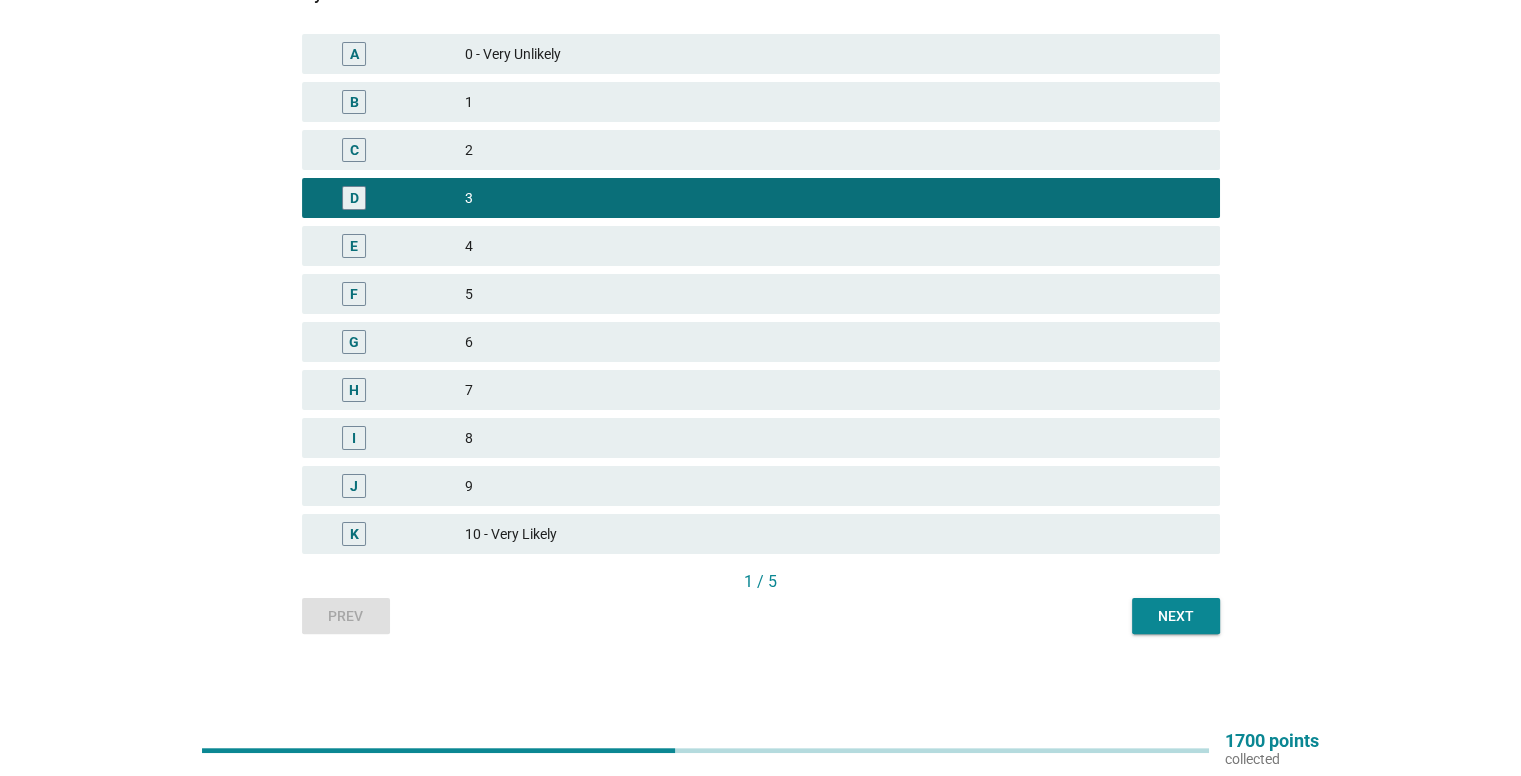 click on "Next" at bounding box center [1176, 616] 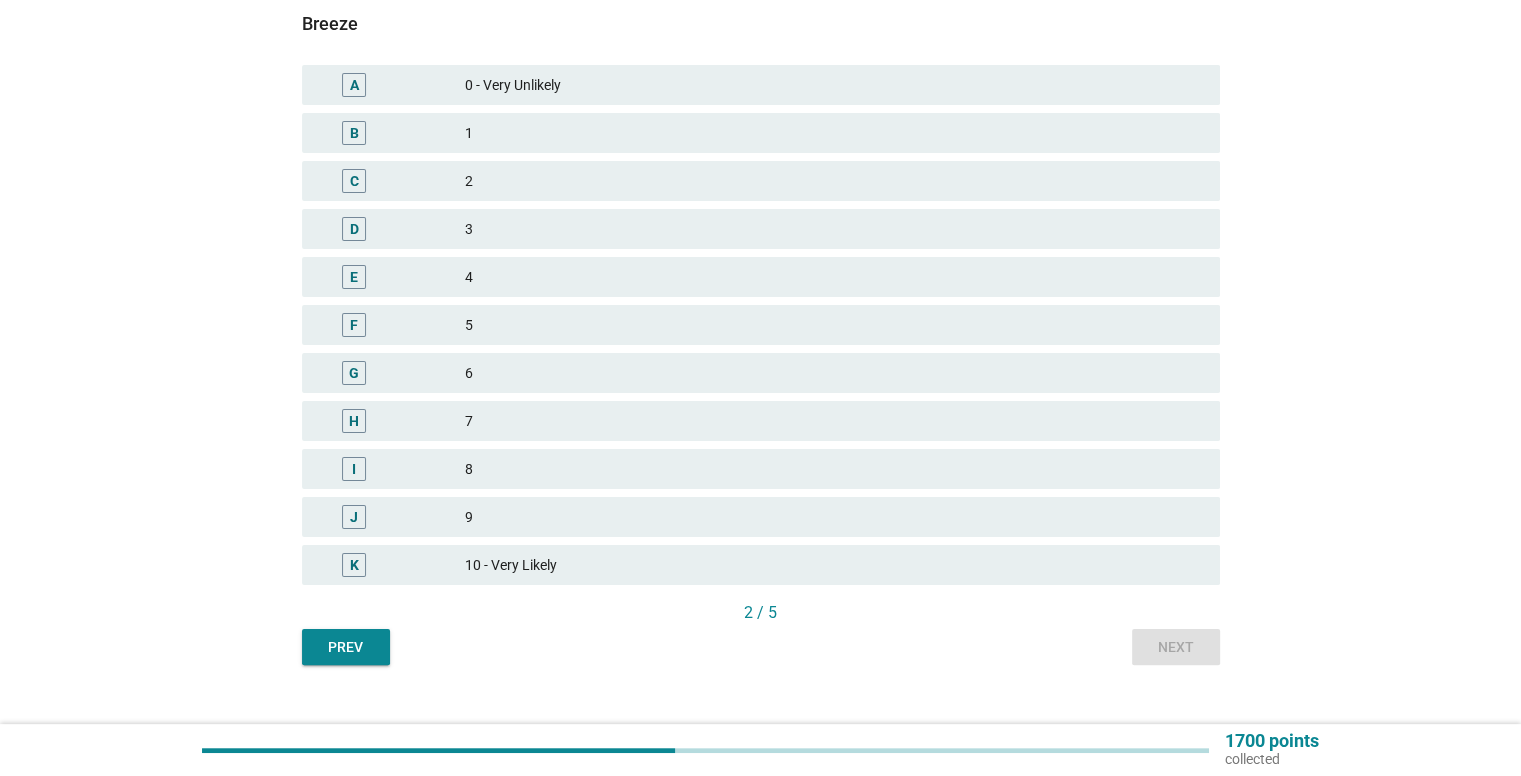 scroll, scrollTop: 300, scrollLeft: 0, axis: vertical 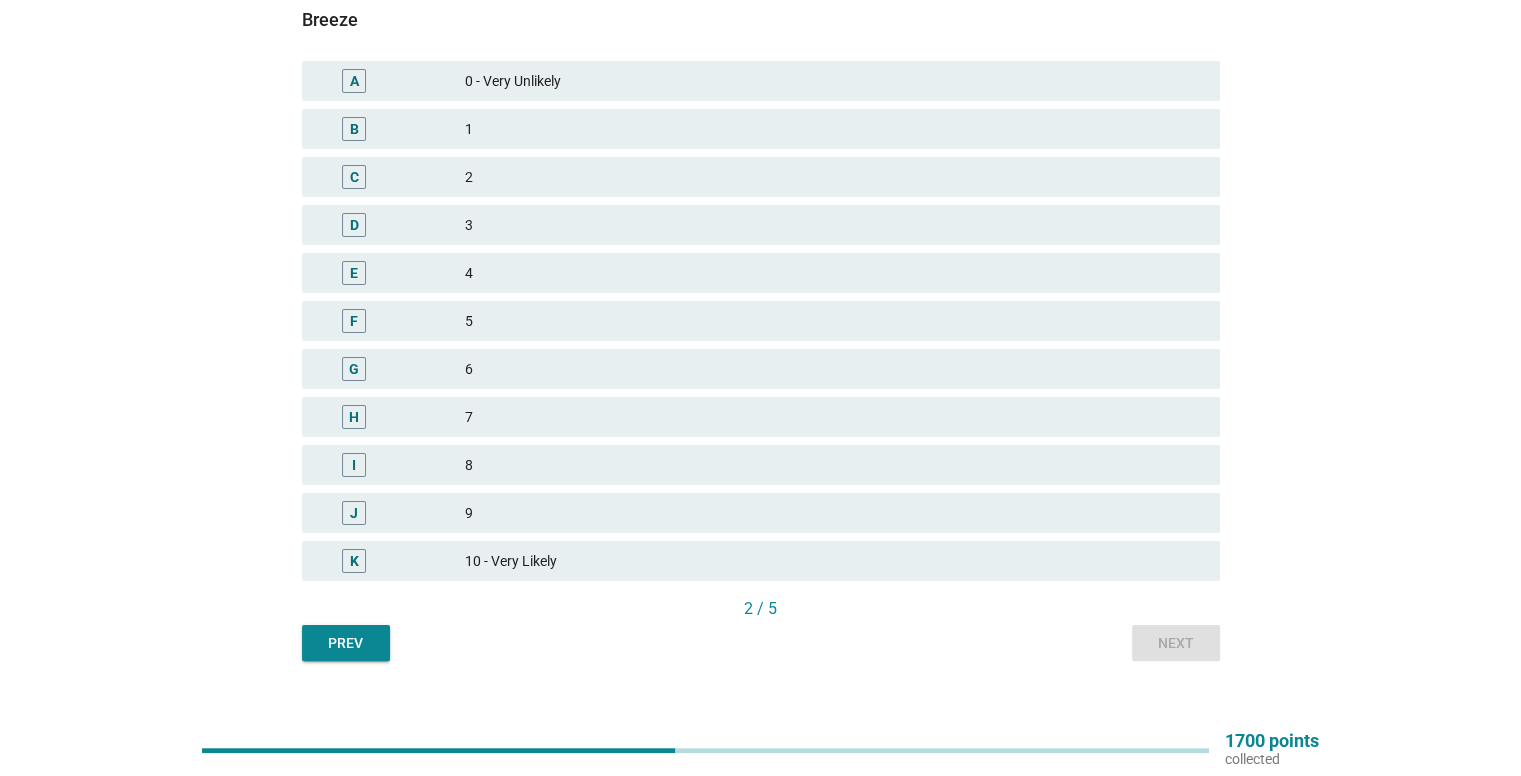 click on "8" at bounding box center [834, 465] 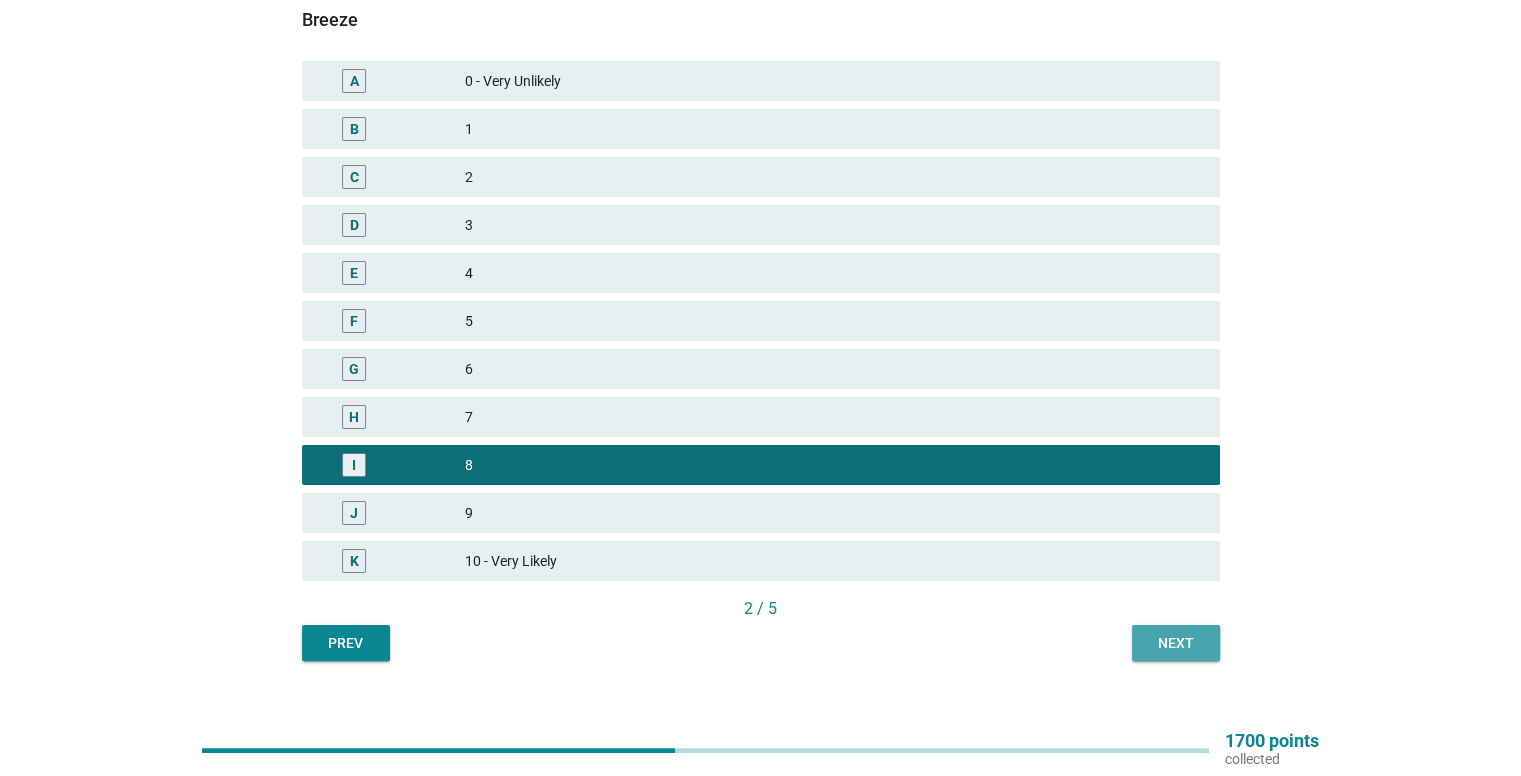 click on "Next" at bounding box center [1176, 643] 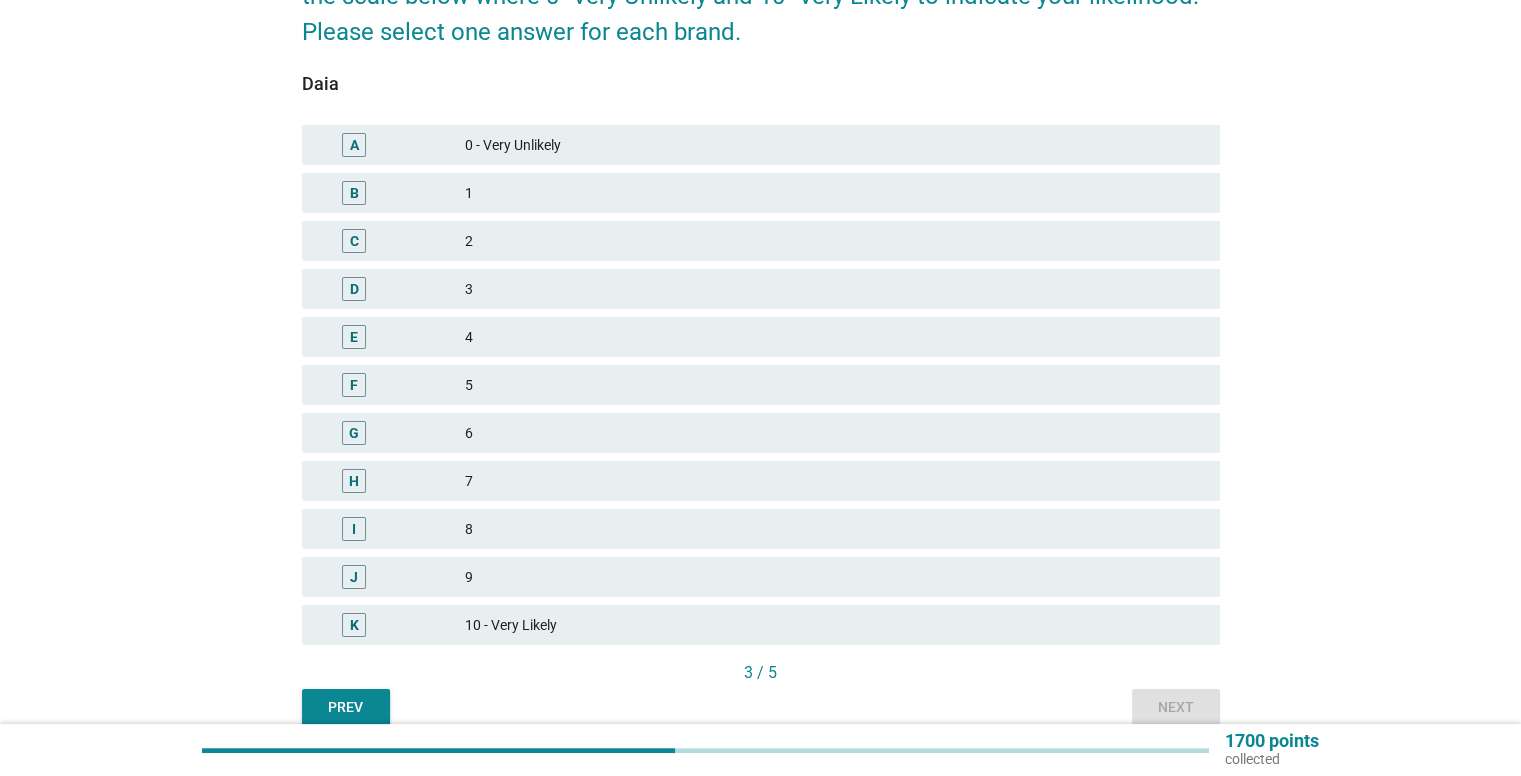 scroll, scrollTop: 300, scrollLeft: 0, axis: vertical 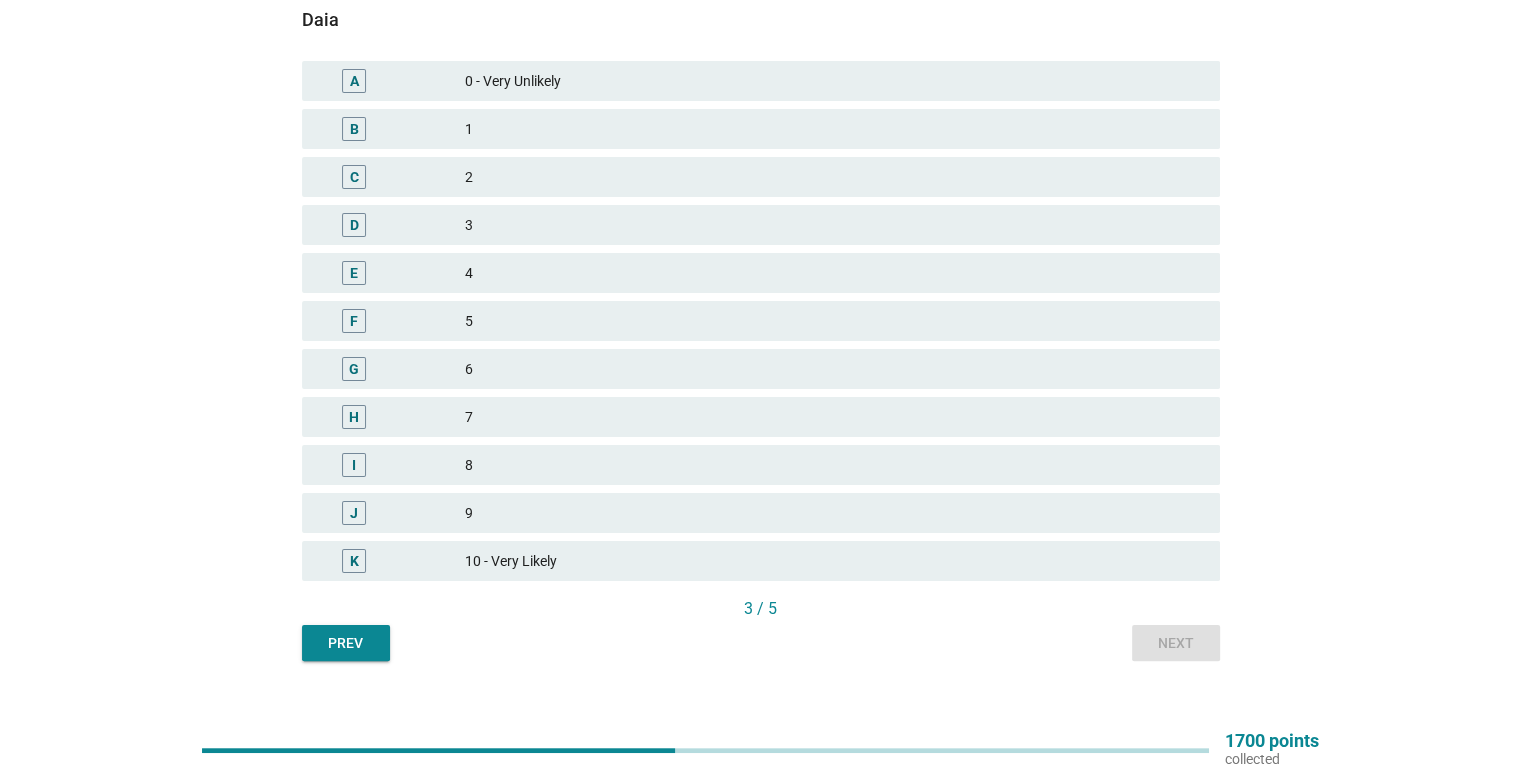 click on "5" at bounding box center [834, 321] 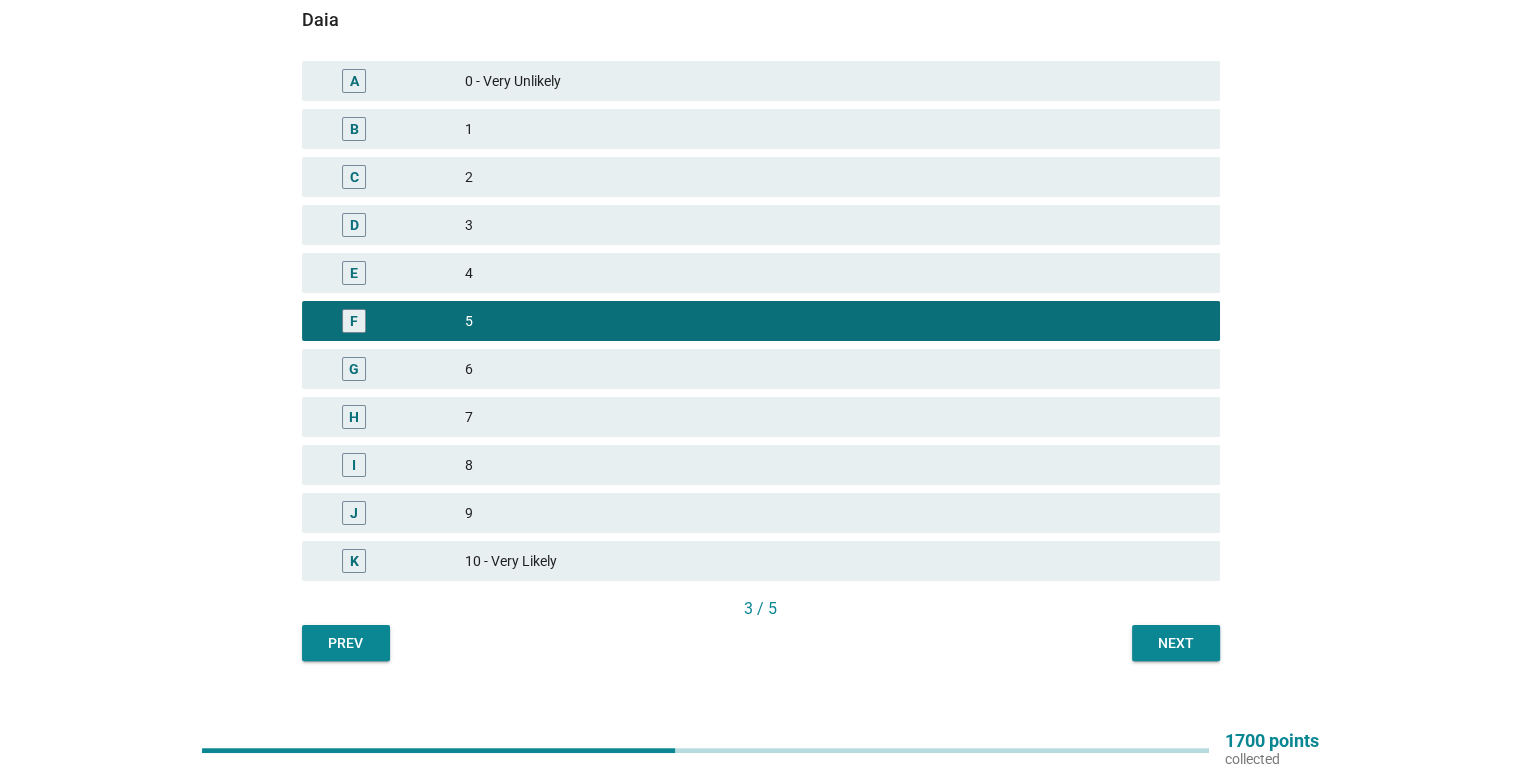 click on "Next" at bounding box center (1176, 643) 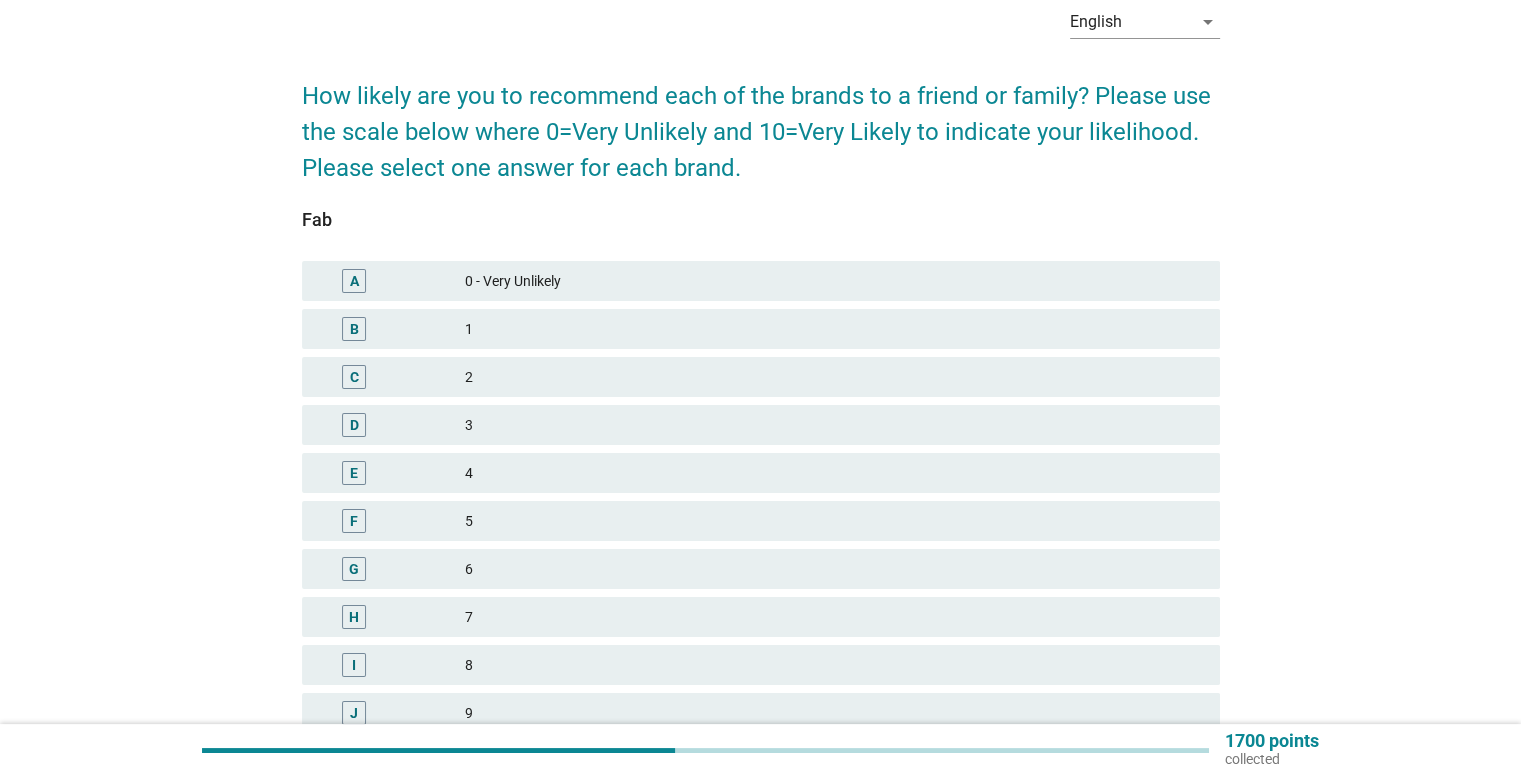 scroll, scrollTop: 200, scrollLeft: 0, axis: vertical 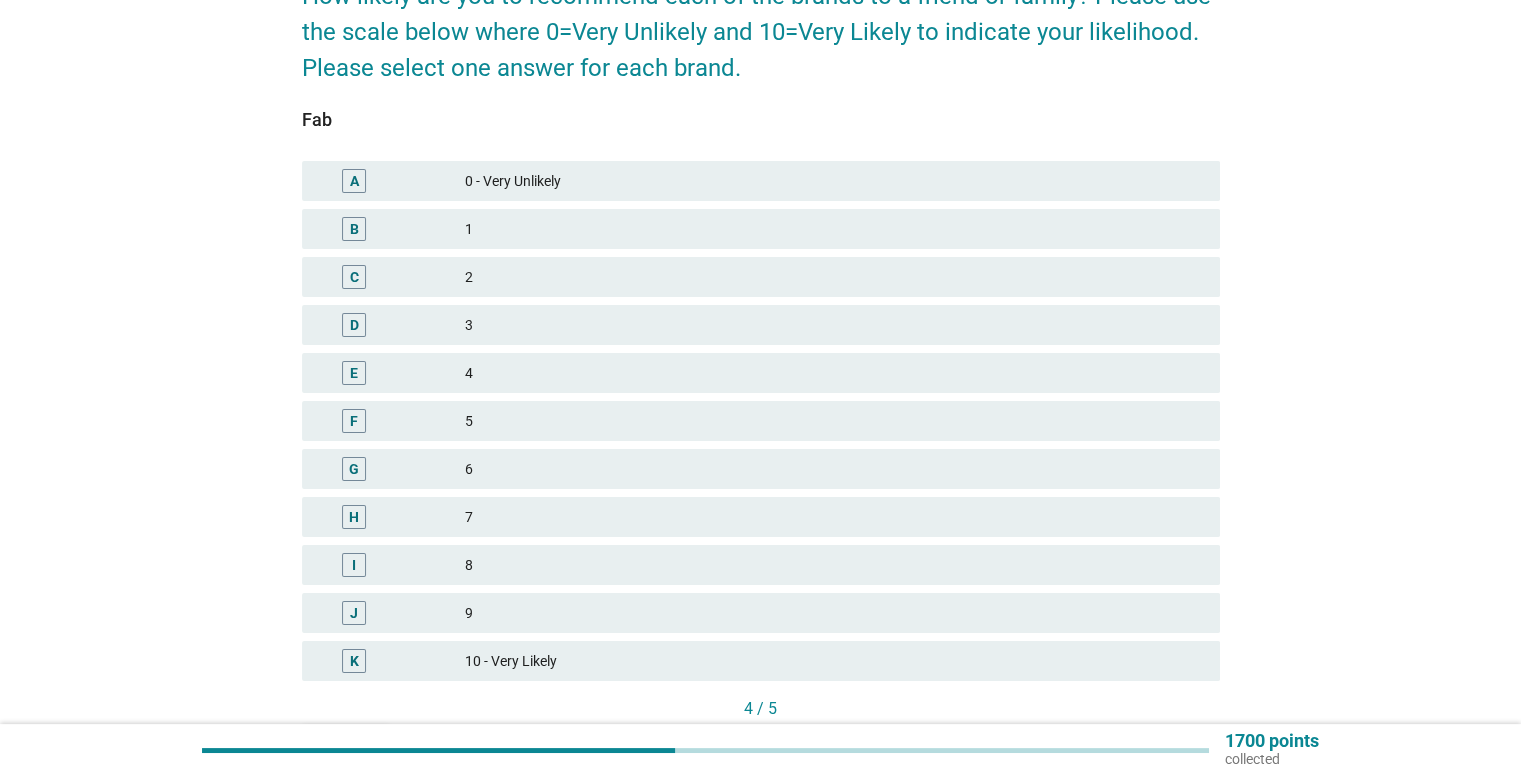 click on "5" at bounding box center [834, 421] 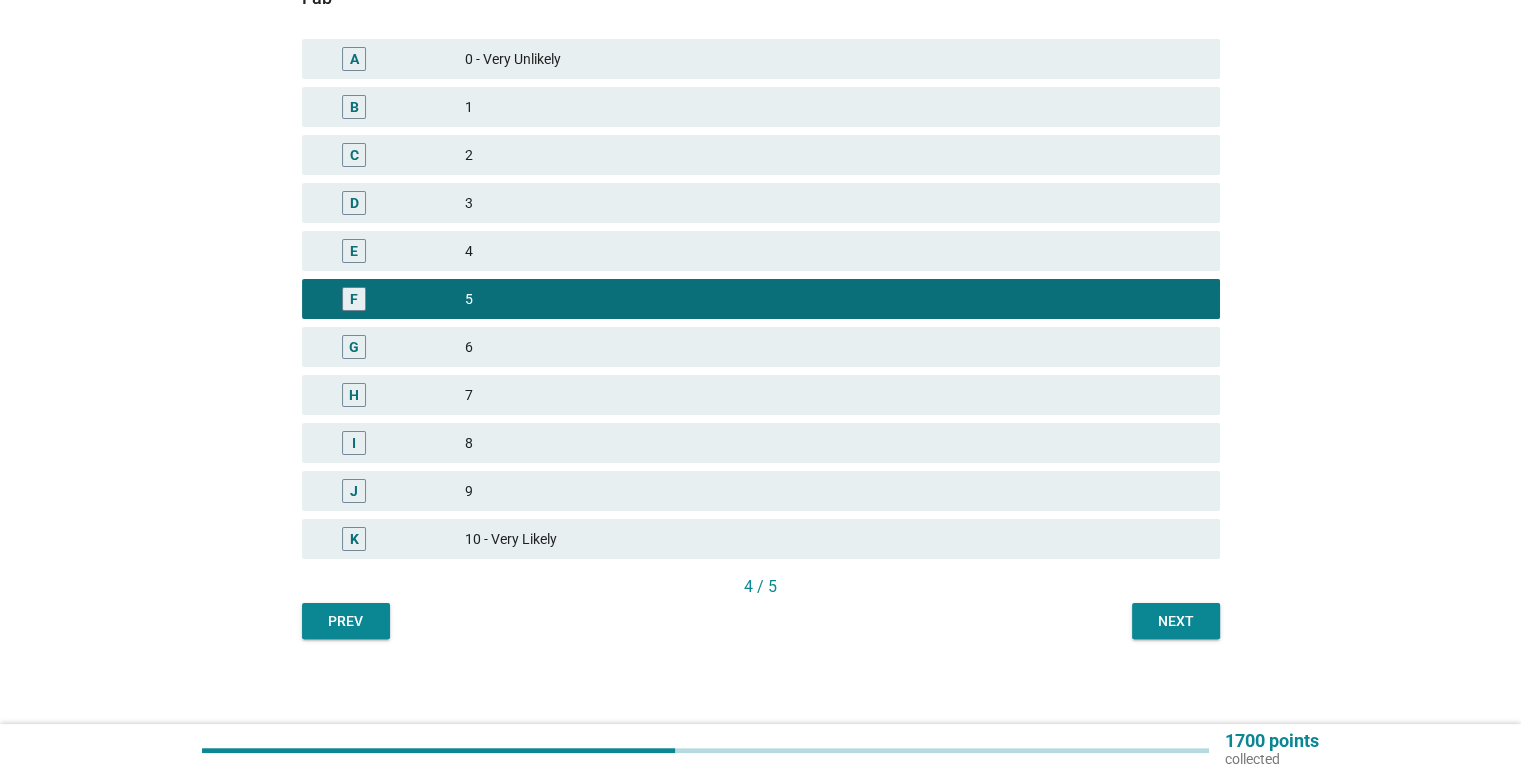 scroll, scrollTop: 327, scrollLeft: 0, axis: vertical 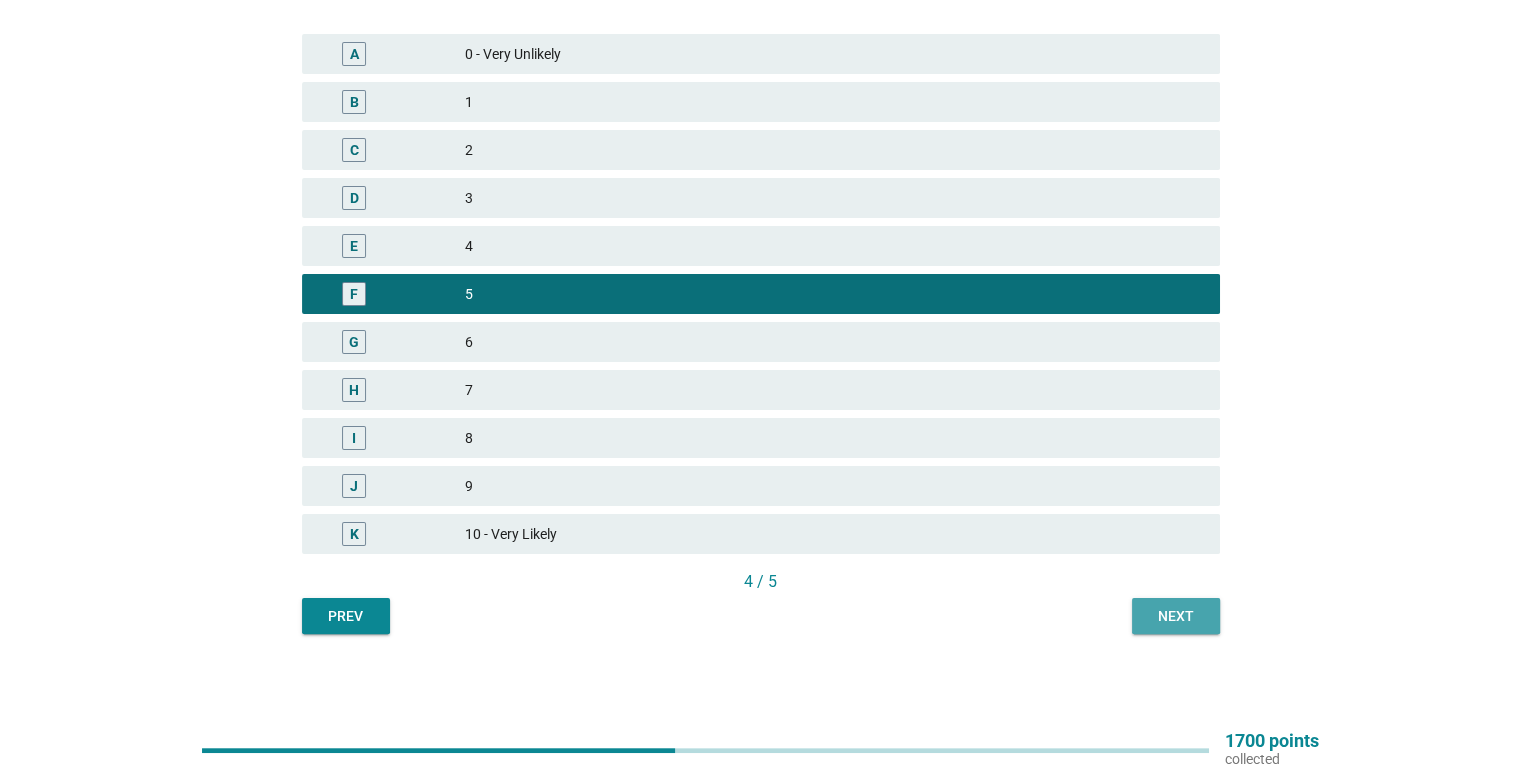 click on "Next" at bounding box center [1176, 616] 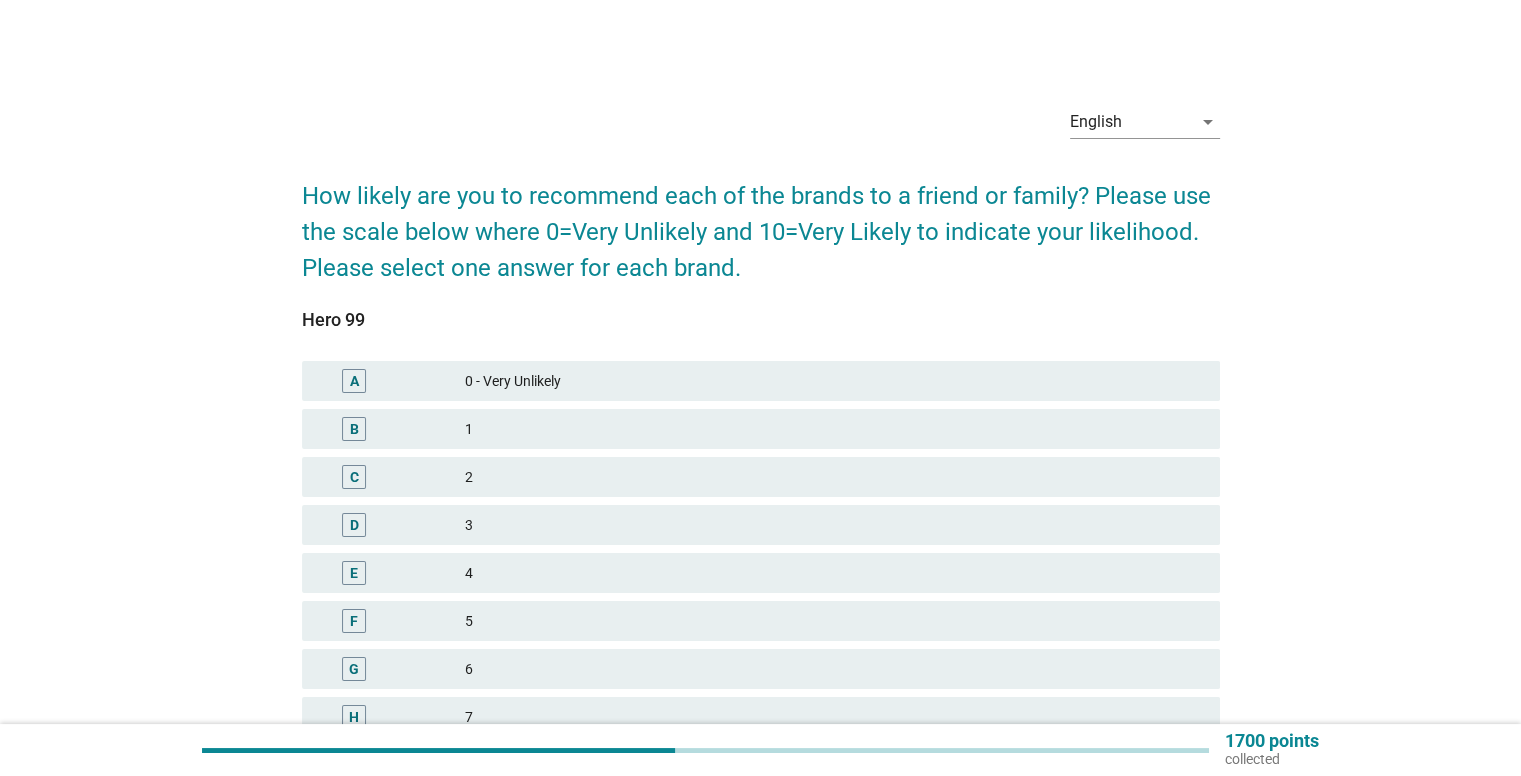 scroll, scrollTop: 200, scrollLeft: 0, axis: vertical 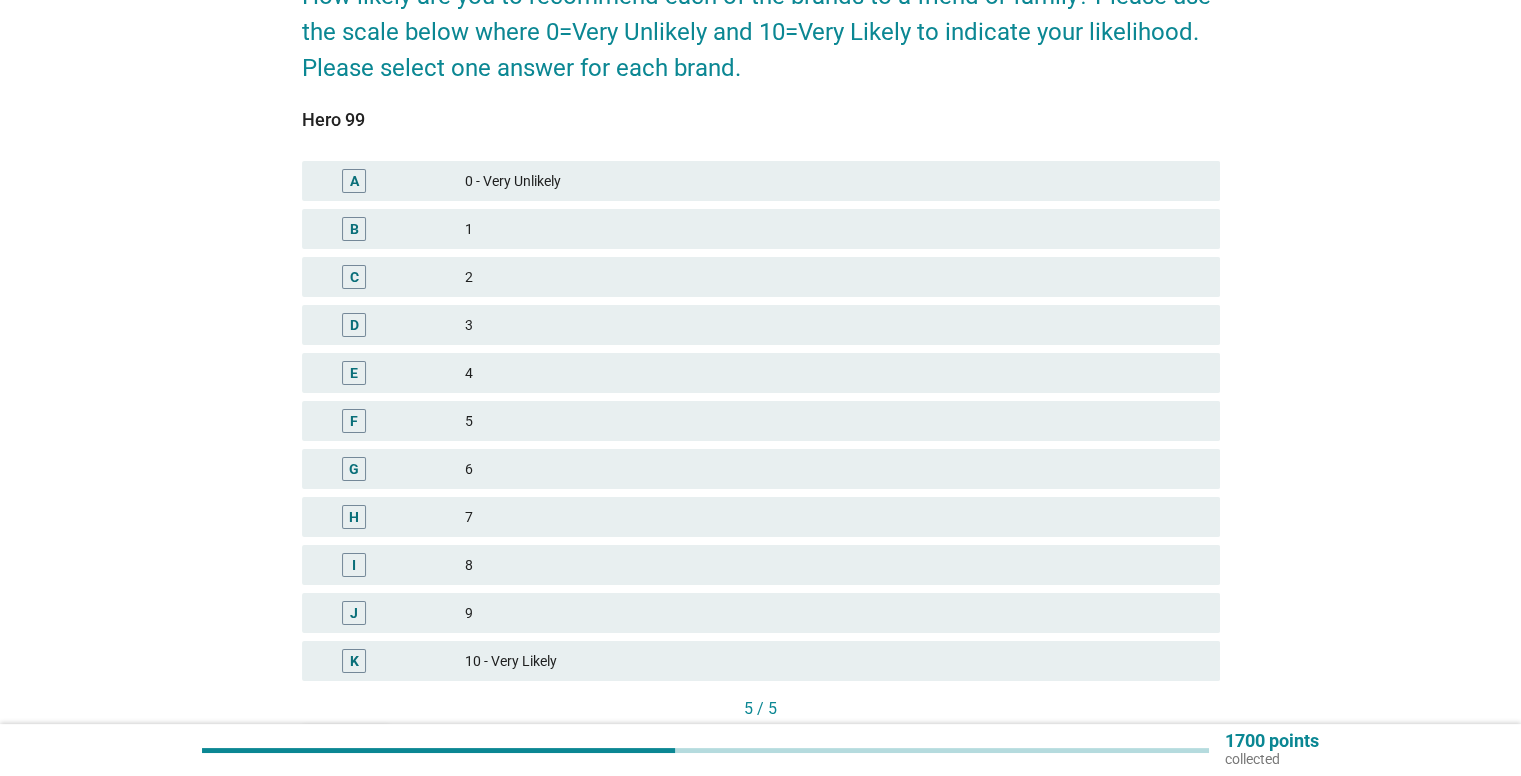 click on "7" at bounding box center [834, 517] 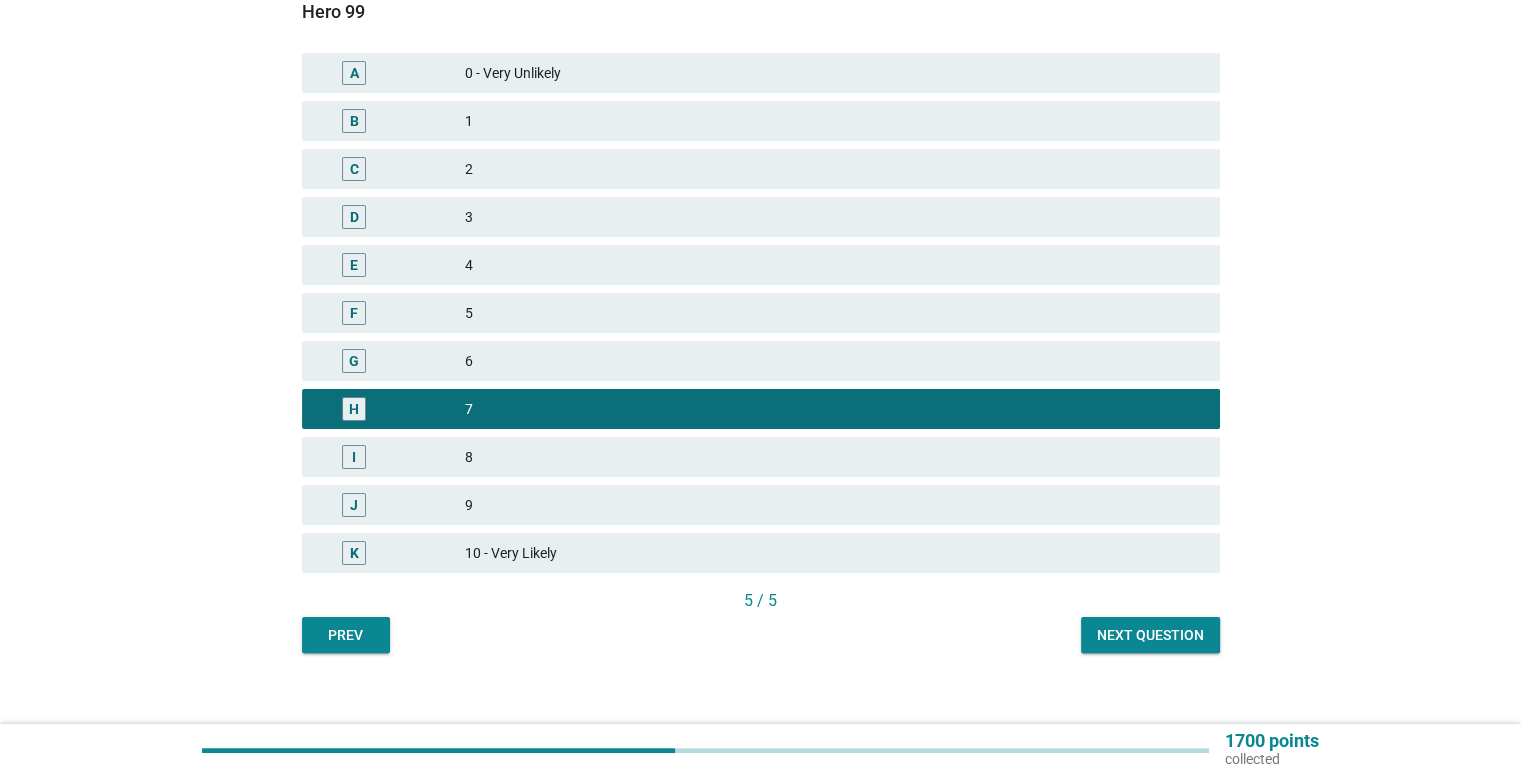 scroll, scrollTop: 327, scrollLeft: 0, axis: vertical 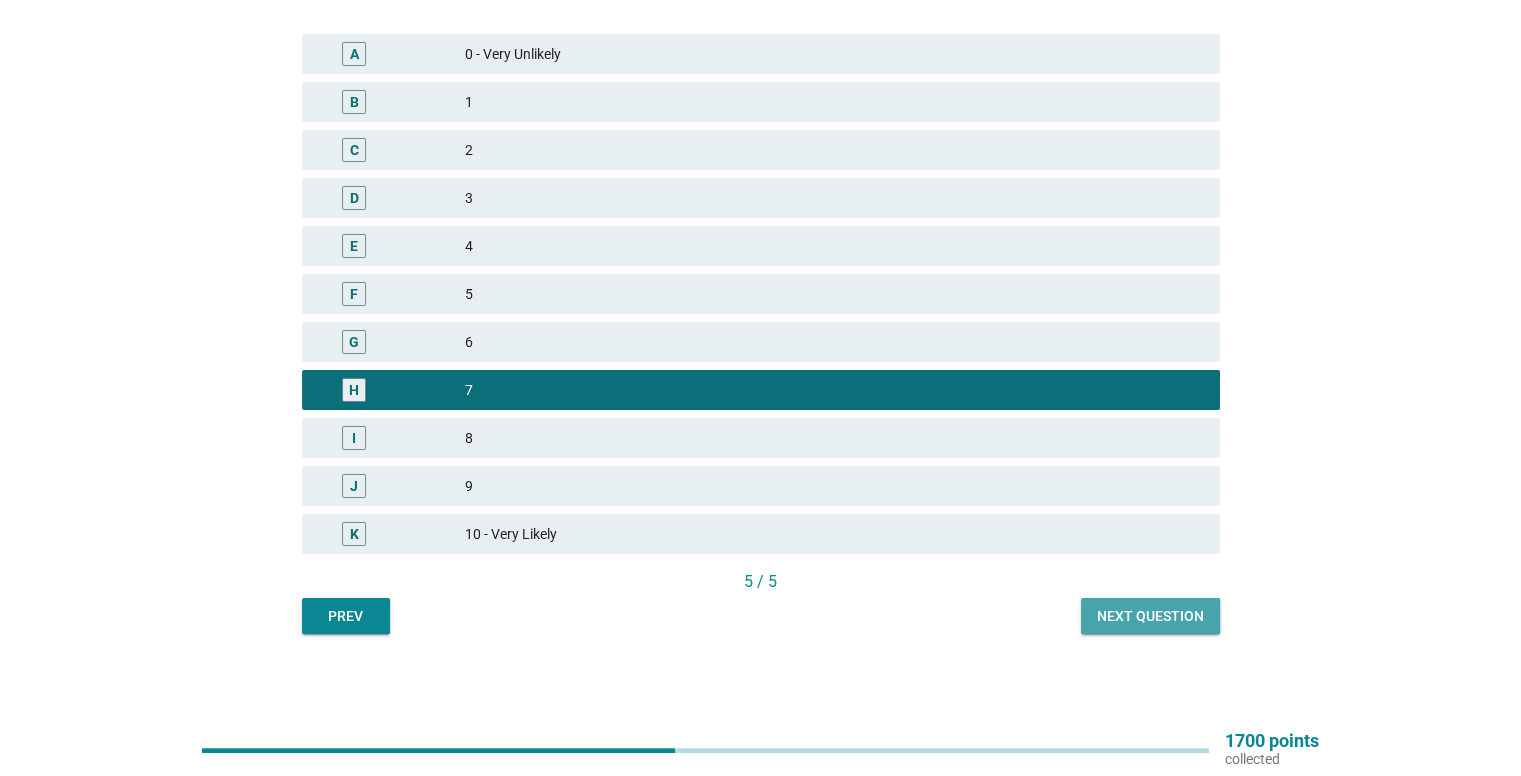 click on "Next question" at bounding box center (1150, 616) 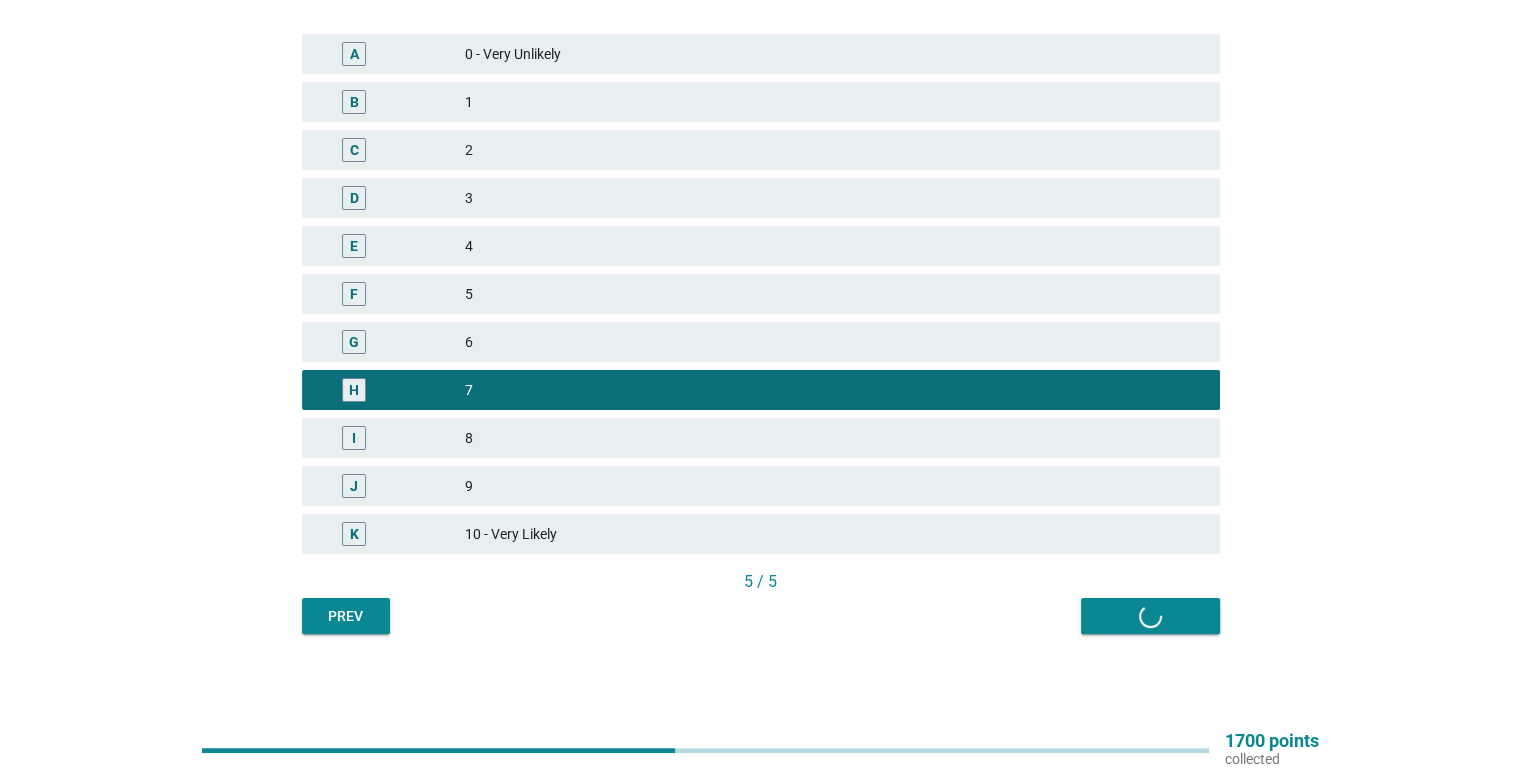 scroll, scrollTop: 0, scrollLeft: 0, axis: both 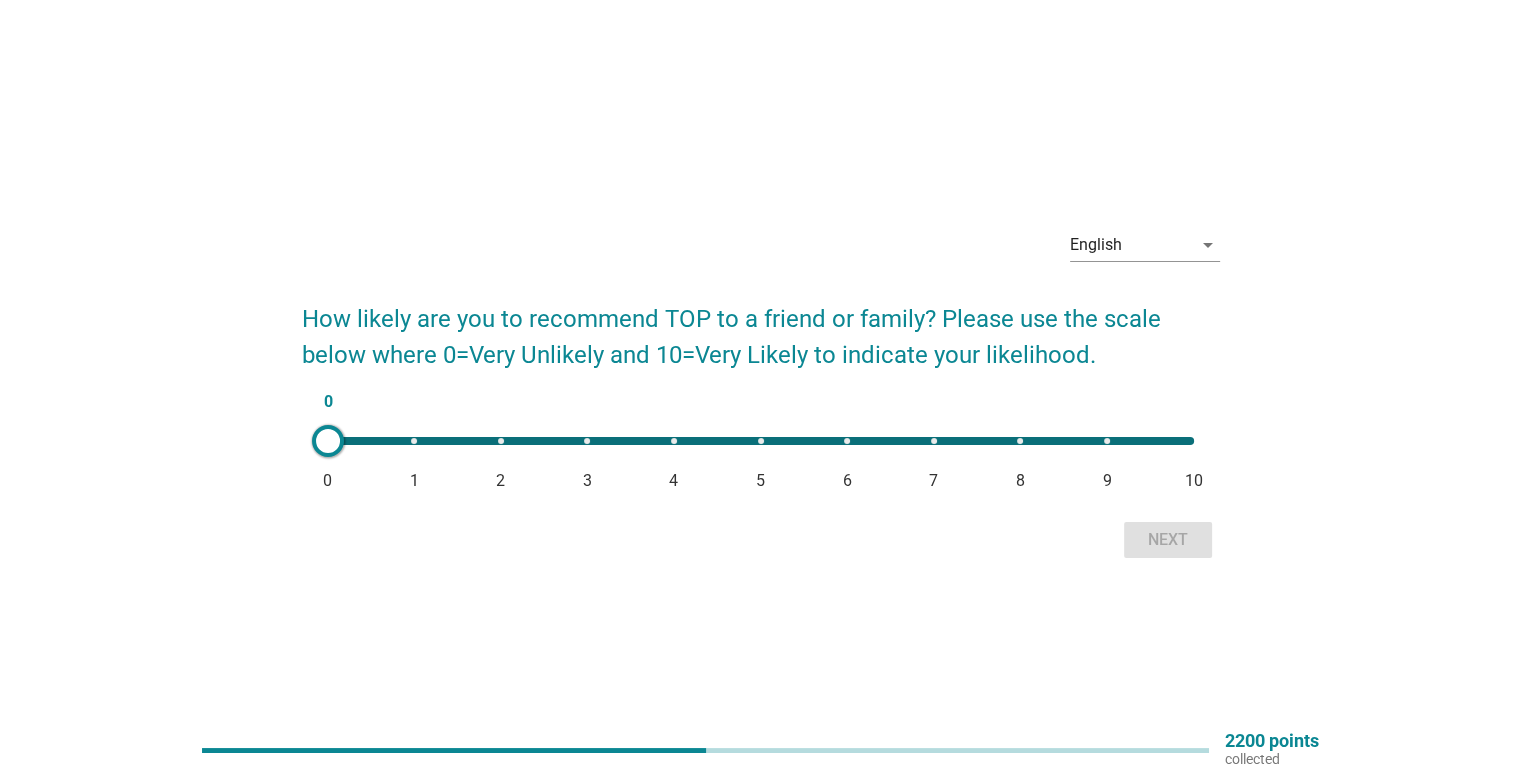 click on "0
0
1
2
3
4
5
6
7
8
9
10" at bounding box center (761, 441) 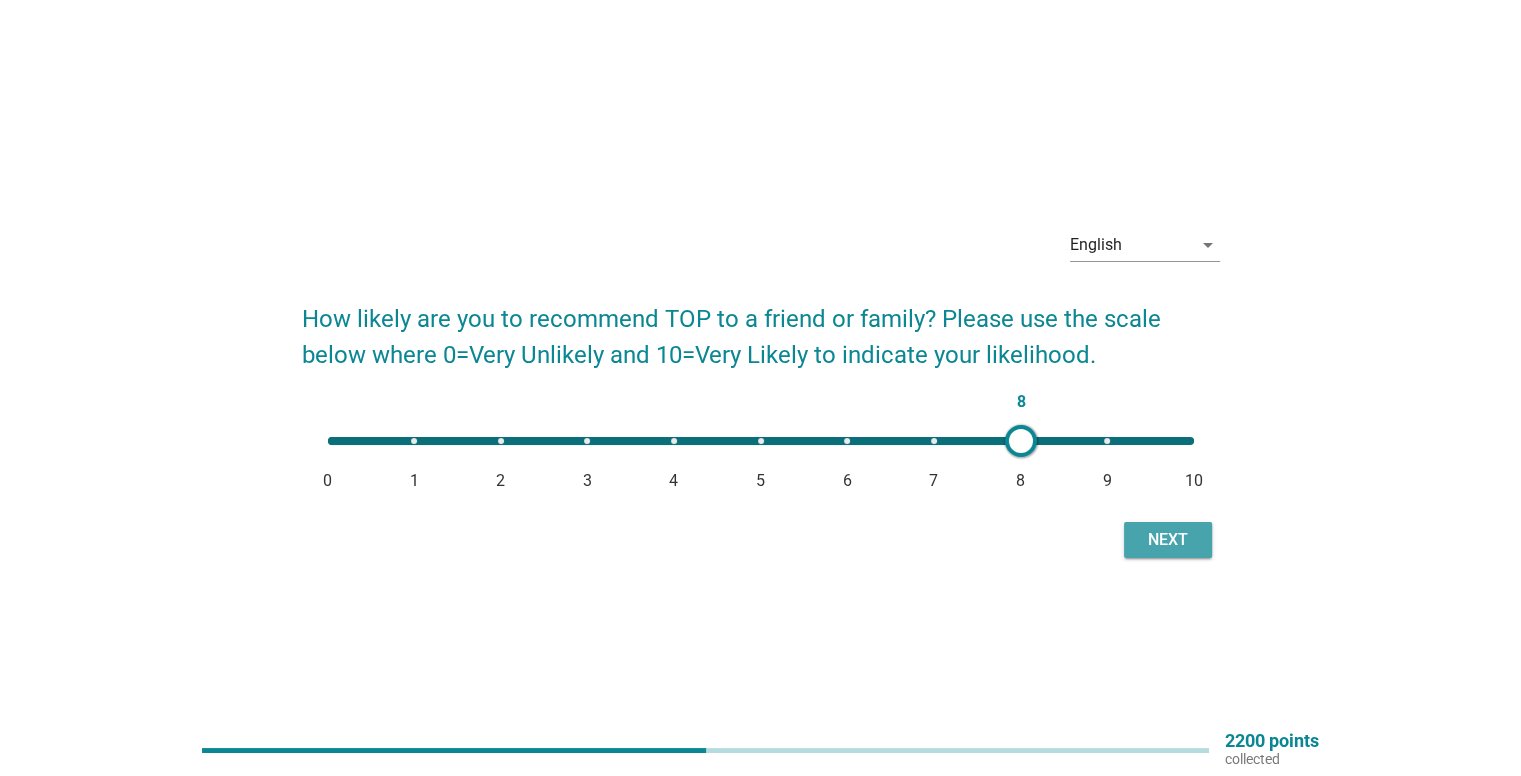 click on "Next" at bounding box center (1168, 540) 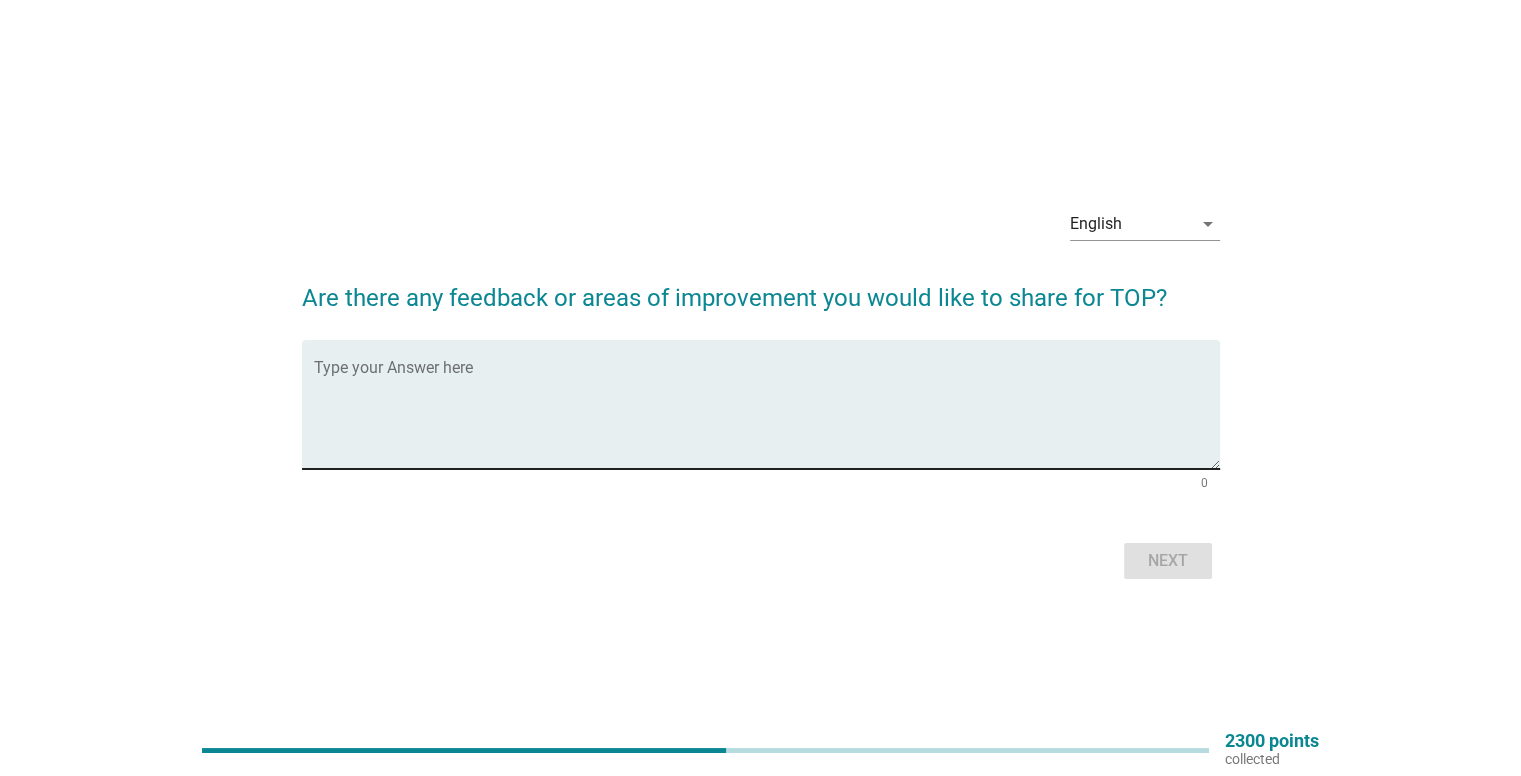 click at bounding box center [767, 416] 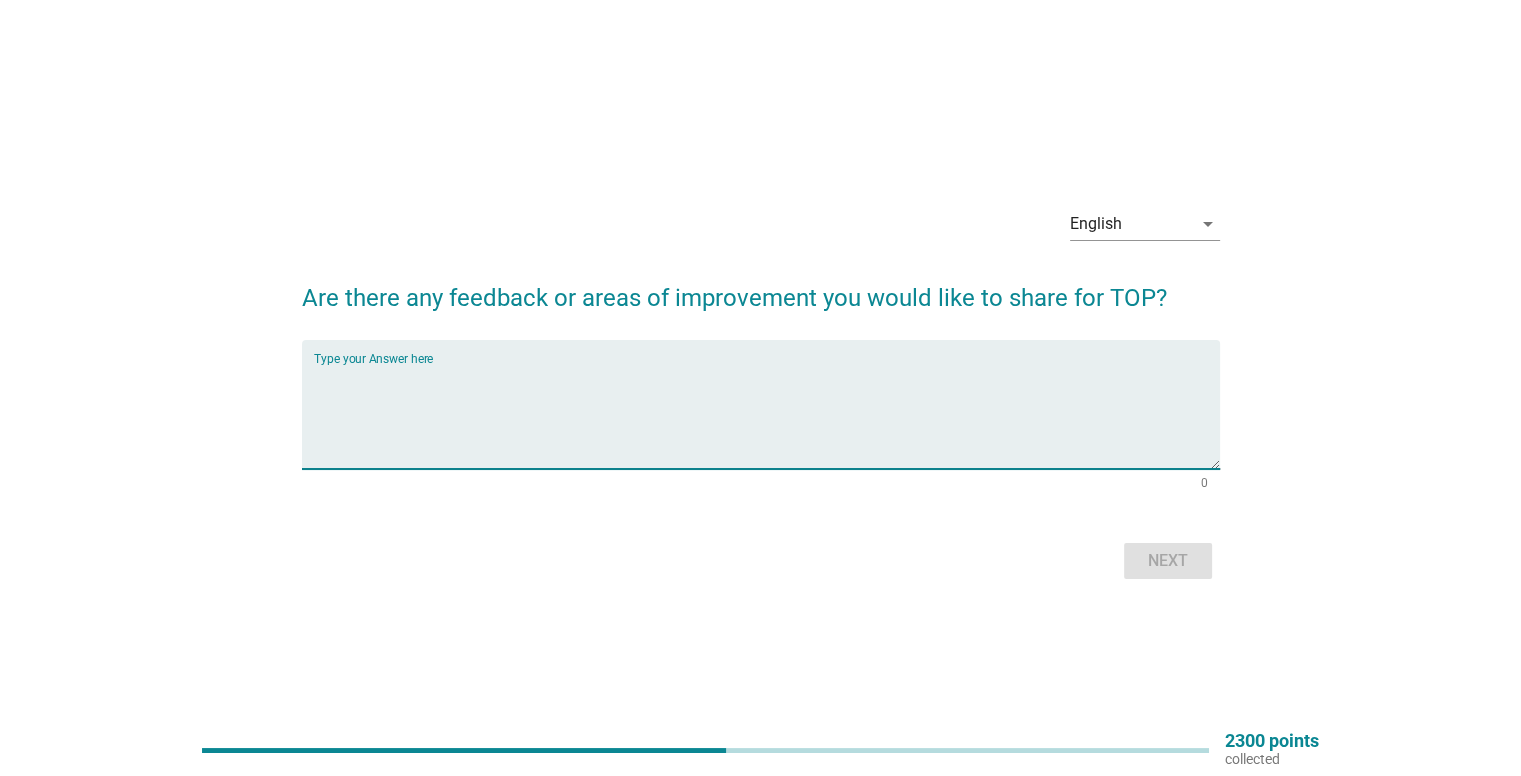 type on "P" 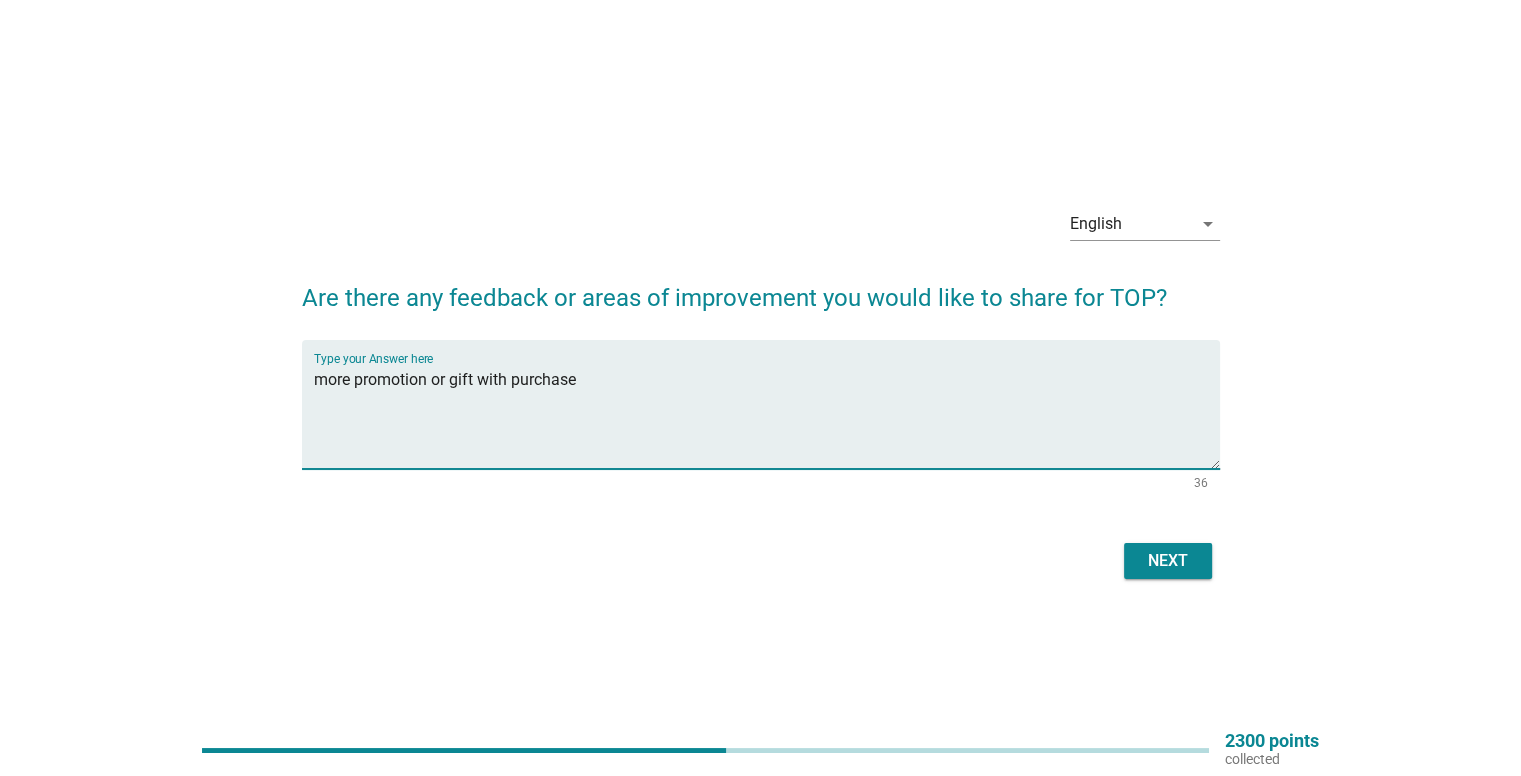 type on "more promotion or gift with purchase" 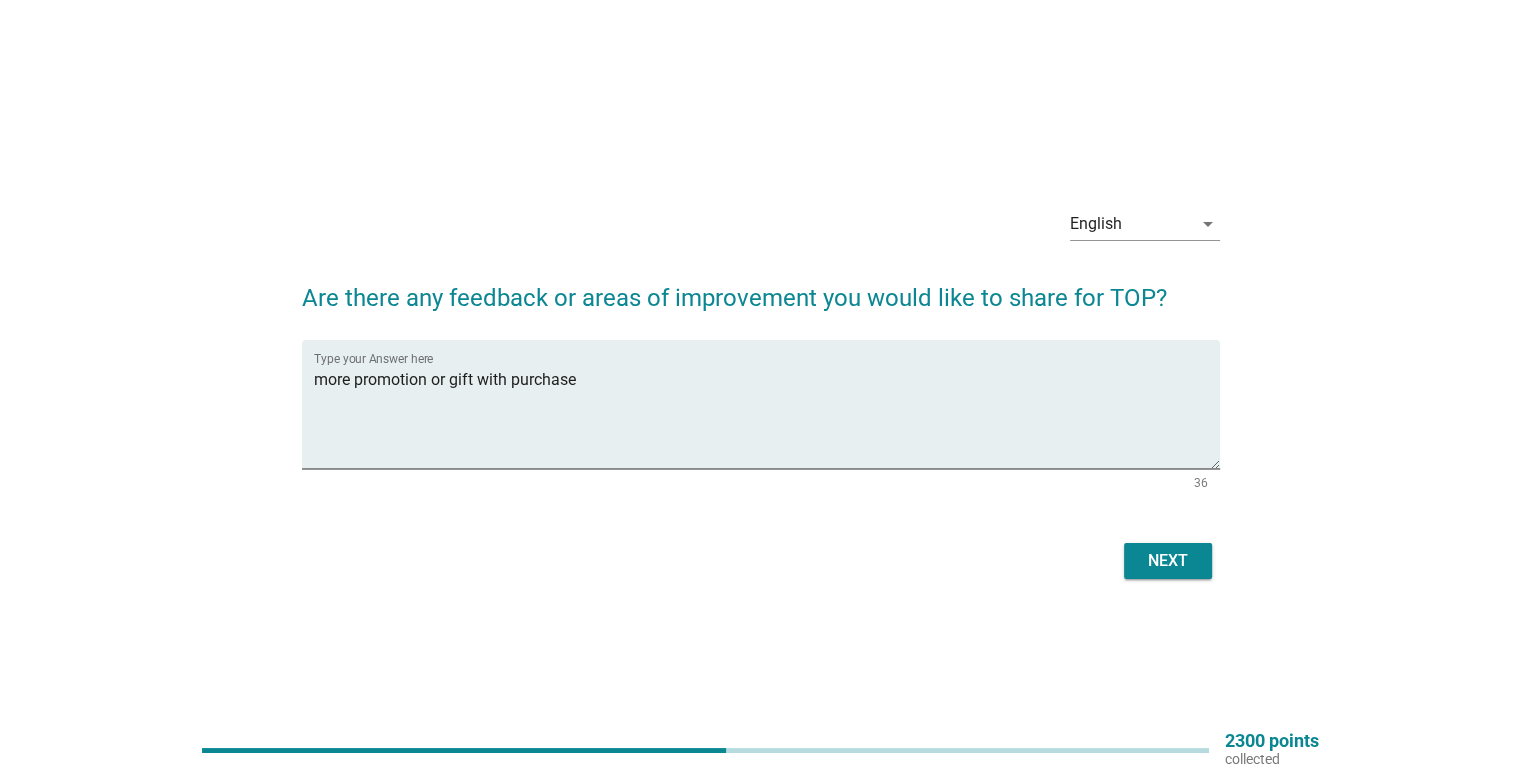 click on "Next" at bounding box center [1168, 561] 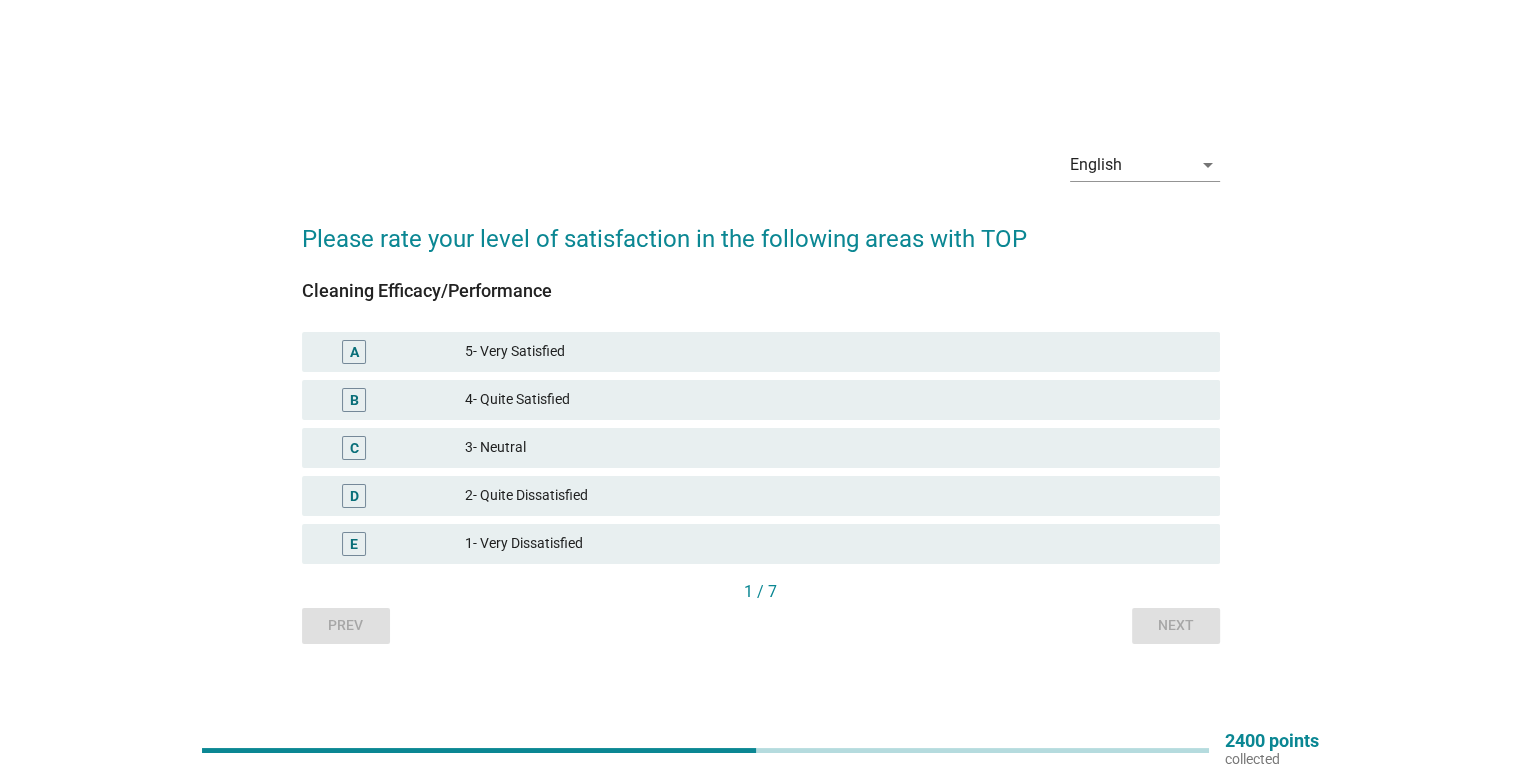 click on "4- Quite Satisfied" at bounding box center (834, 400) 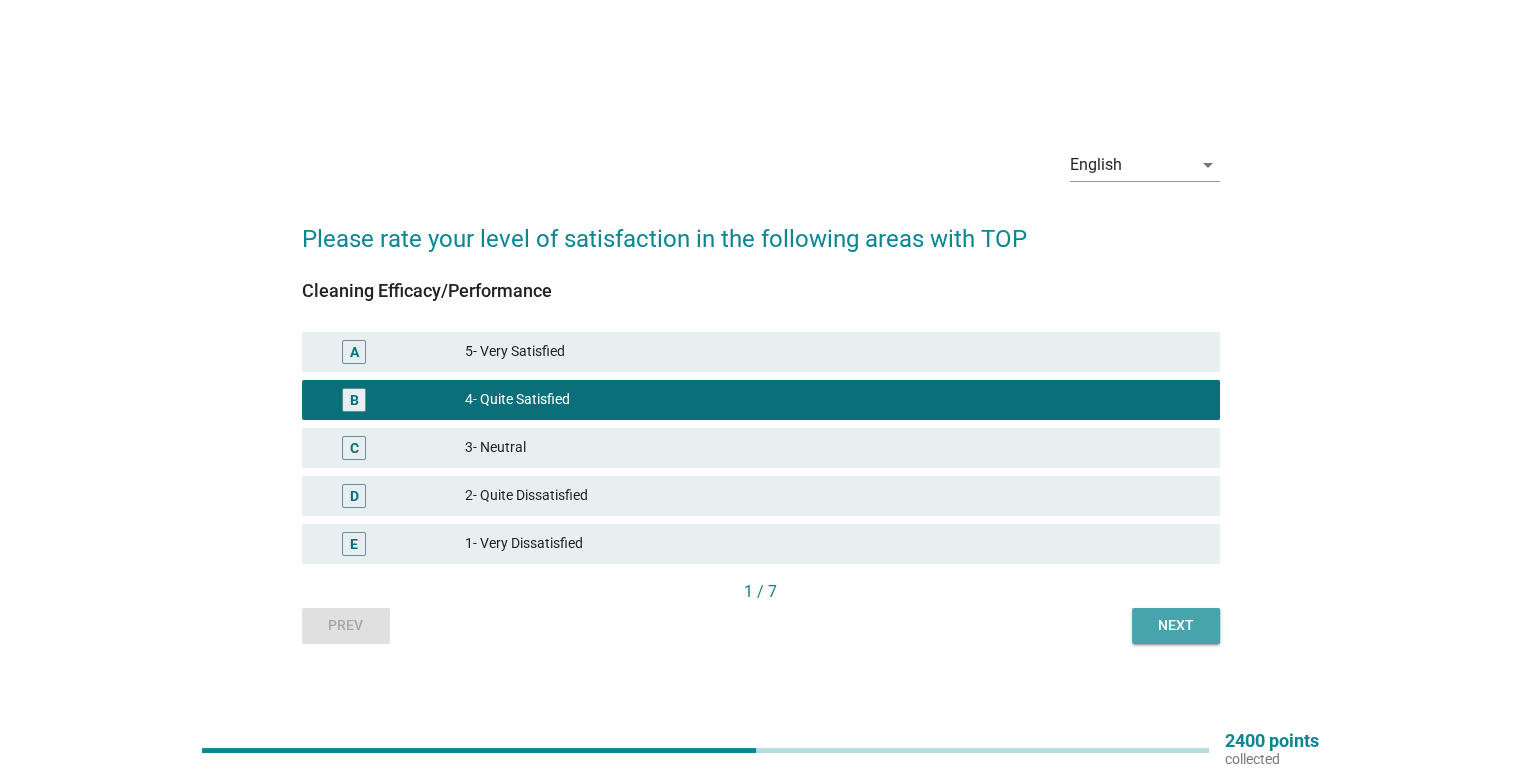 click on "Next" at bounding box center [1176, 626] 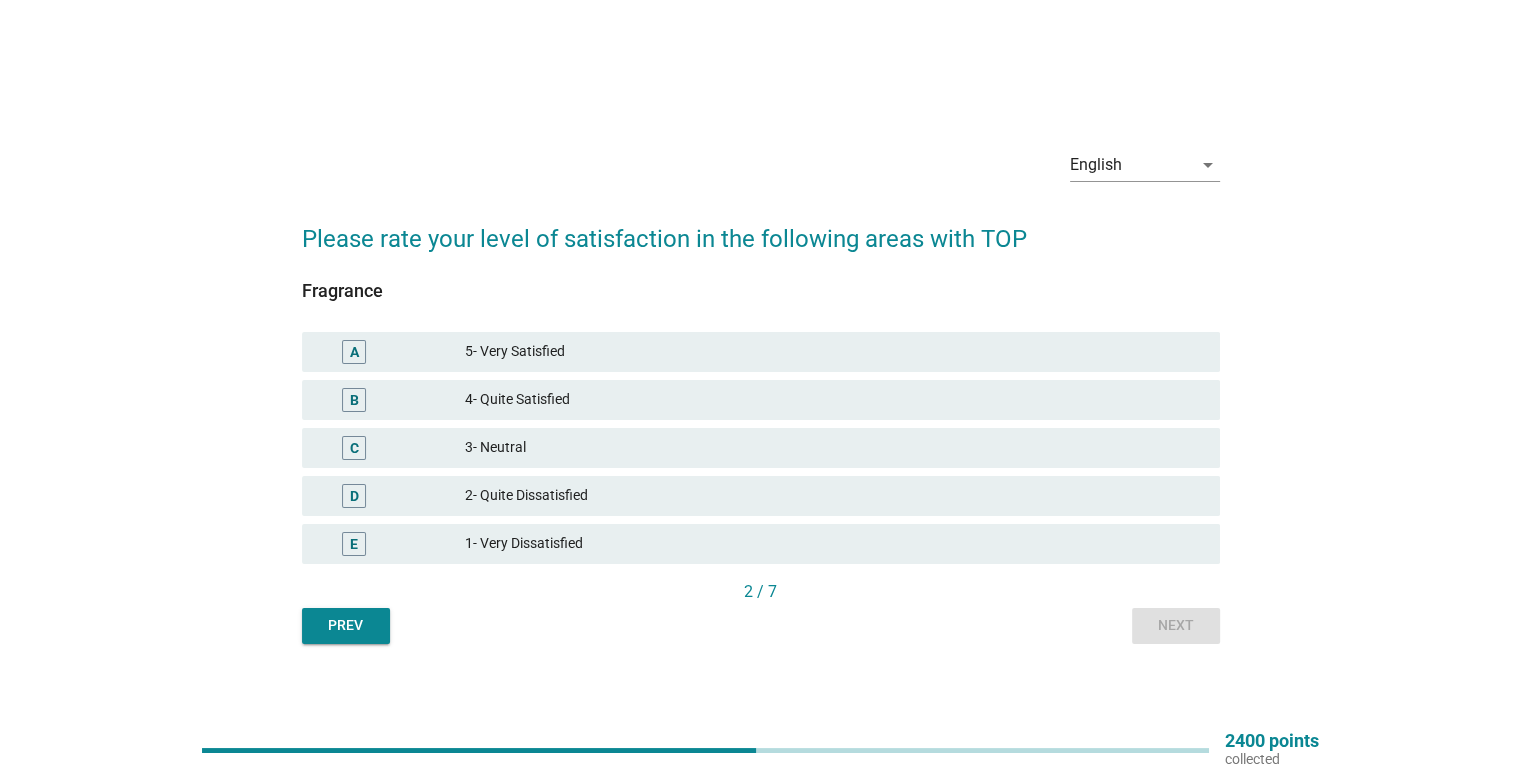click on "3- Neutral" at bounding box center (834, 448) 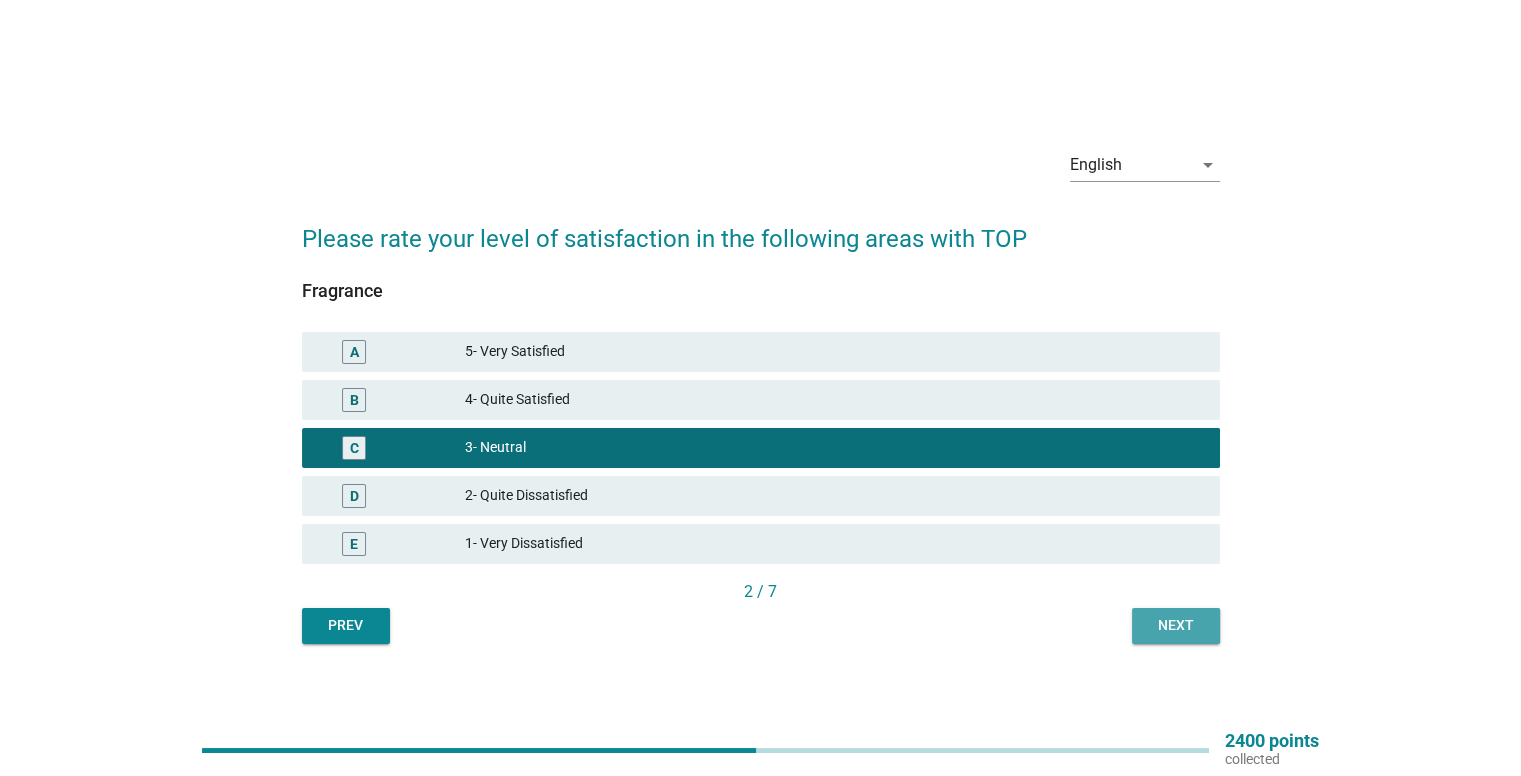 click on "Next" at bounding box center [1176, 626] 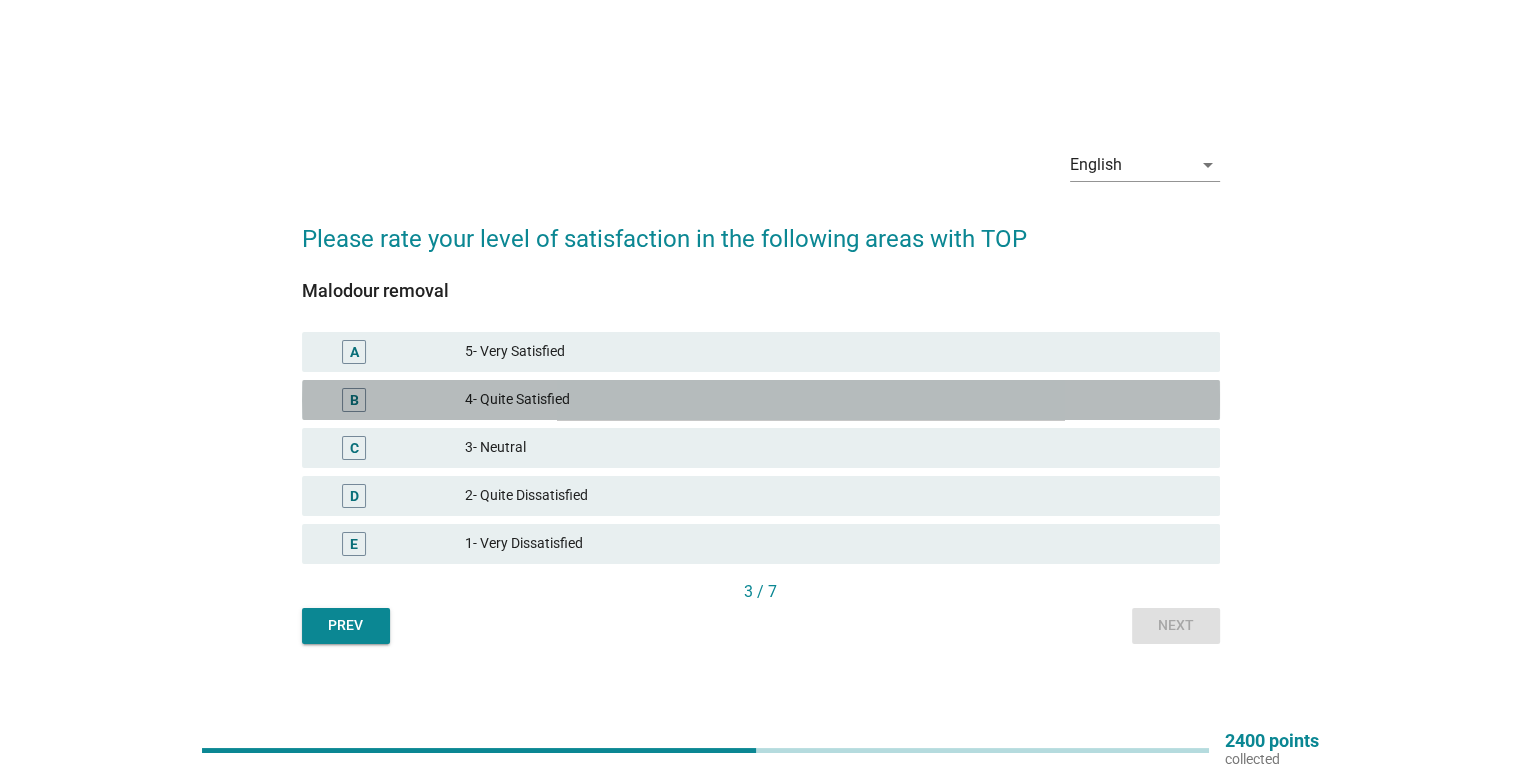 drag, startPoint x: 498, startPoint y: 390, endPoint x: 514, endPoint y: 388, distance: 16.124516 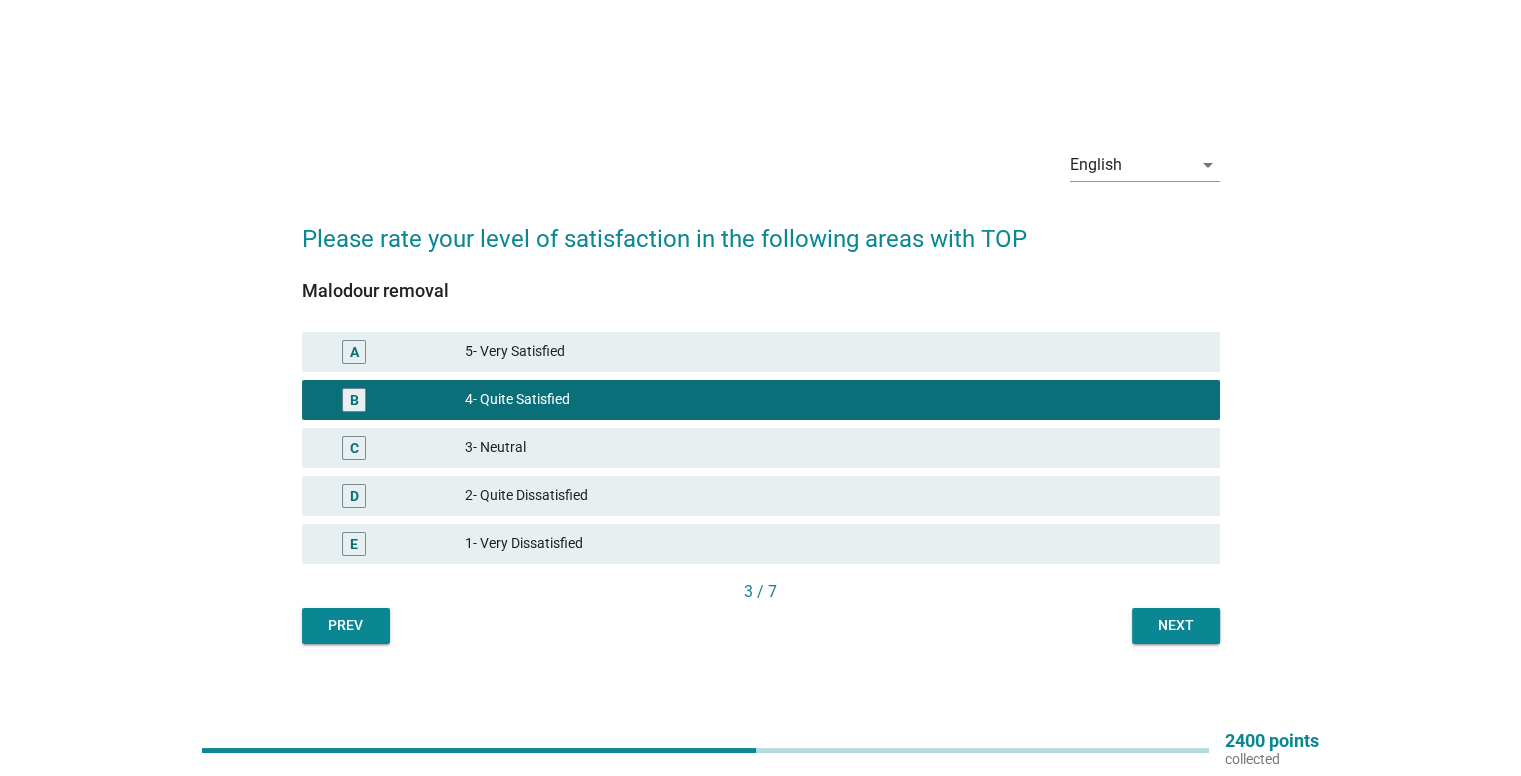 click on "Next" at bounding box center [1176, 625] 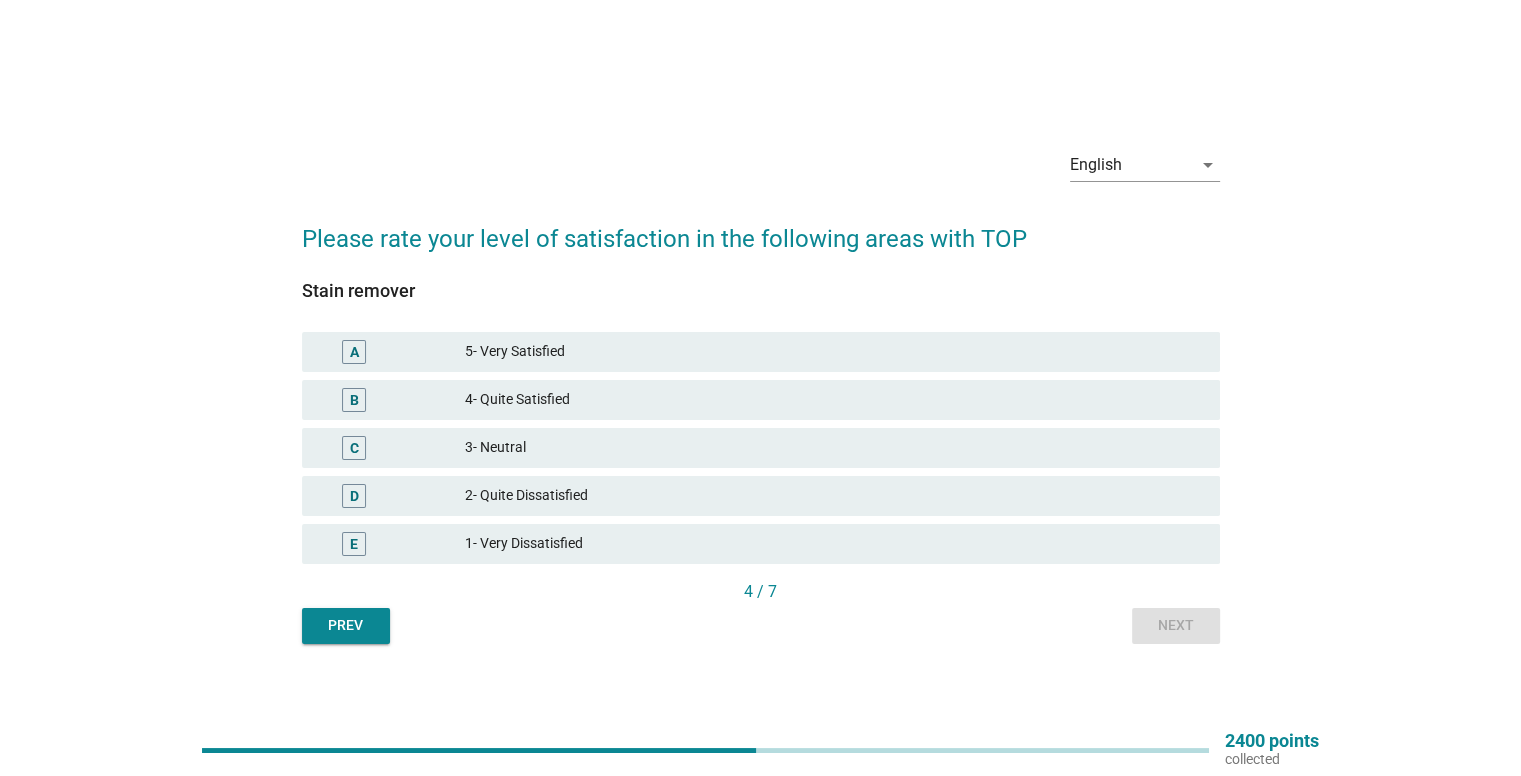 click on "4- Quite Satisfied" at bounding box center (834, 400) 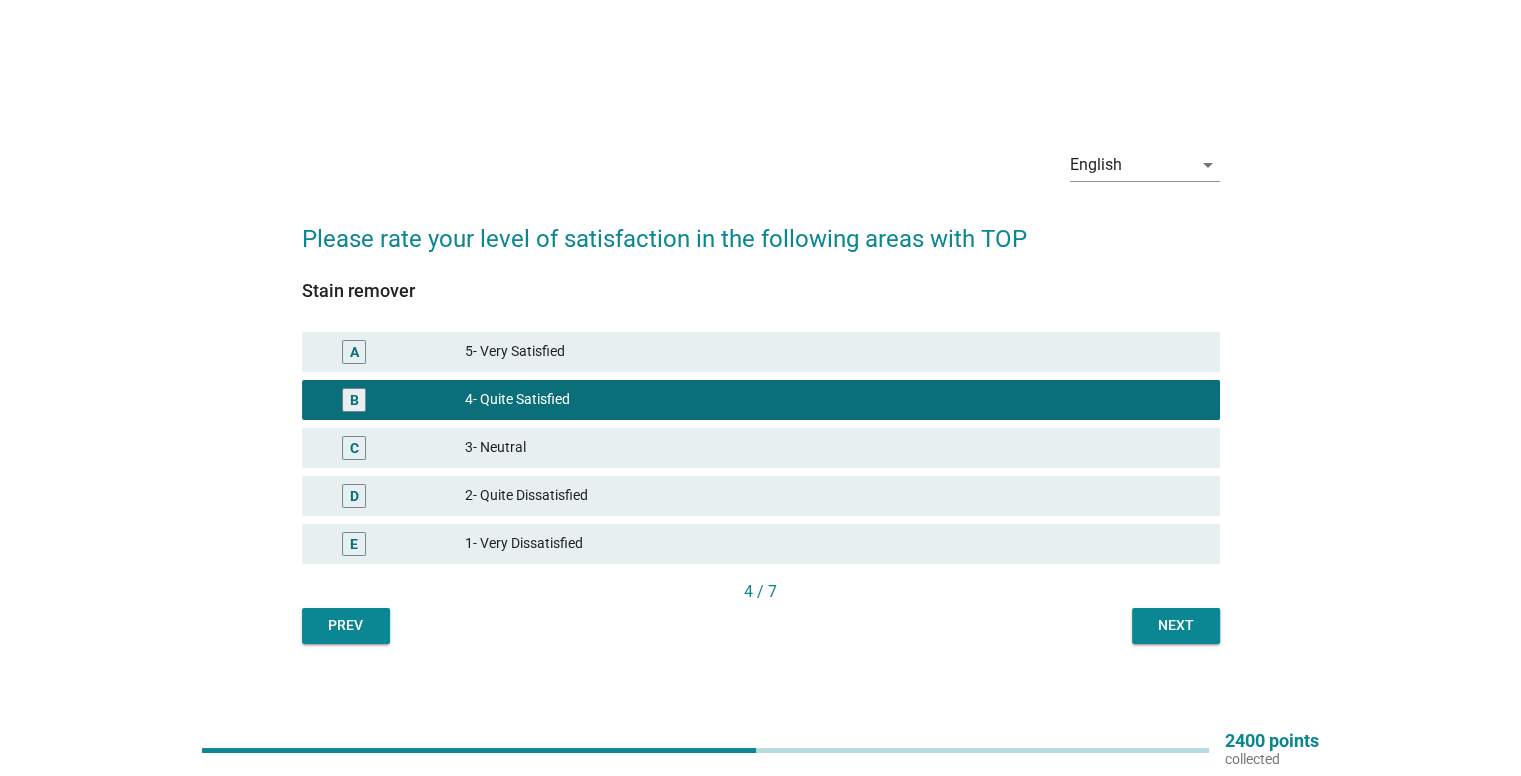 click on "English arrow_drop_down   Please rate your level of satisfaction in the following areas with TOP
Stain remover
A   5- Very Satisfied B   4- Quite Satisfied C   3- Neutral D   2- Quite Dissatisfied E   1- Very Dissatisfied
4 / 7
Prev   Next" at bounding box center [760, 388] 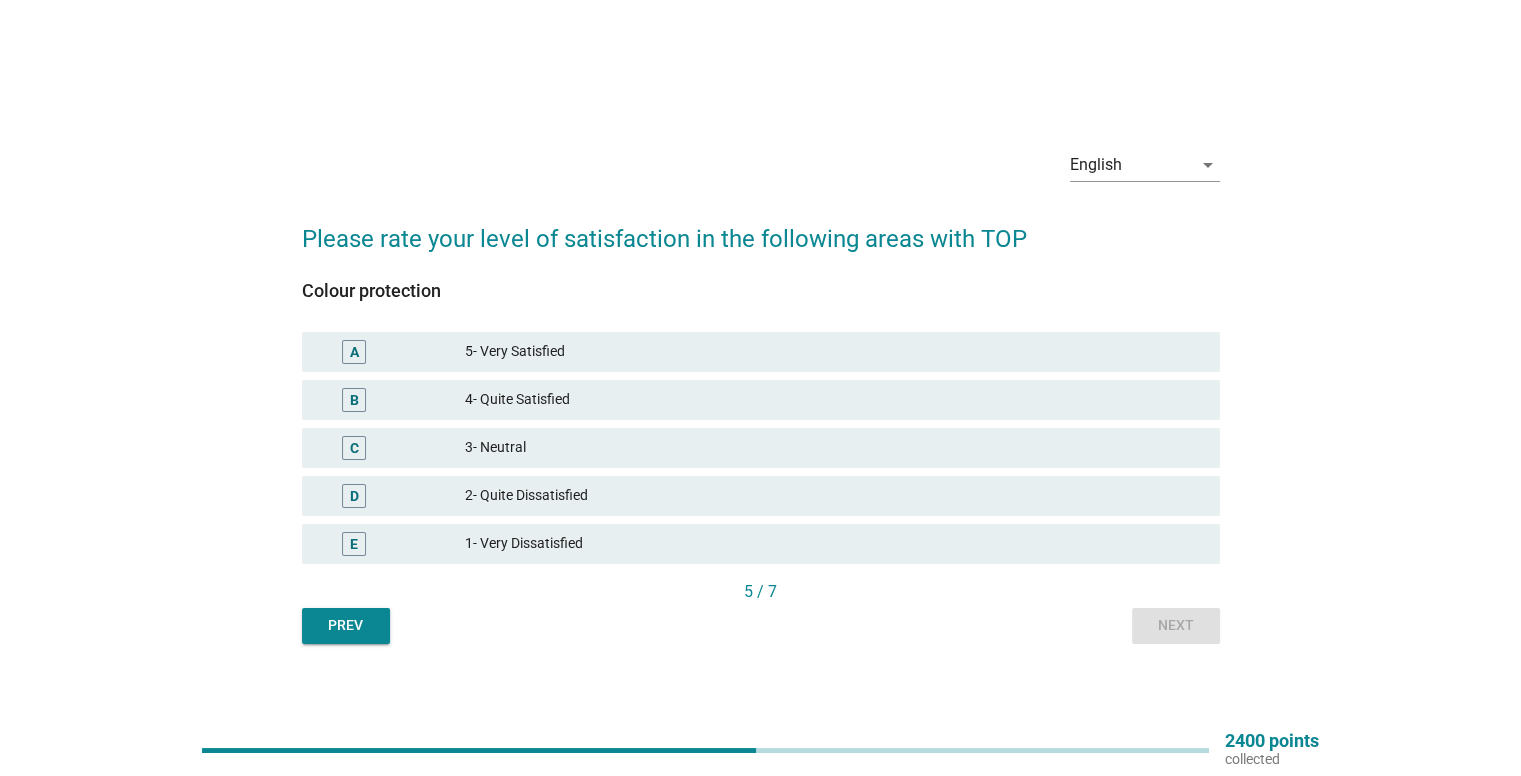click on "4- Quite Satisfied" at bounding box center (834, 400) 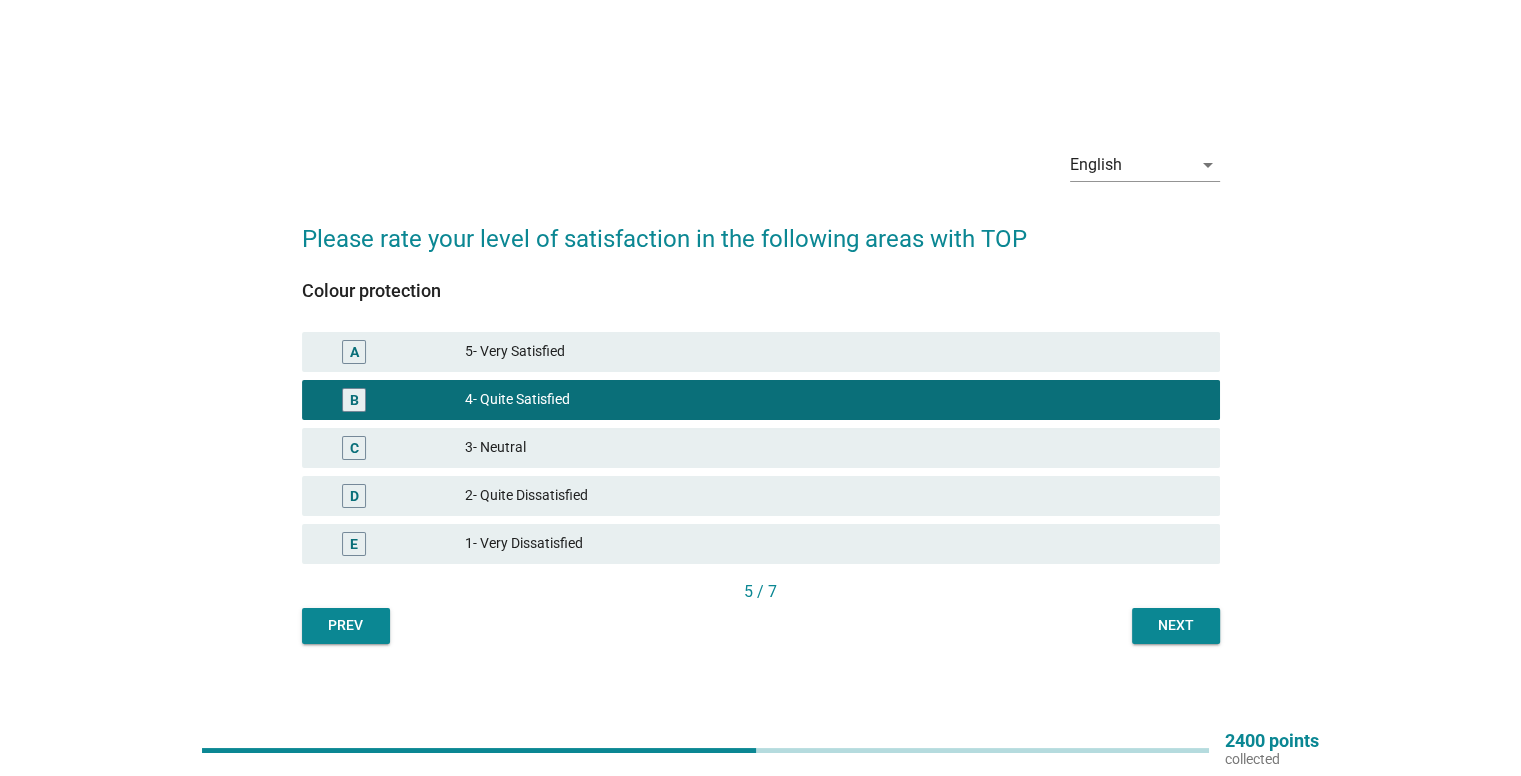 click on "Next" at bounding box center [1176, 625] 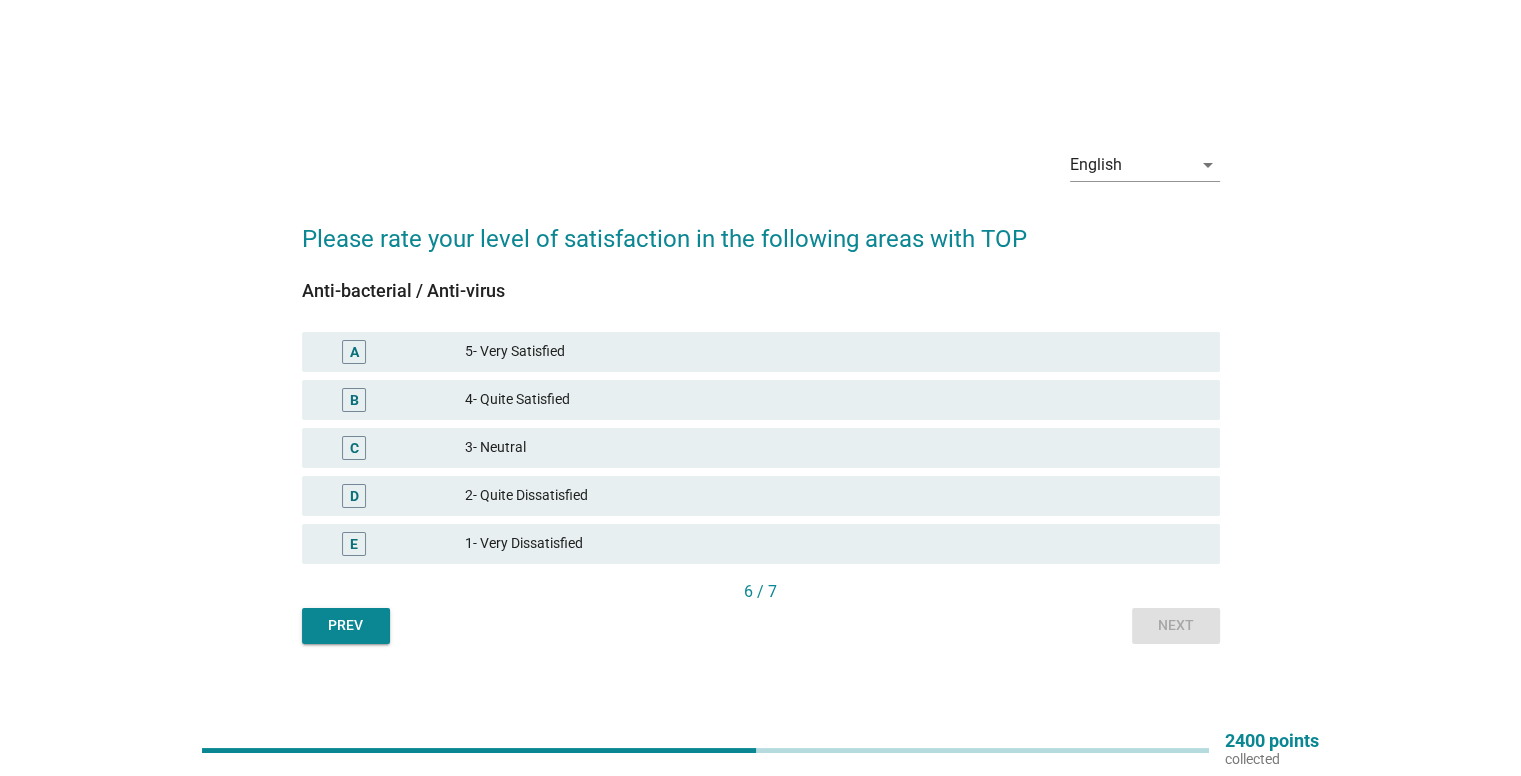 click on "4- Quite Satisfied" at bounding box center [834, 400] 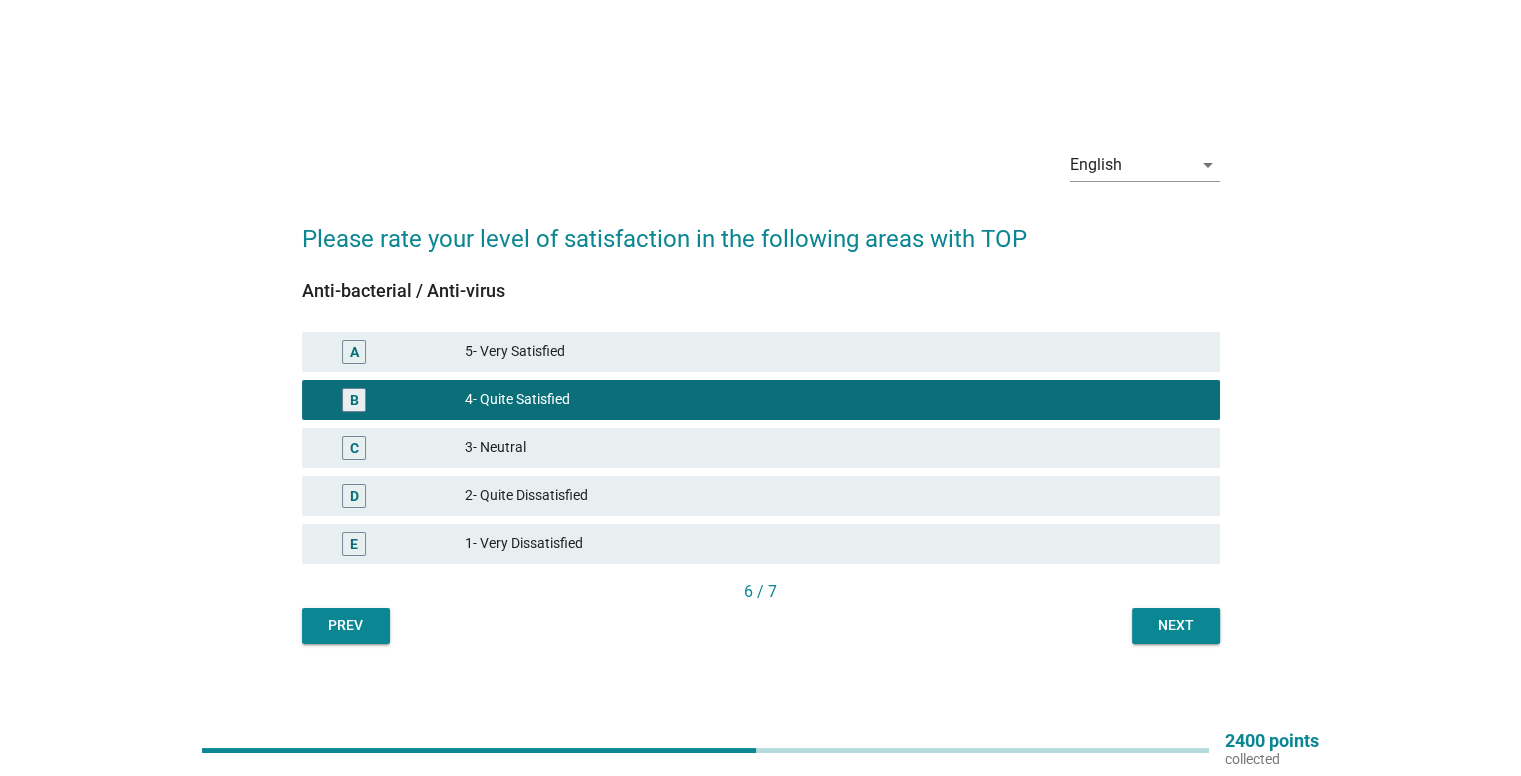 click on "Next" at bounding box center [1176, 625] 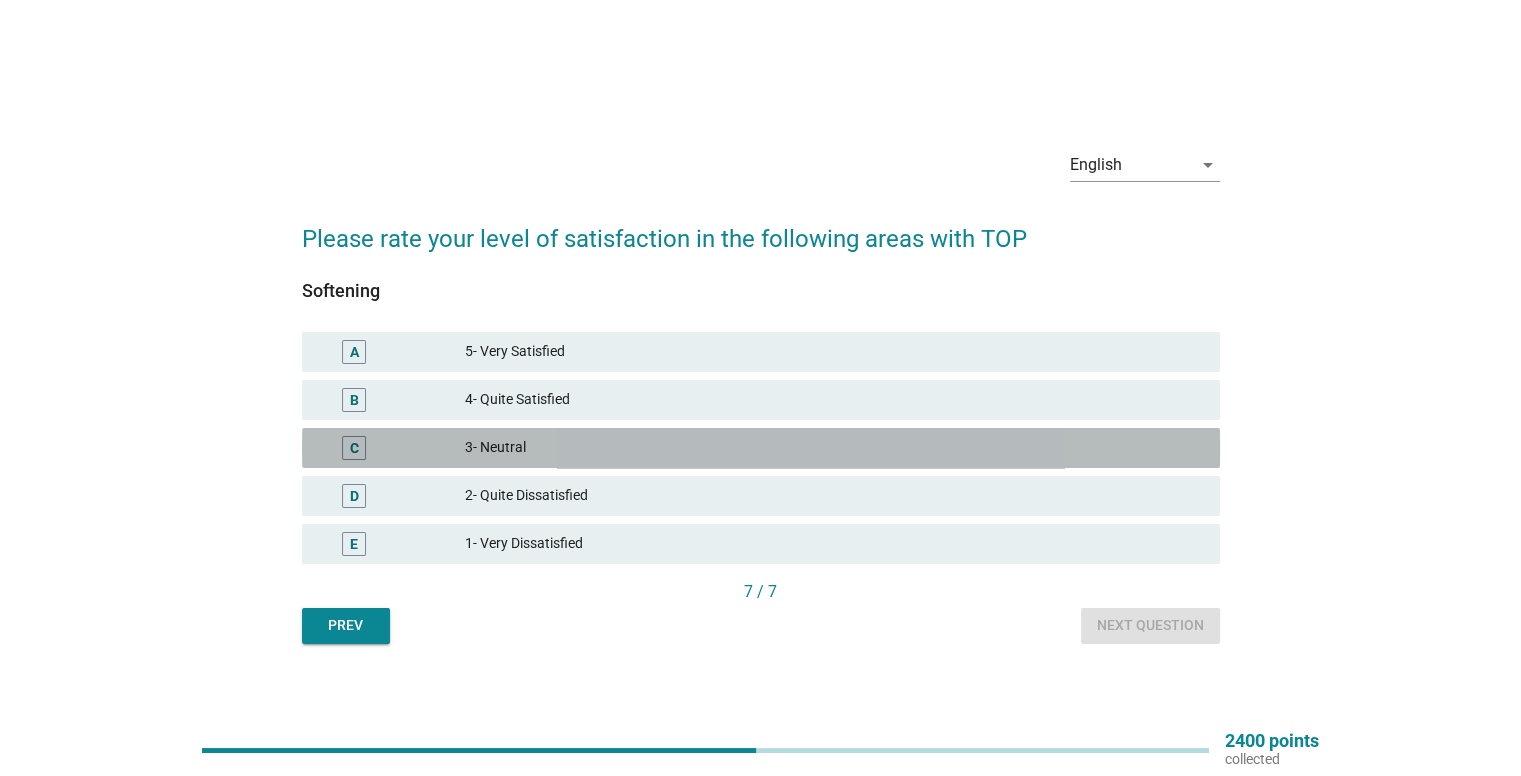 click on "3- Neutral" at bounding box center [834, 448] 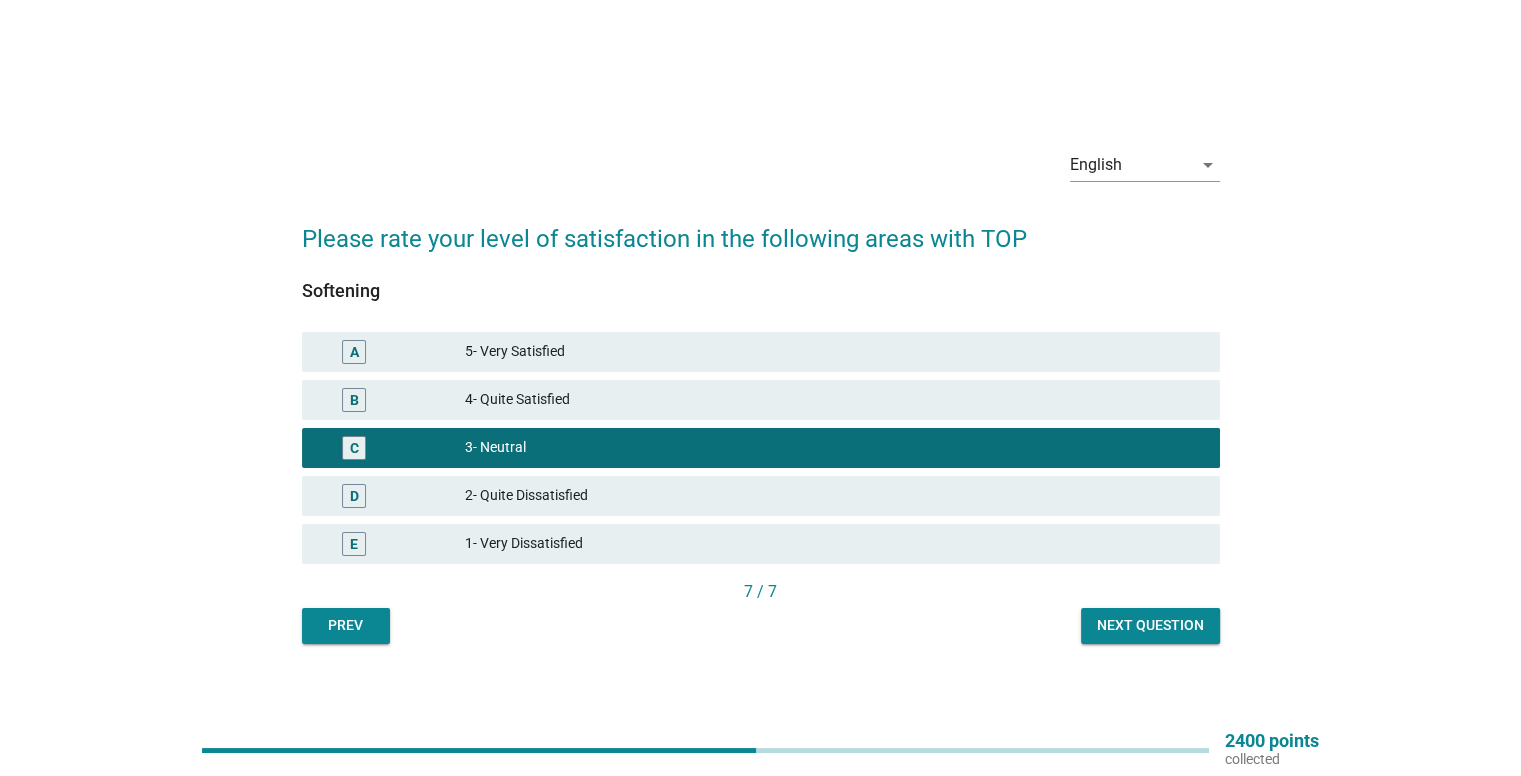 click on "Next question" at bounding box center (1150, 625) 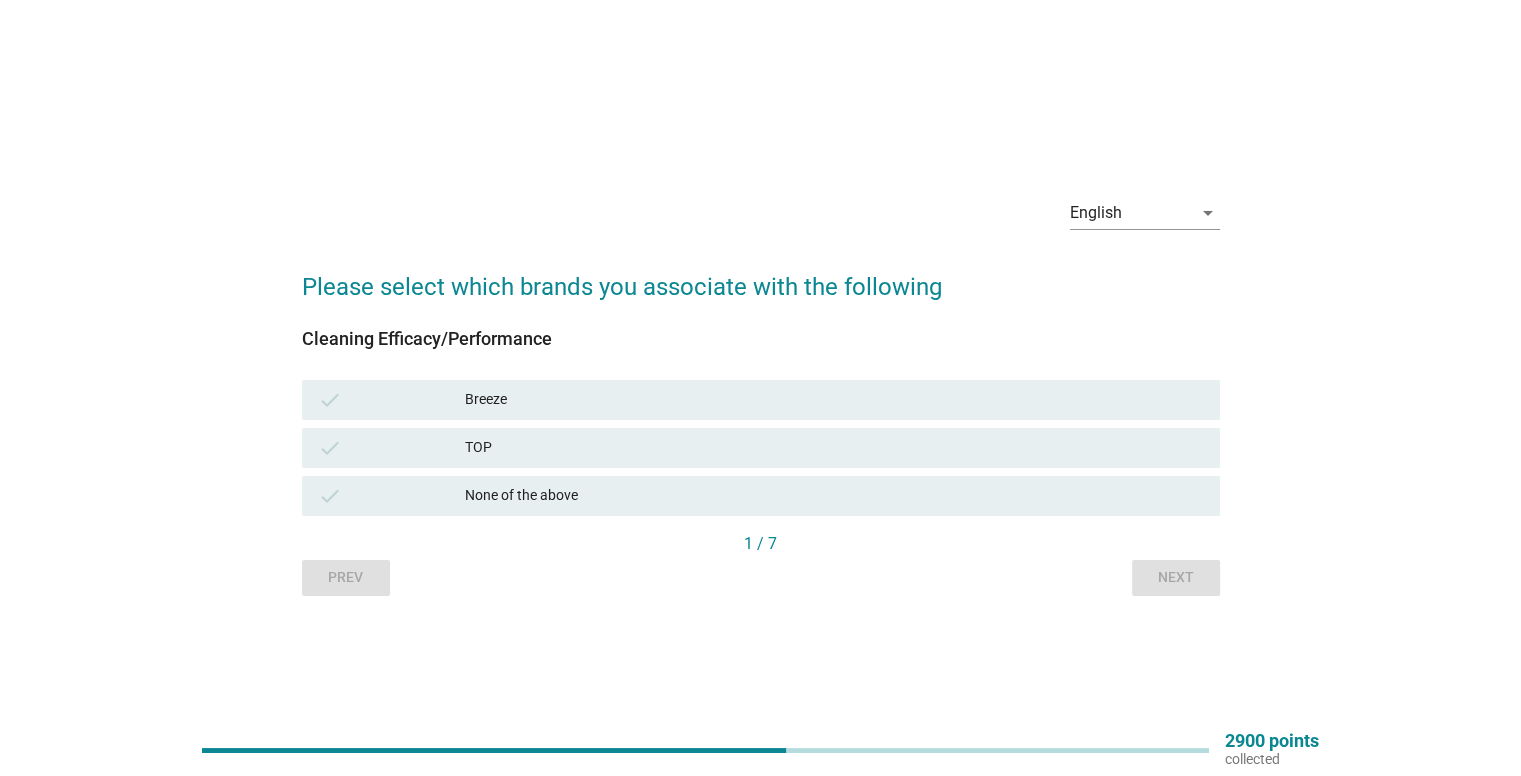click on "Breeze" at bounding box center [834, 400] 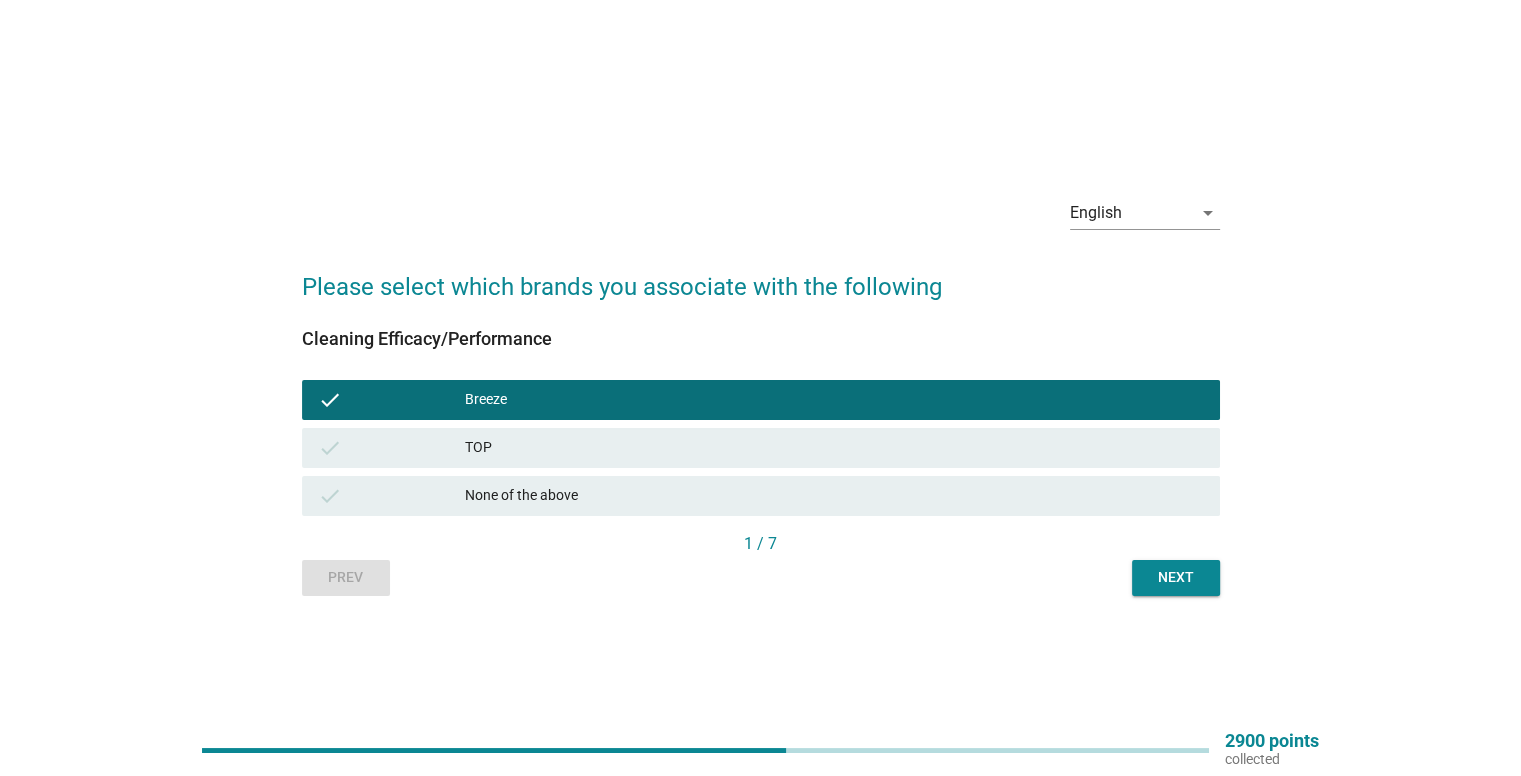 click on "Next" at bounding box center (1176, 578) 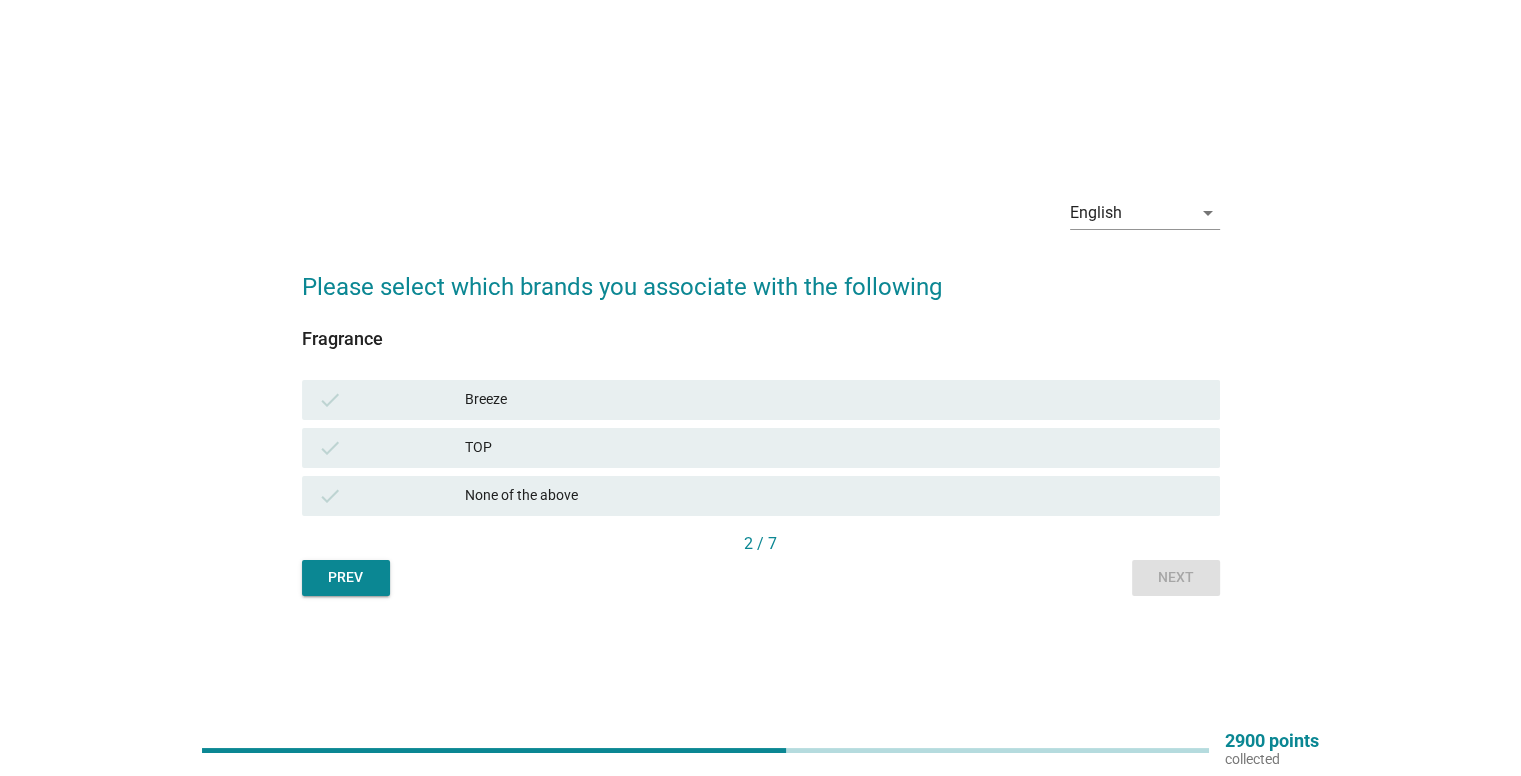 click on "Breeze" at bounding box center (834, 400) 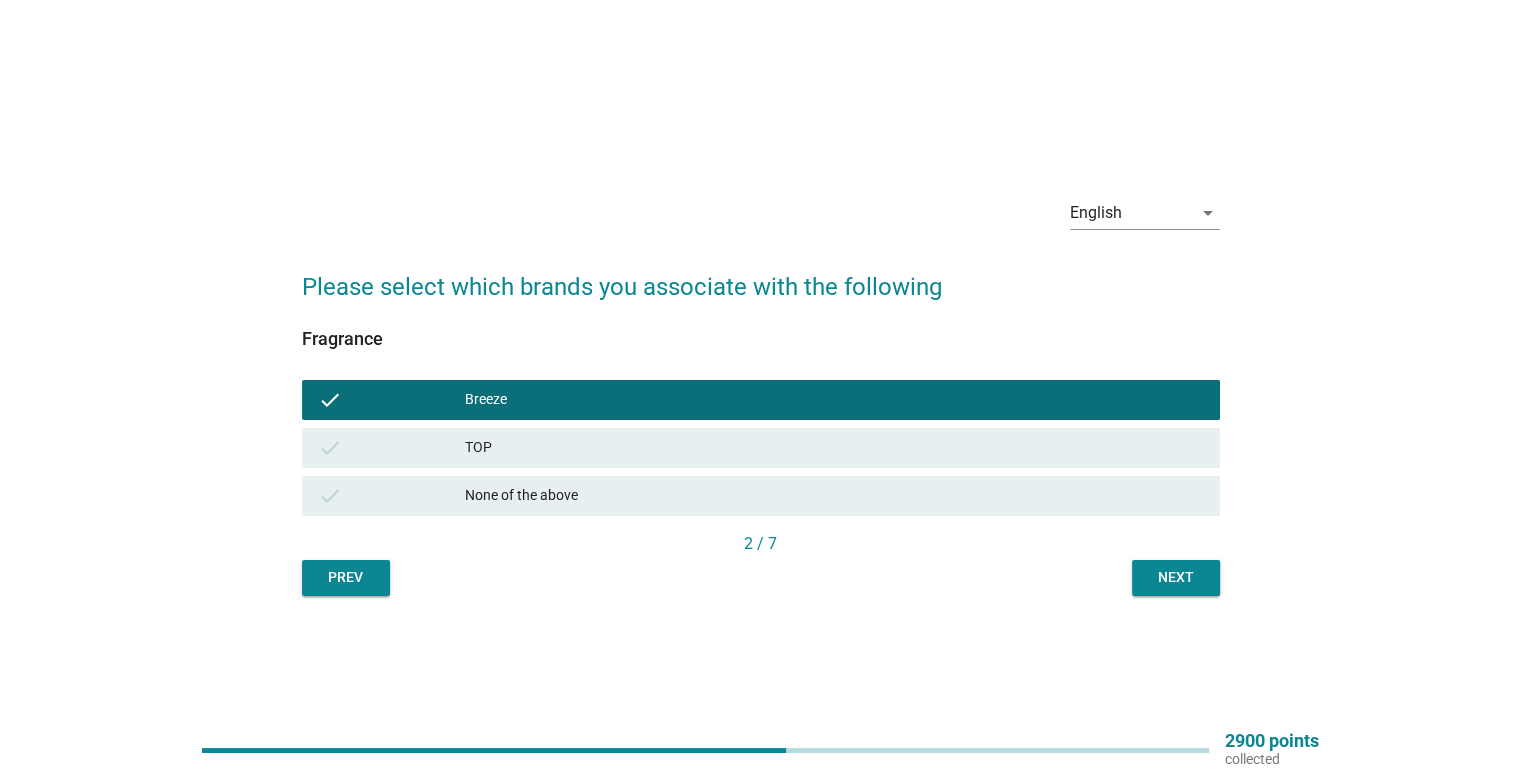 click on "Next" at bounding box center [1176, 577] 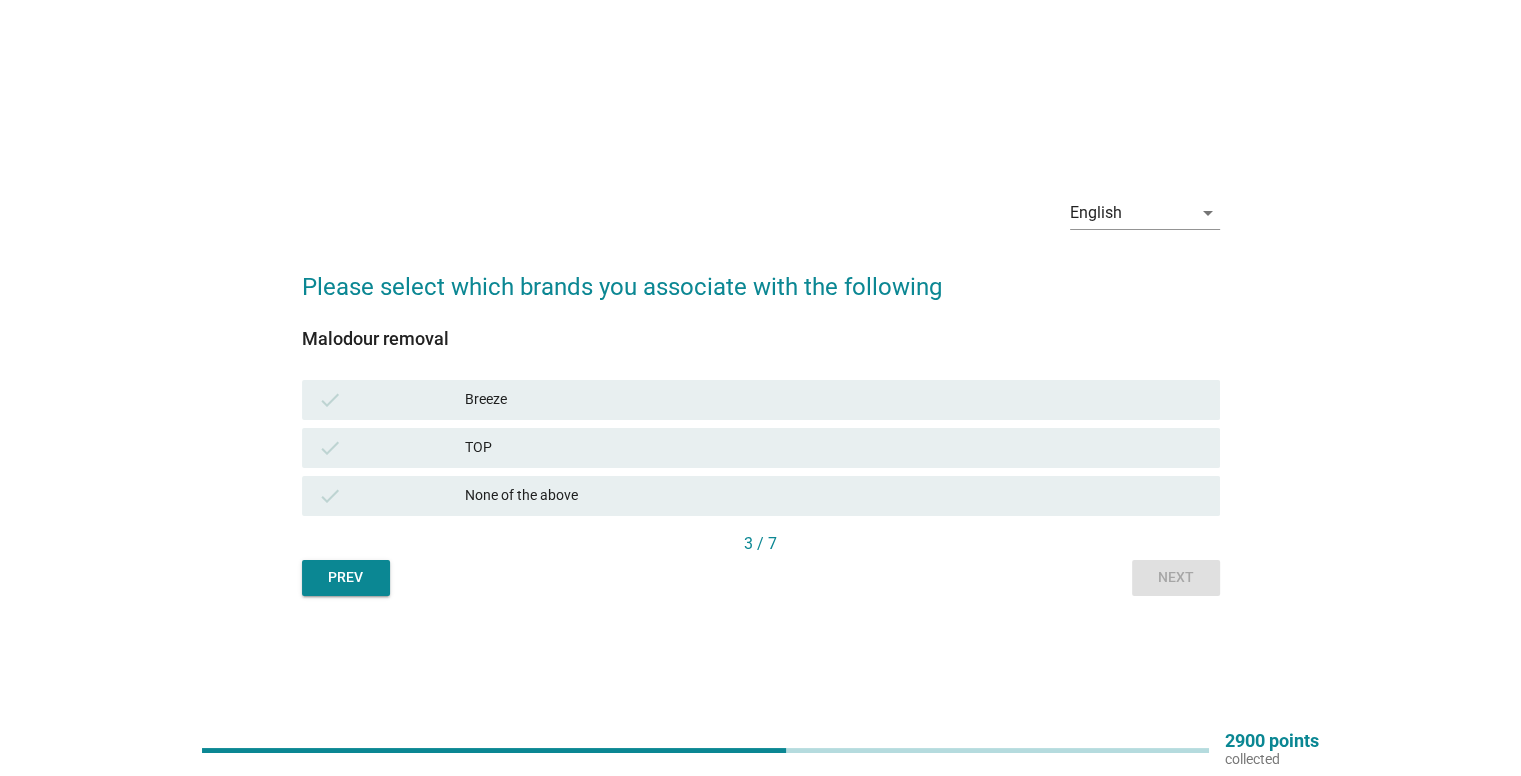 click on "TOP" at bounding box center (834, 448) 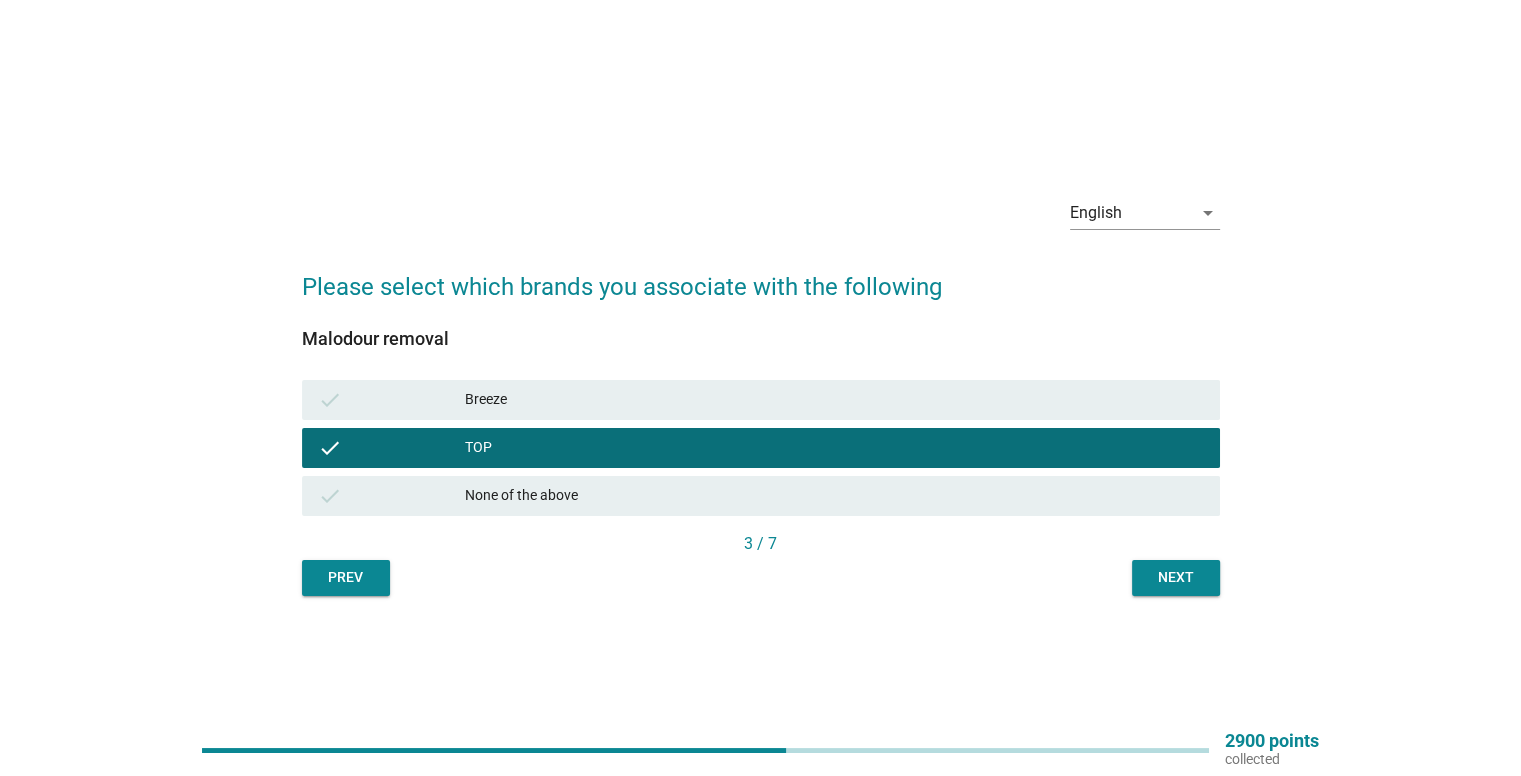 click on "Next" at bounding box center (1176, 577) 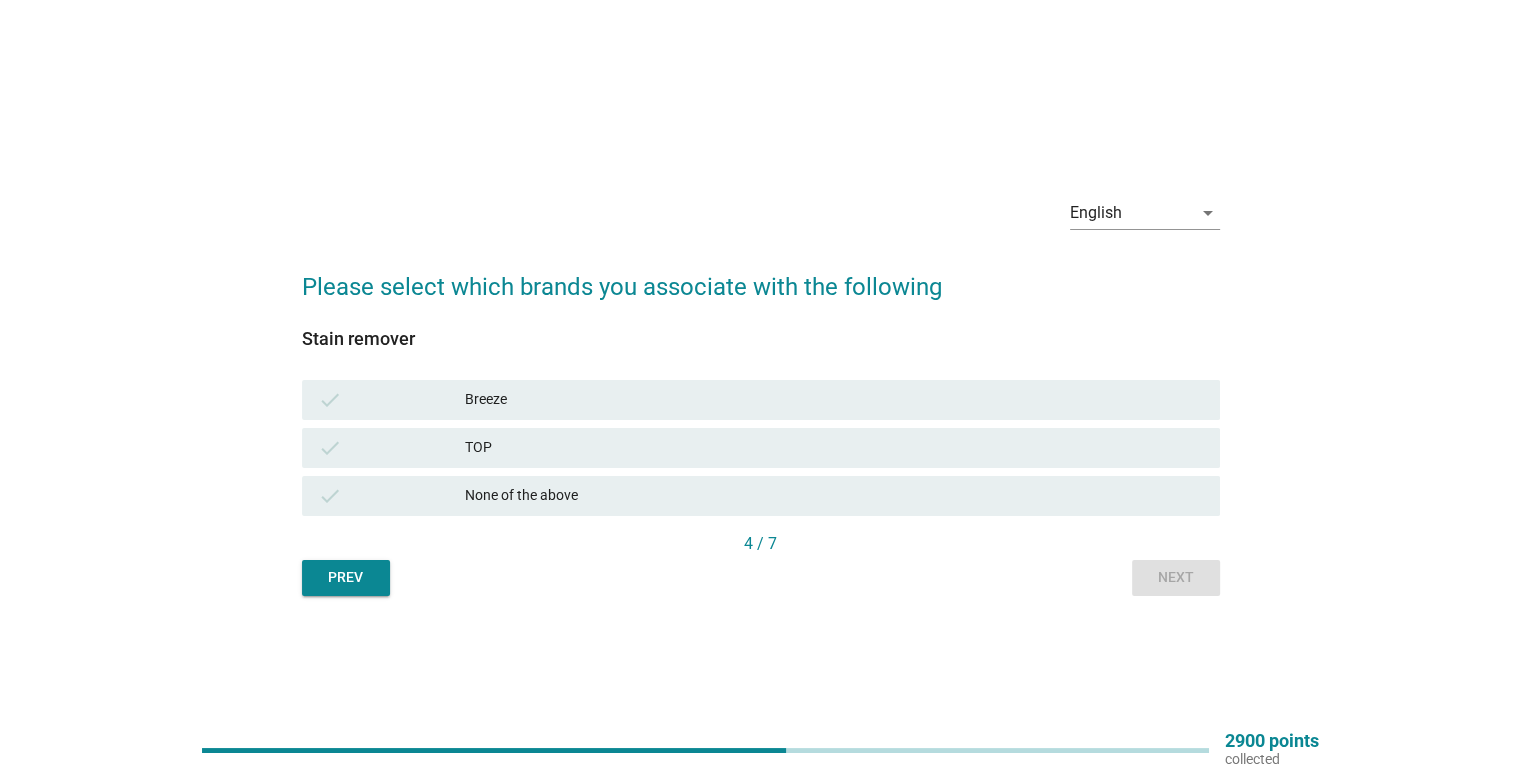 click on "TOP" at bounding box center (834, 448) 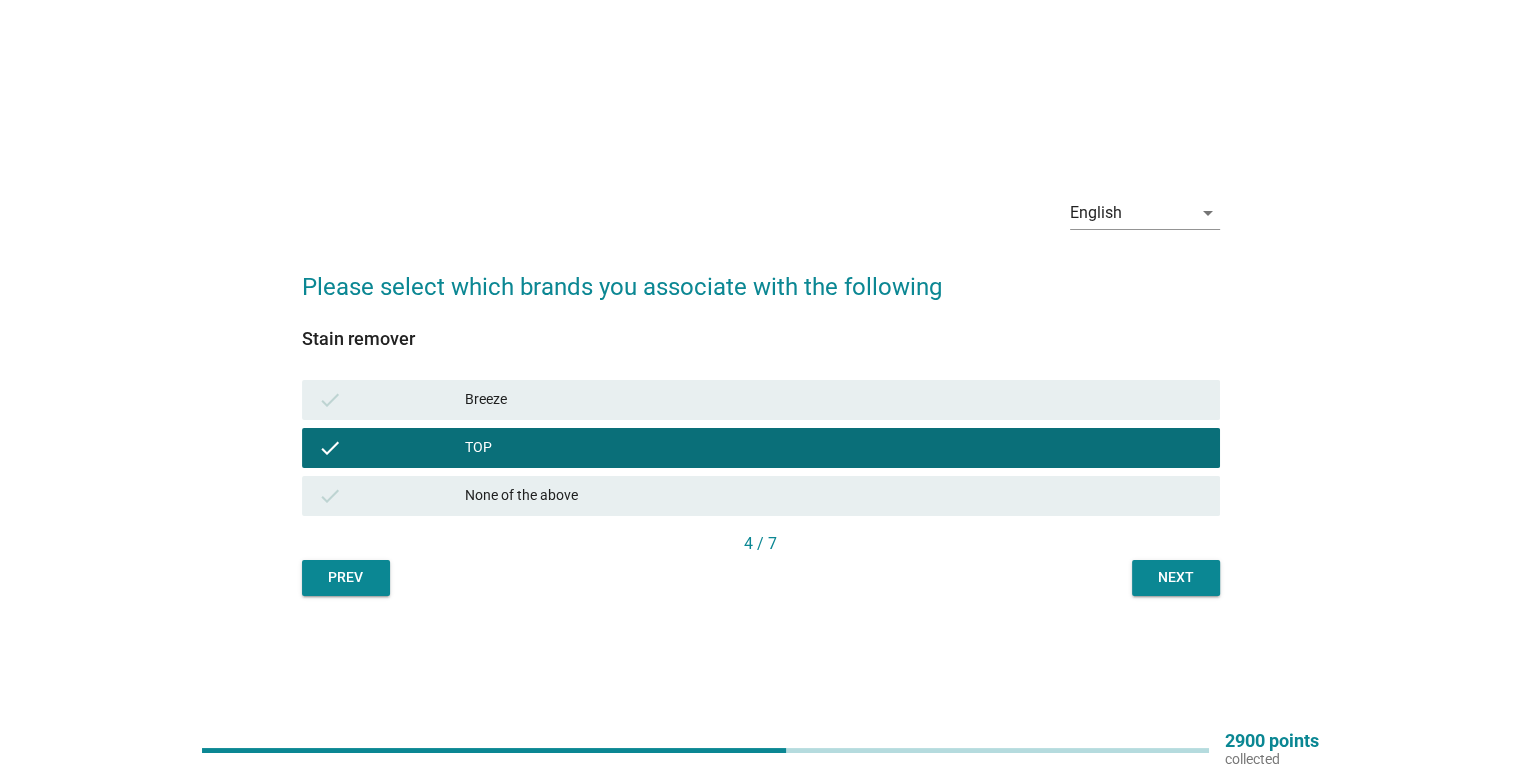 click on "Next" at bounding box center [1176, 577] 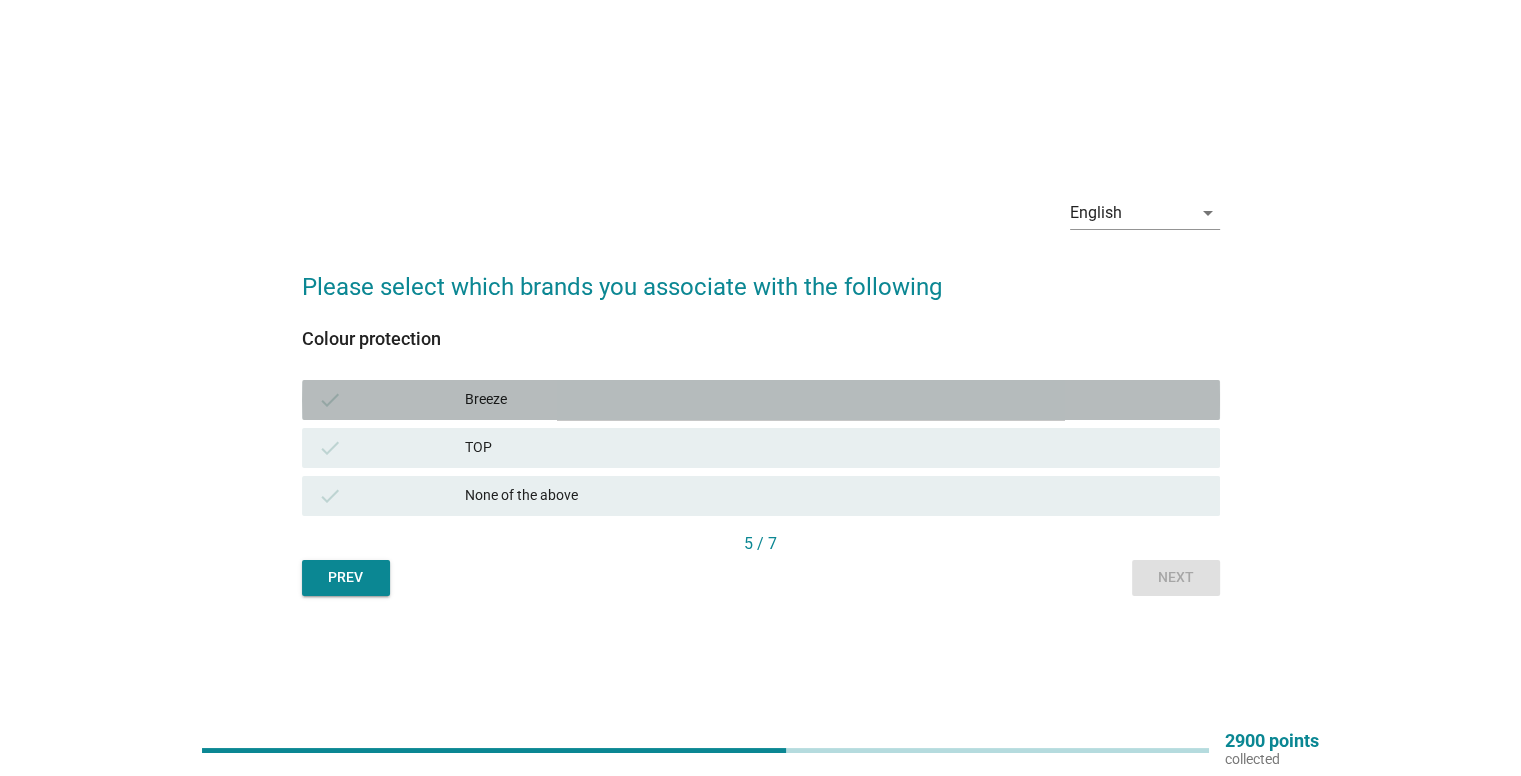 click on "Breeze" at bounding box center (834, 400) 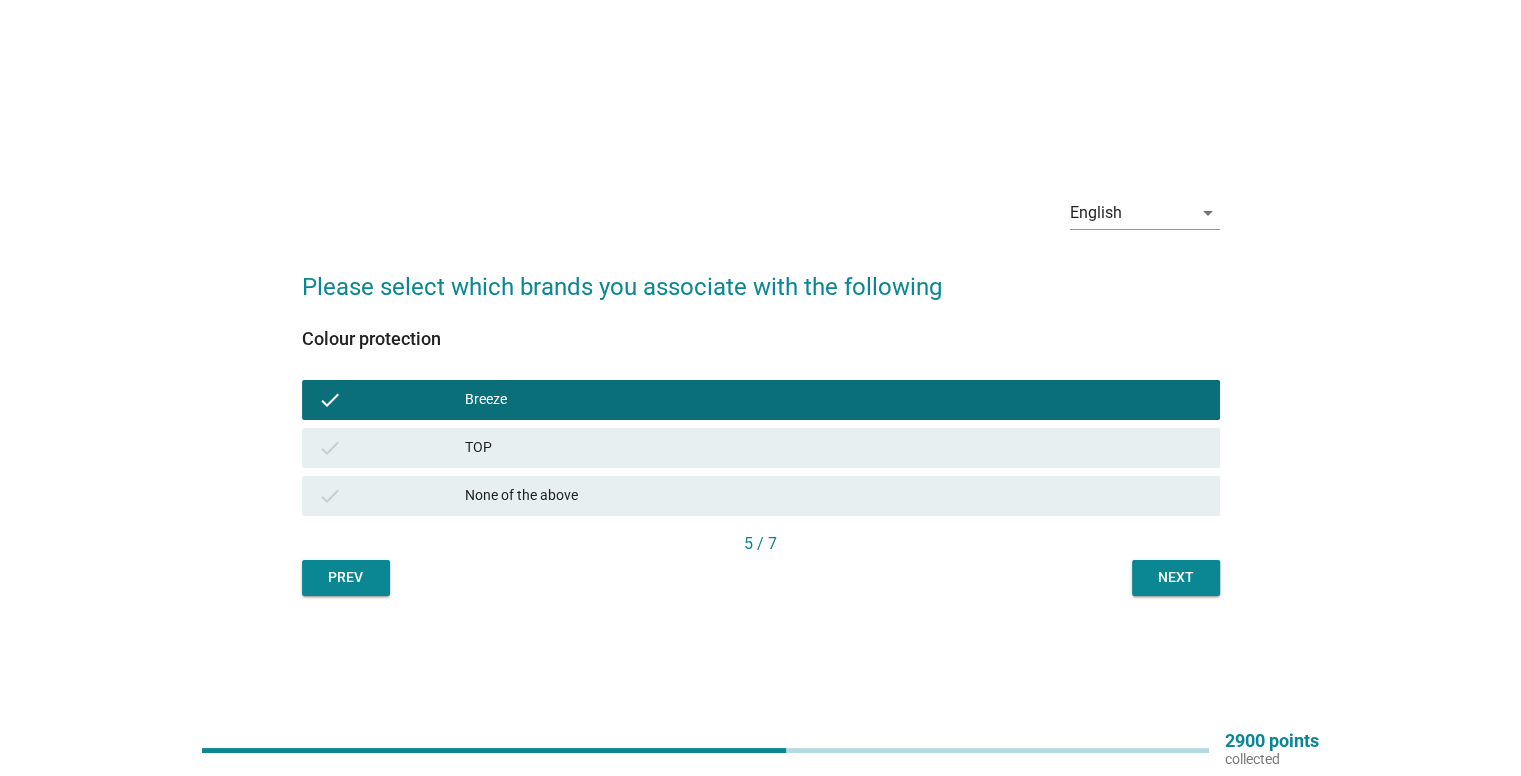 click on "Next" at bounding box center (1176, 577) 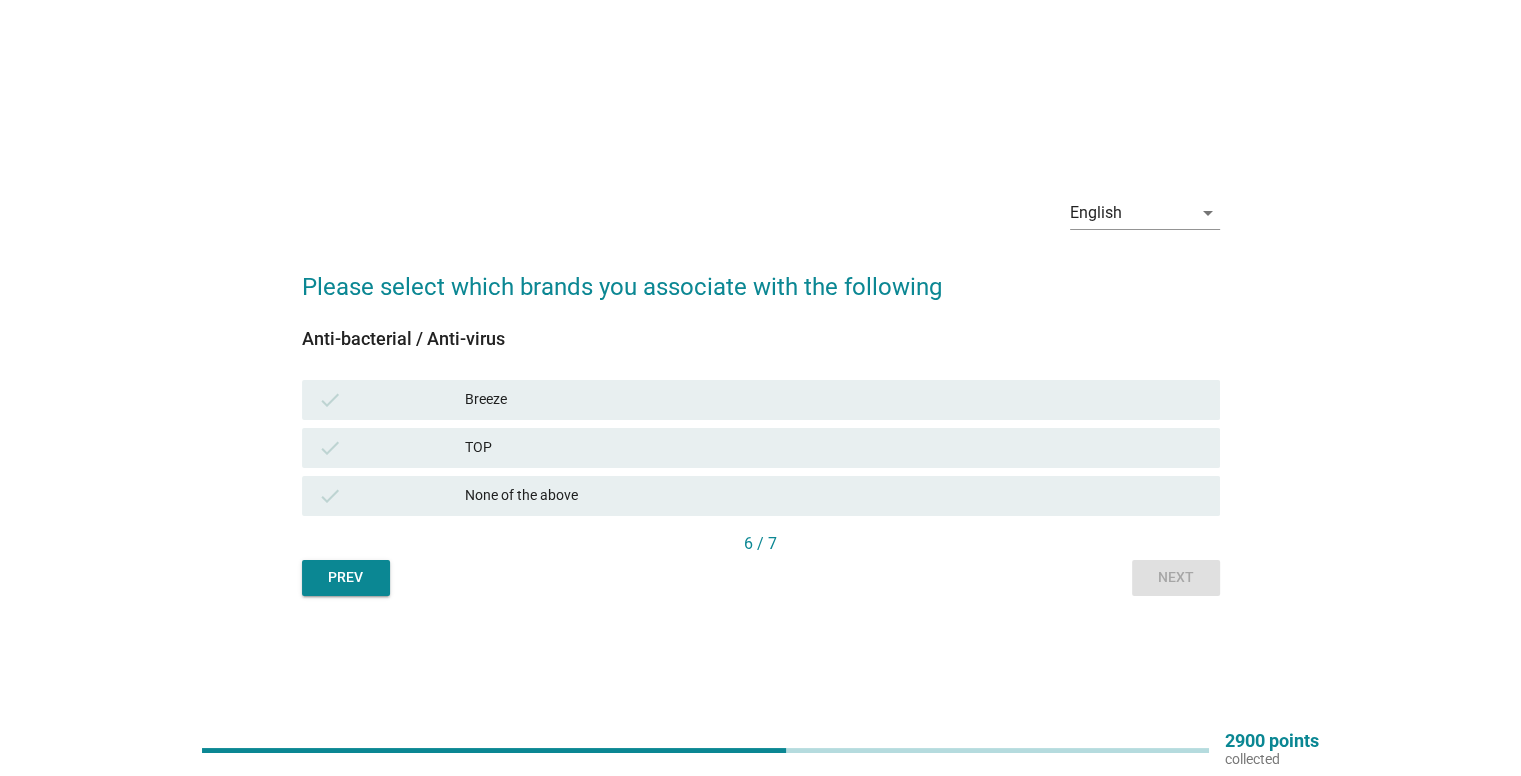 click on "TOP" at bounding box center [834, 448] 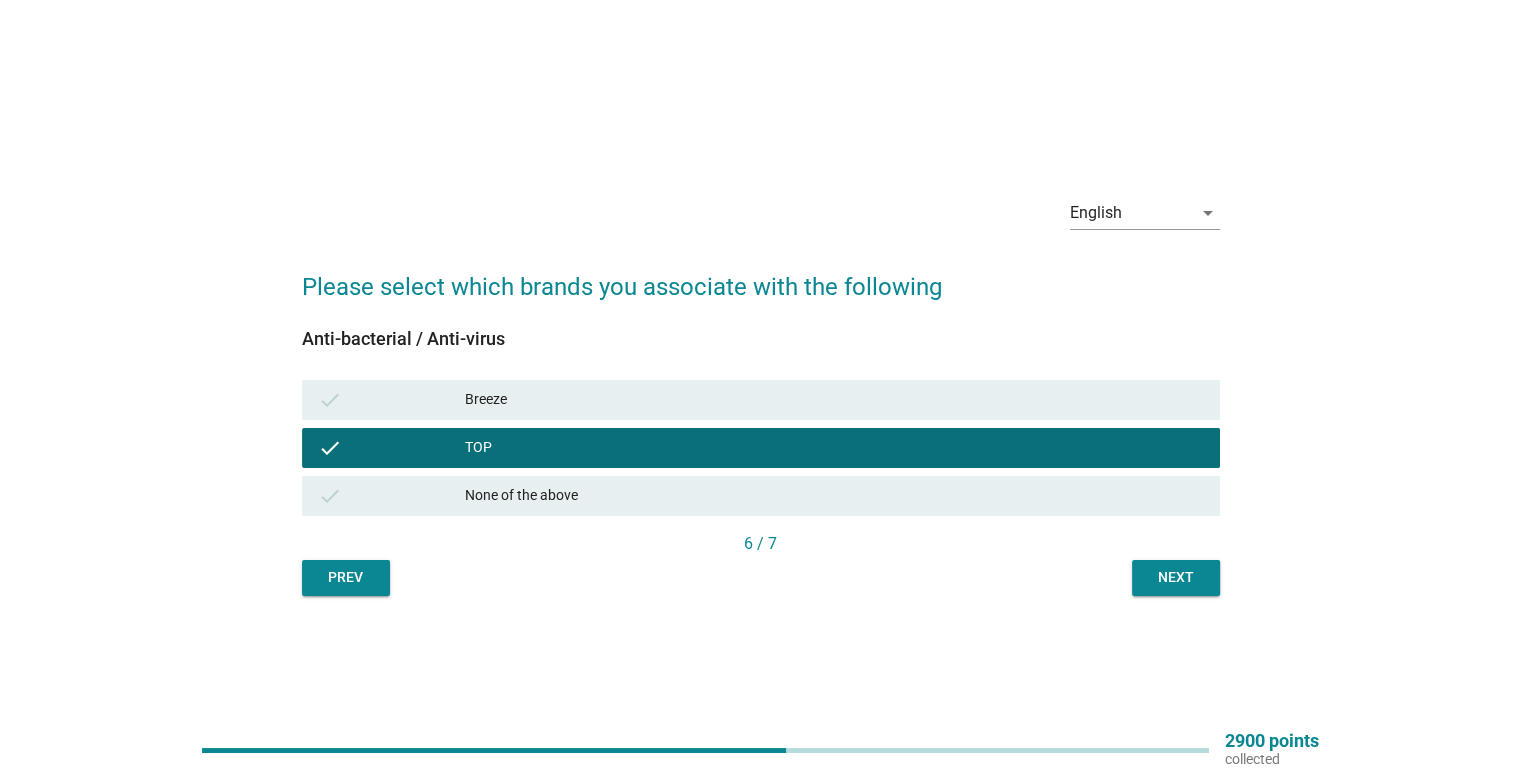 click on "Breeze" at bounding box center [834, 400] 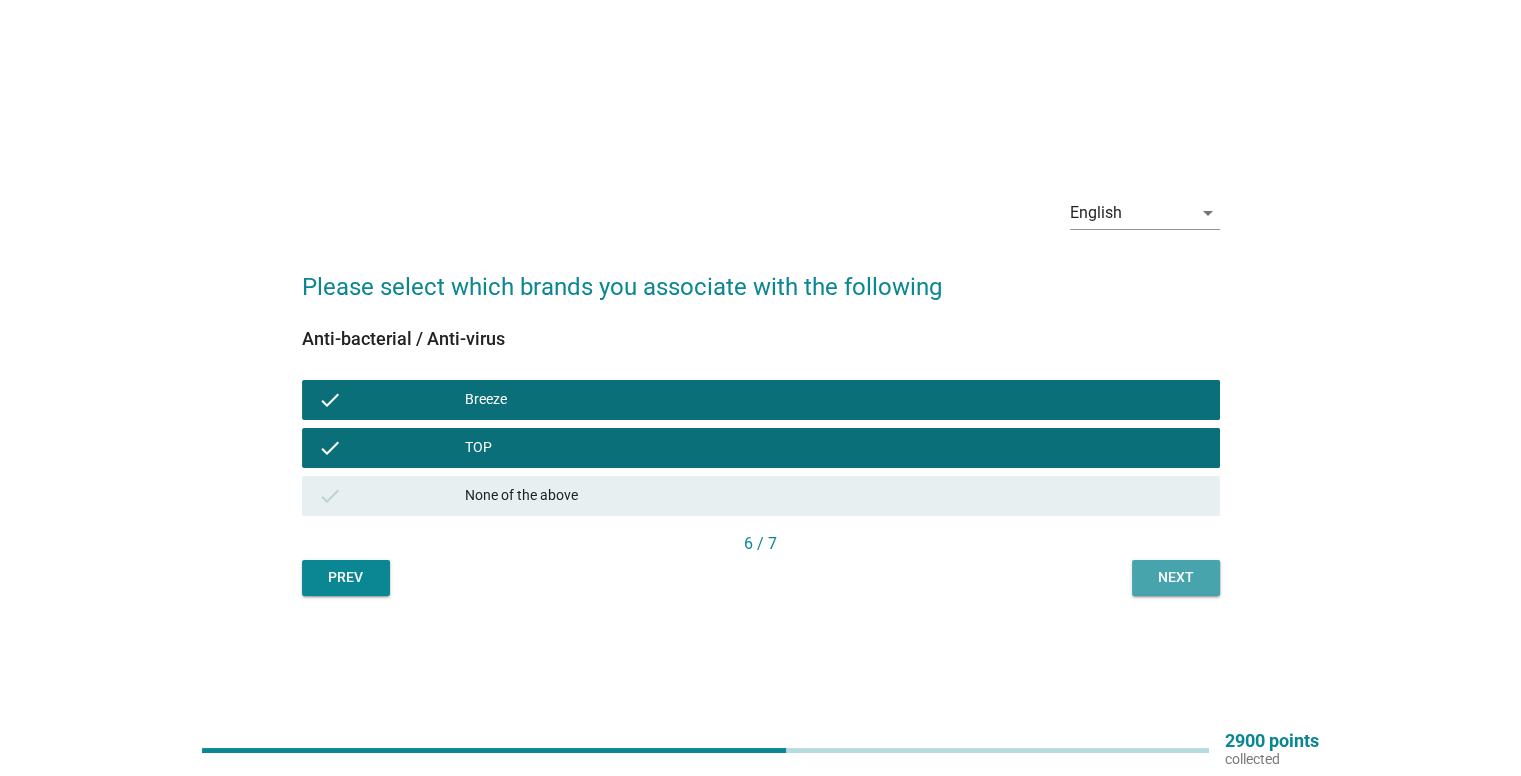 click on "Next" at bounding box center (1176, 577) 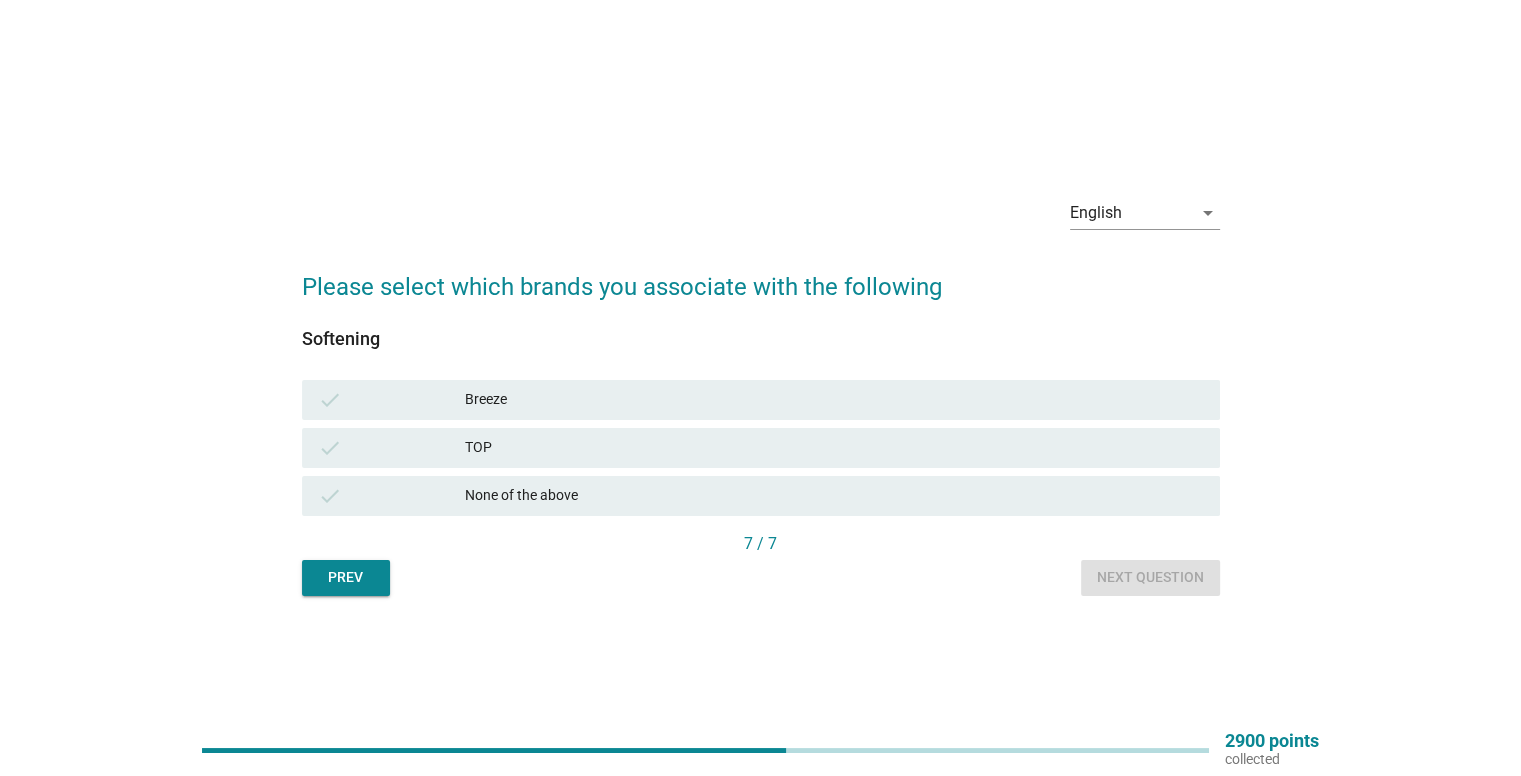 click on "None of the above" at bounding box center (834, 496) 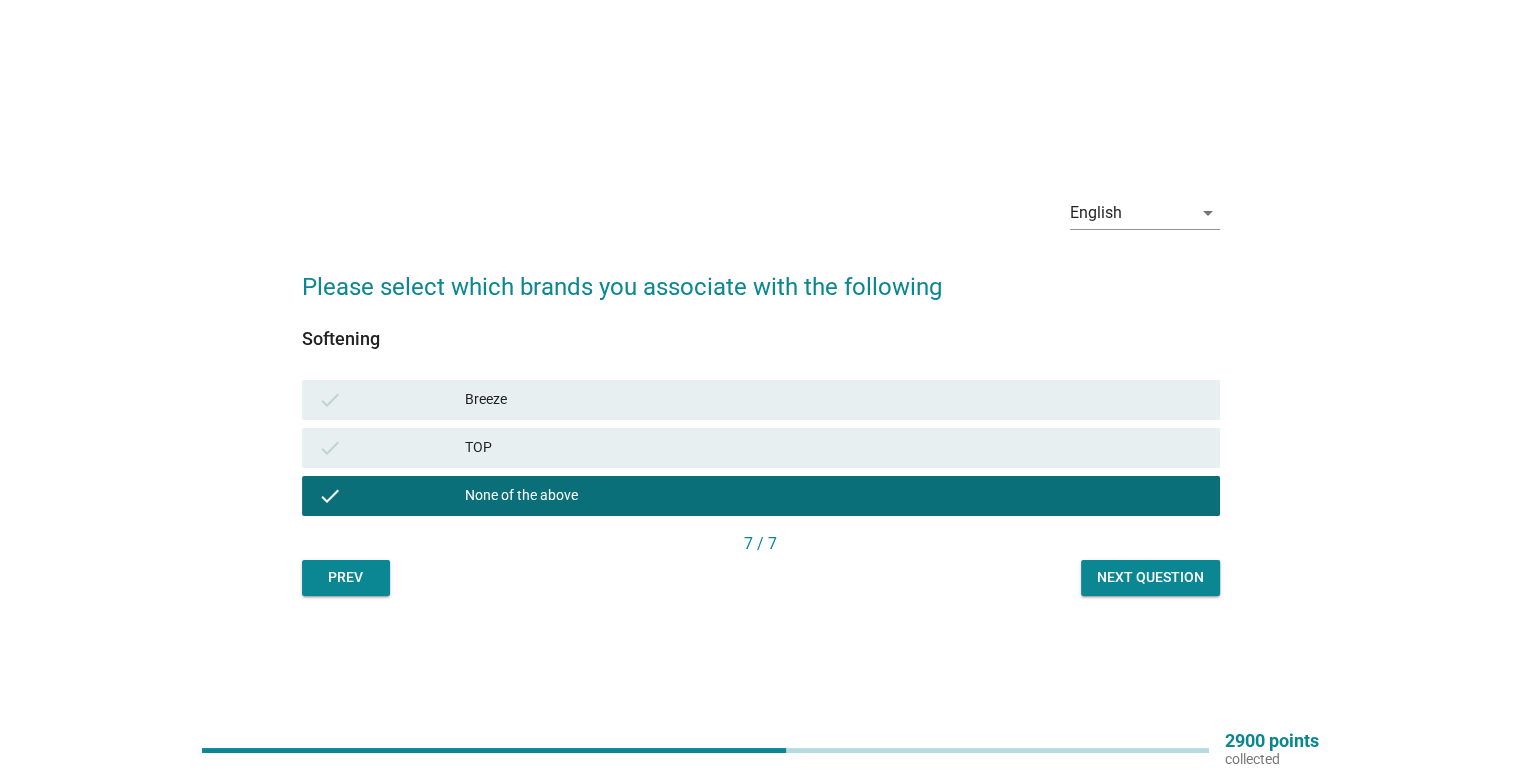 click on "Next question" at bounding box center [1150, 578] 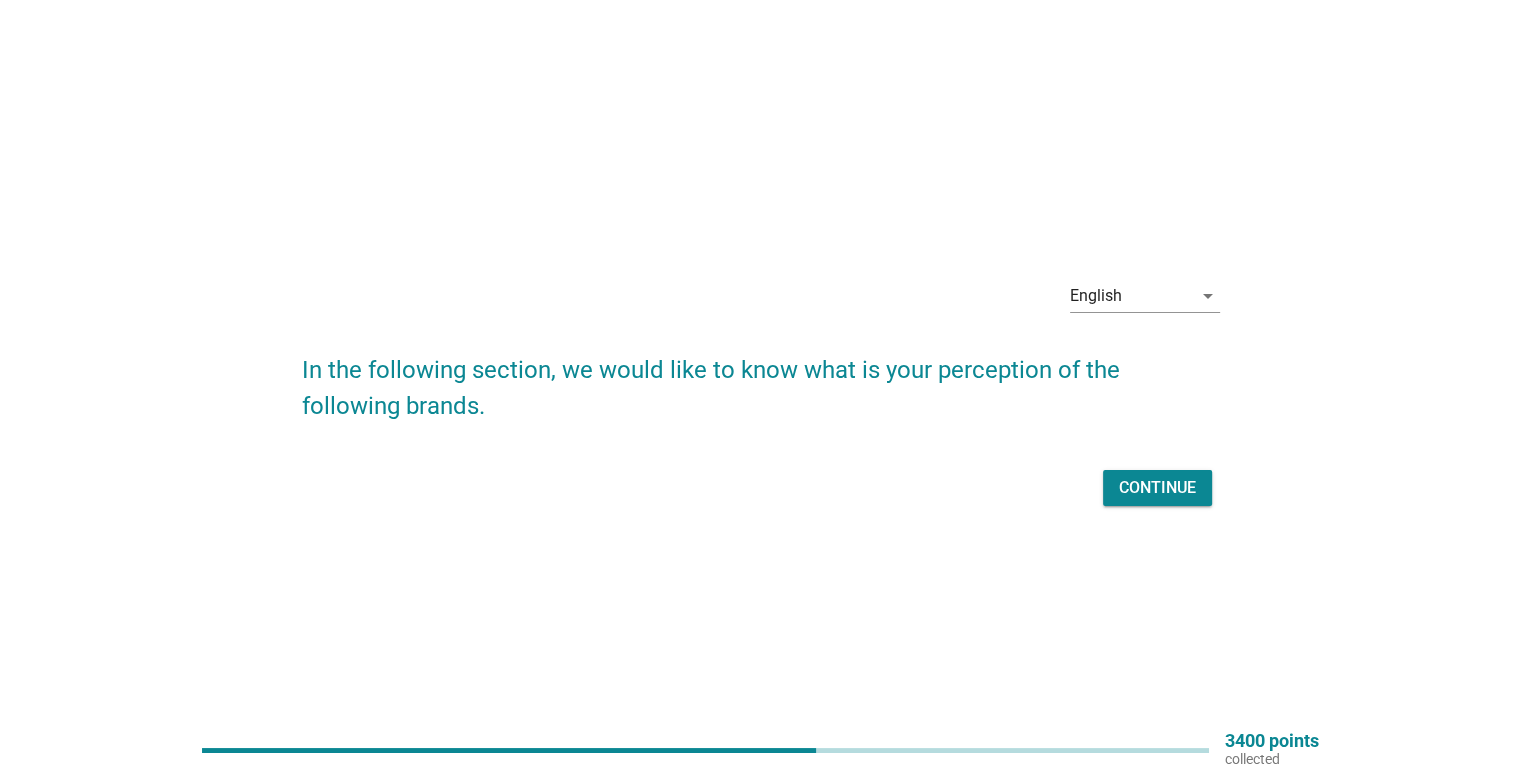 click on "Continue" at bounding box center (1157, 488) 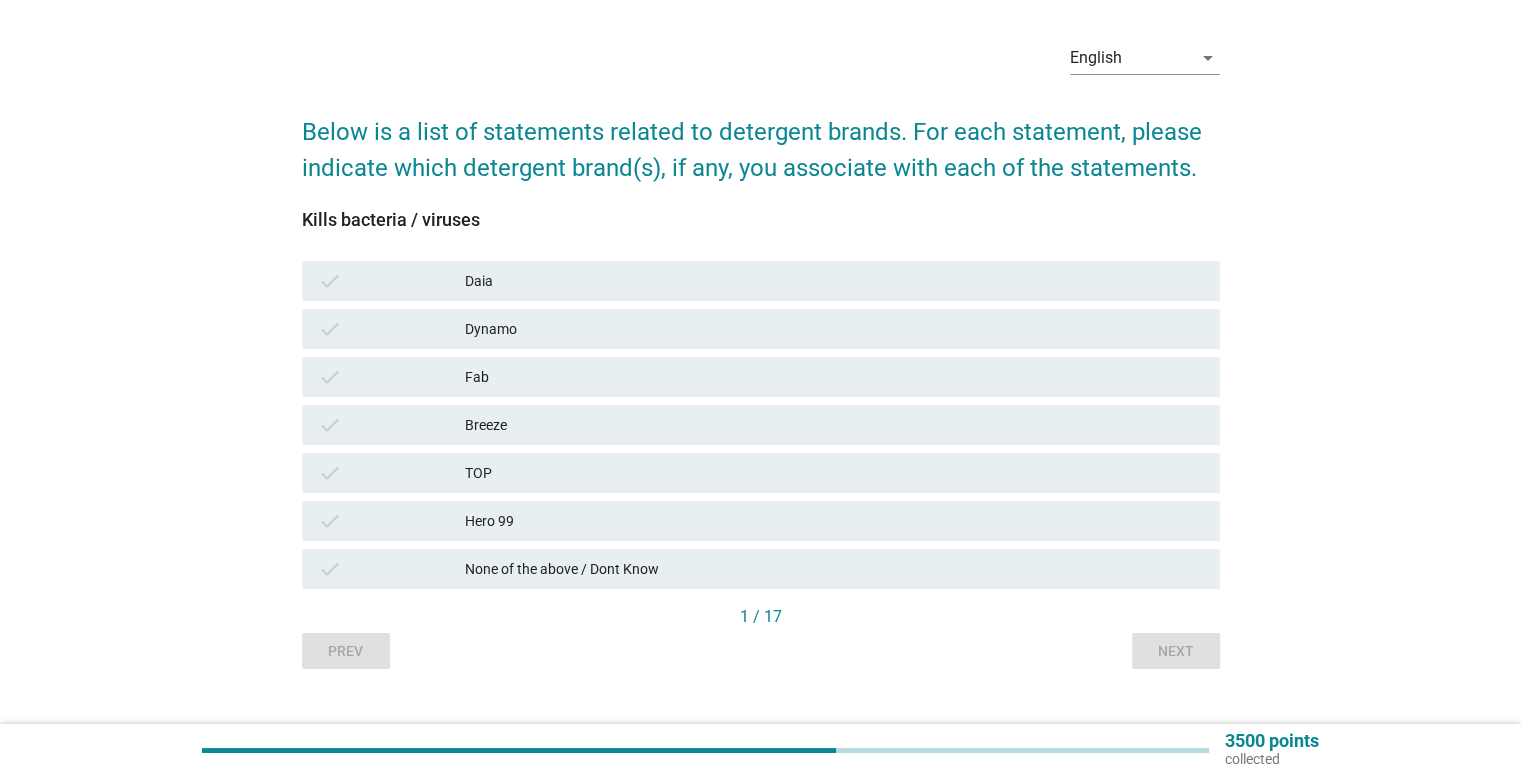 scroll, scrollTop: 99, scrollLeft: 0, axis: vertical 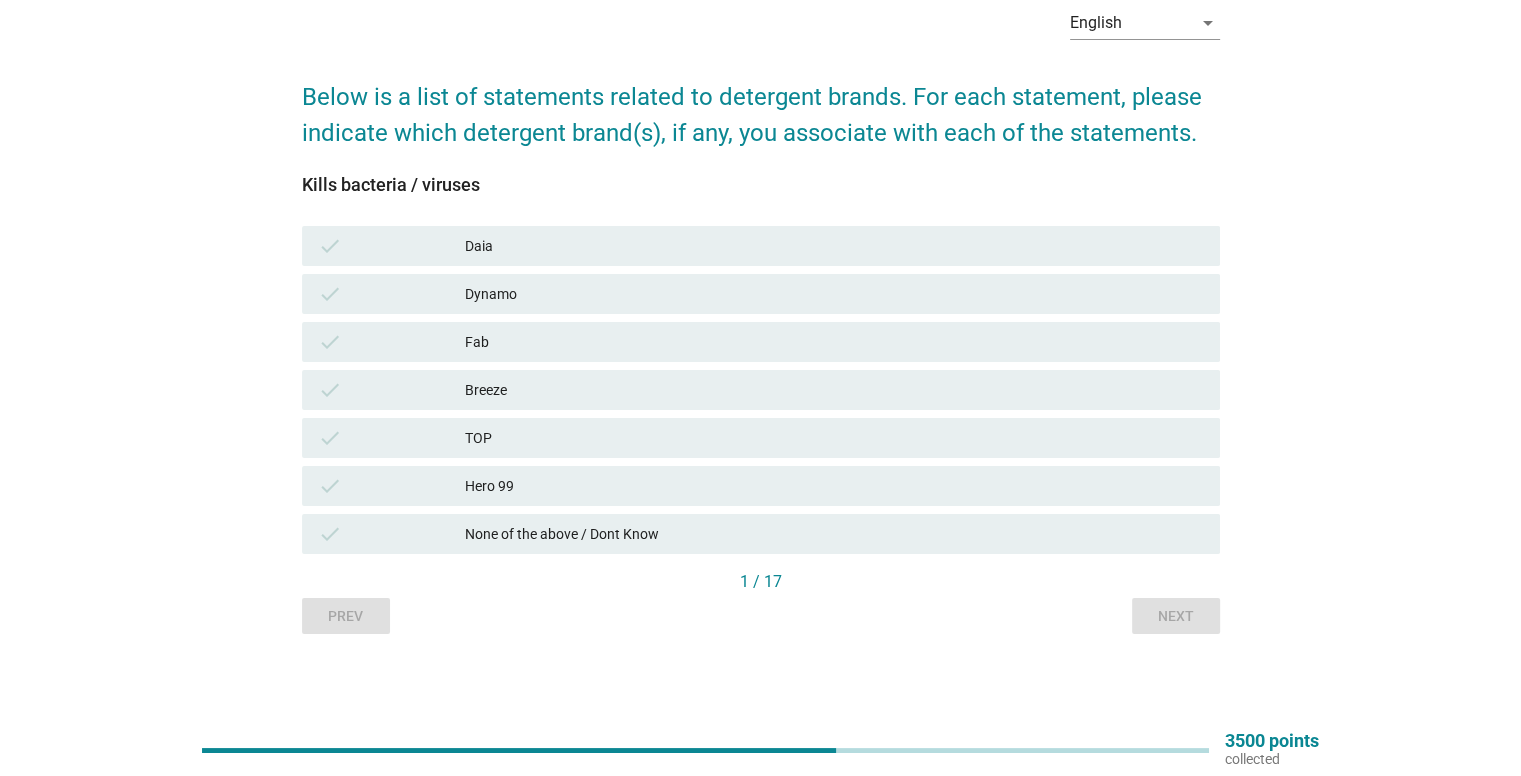 click on "Hero 99" at bounding box center [834, 486] 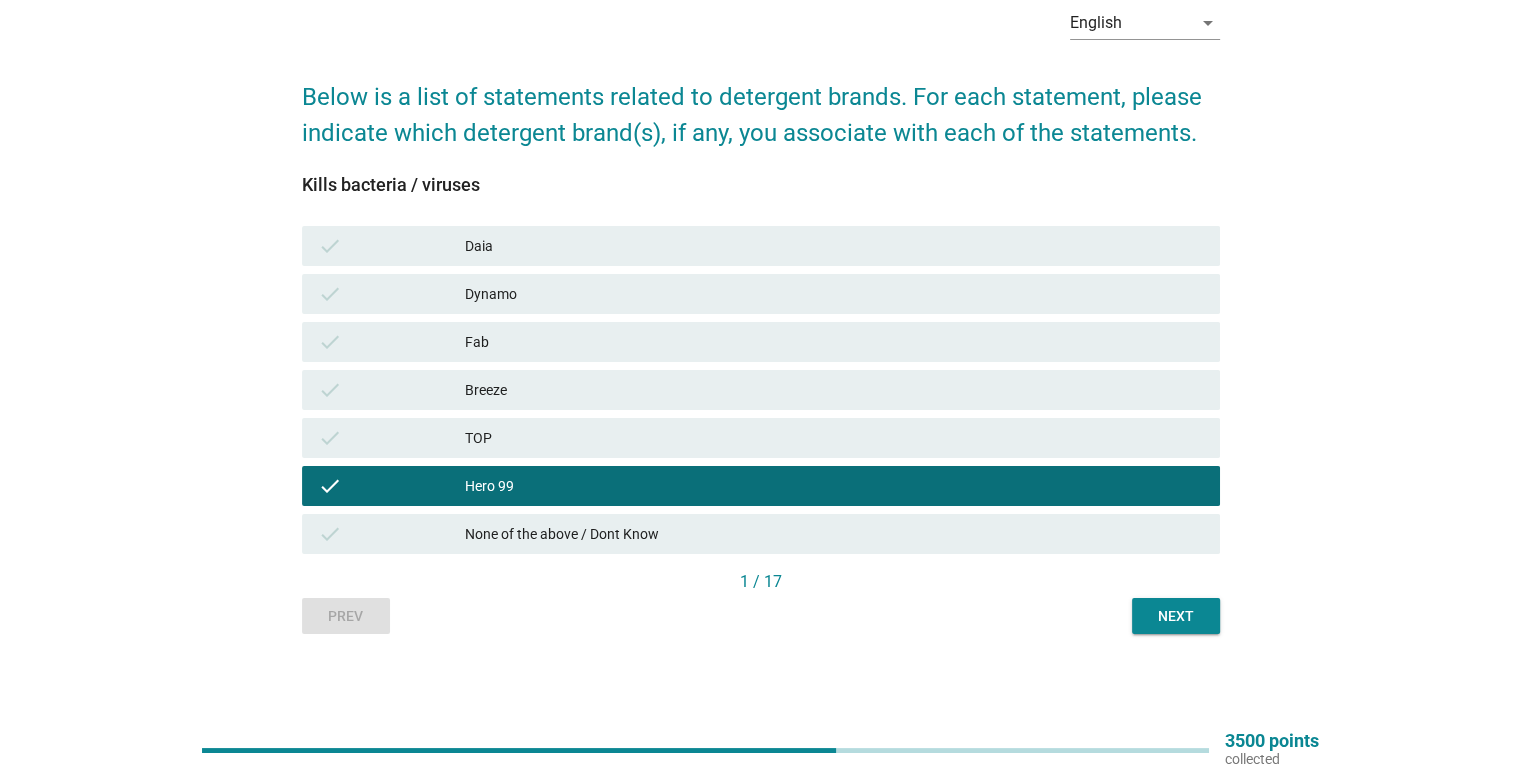 click on "Next" at bounding box center (1176, 616) 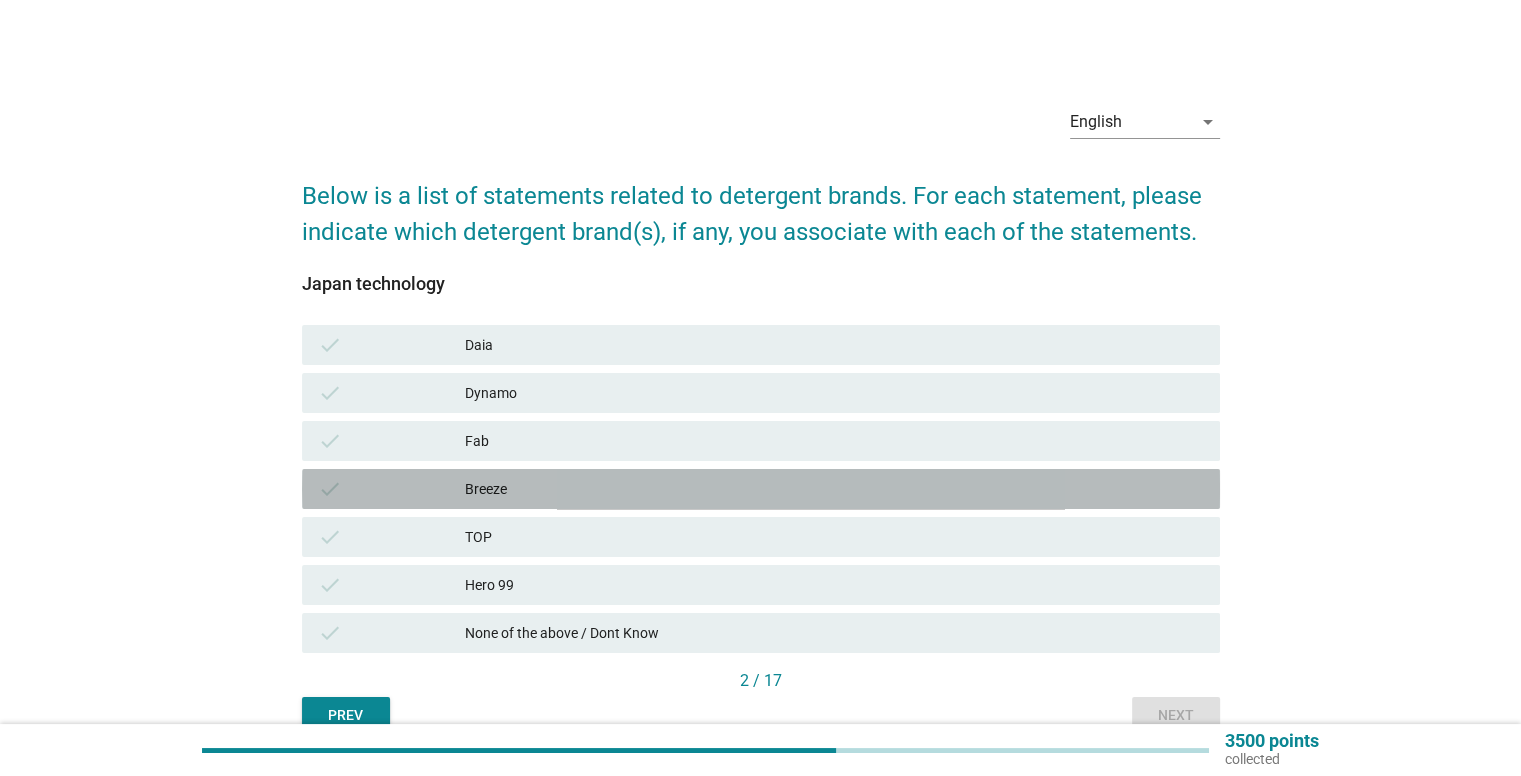 click on "Breeze" at bounding box center [834, 489] 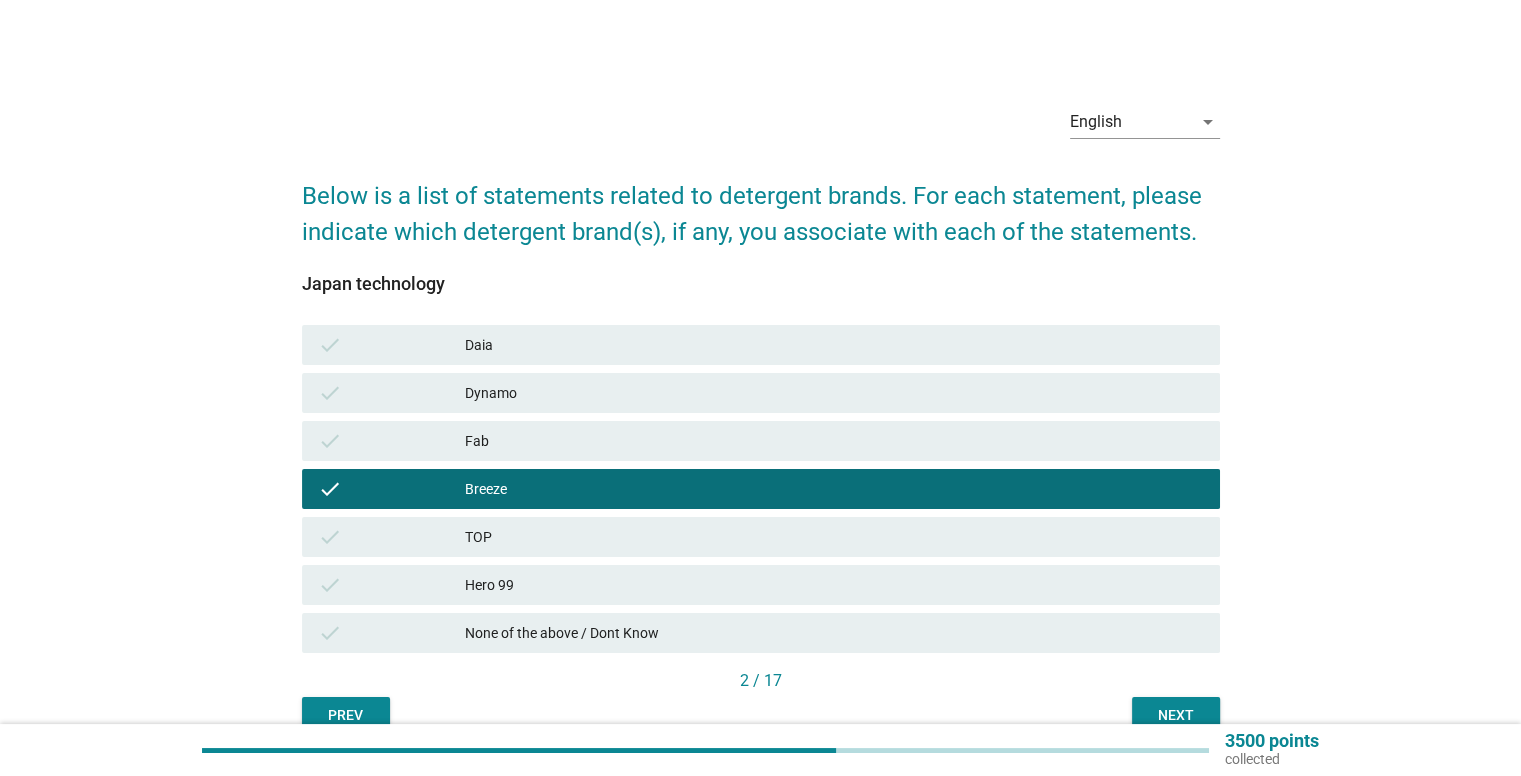 click on "Next" at bounding box center (1176, 715) 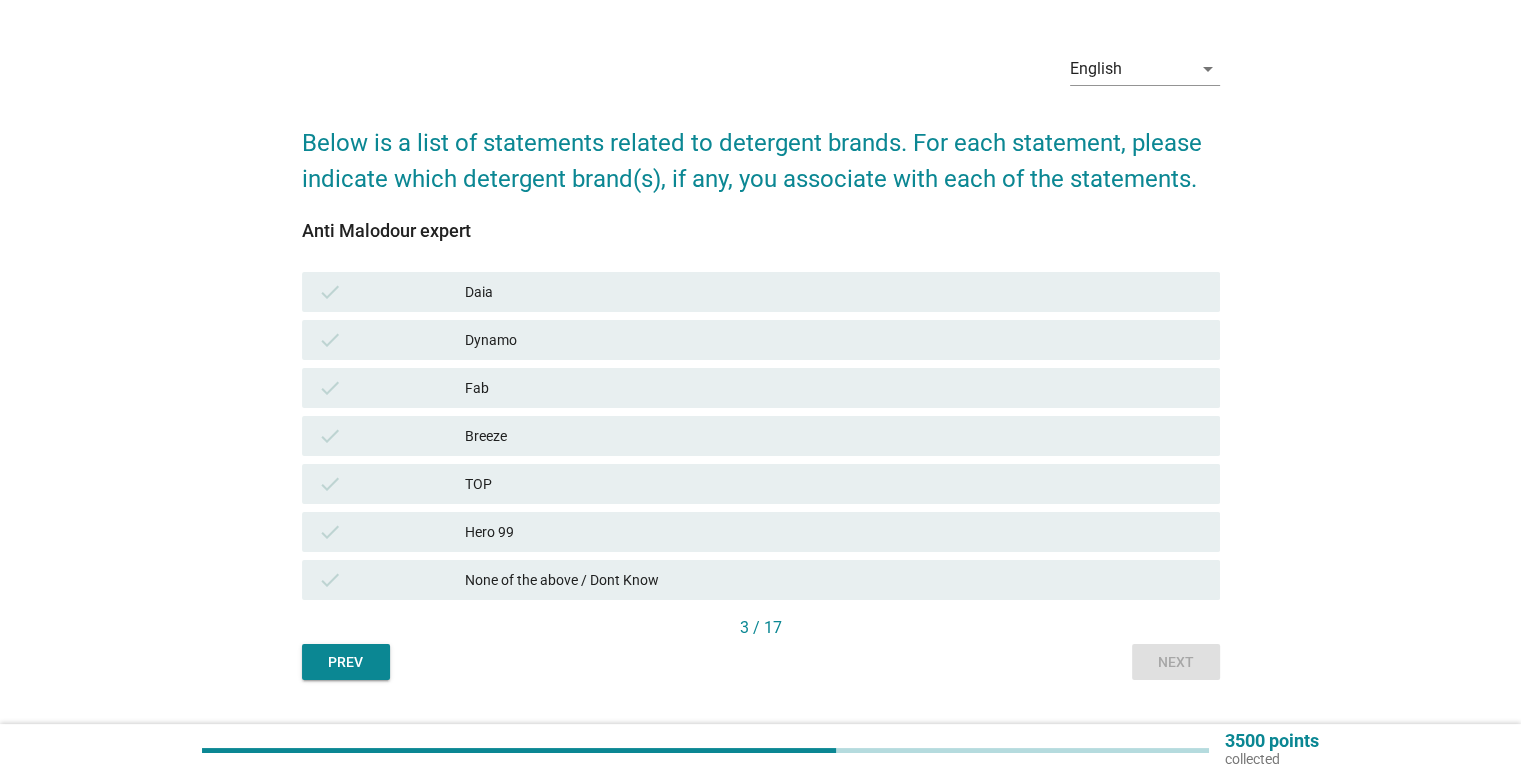 scroll, scrollTop: 99, scrollLeft: 0, axis: vertical 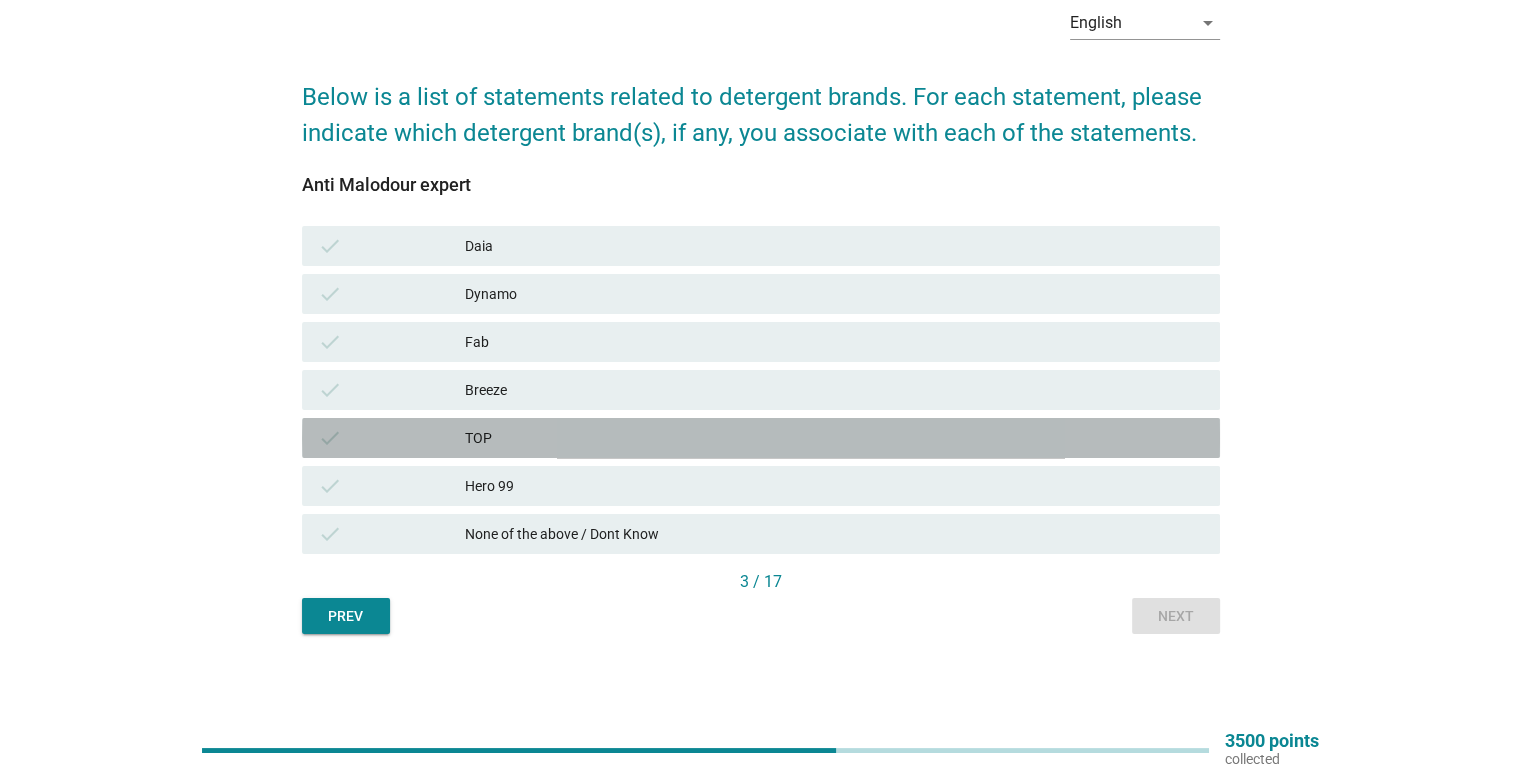 click on "TOP" at bounding box center [834, 438] 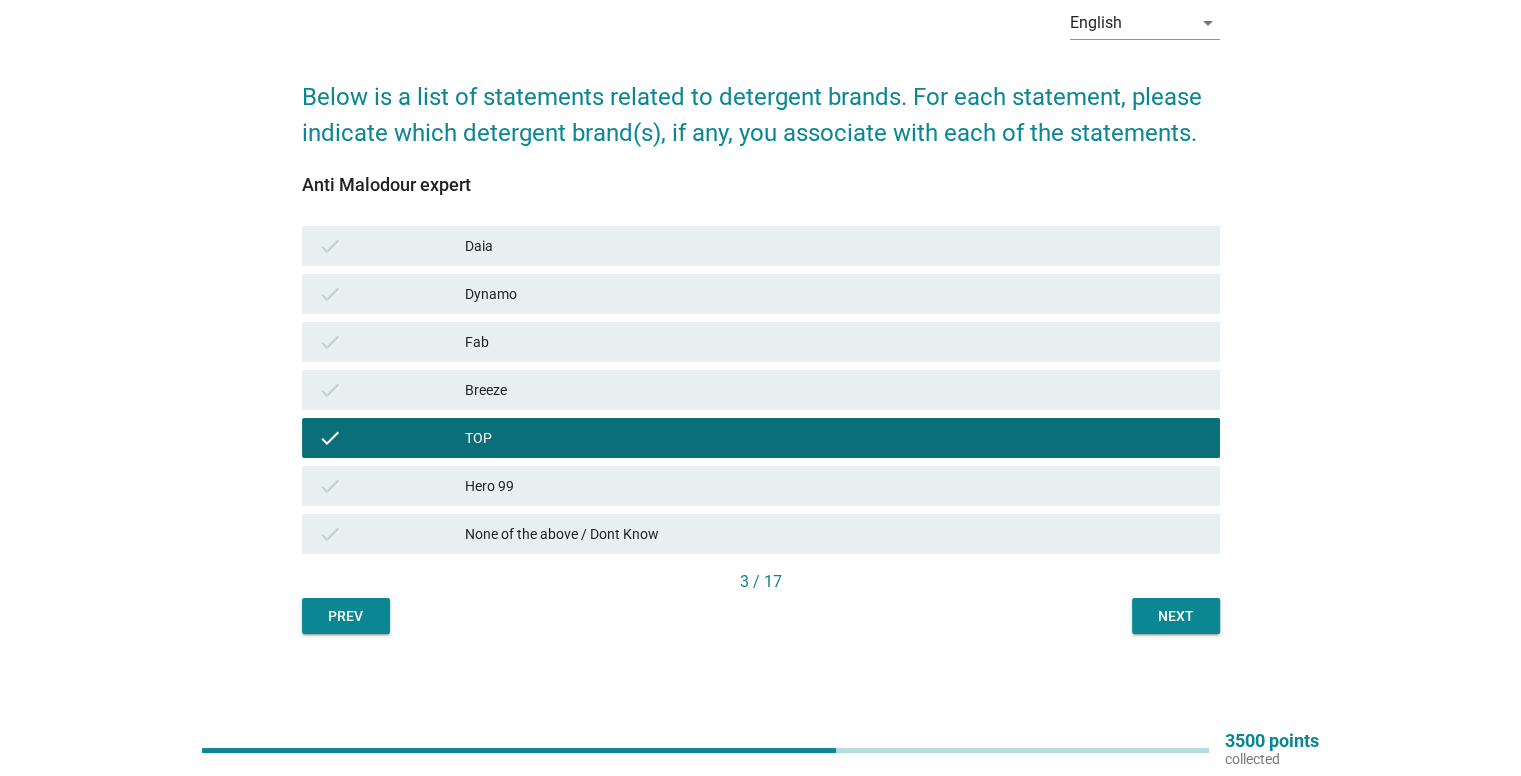 click on "Next" at bounding box center (1176, 616) 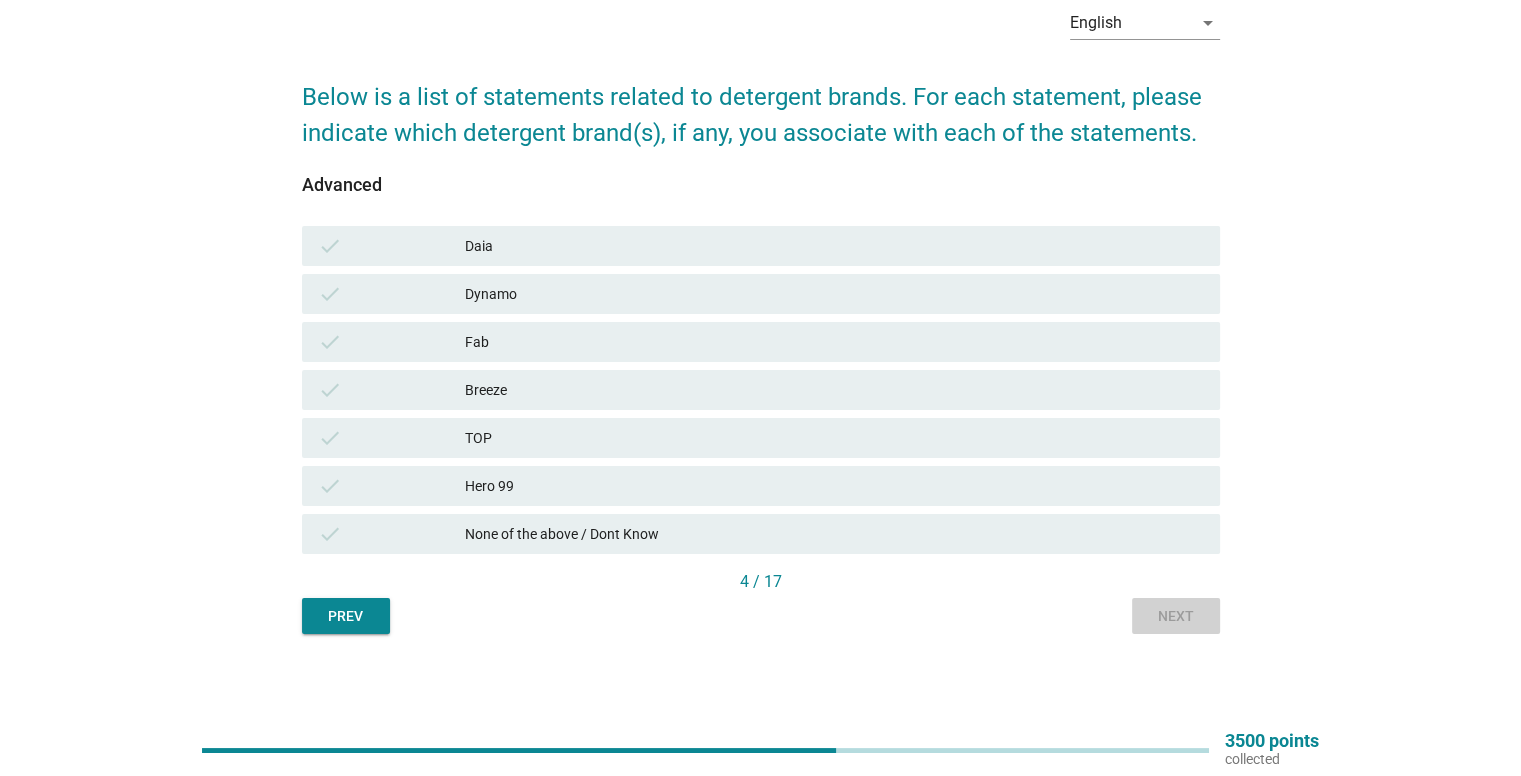 scroll, scrollTop: 0, scrollLeft: 0, axis: both 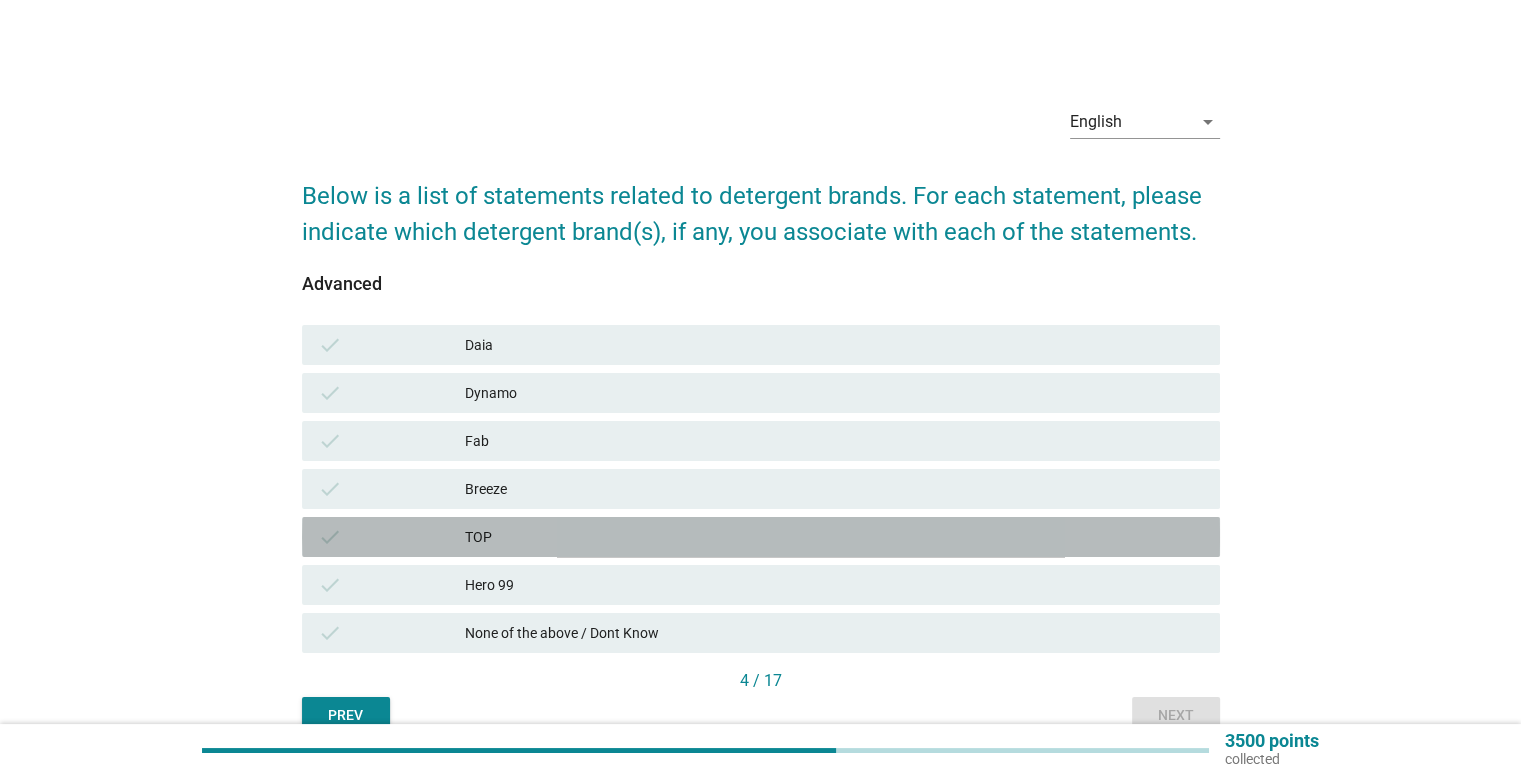 click on "TOP" at bounding box center [834, 537] 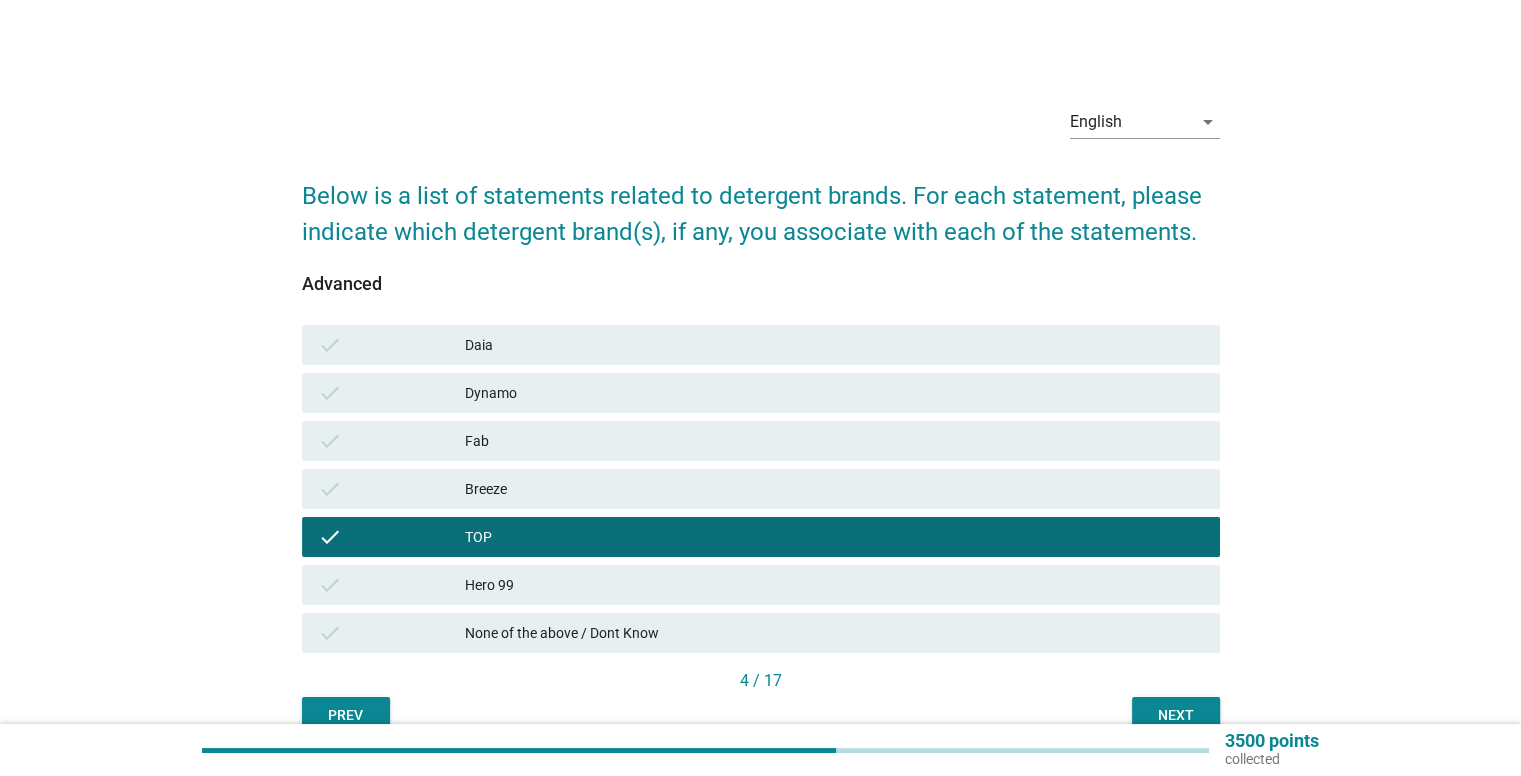 click on "Dynamo" at bounding box center [834, 393] 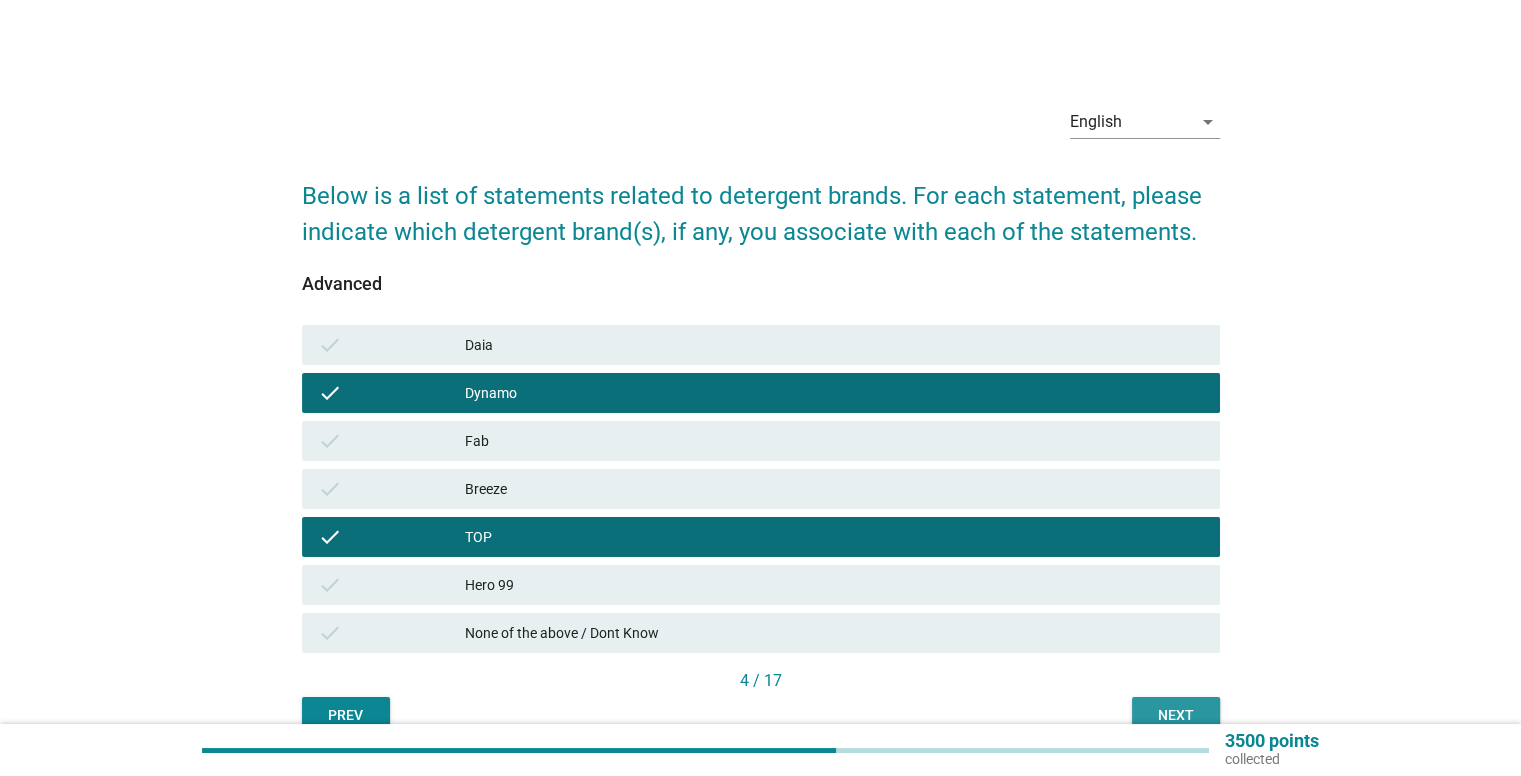 click on "Next" at bounding box center (1176, 715) 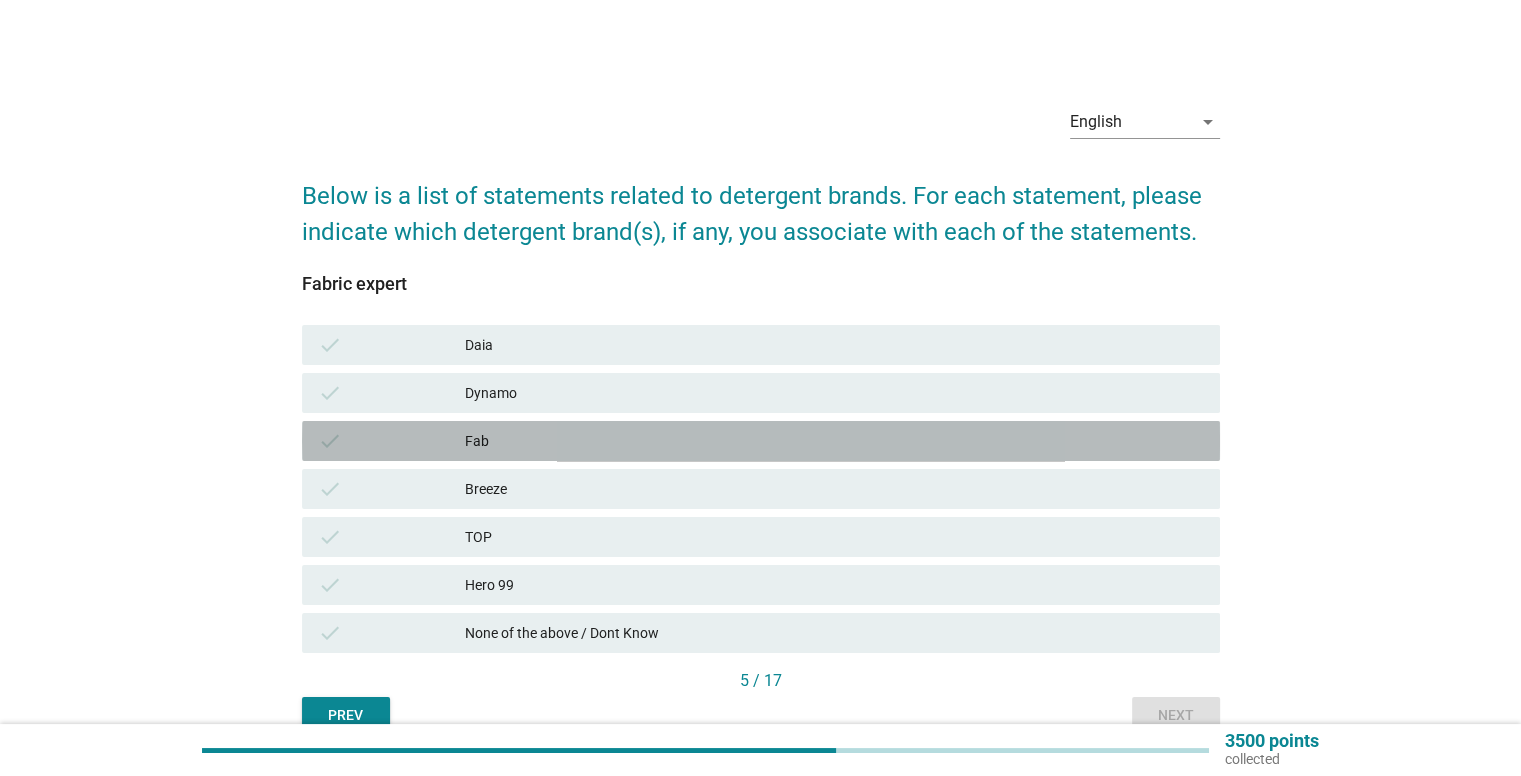 click on "Fab" at bounding box center (834, 441) 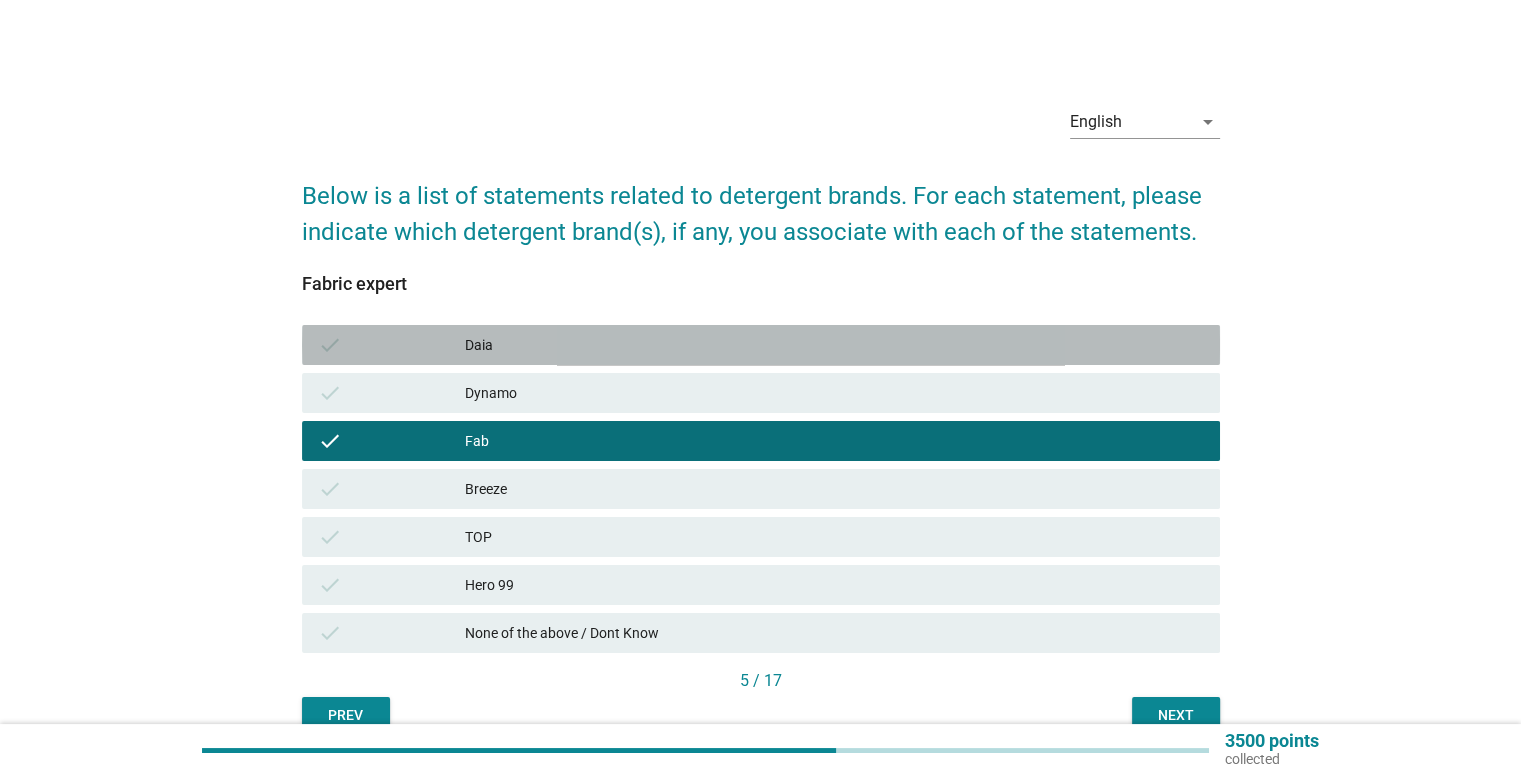 click on "Daia" at bounding box center (834, 345) 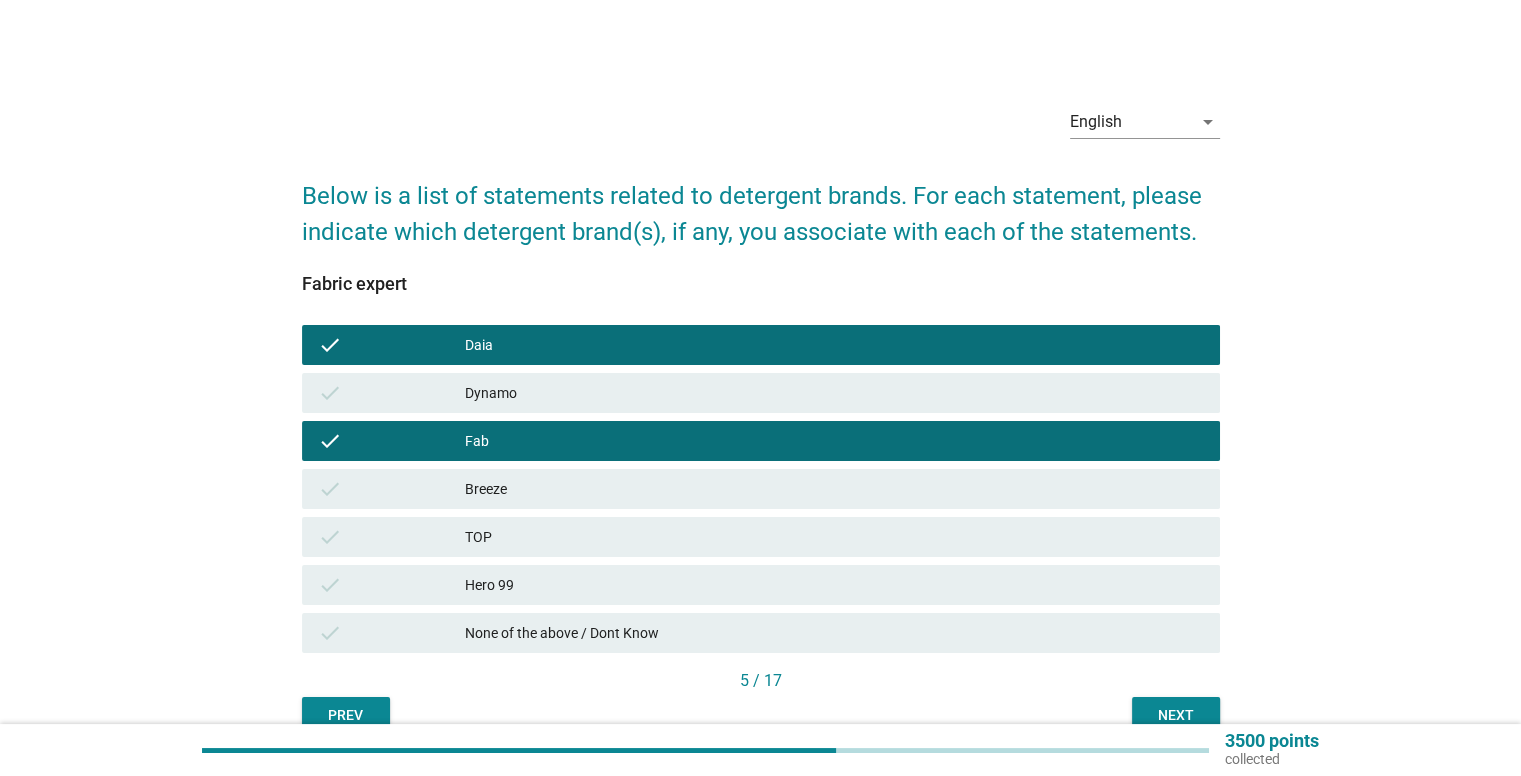 click on "Next" at bounding box center (1176, 715) 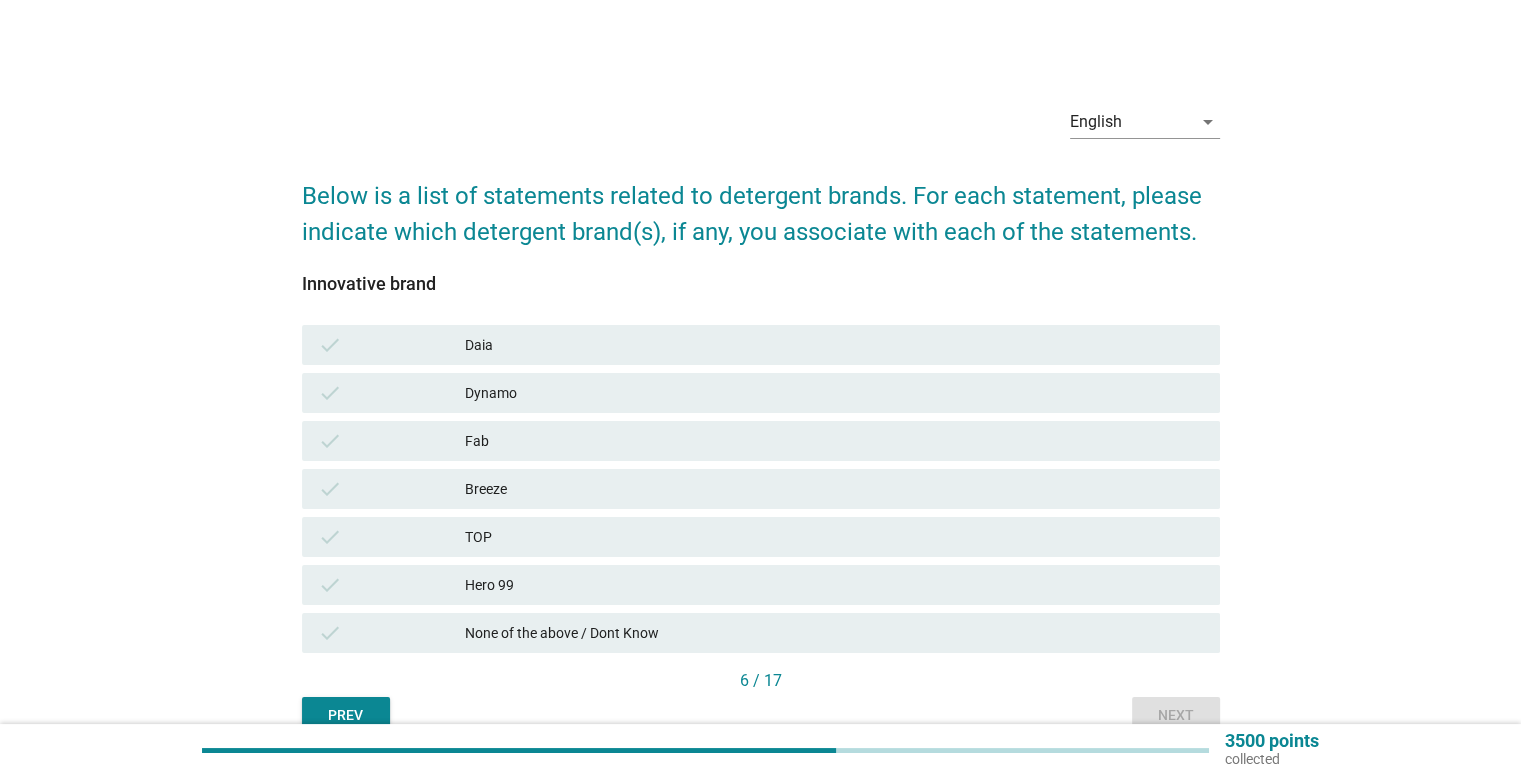 click on "Breeze" at bounding box center (834, 489) 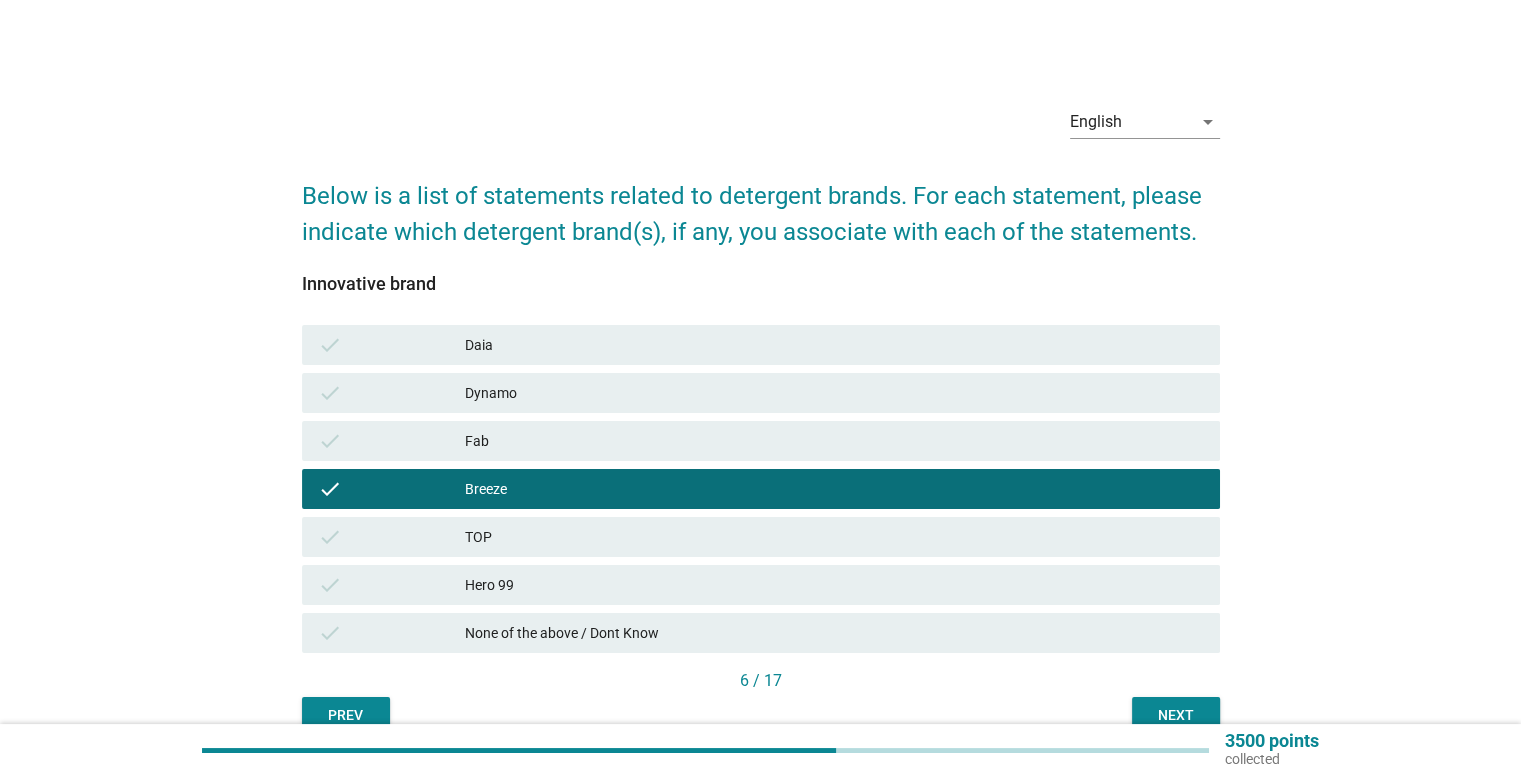 click on "Hero 99" at bounding box center [834, 585] 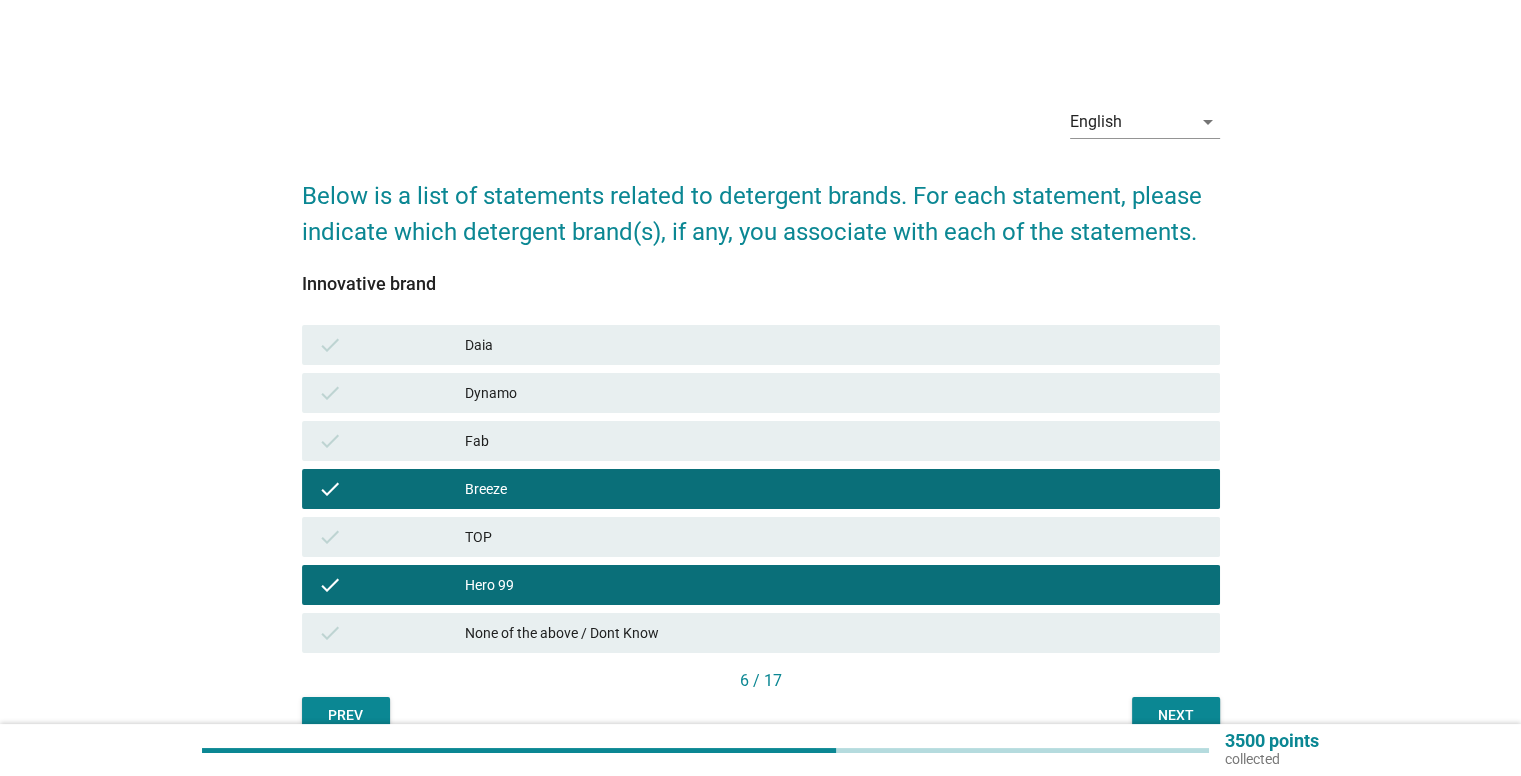 click on "Next" at bounding box center [1176, 715] 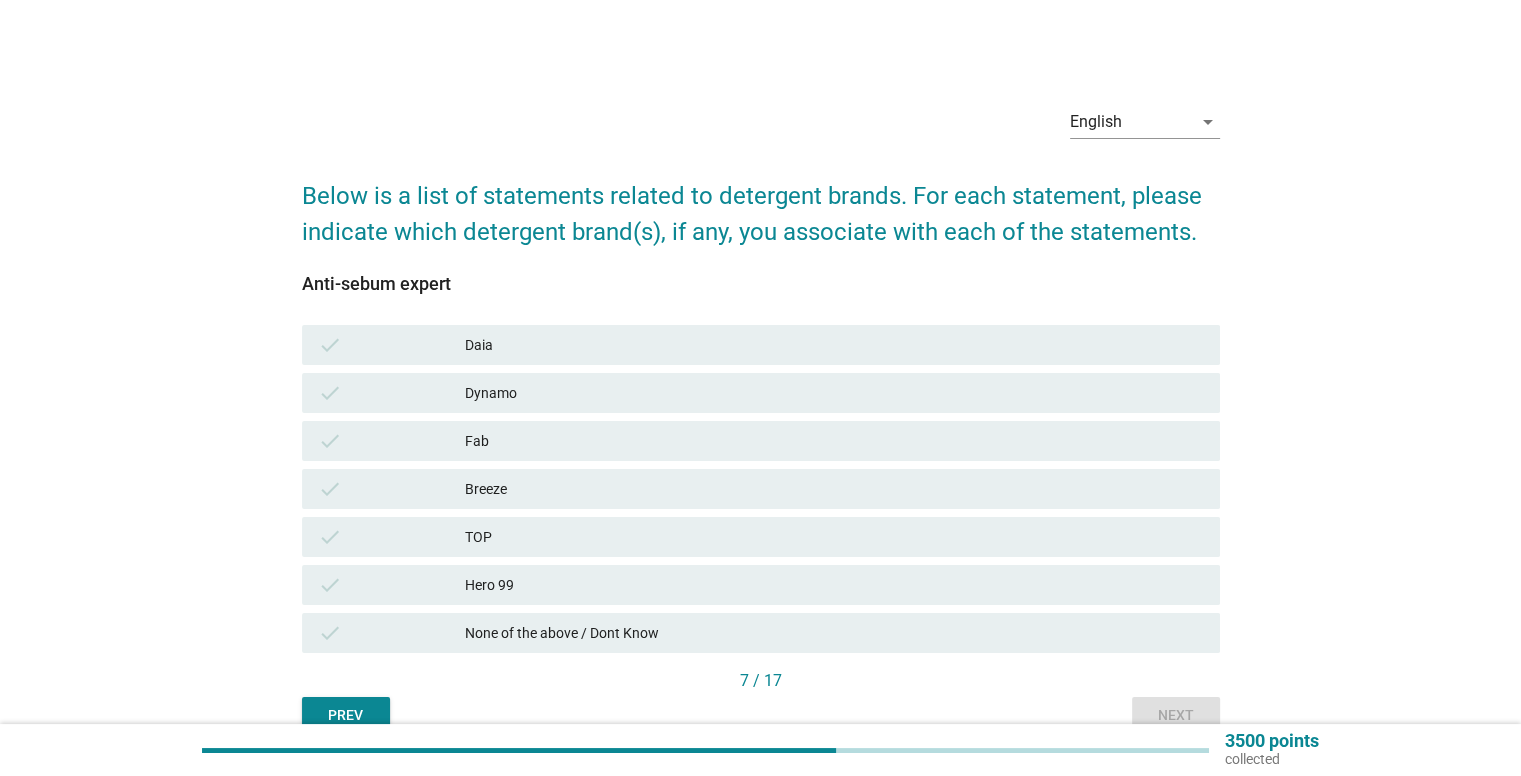 scroll, scrollTop: 99, scrollLeft: 0, axis: vertical 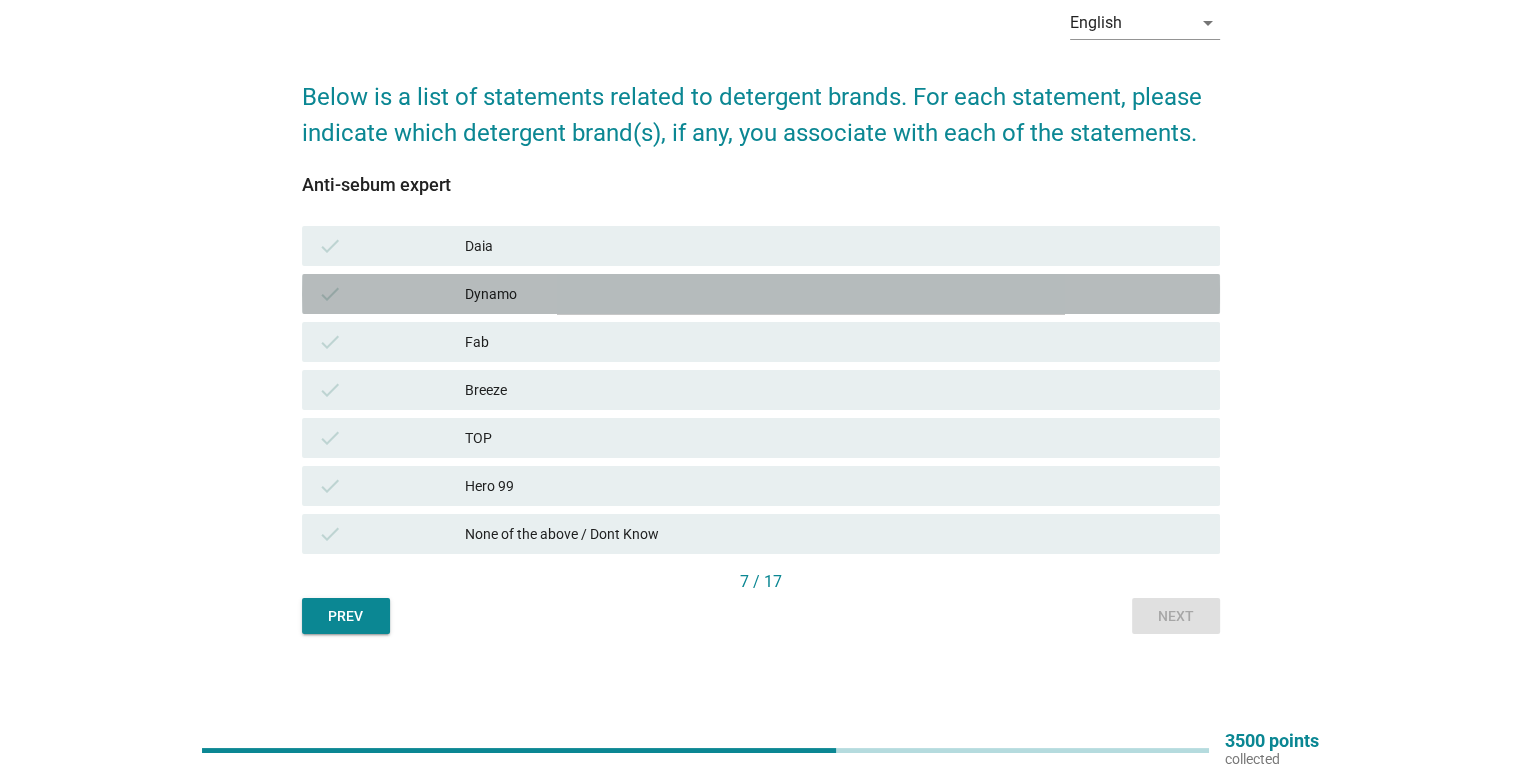 click on "Dynamo" at bounding box center [834, 294] 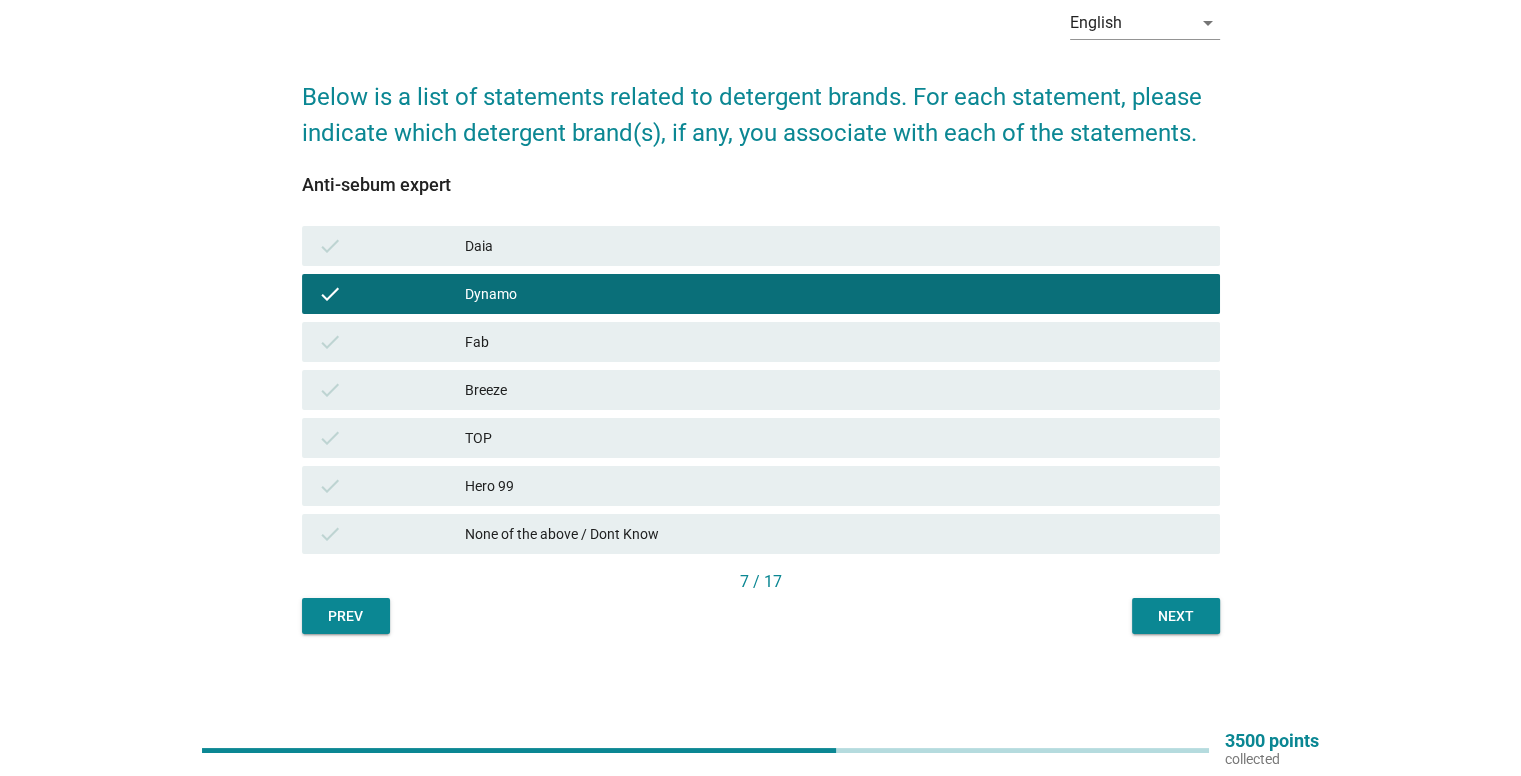 click on "Next" at bounding box center [1176, 616] 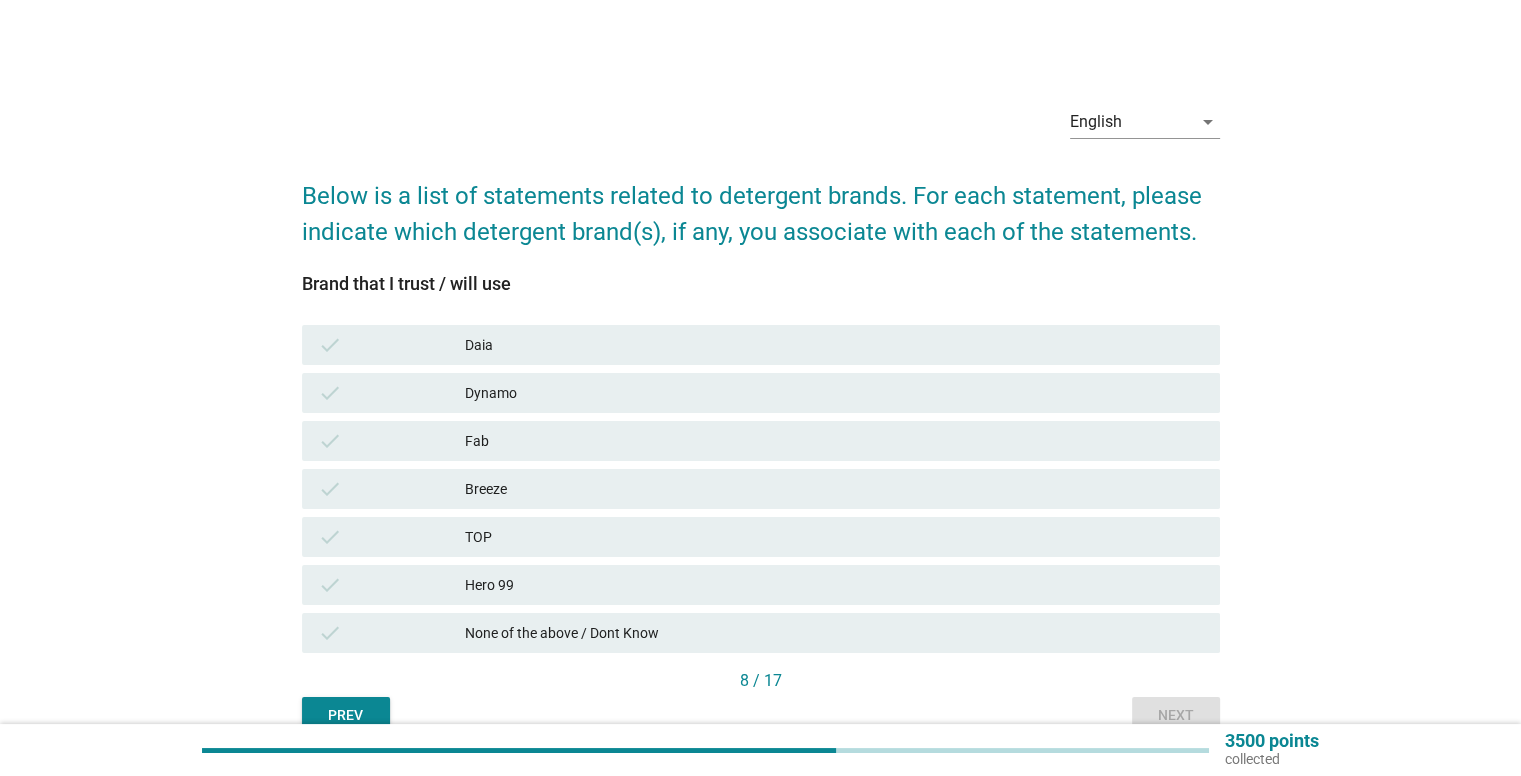 click on "Breeze" at bounding box center [834, 489] 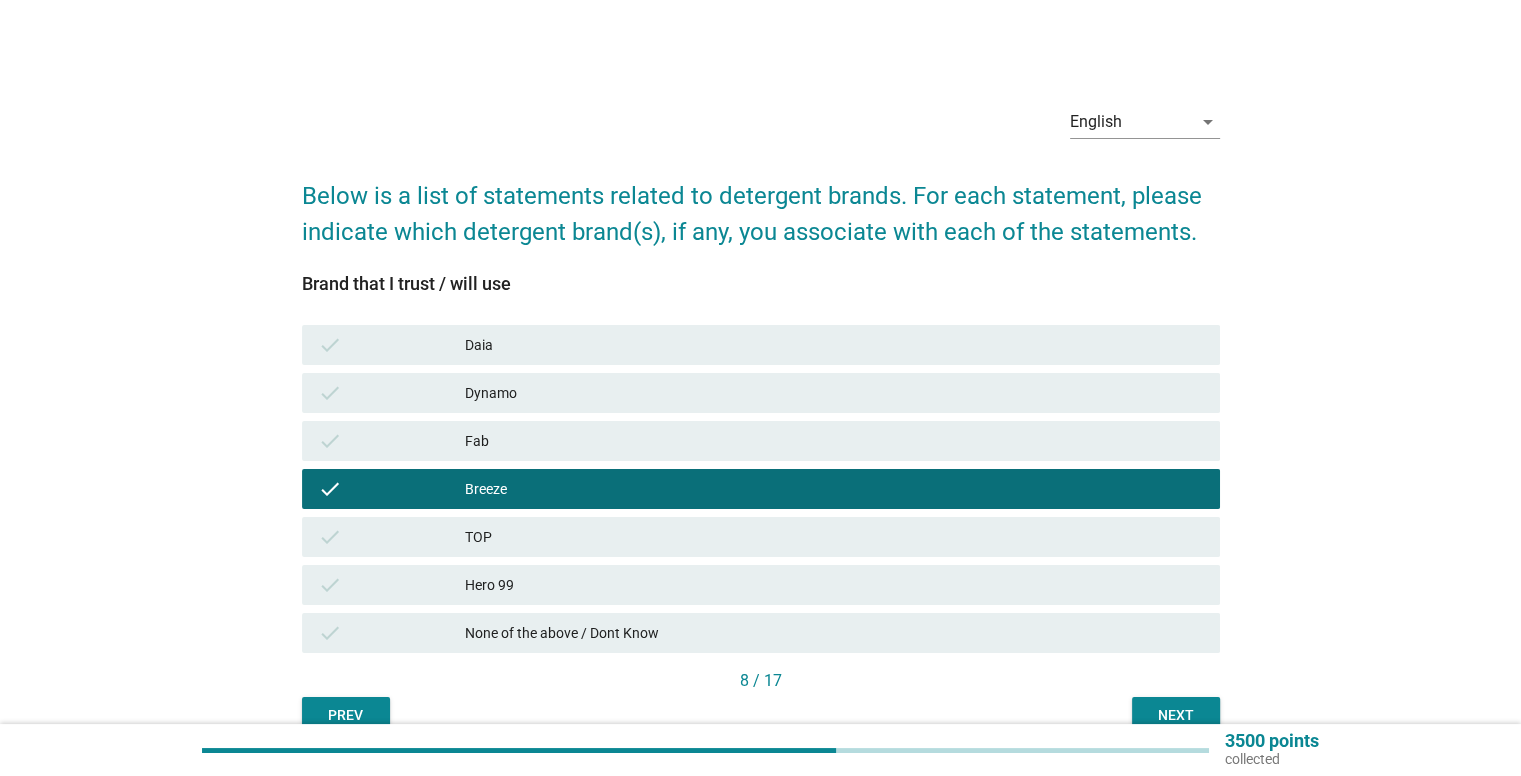 click on "check   TOP" at bounding box center (761, 537) 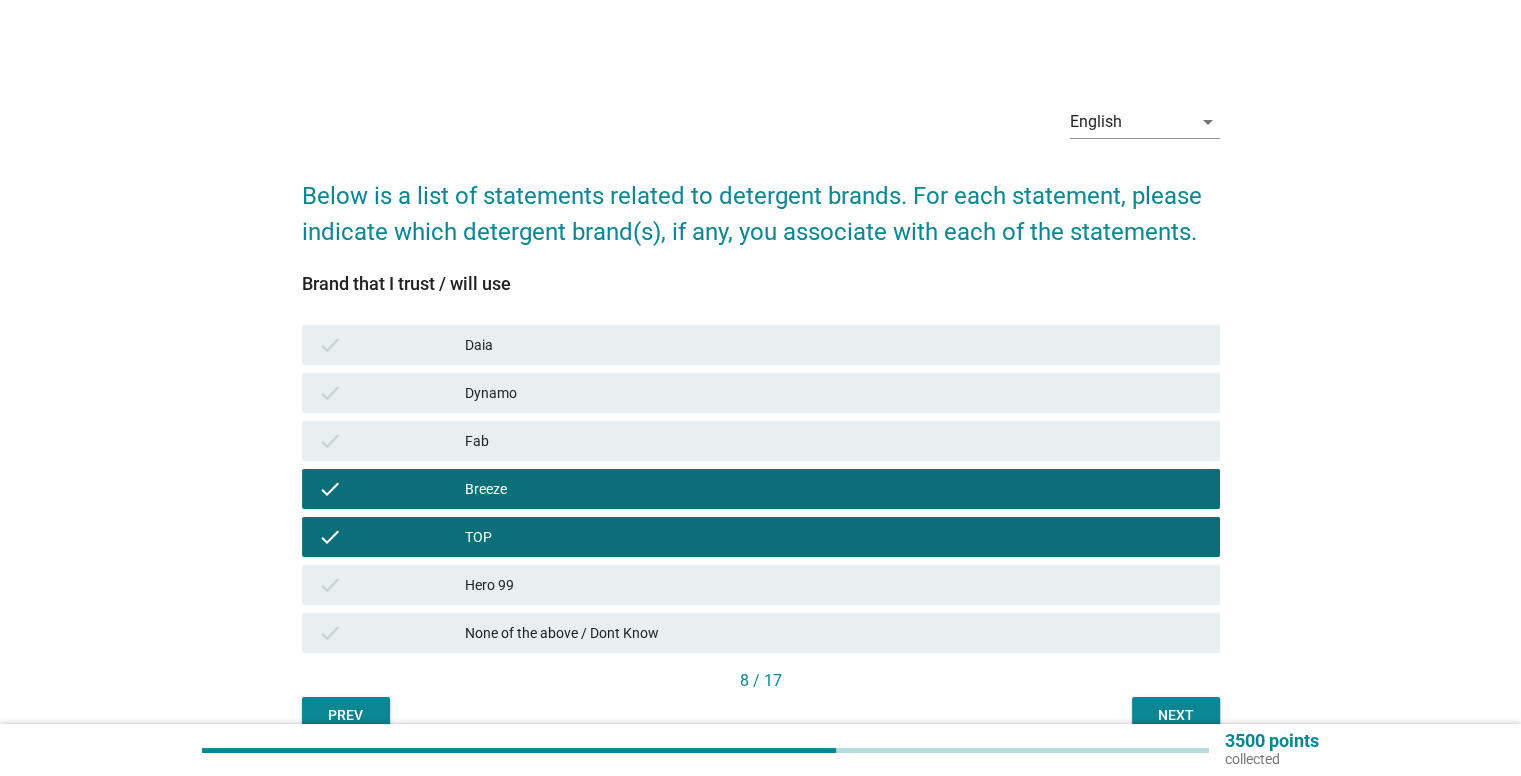 click on "check   Hero 99" at bounding box center (761, 585) 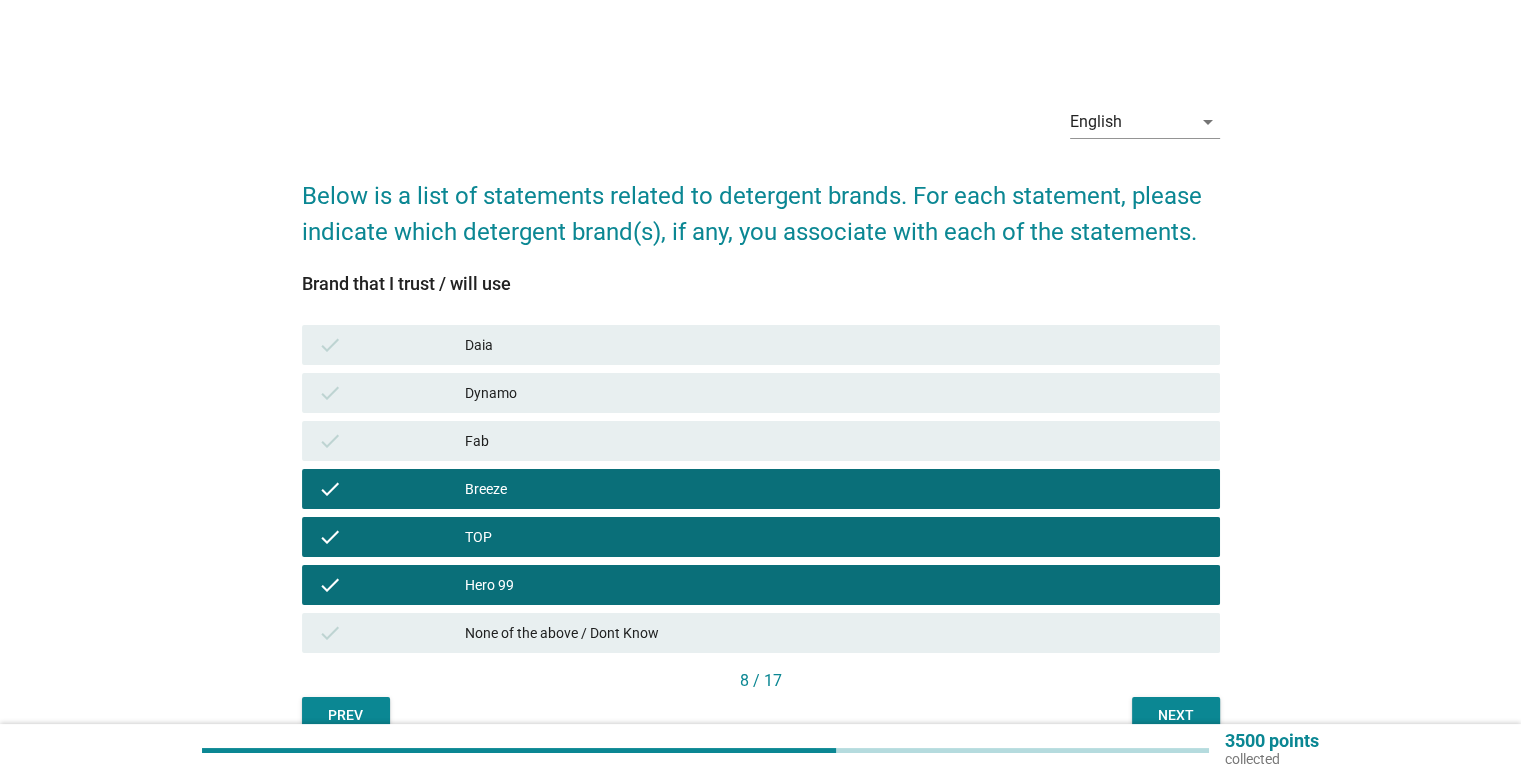 click on "Next" at bounding box center (1176, 715) 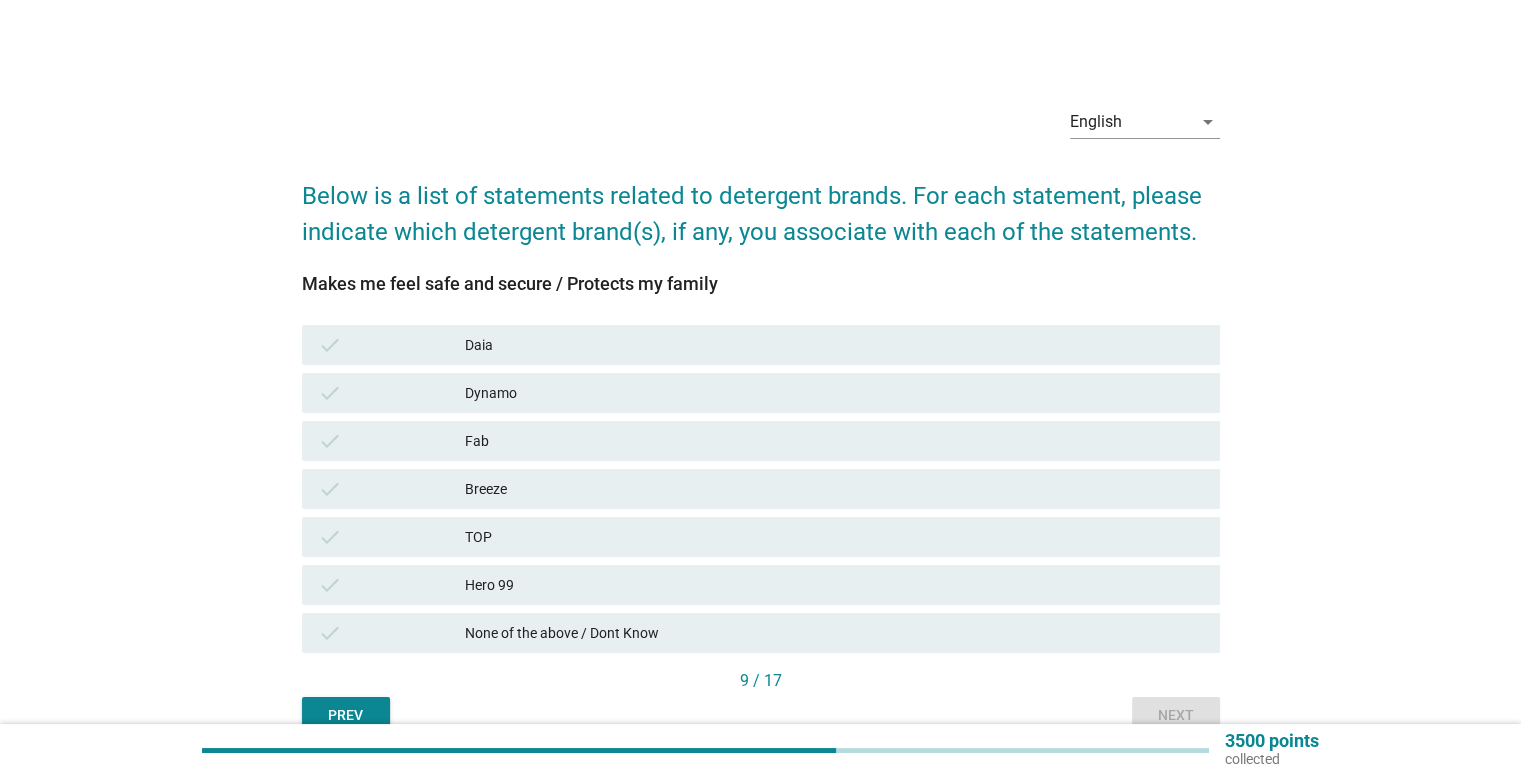 click on "Breeze" at bounding box center (834, 489) 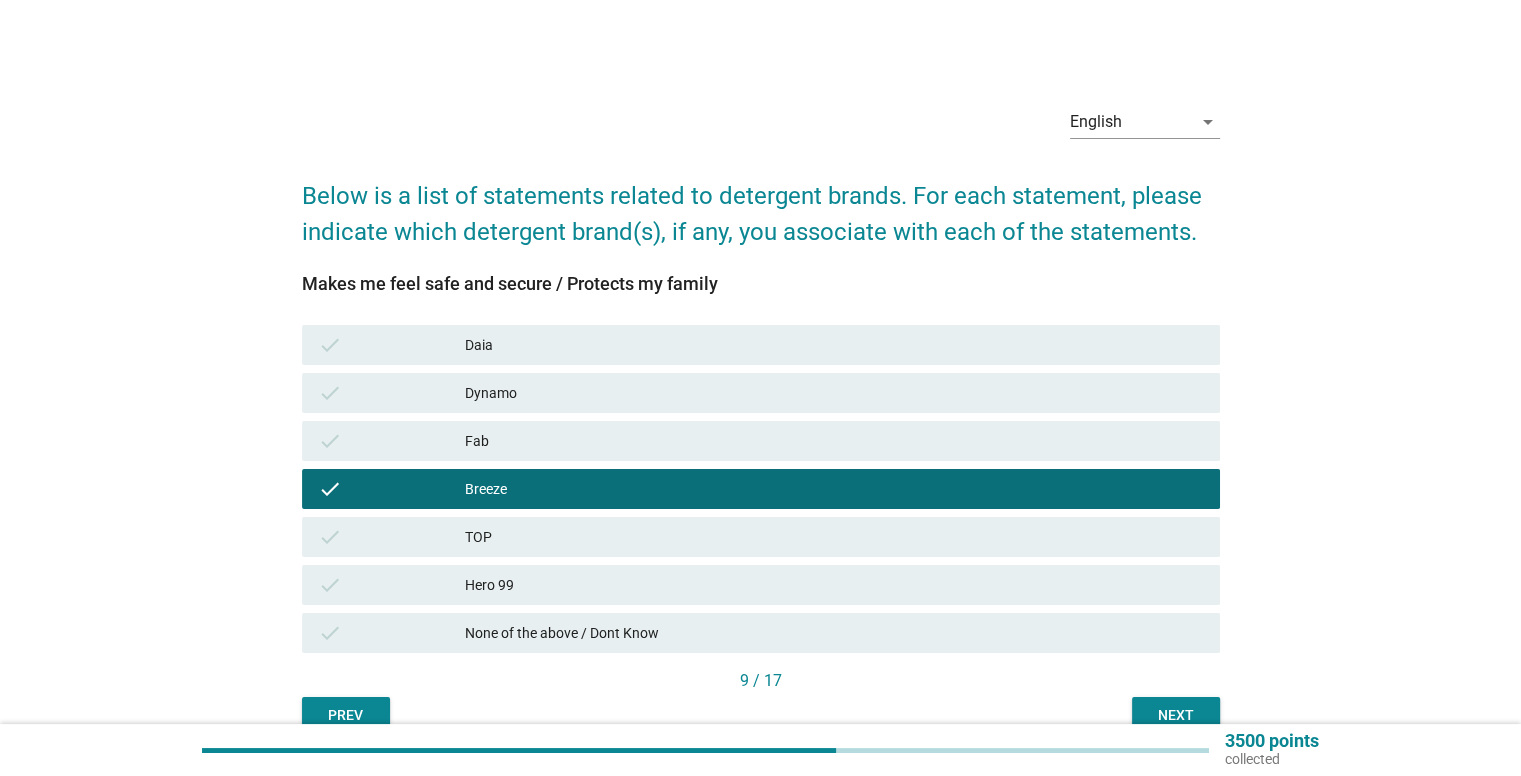 click on "TOP" at bounding box center (834, 537) 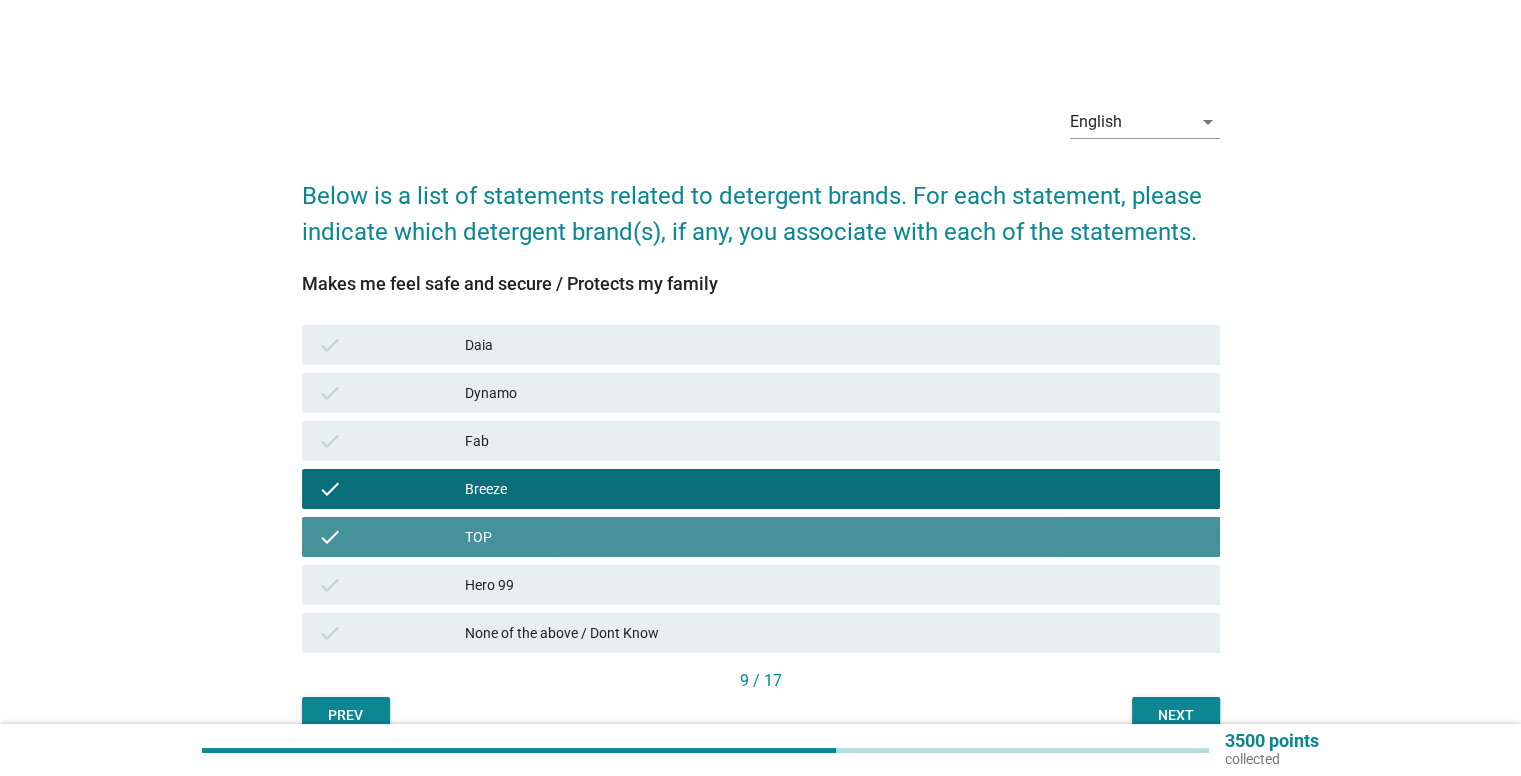 click on "Hero 99" at bounding box center [834, 585] 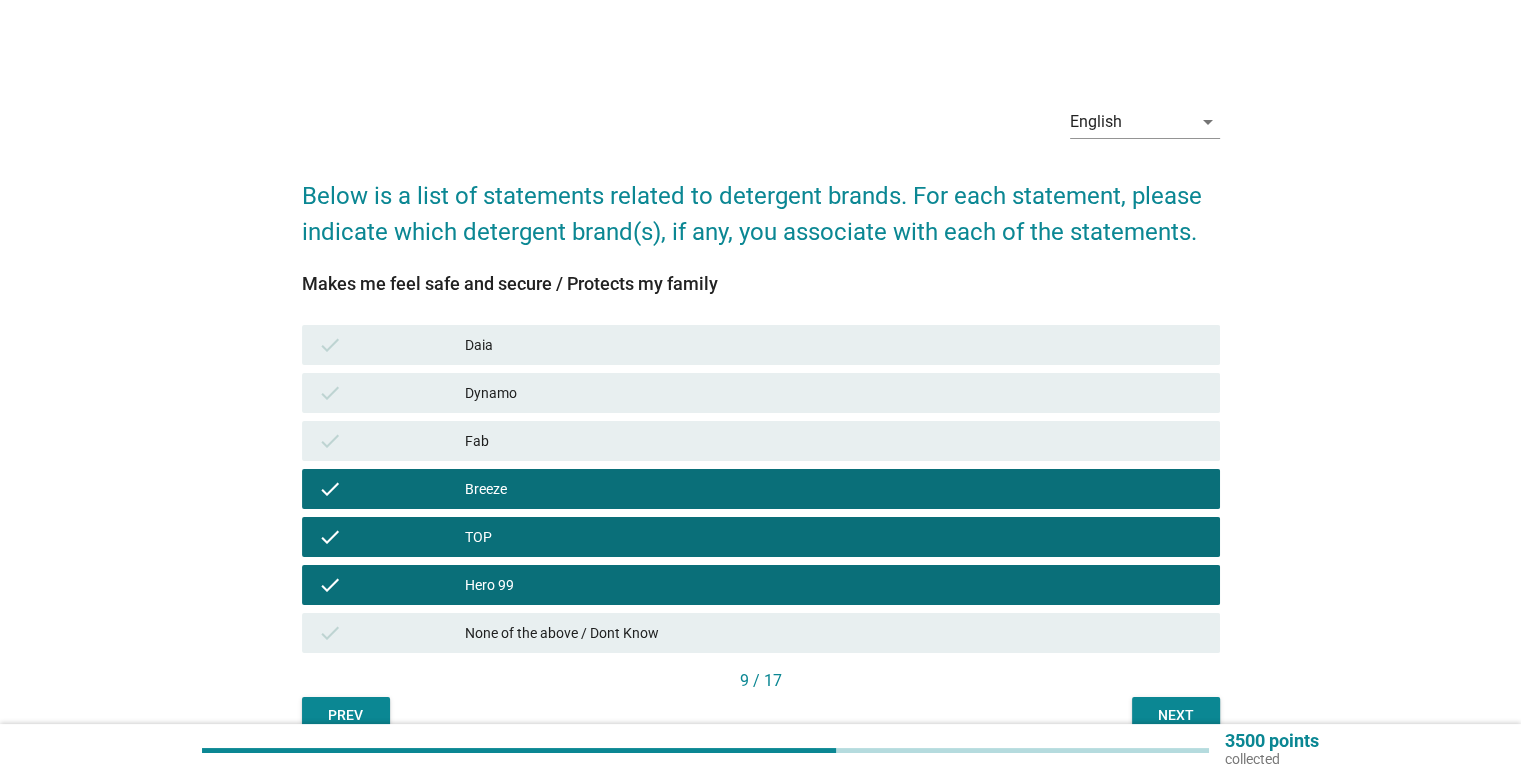 click on "Next" at bounding box center [1176, 715] 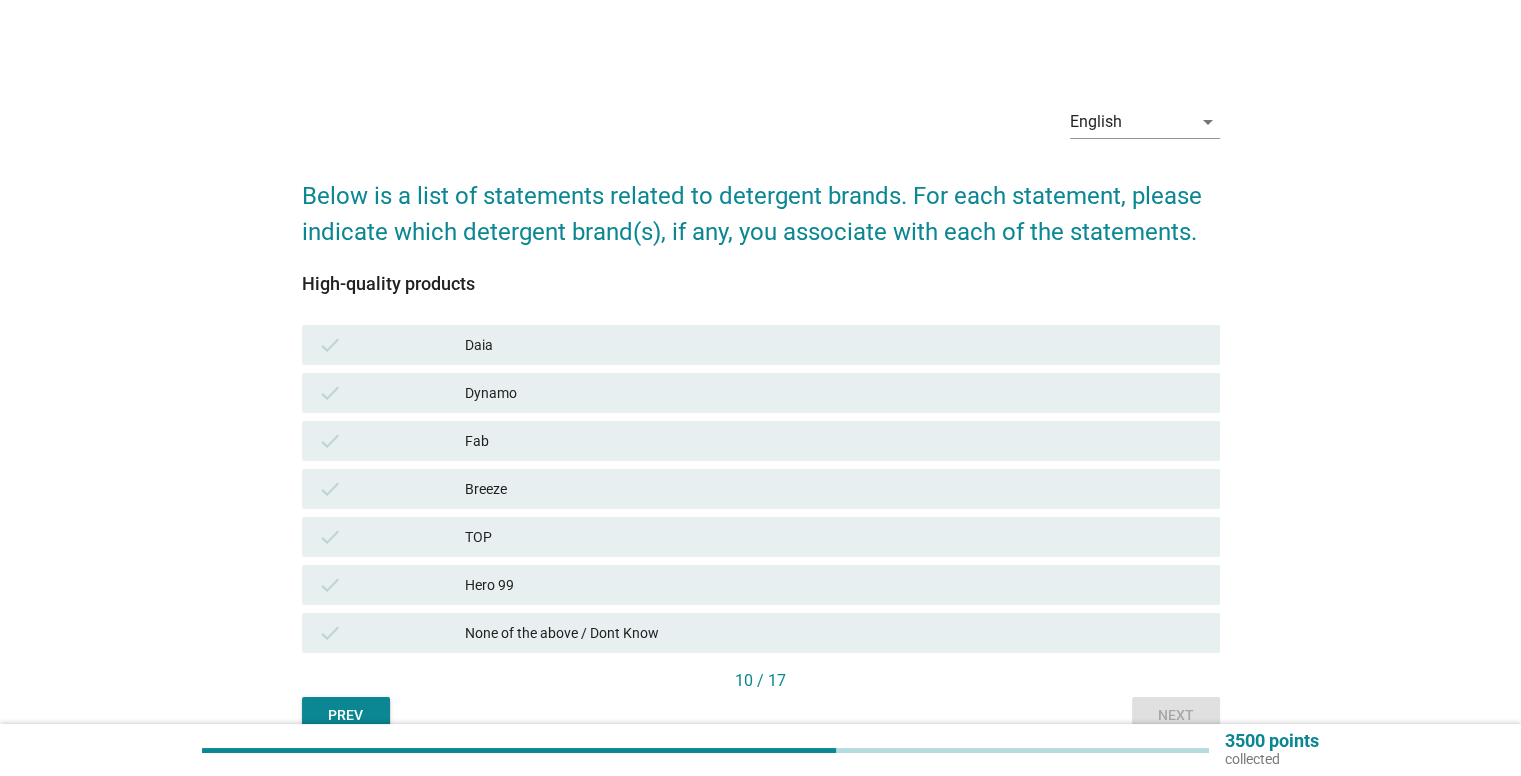 click on "Fab" at bounding box center (834, 441) 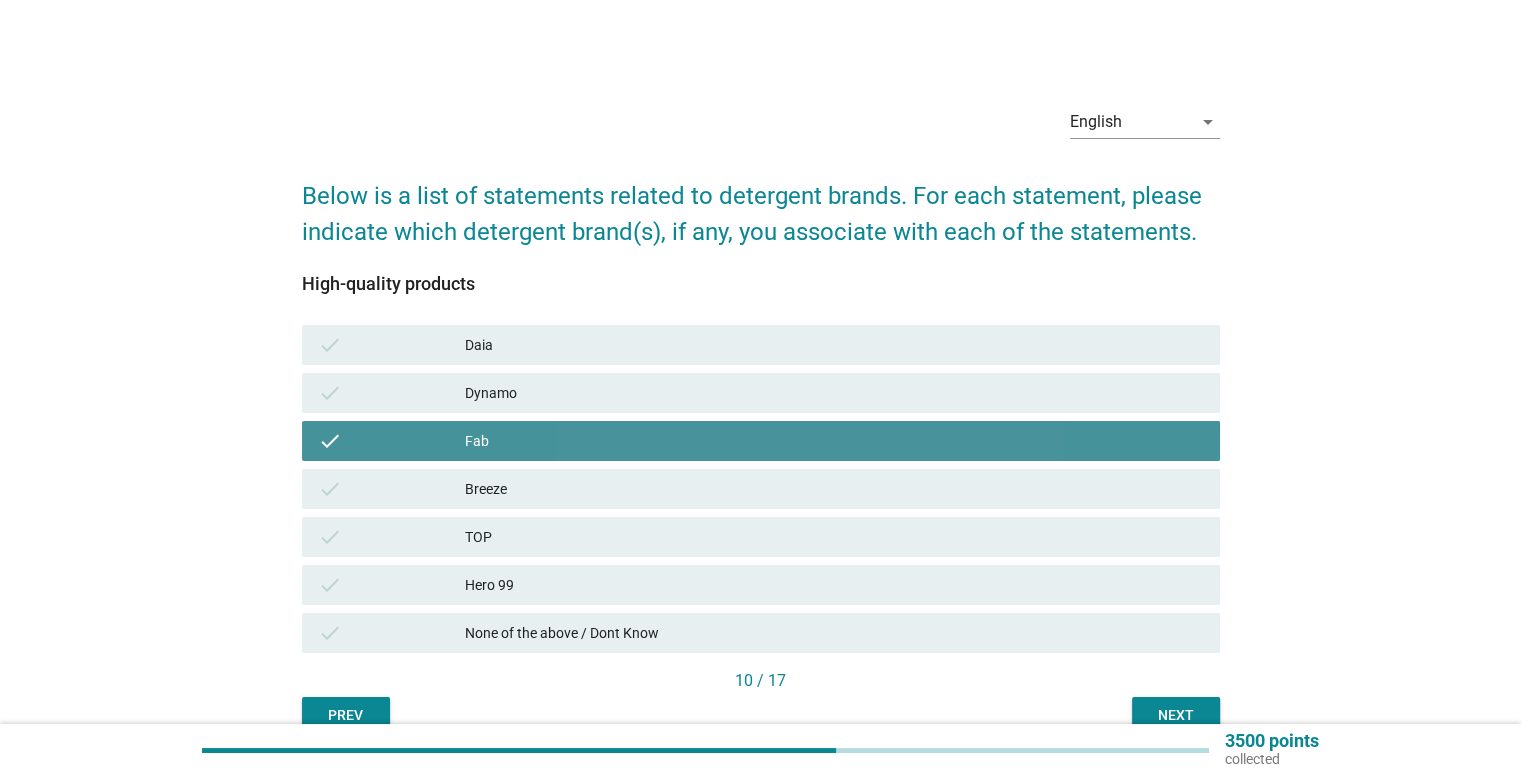 click on "Dynamo" at bounding box center [834, 393] 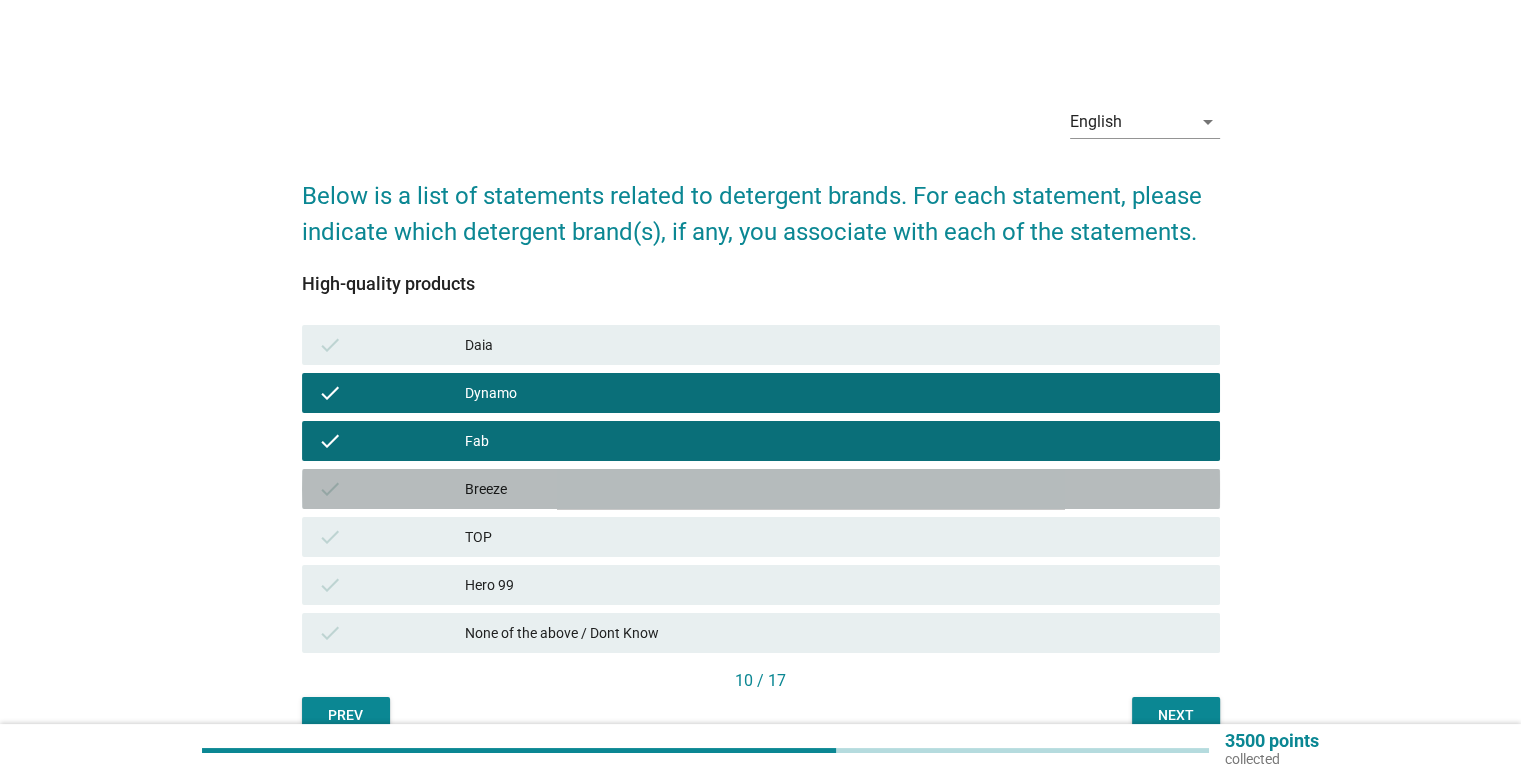 click on "Breeze" at bounding box center [834, 489] 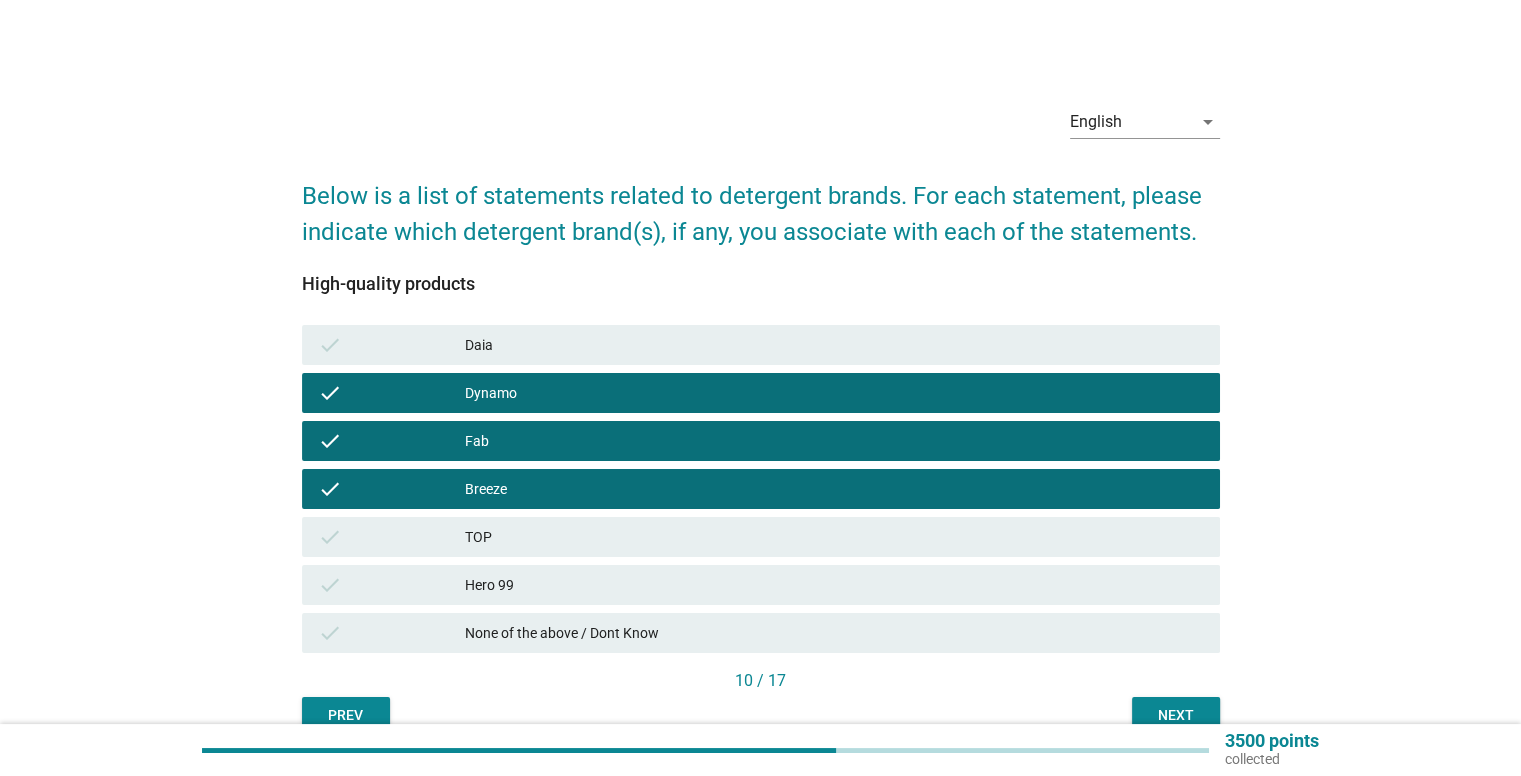 click on "Hero 99" at bounding box center (834, 585) 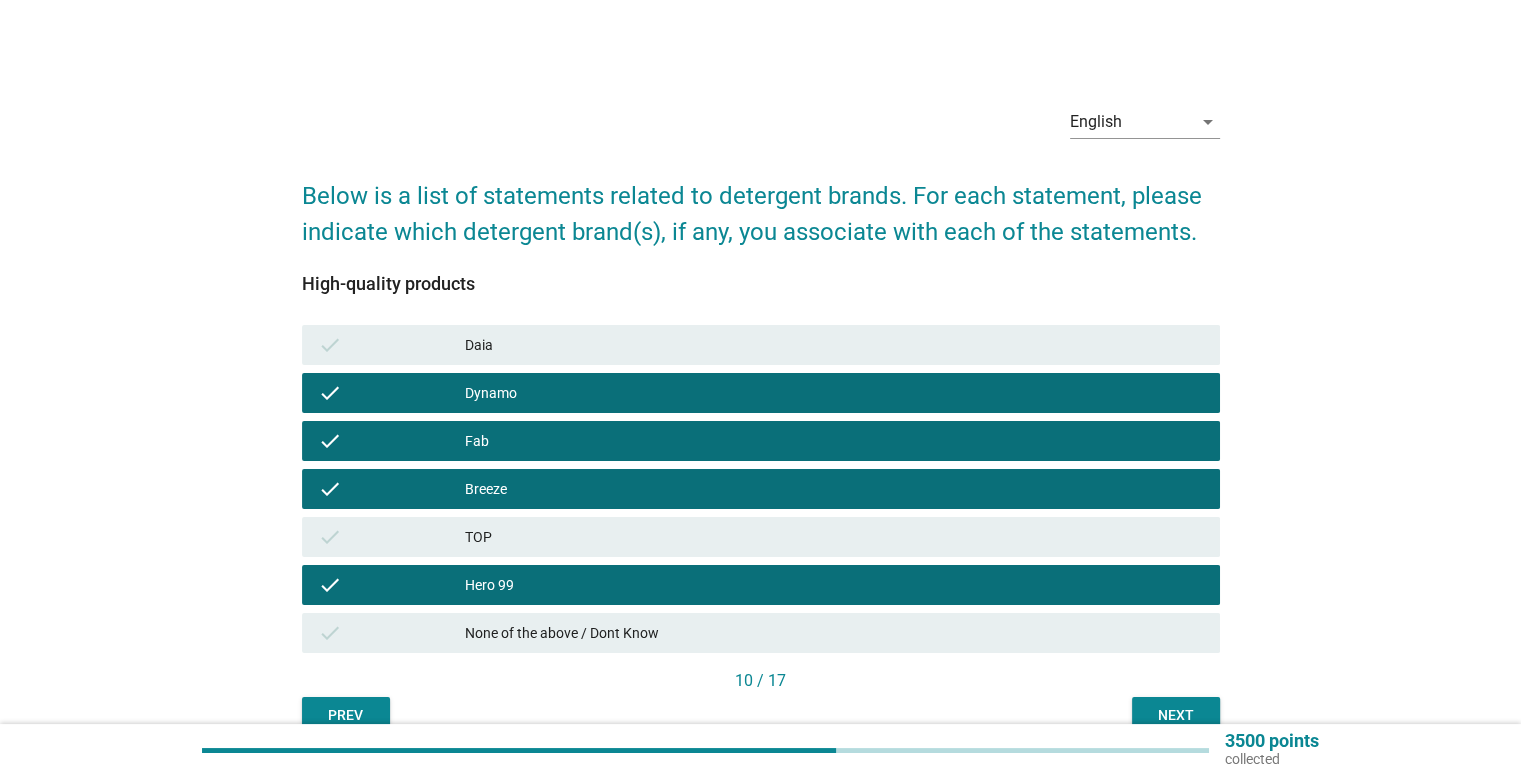 drag, startPoint x: 588, startPoint y: 533, endPoint x: 670, endPoint y: 537, distance: 82.0975 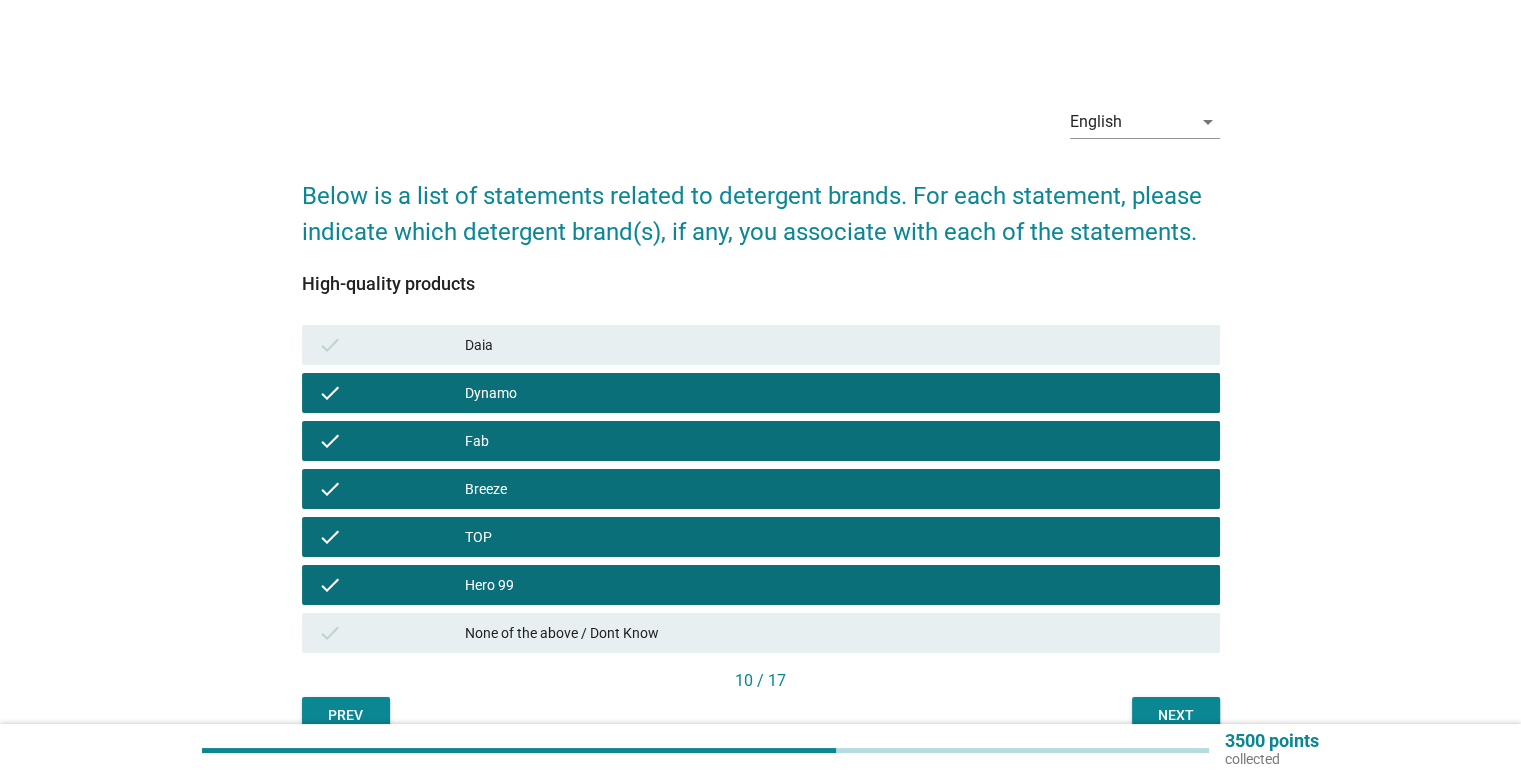 click on "check   Daia" at bounding box center (761, 345) 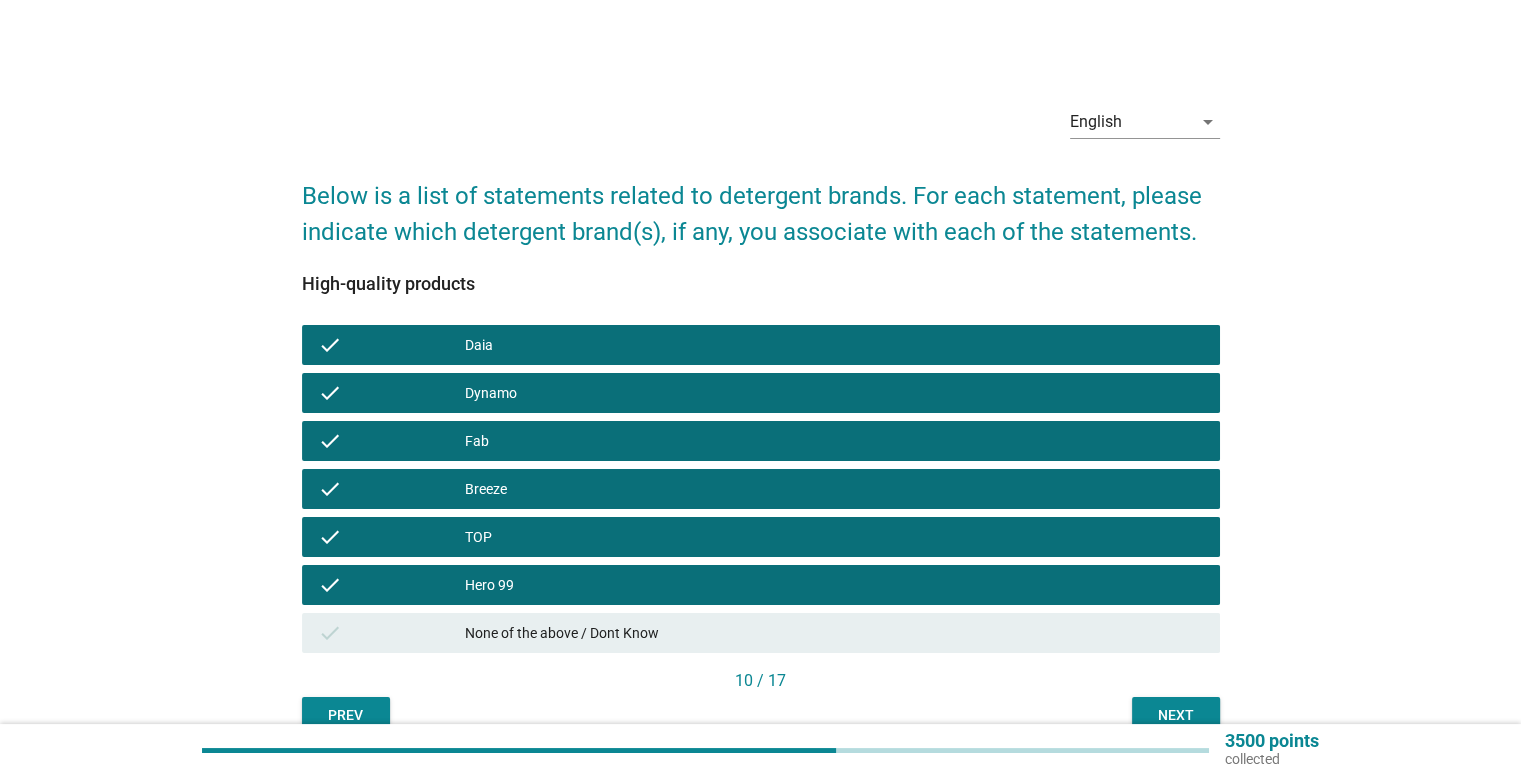 click on "Next" at bounding box center (1176, 715) 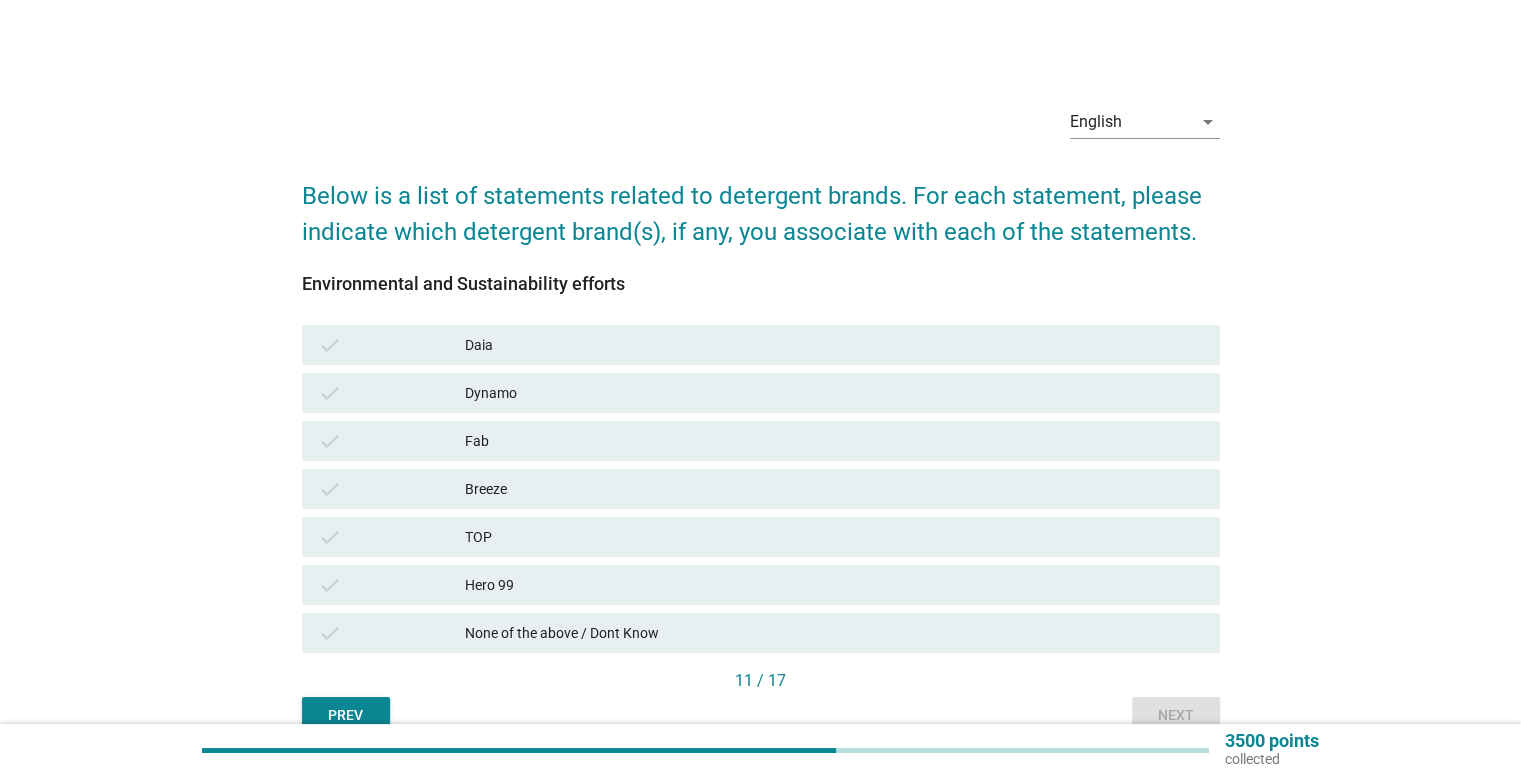 click on "None of the above / Dont Know" at bounding box center (834, 633) 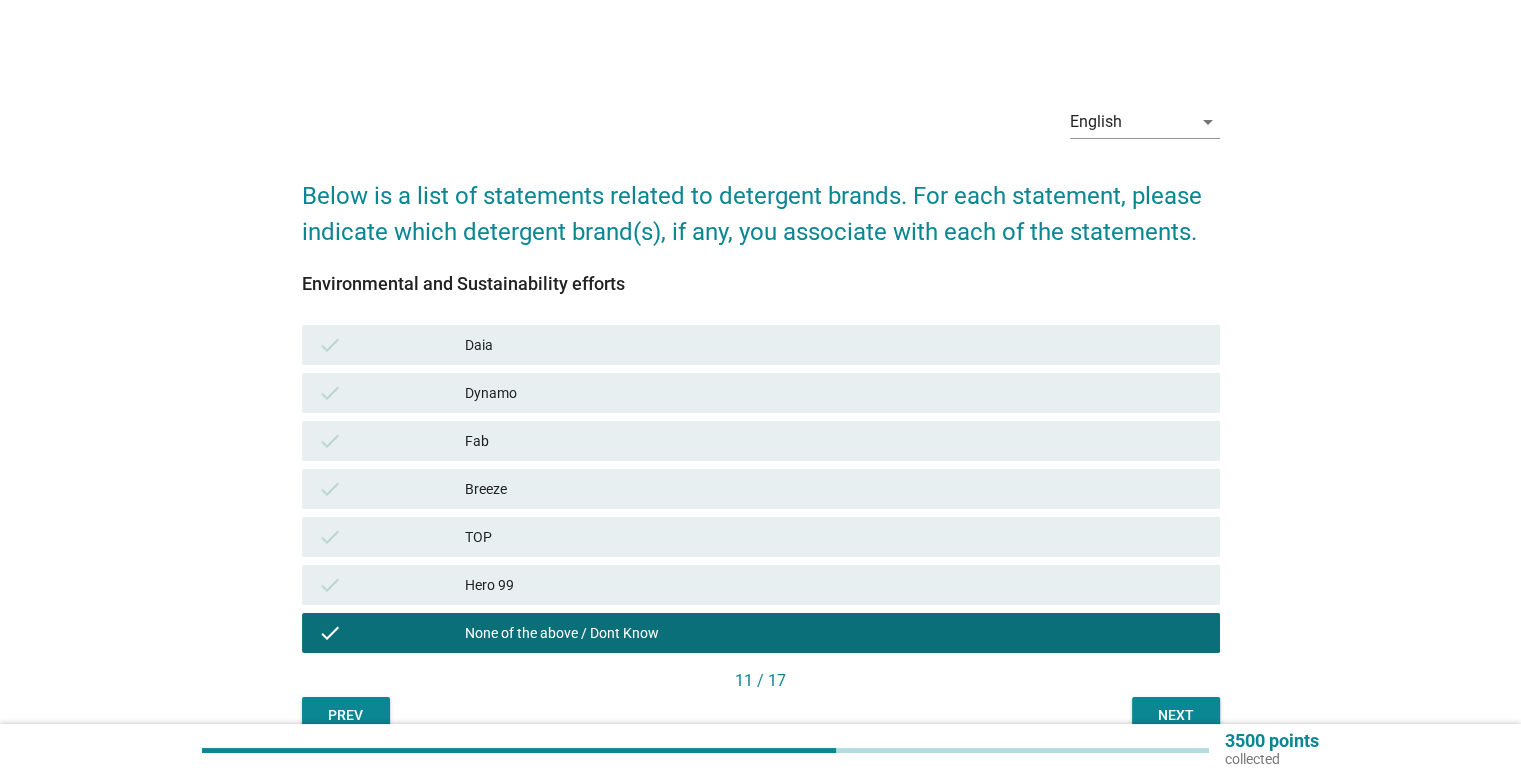 click on "Next" at bounding box center [1176, 715] 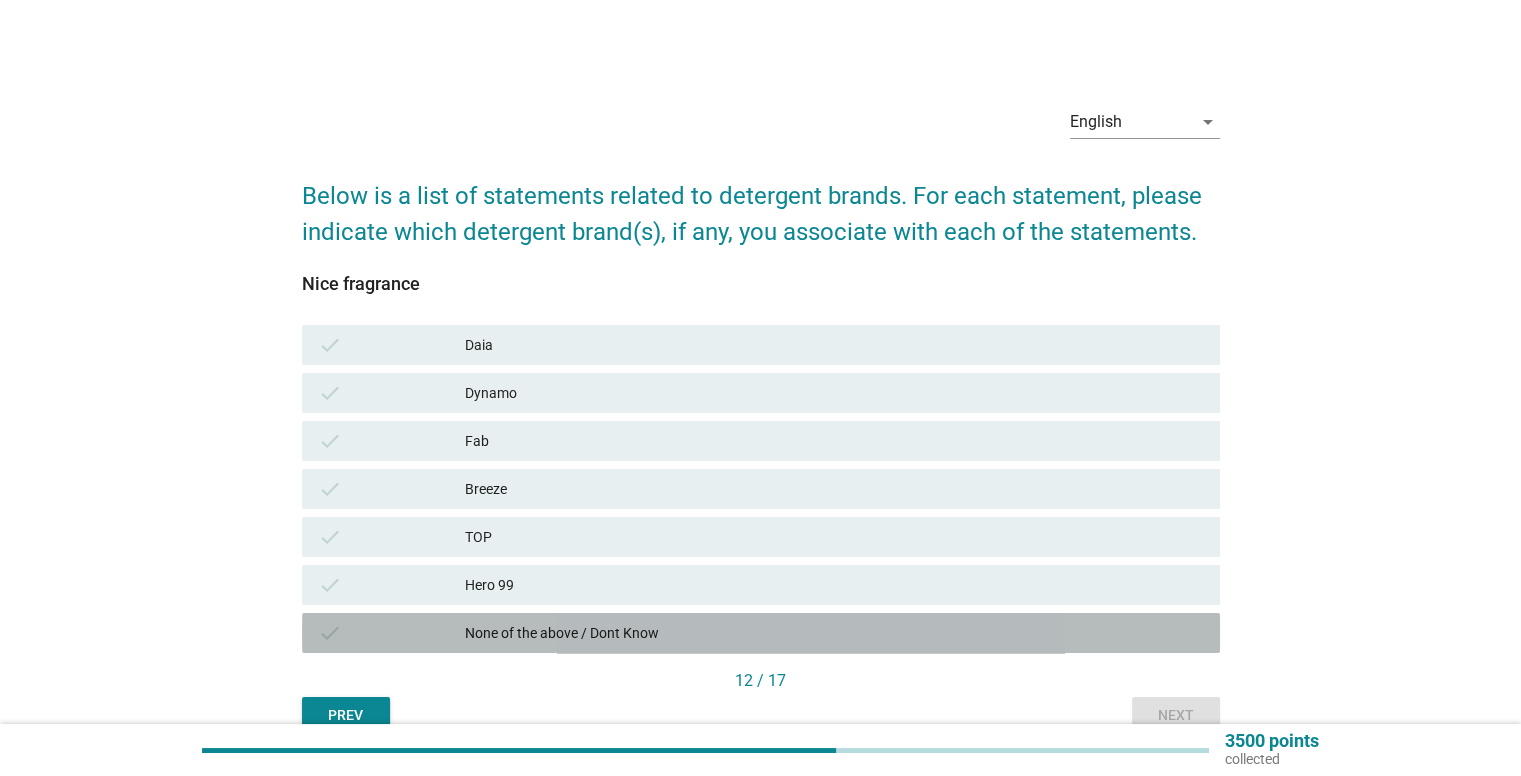 click on "None of the above / Dont Know" at bounding box center (834, 633) 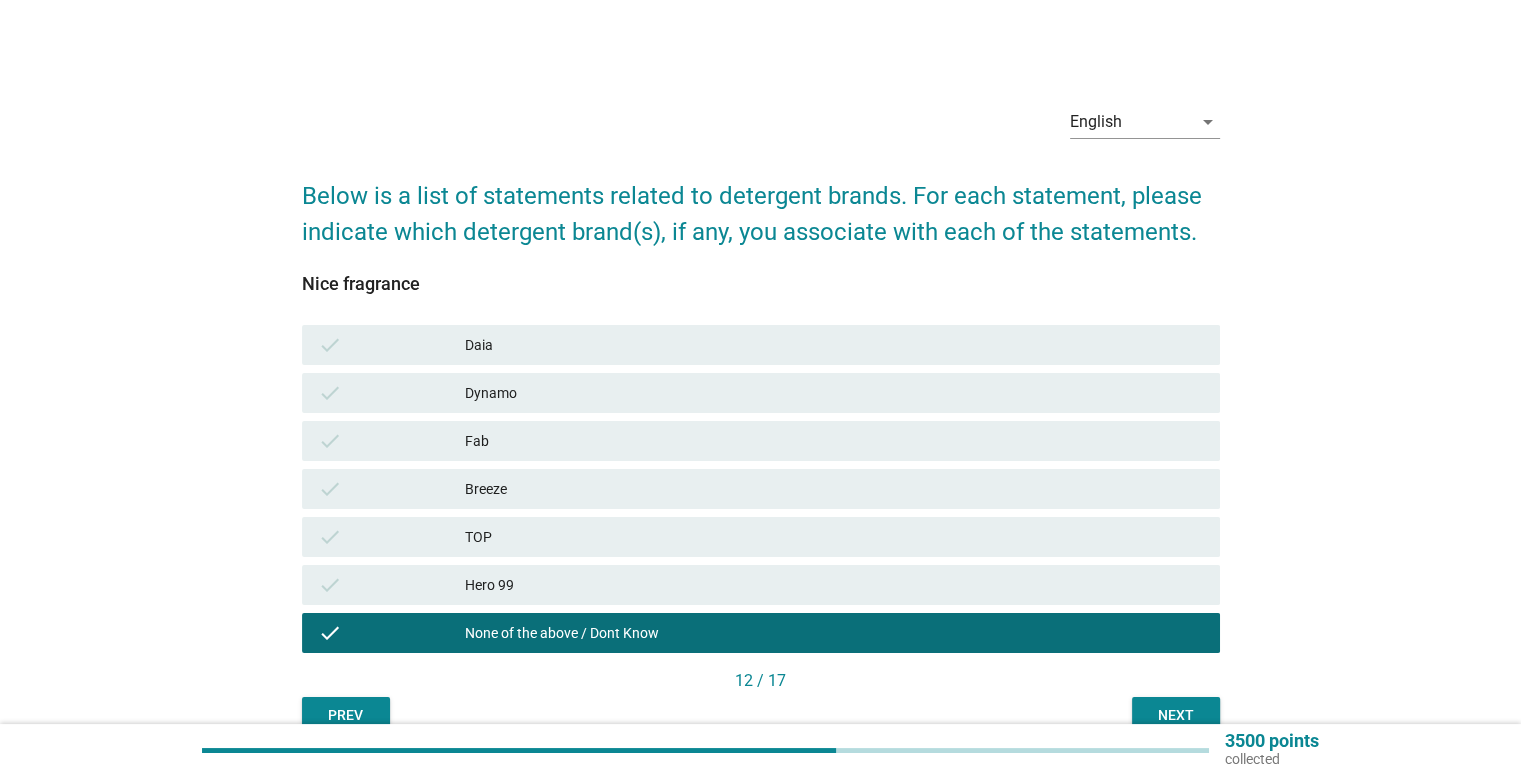 click on "Next" at bounding box center [1176, 715] 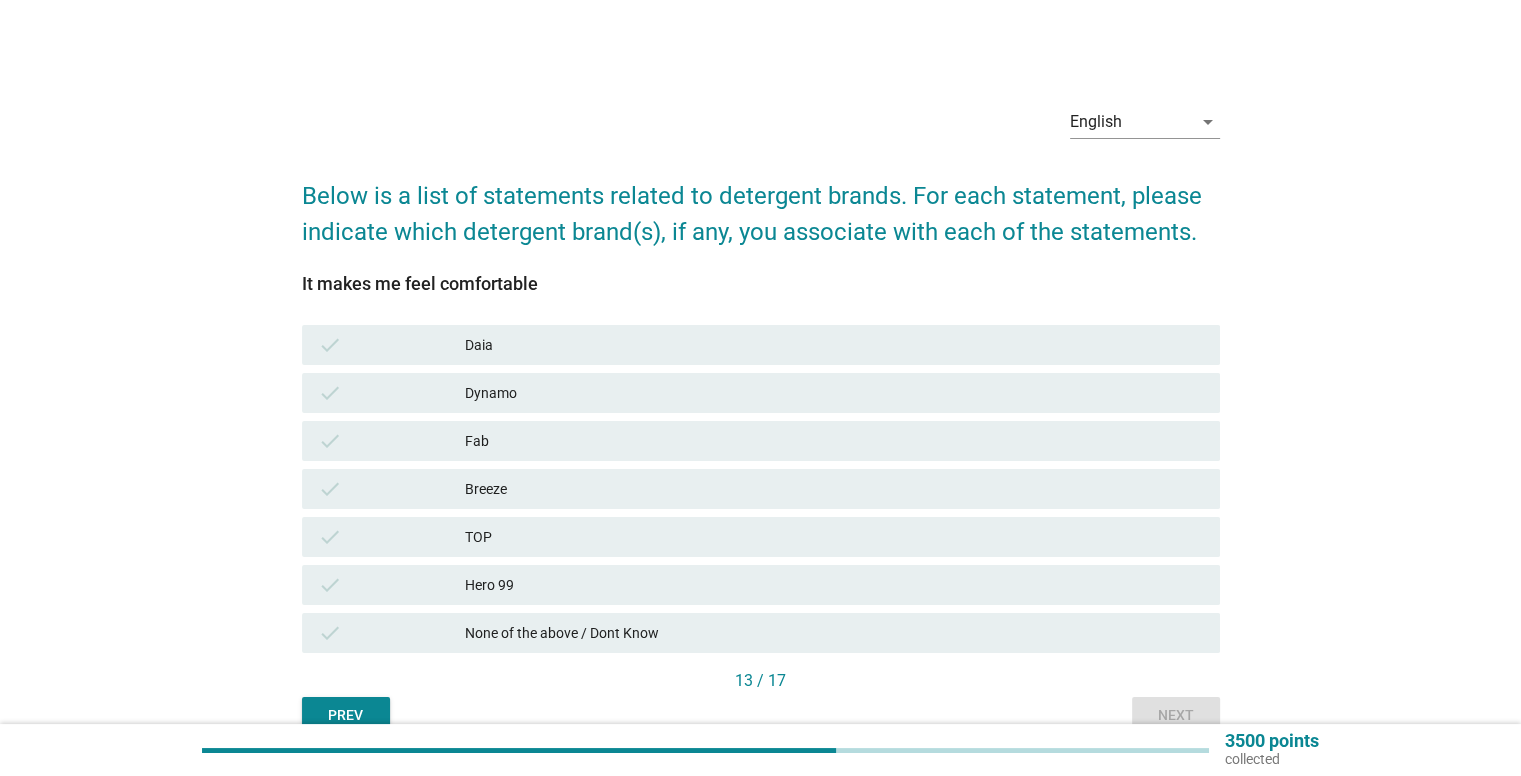 click on "Breeze" at bounding box center (834, 489) 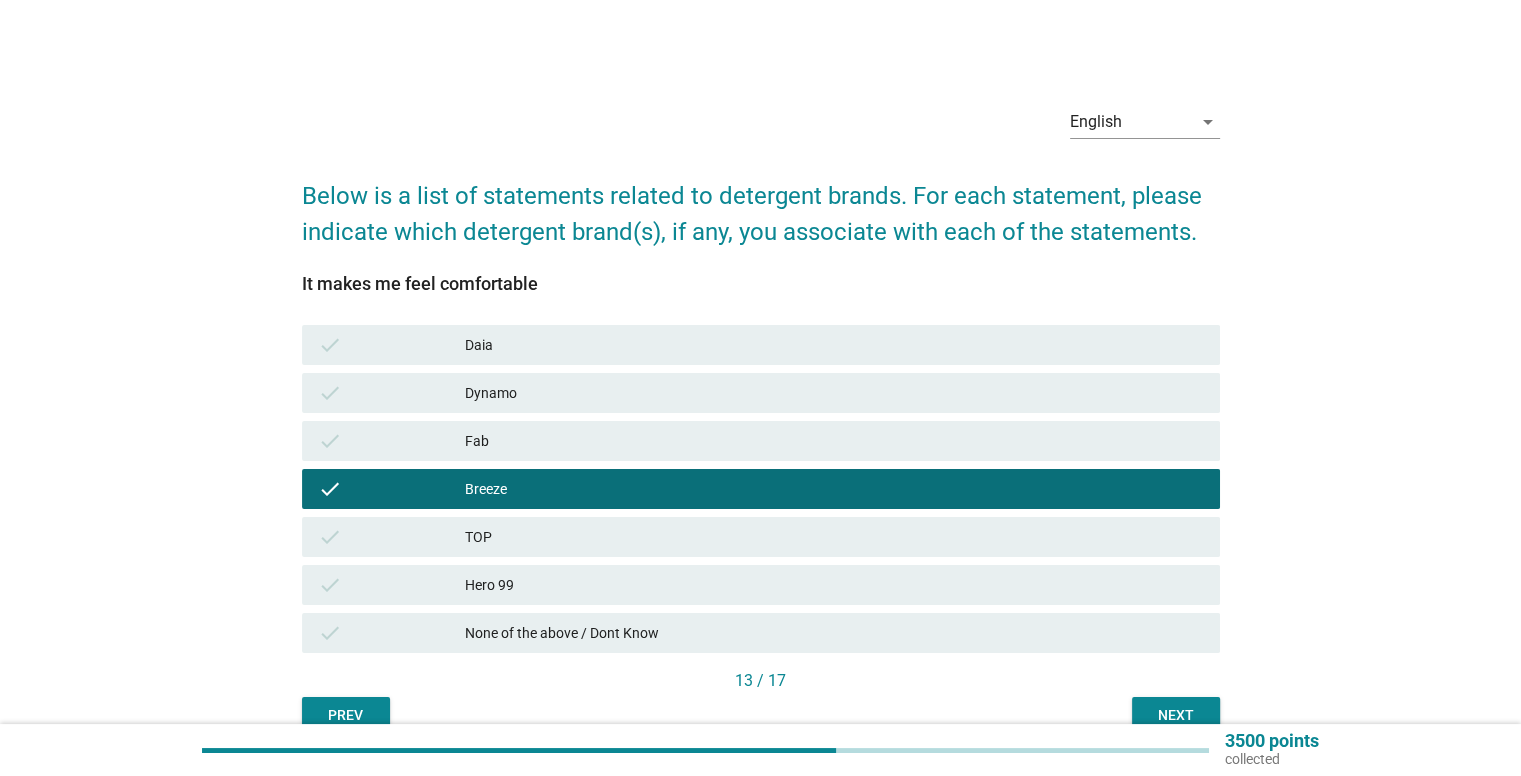 click on "TOP" at bounding box center [834, 537] 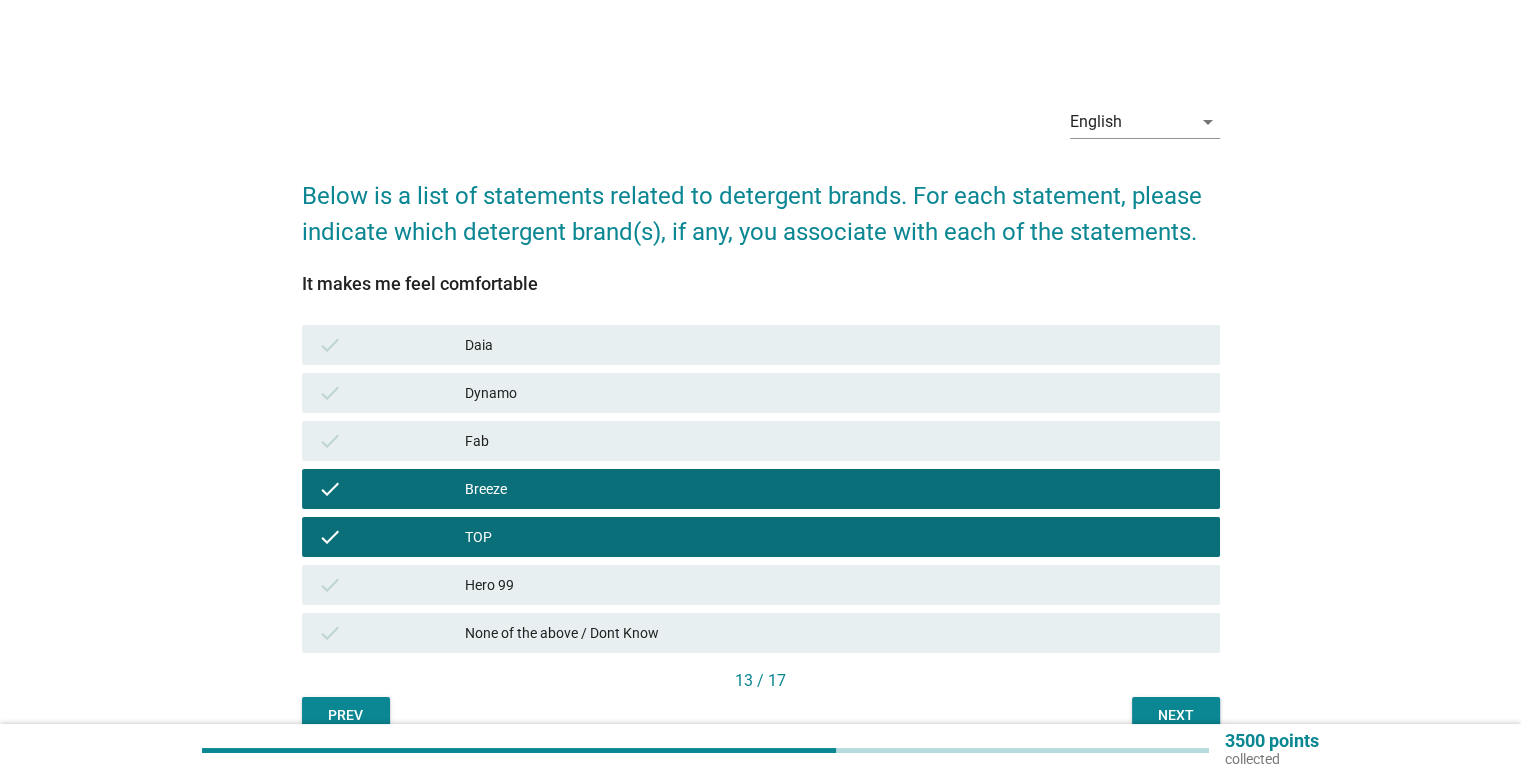 click on "Hero 99" at bounding box center [834, 585] 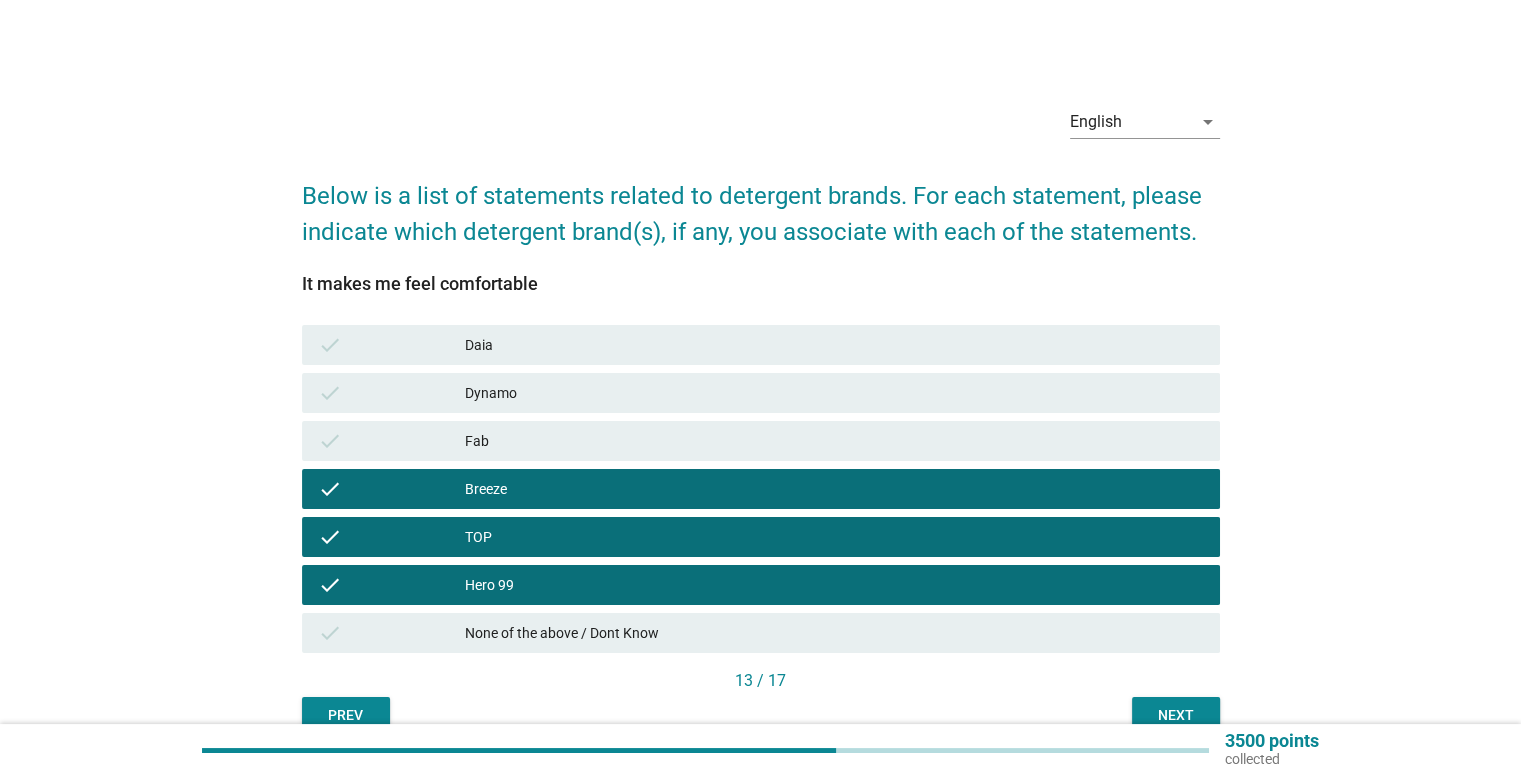 click on "Next" at bounding box center [1176, 715] 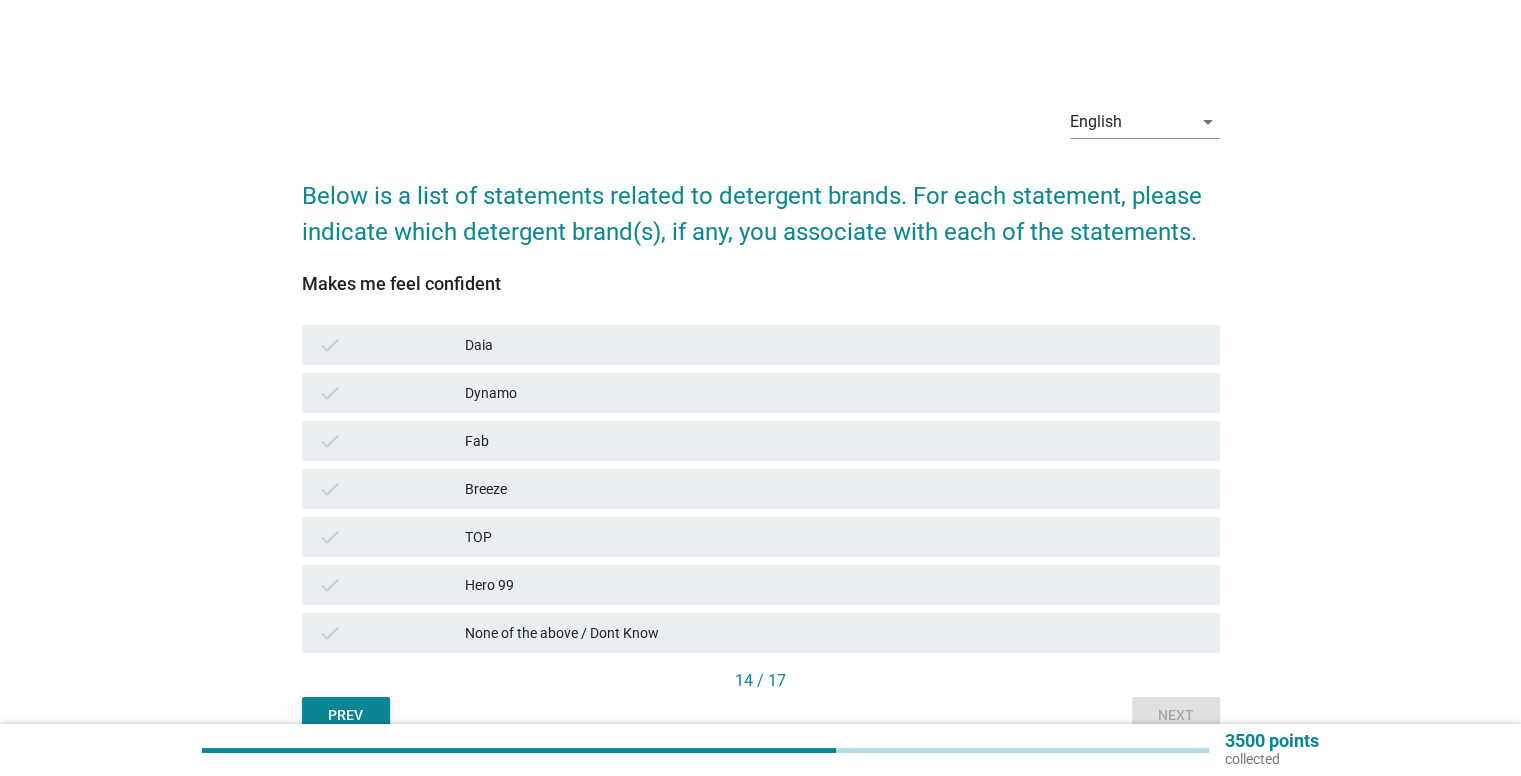 click on "Breeze" at bounding box center [834, 489] 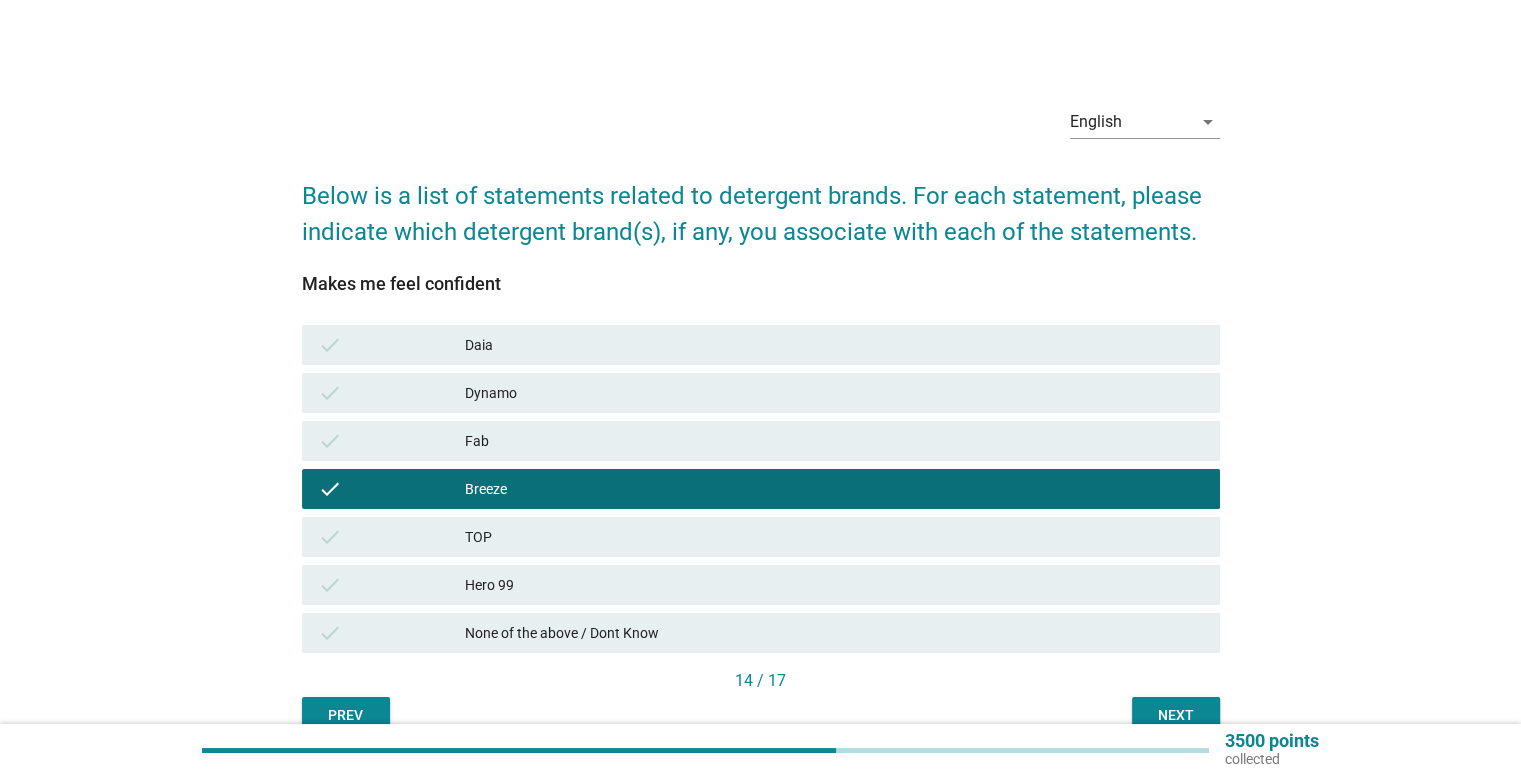 click on "check   TOP" at bounding box center (761, 537) 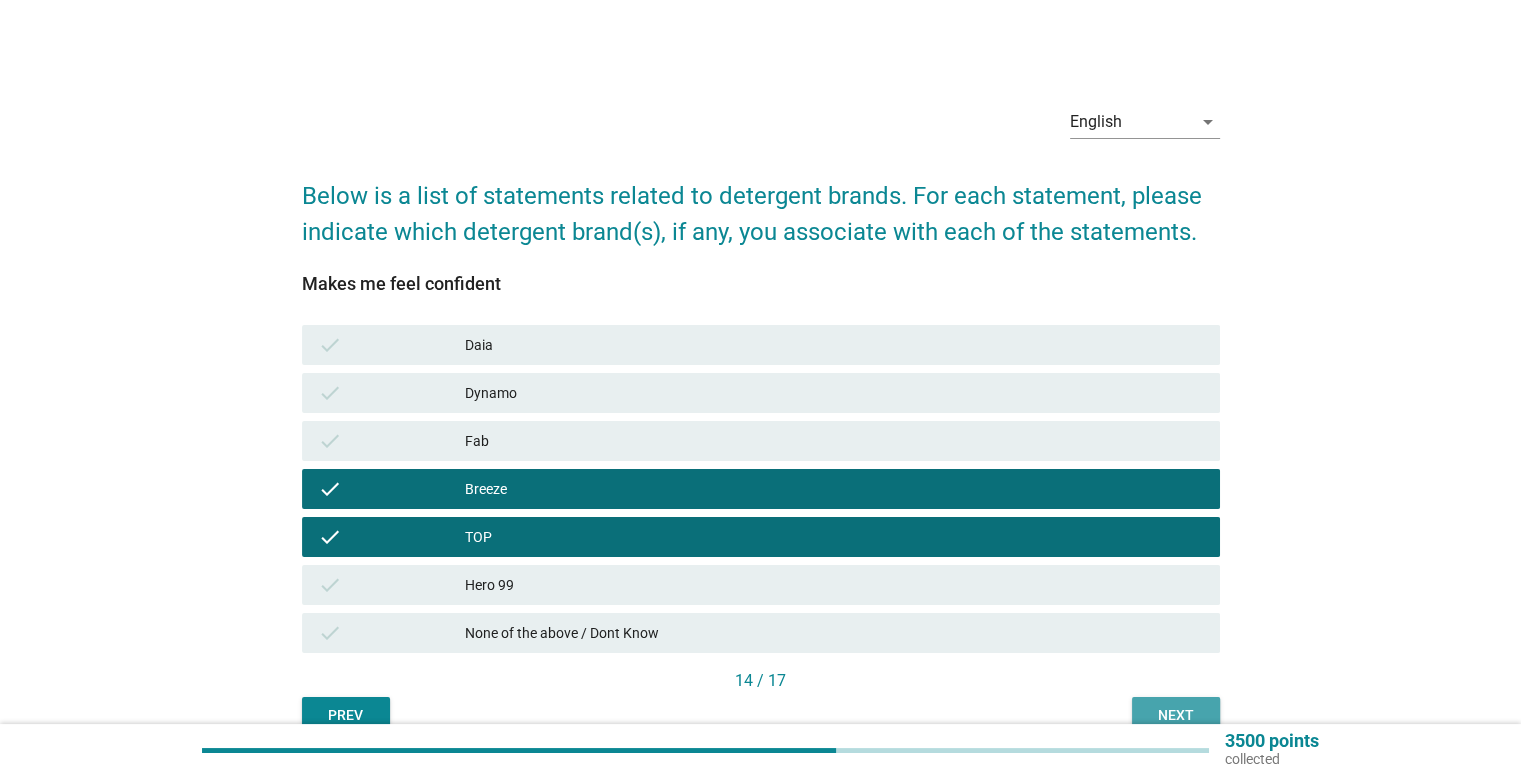 click on "Next" at bounding box center (1176, 715) 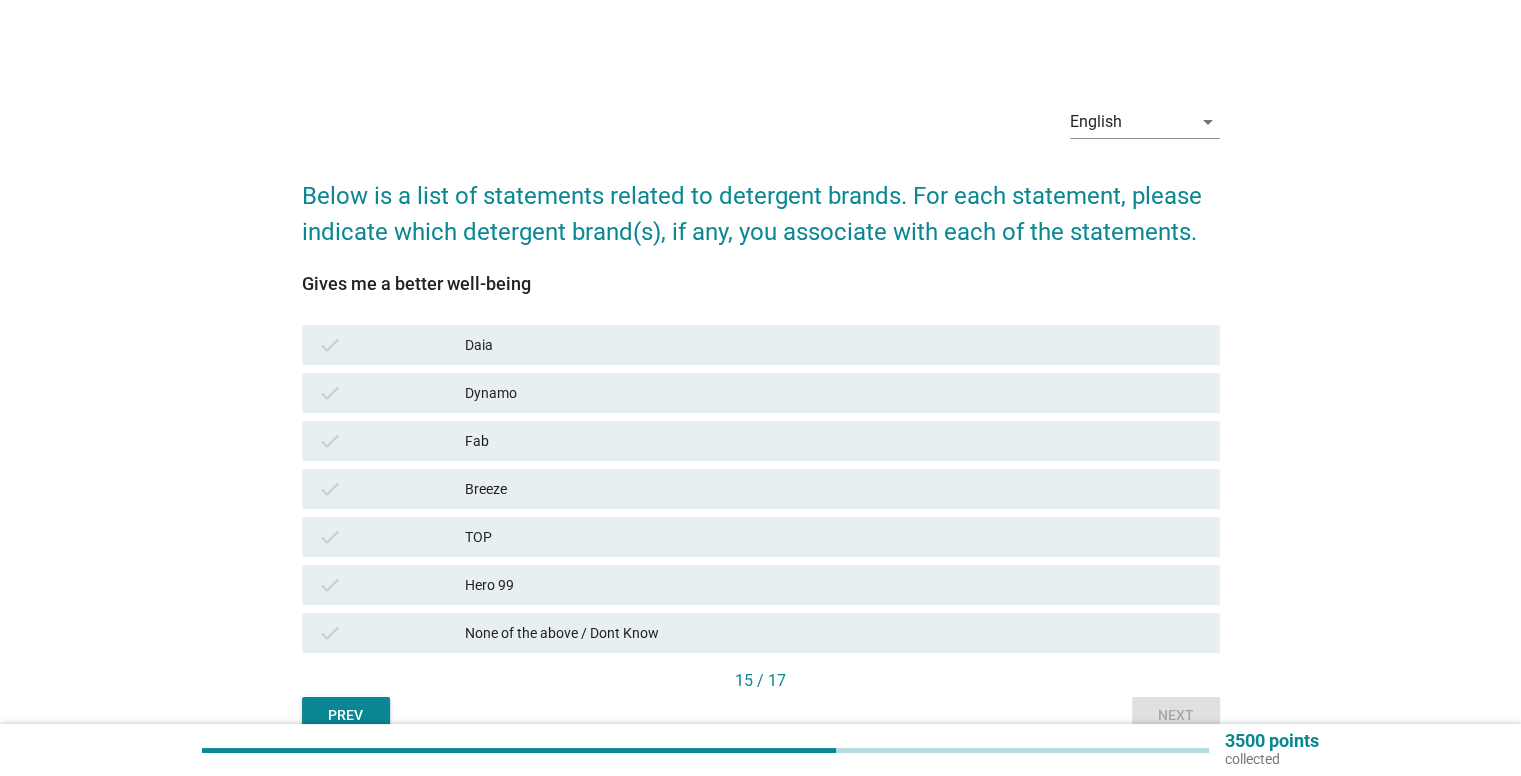 click on "Breeze" at bounding box center (834, 489) 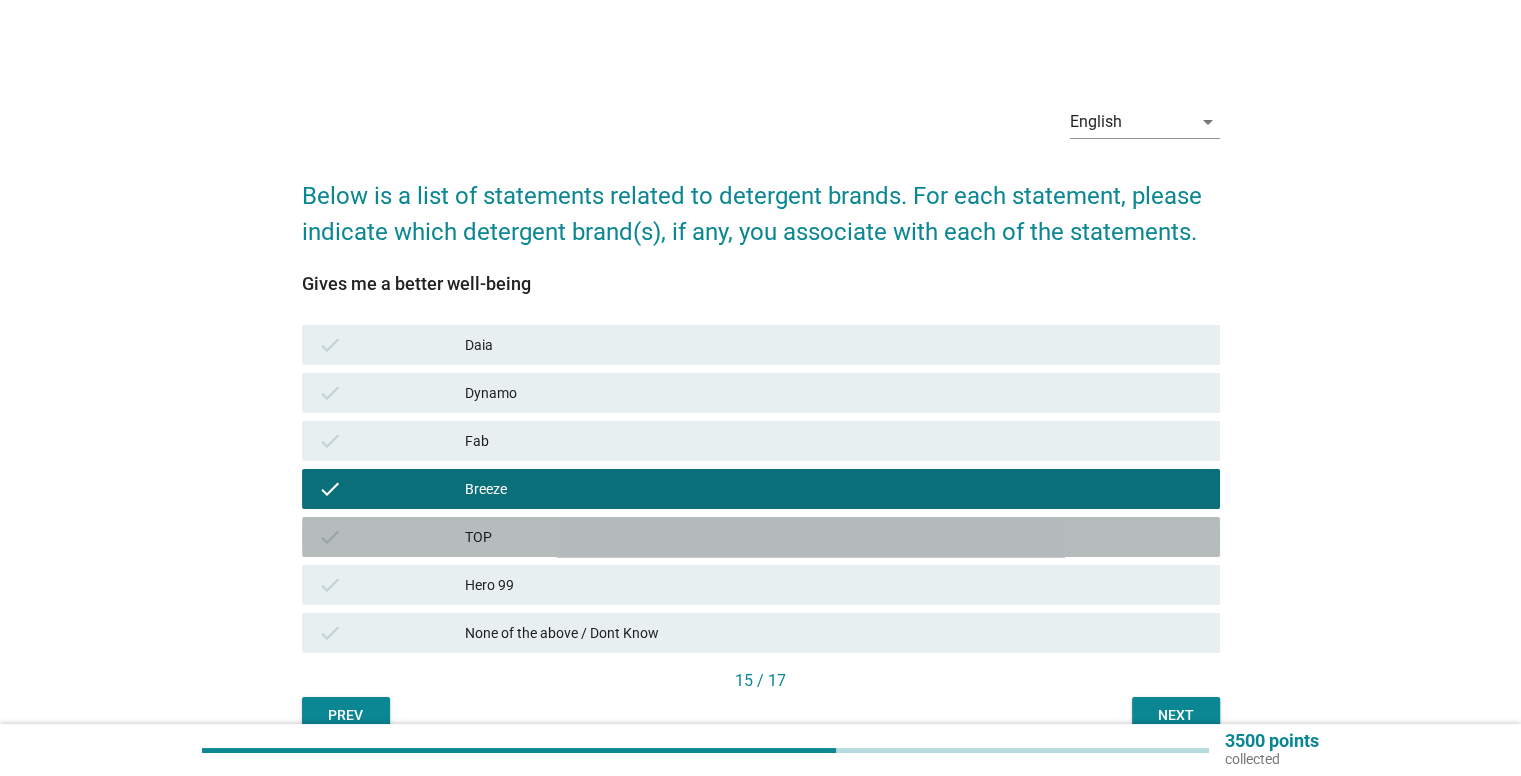 click on "check   TOP" at bounding box center (761, 537) 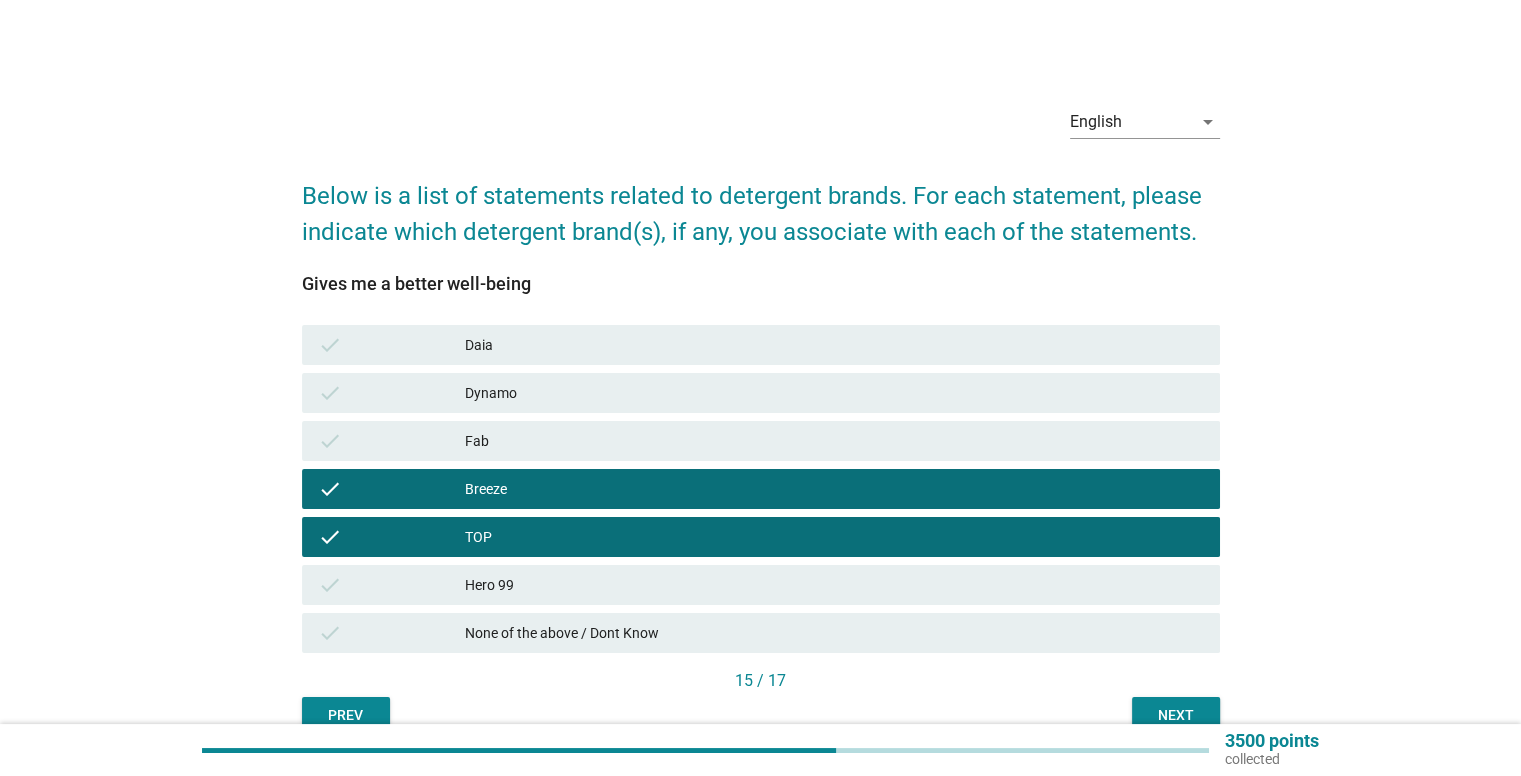 click on "Hero 99" at bounding box center (834, 585) 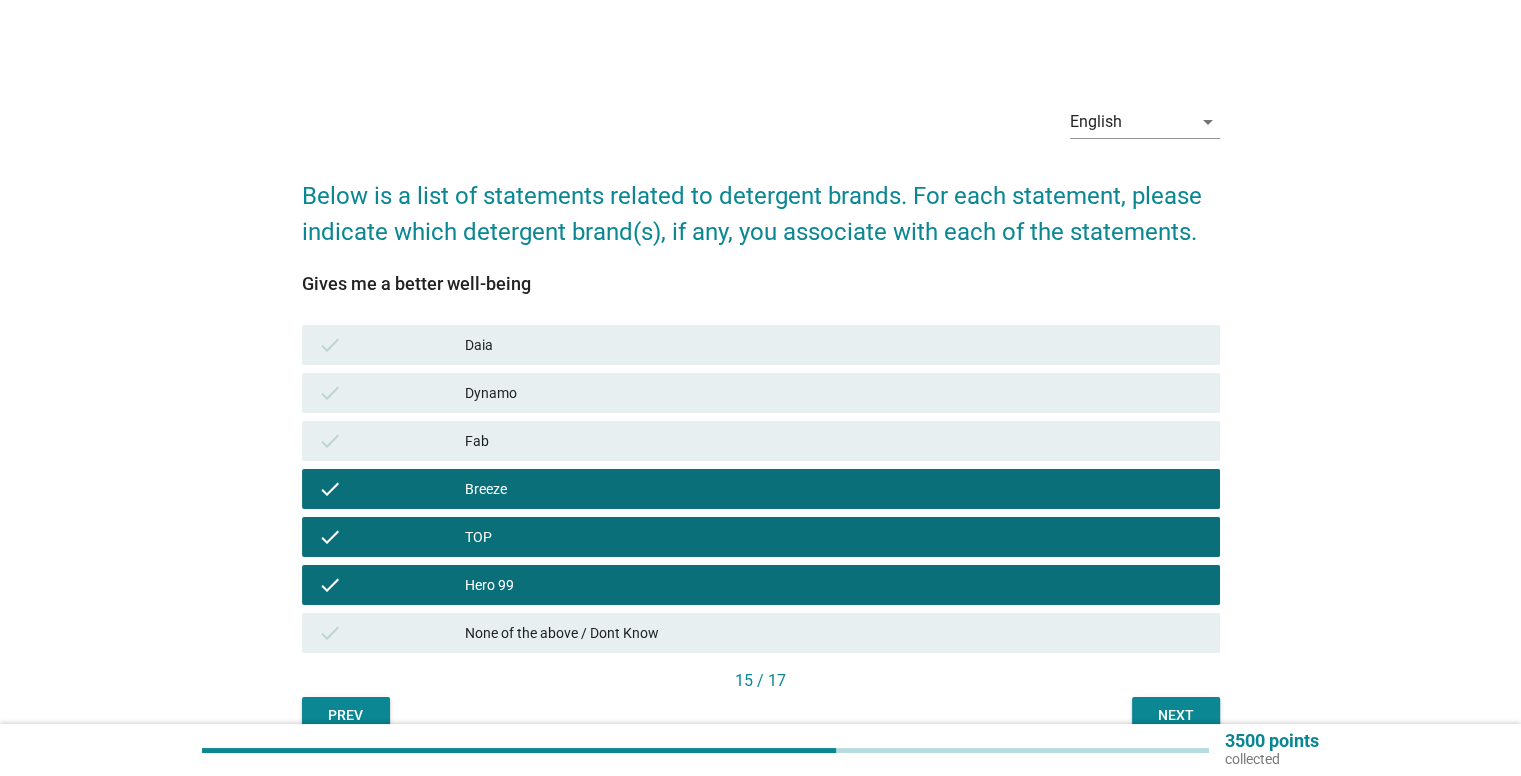 click on "Next" at bounding box center (1176, 715) 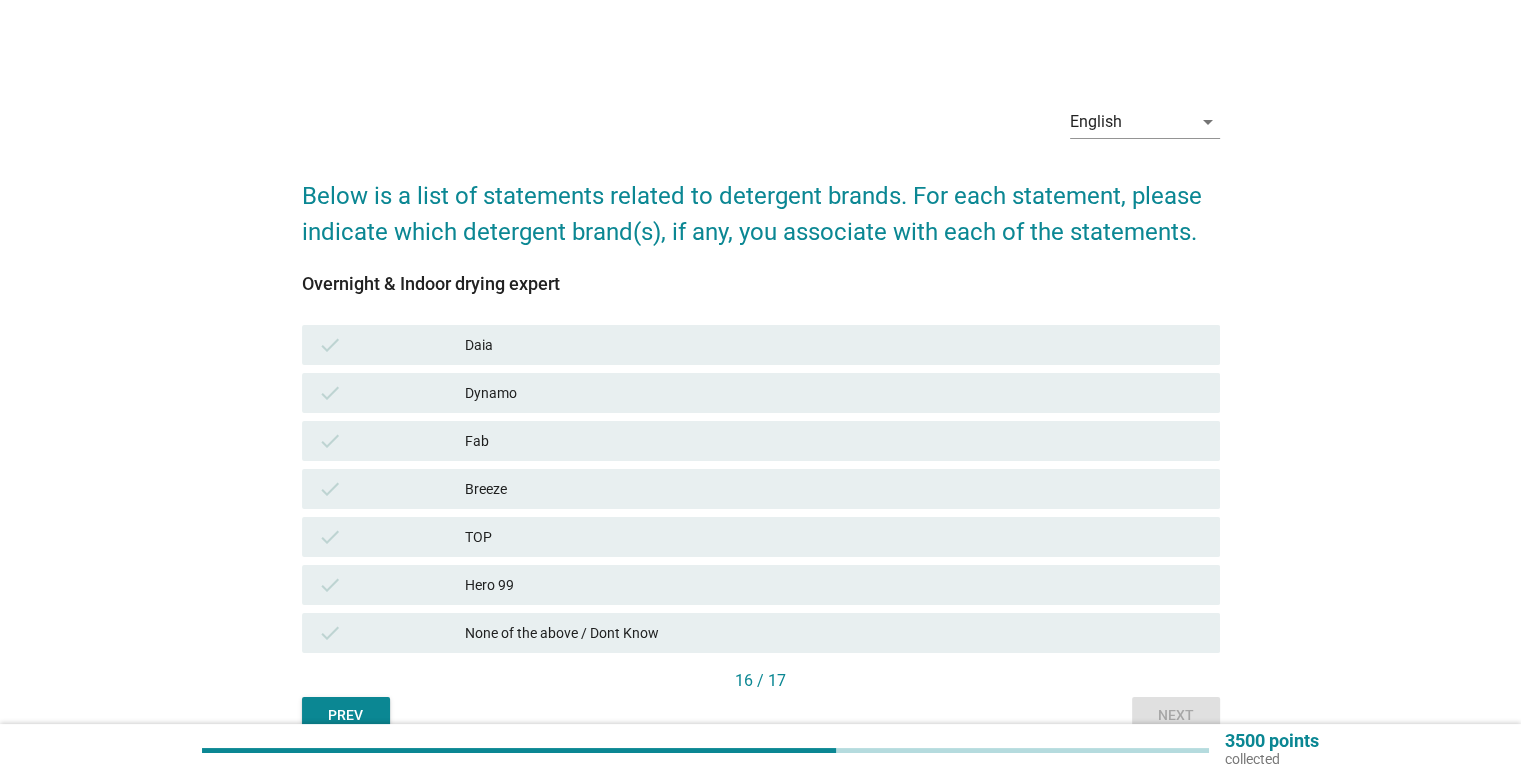 click on "TOP" at bounding box center (834, 537) 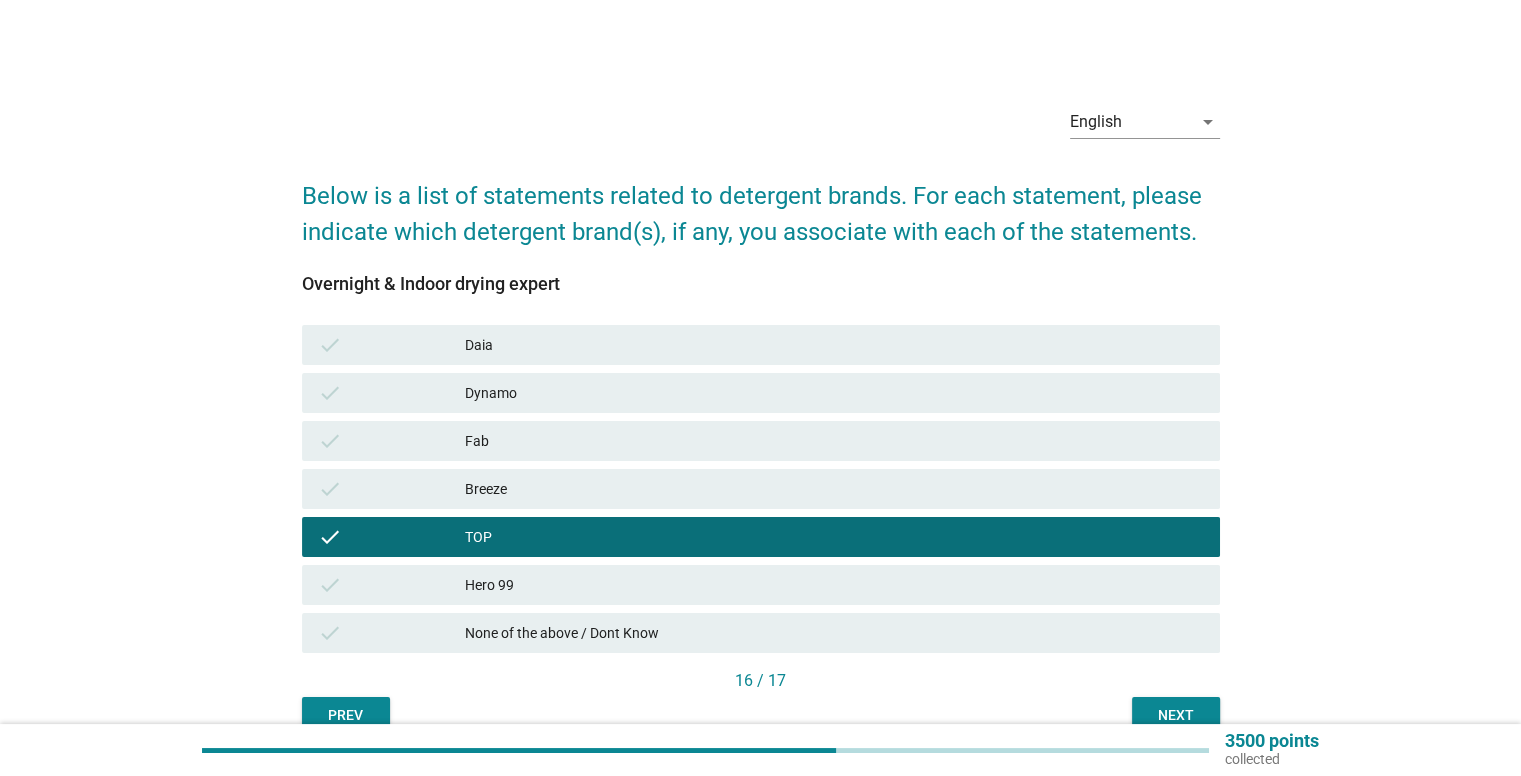 click on "Next" at bounding box center [1176, 715] 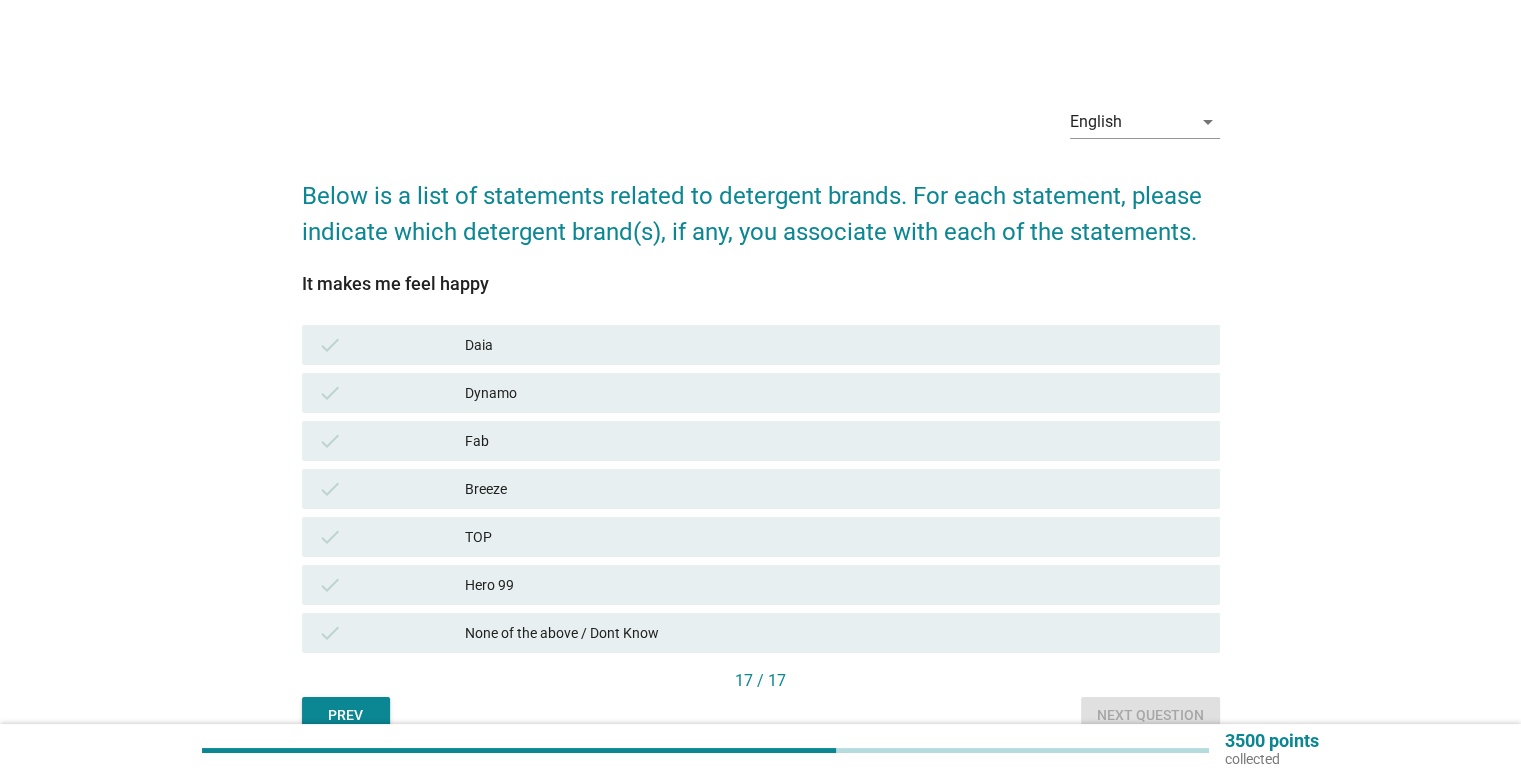 click on "Breeze" at bounding box center [834, 489] 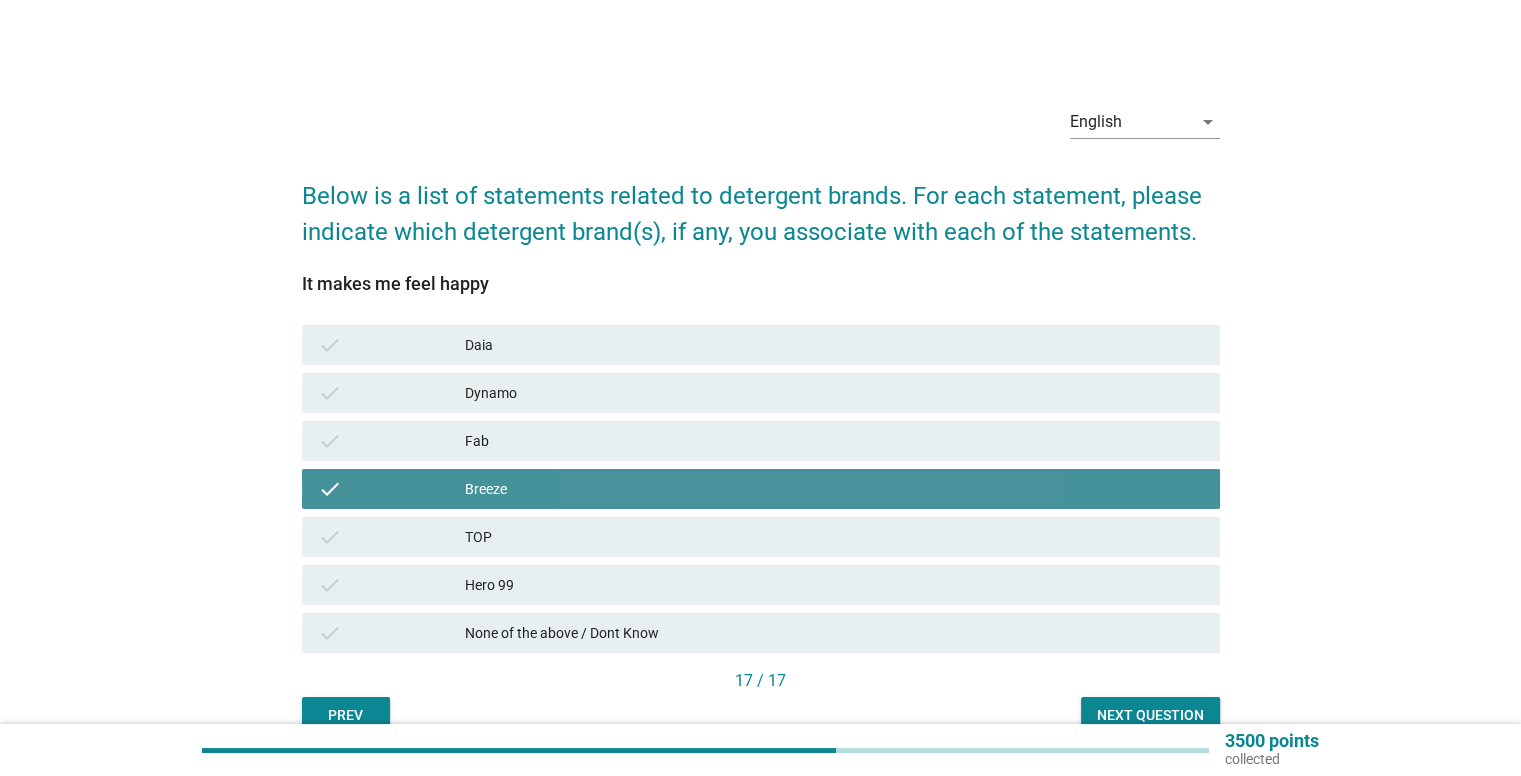 click on "TOP" at bounding box center (834, 537) 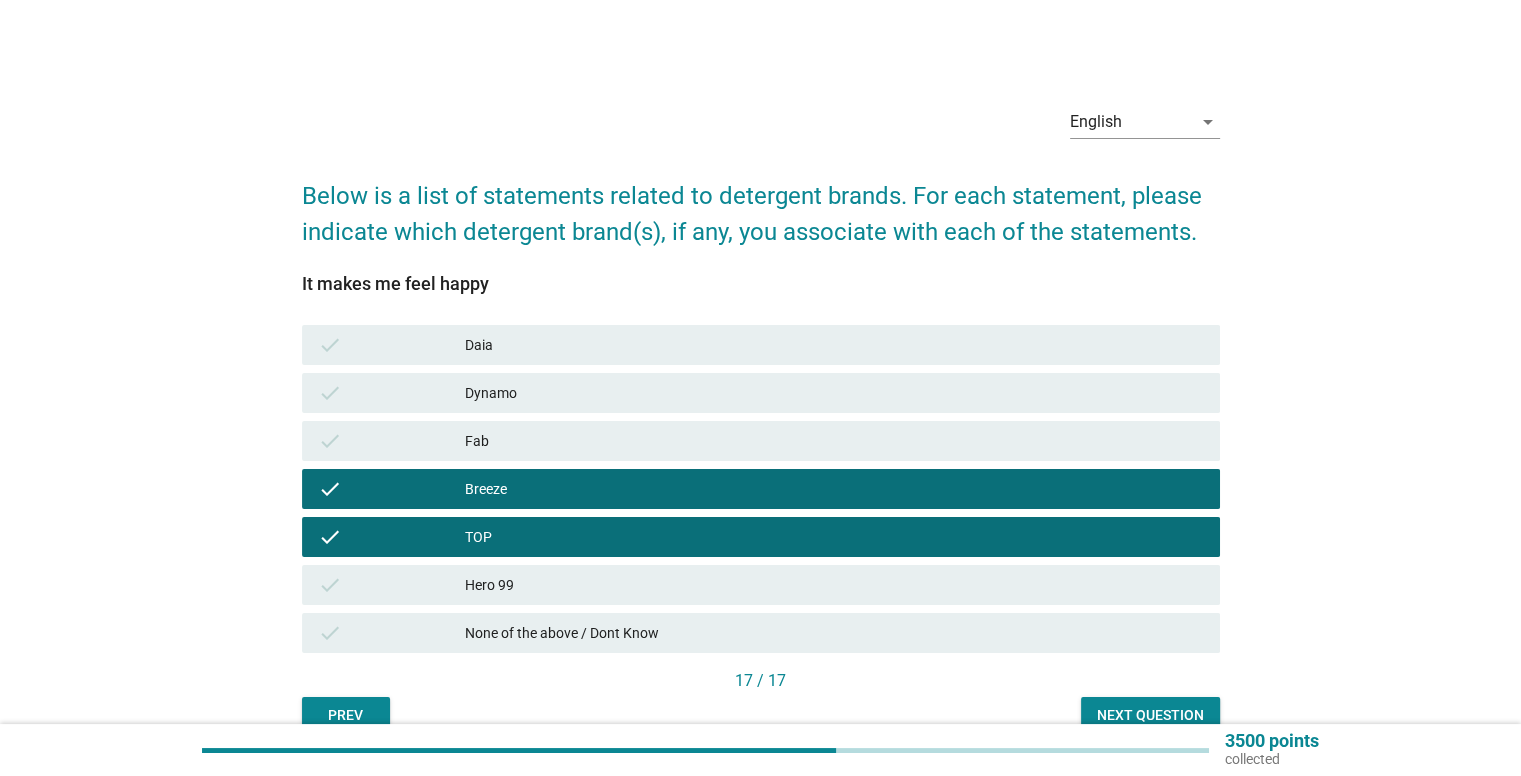 click on "Next question" at bounding box center (1150, 715) 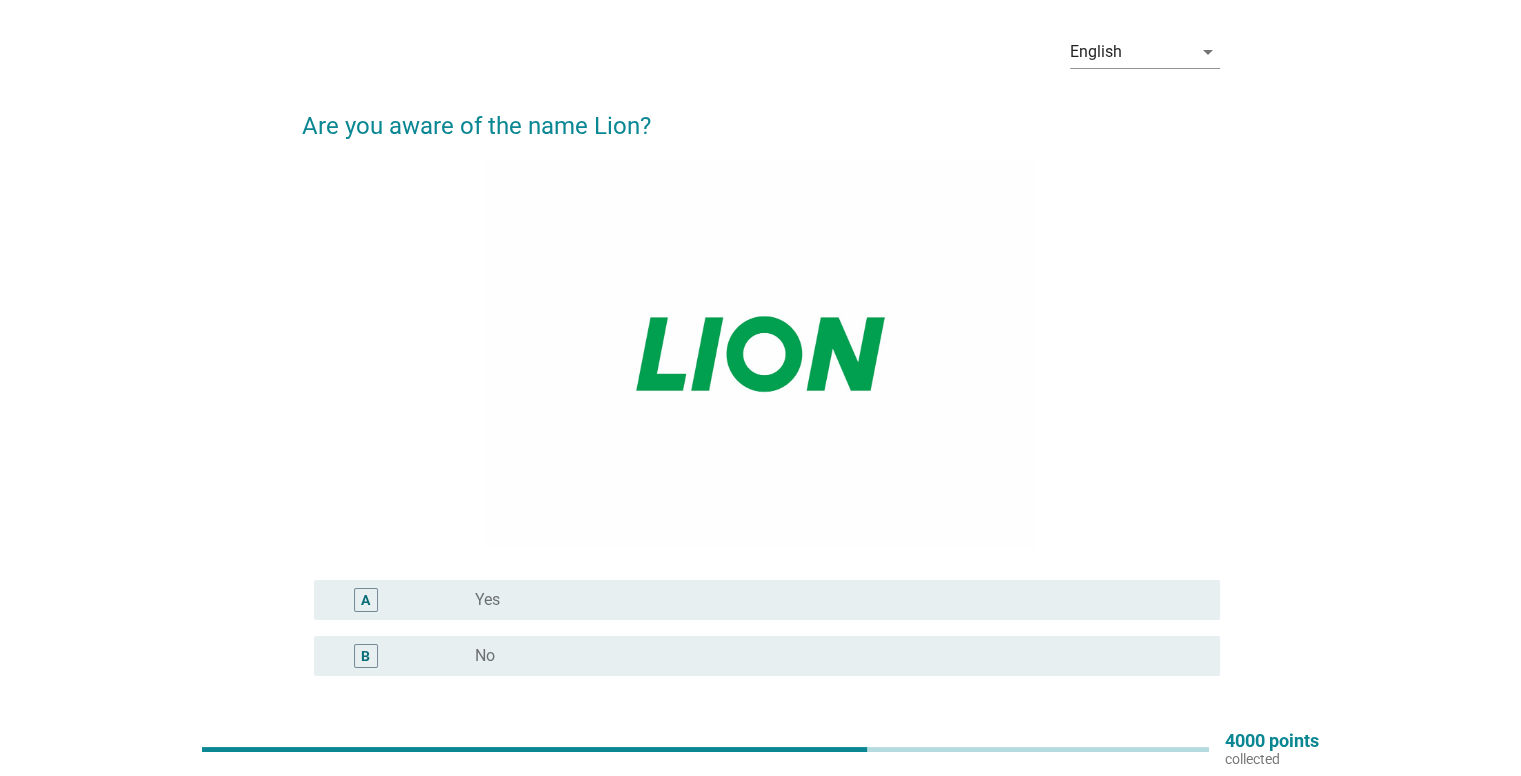 scroll, scrollTop: 100, scrollLeft: 0, axis: vertical 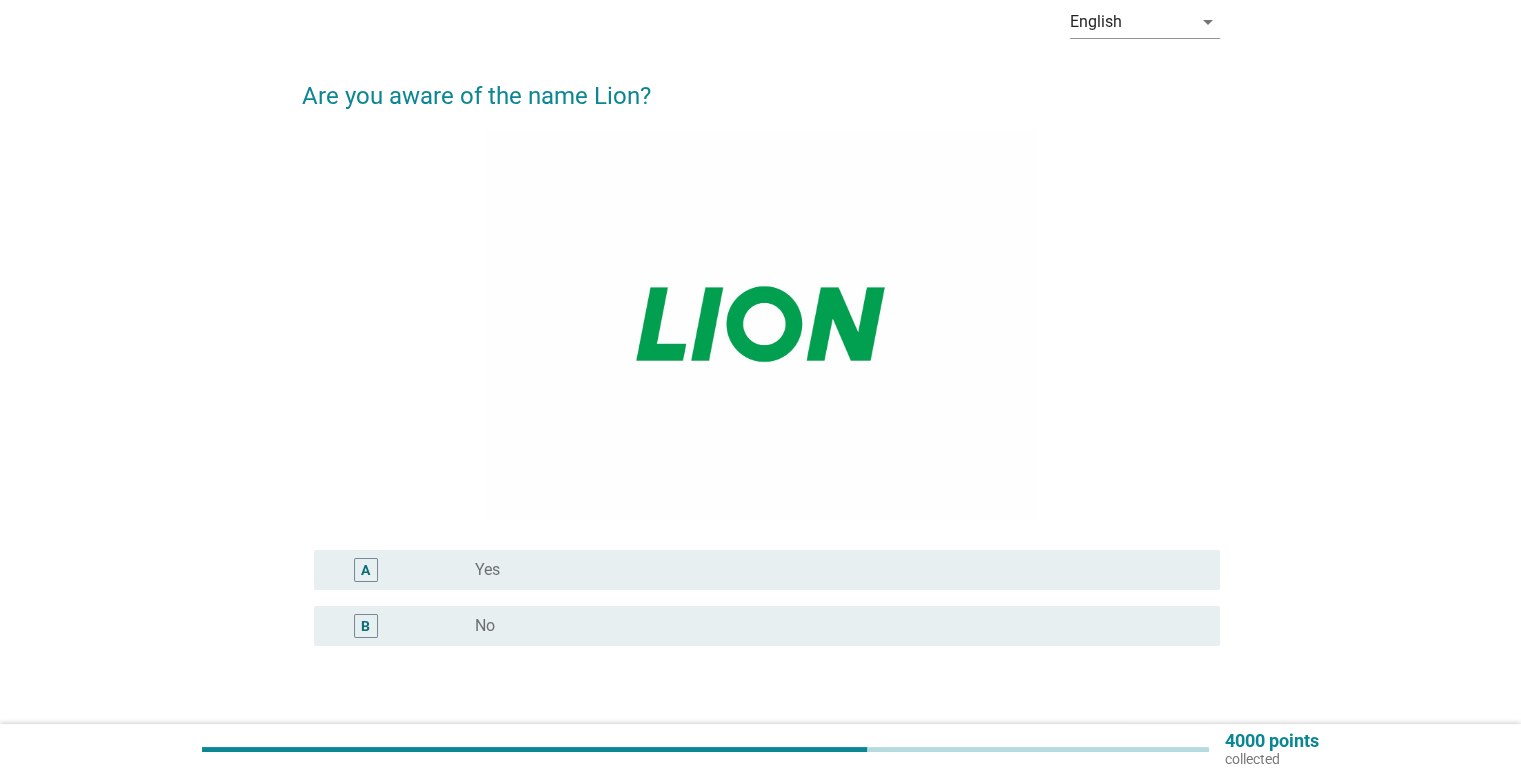 click on "radio_button_unchecked Yes" at bounding box center (831, 570) 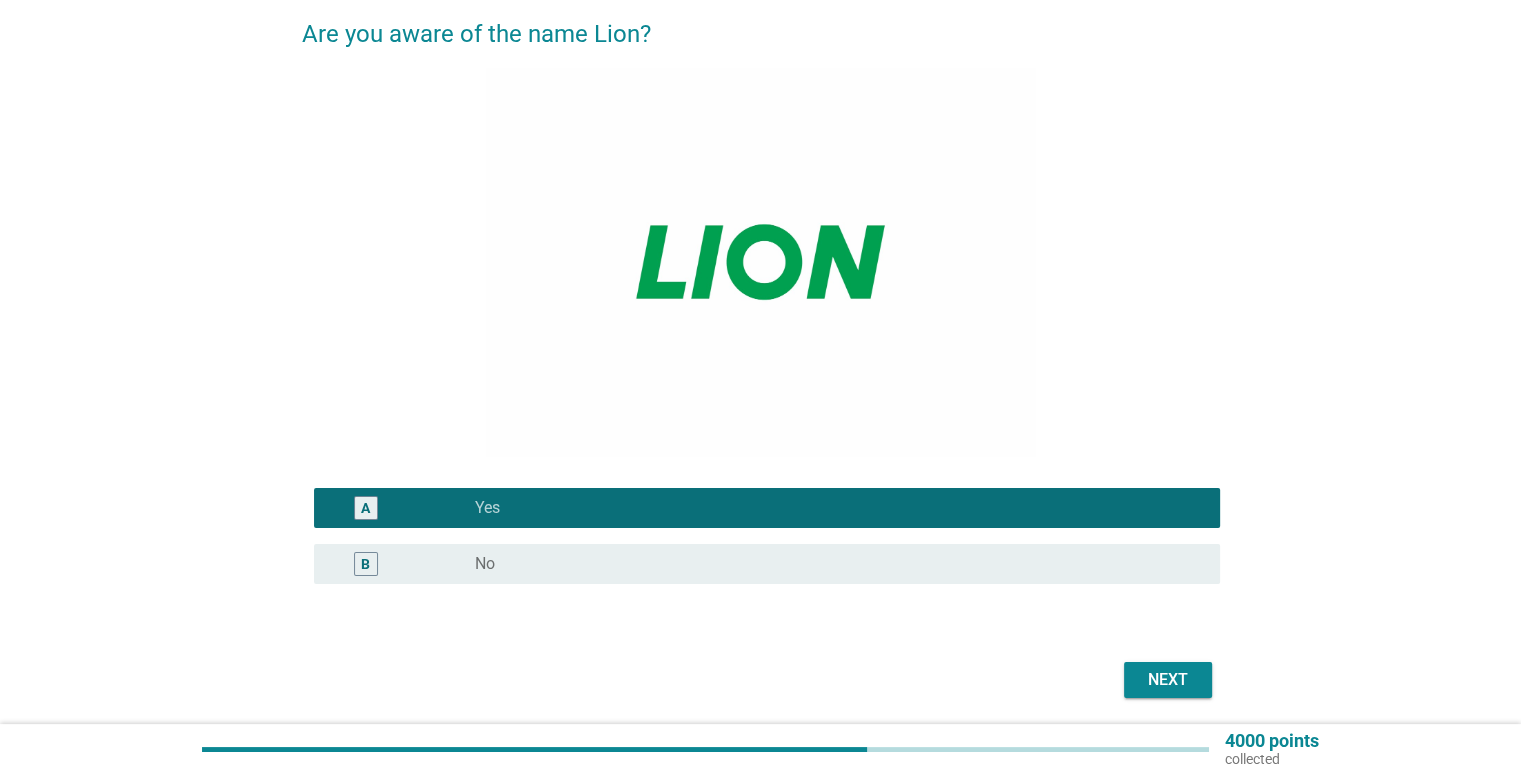 scroll, scrollTop: 232, scrollLeft: 0, axis: vertical 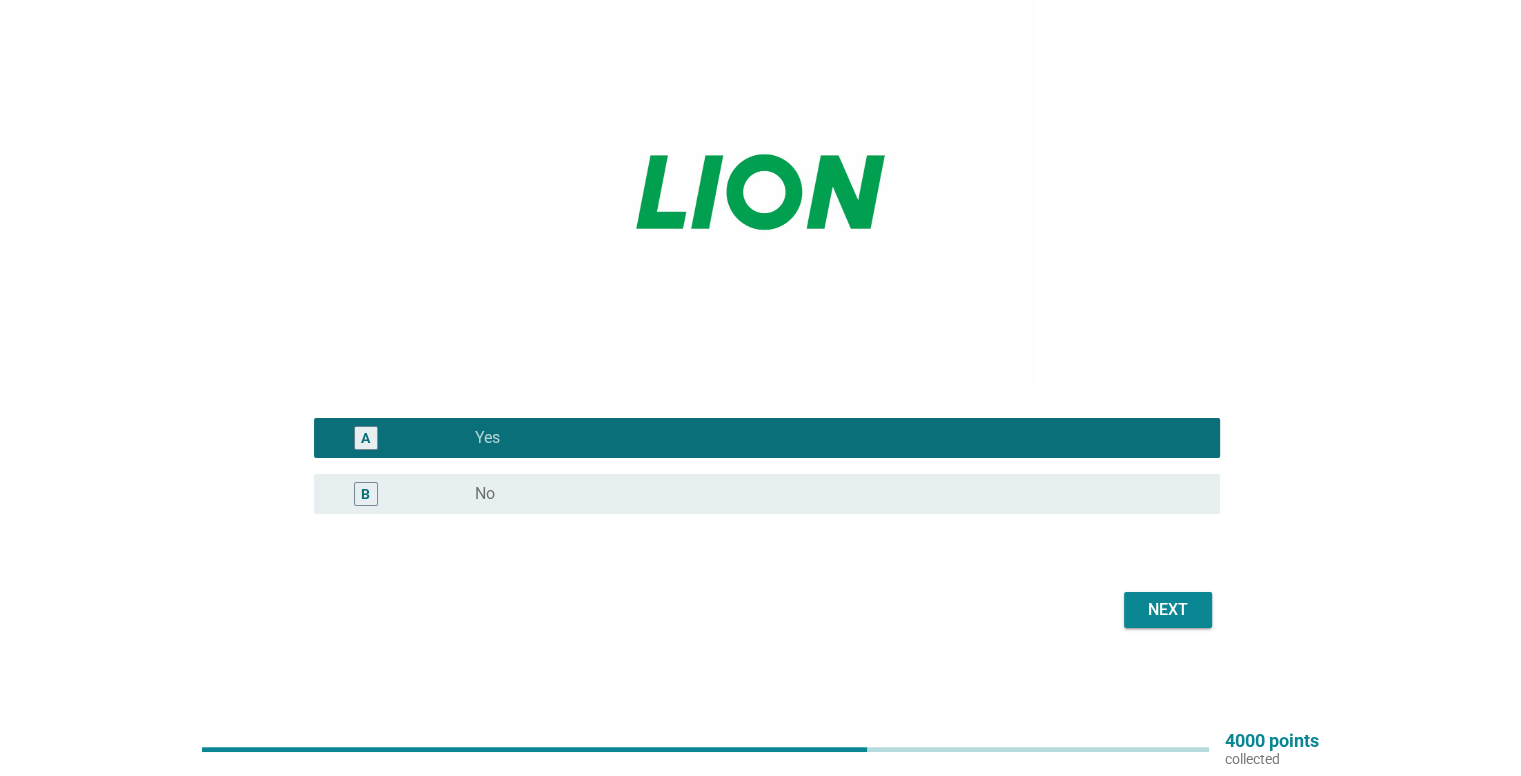 click on "Next" at bounding box center [1168, 610] 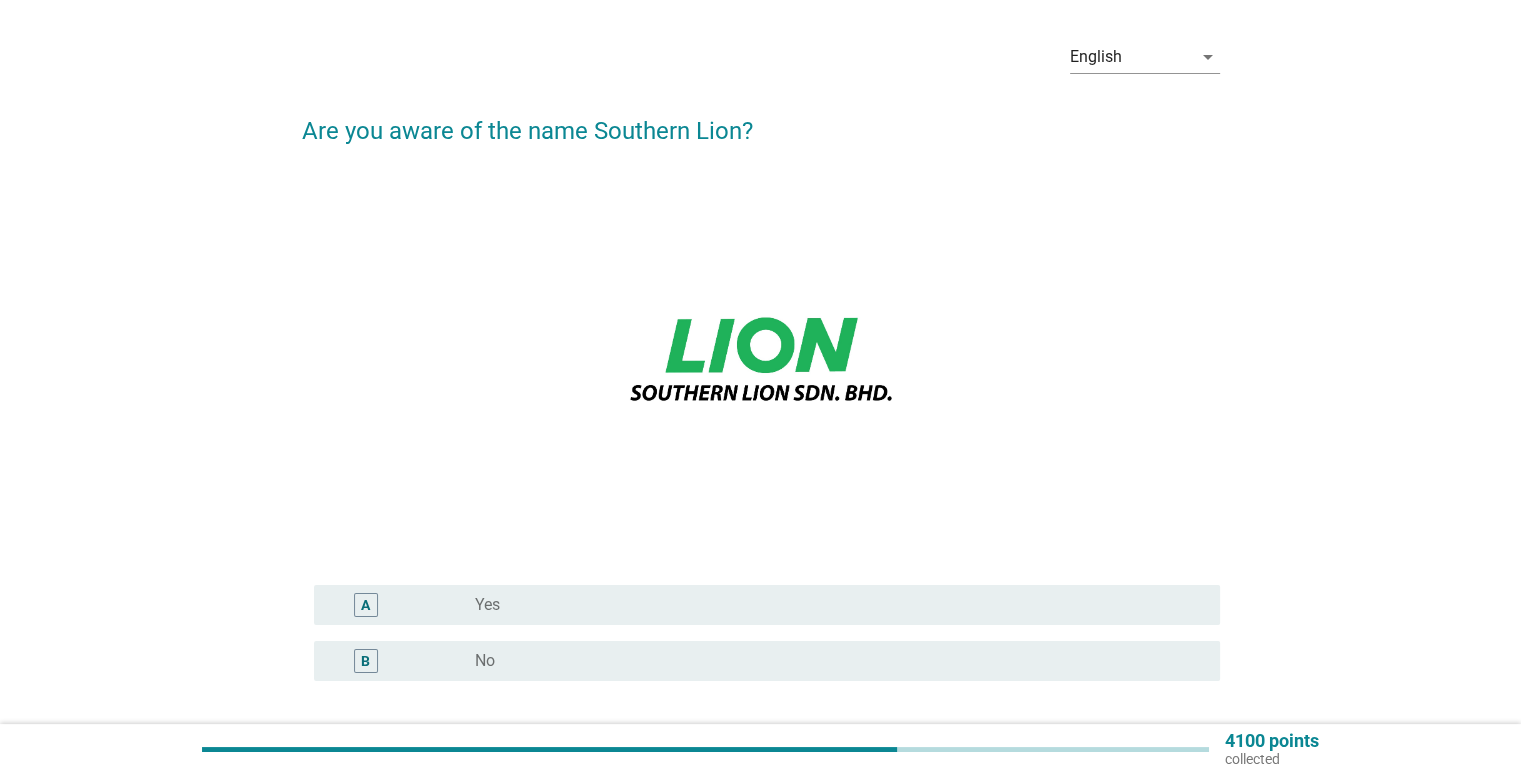 scroll, scrollTop: 100, scrollLeft: 0, axis: vertical 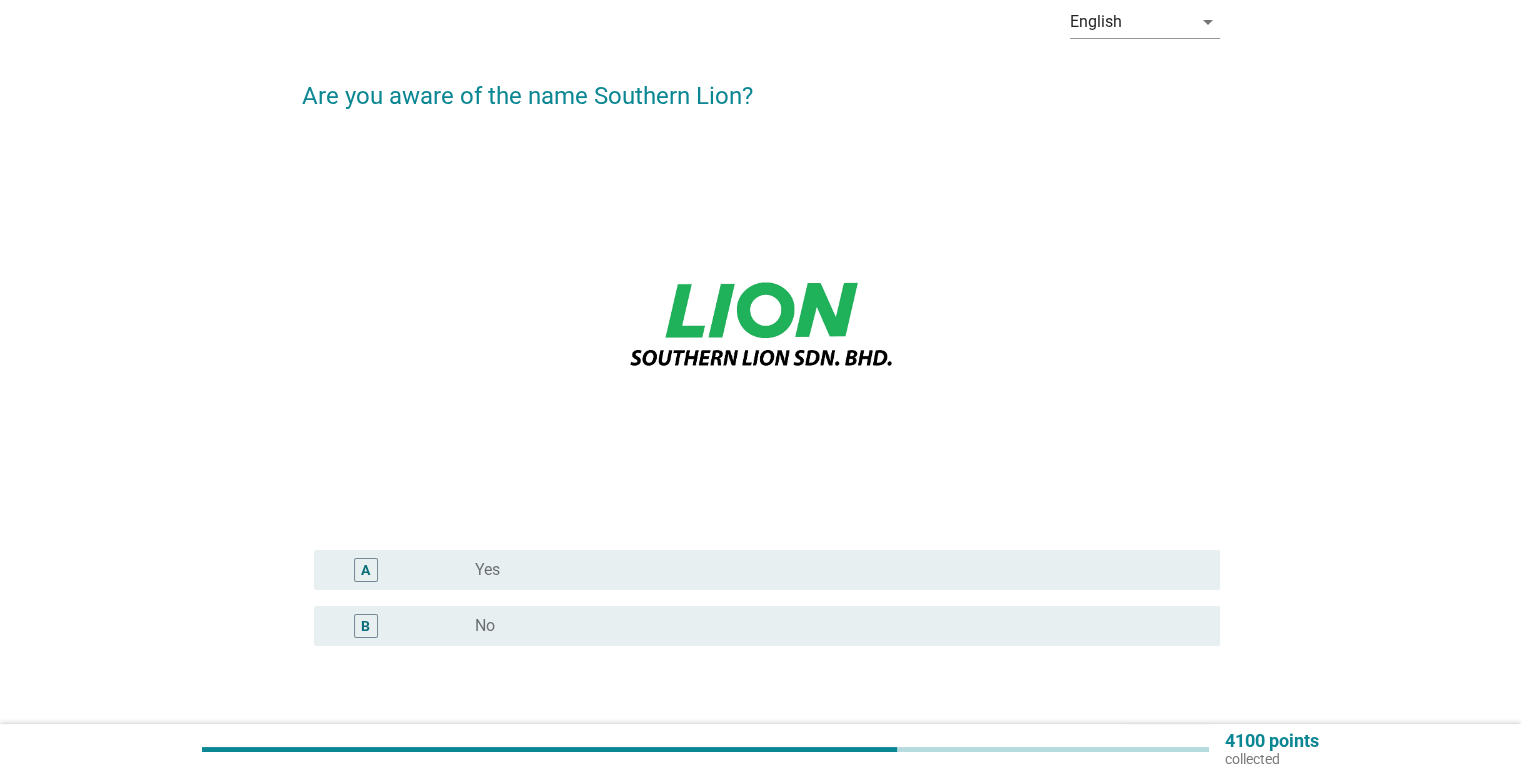 click on "radio_button_unchecked Yes" at bounding box center (831, 570) 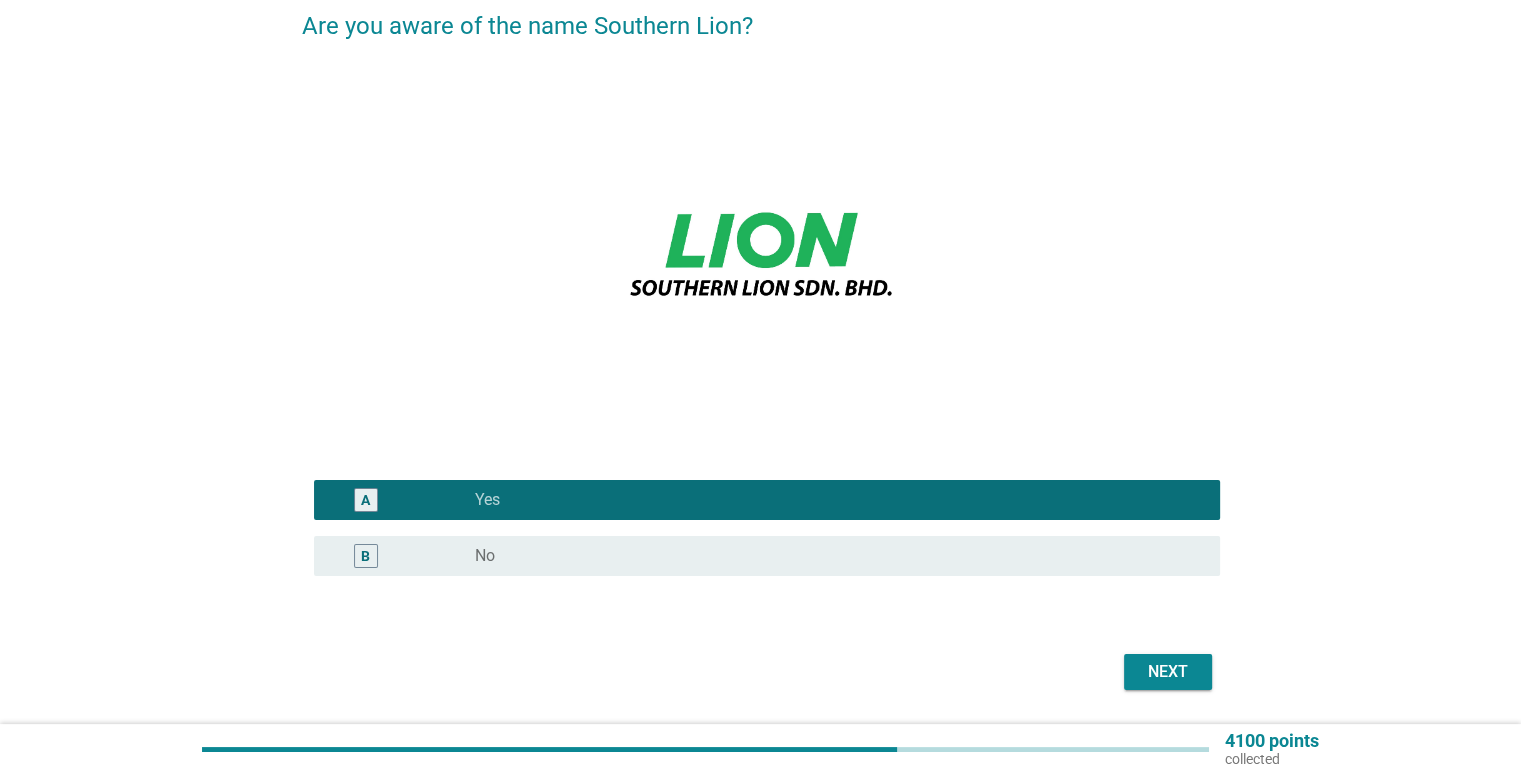 scroll, scrollTop: 200, scrollLeft: 0, axis: vertical 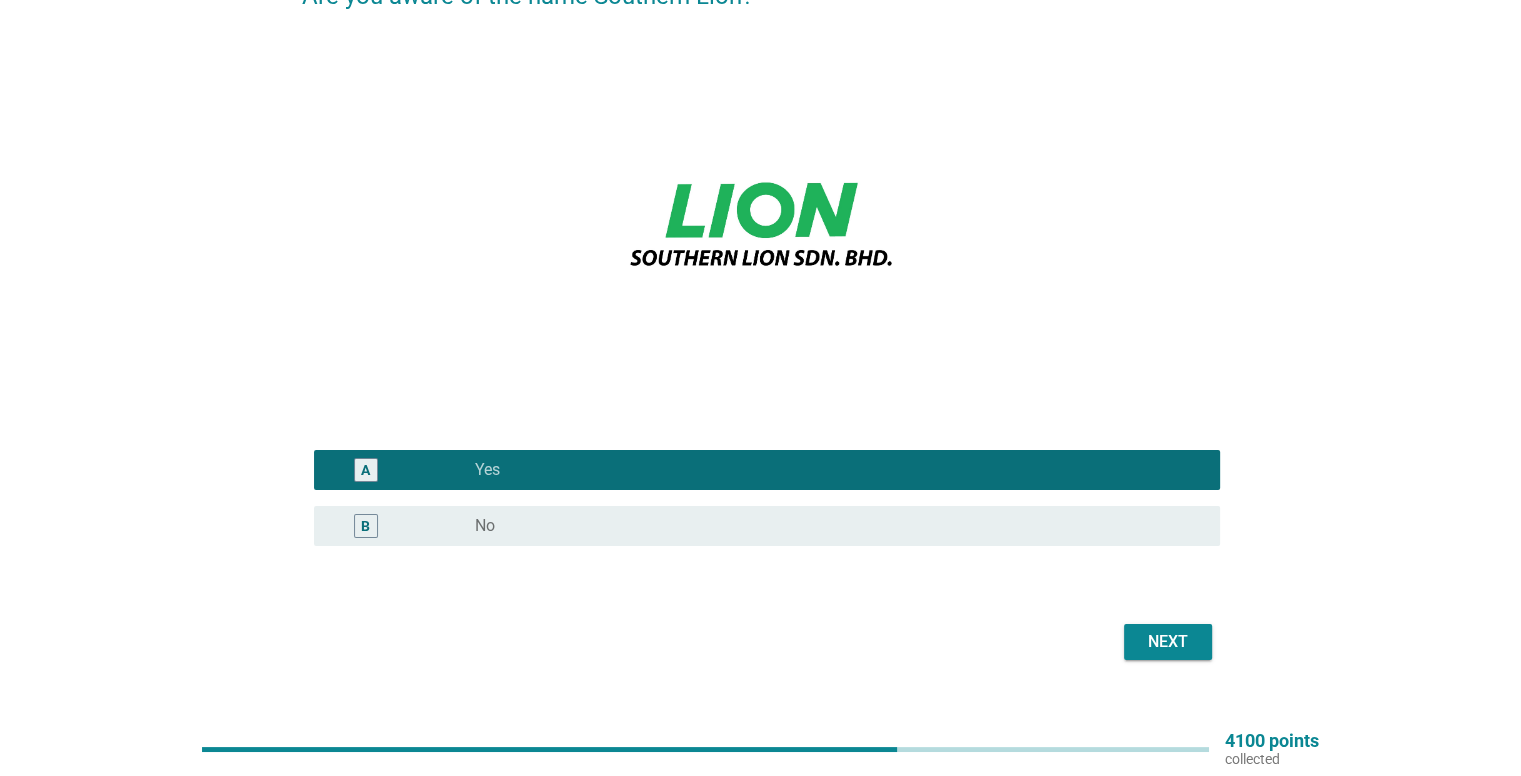 click on "Next" at bounding box center [1168, 642] 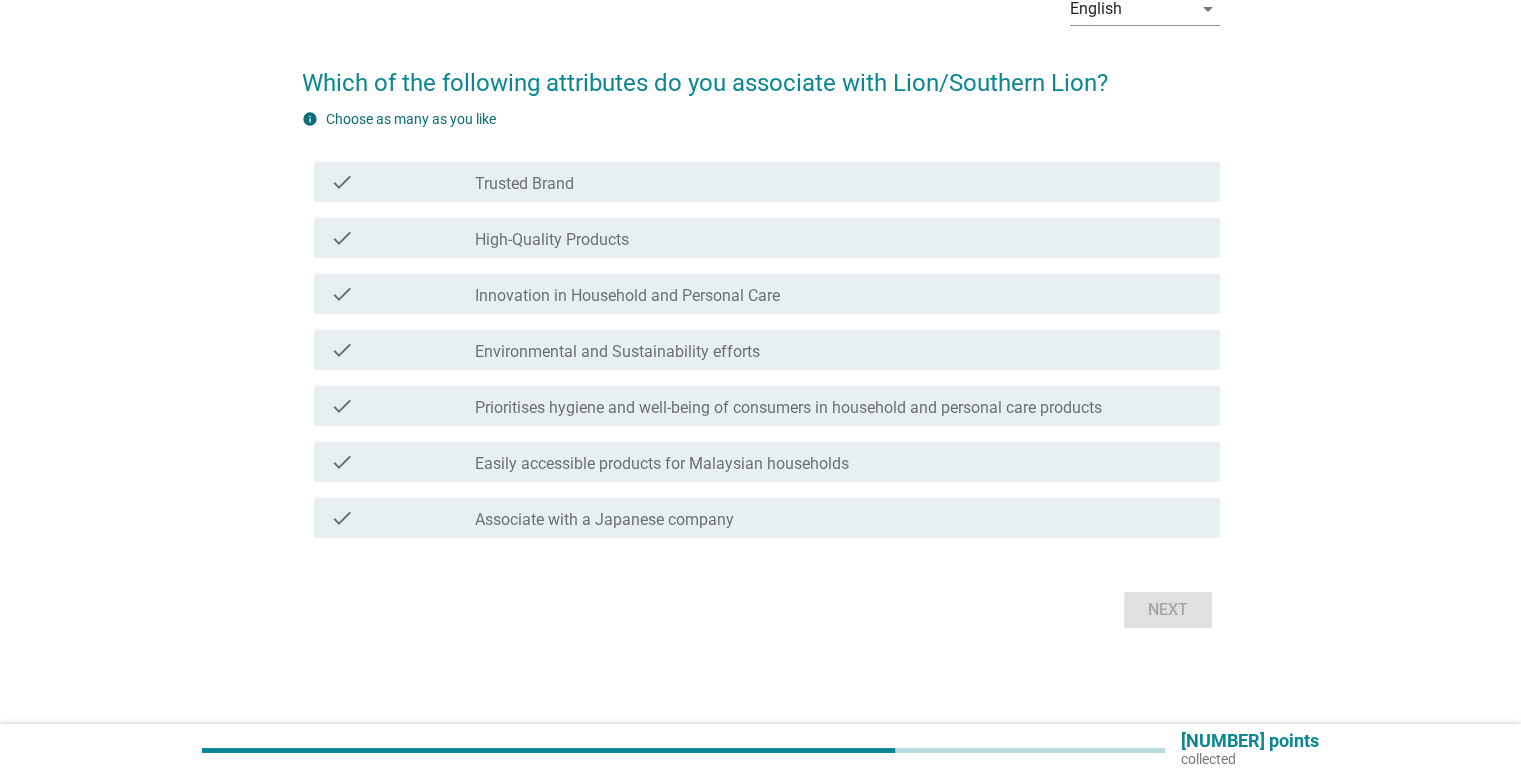 scroll, scrollTop: 0, scrollLeft: 0, axis: both 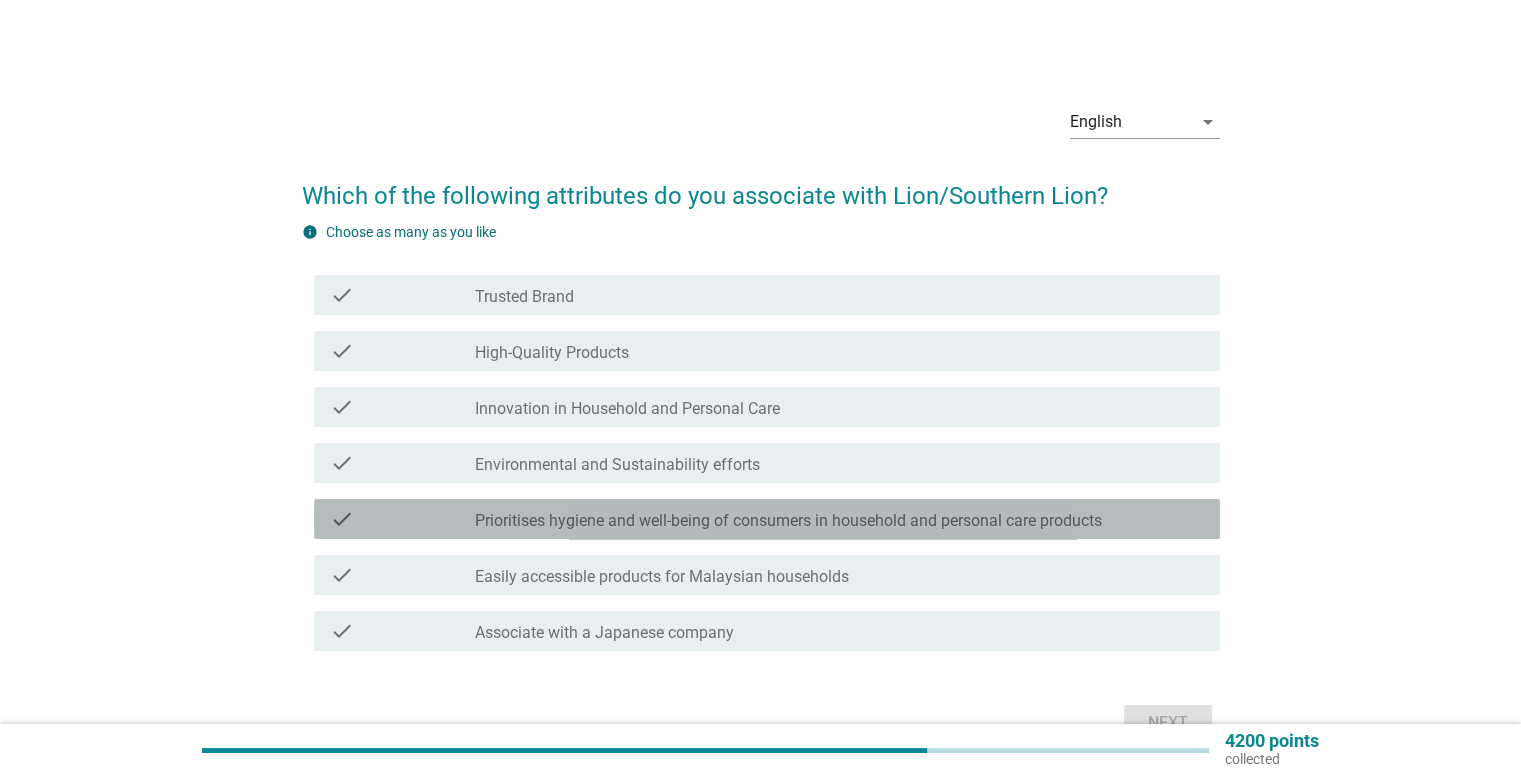 click on "Prioritises hygiene and well-being of consumers in household and personal care products" at bounding box center [788, 521] 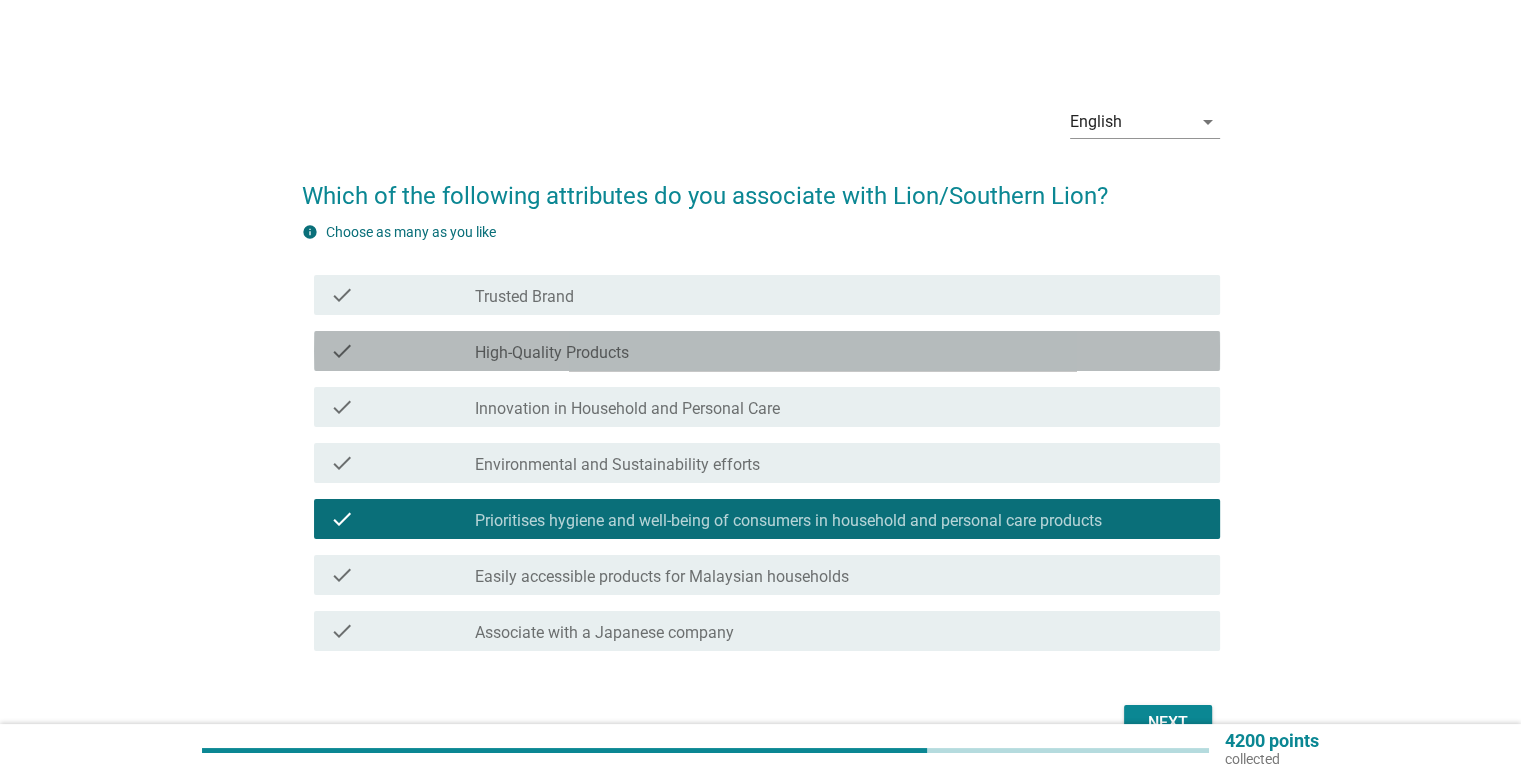 click on "check     check_box_outline_blank High-Quality Products" at bounding box center (767, 351) 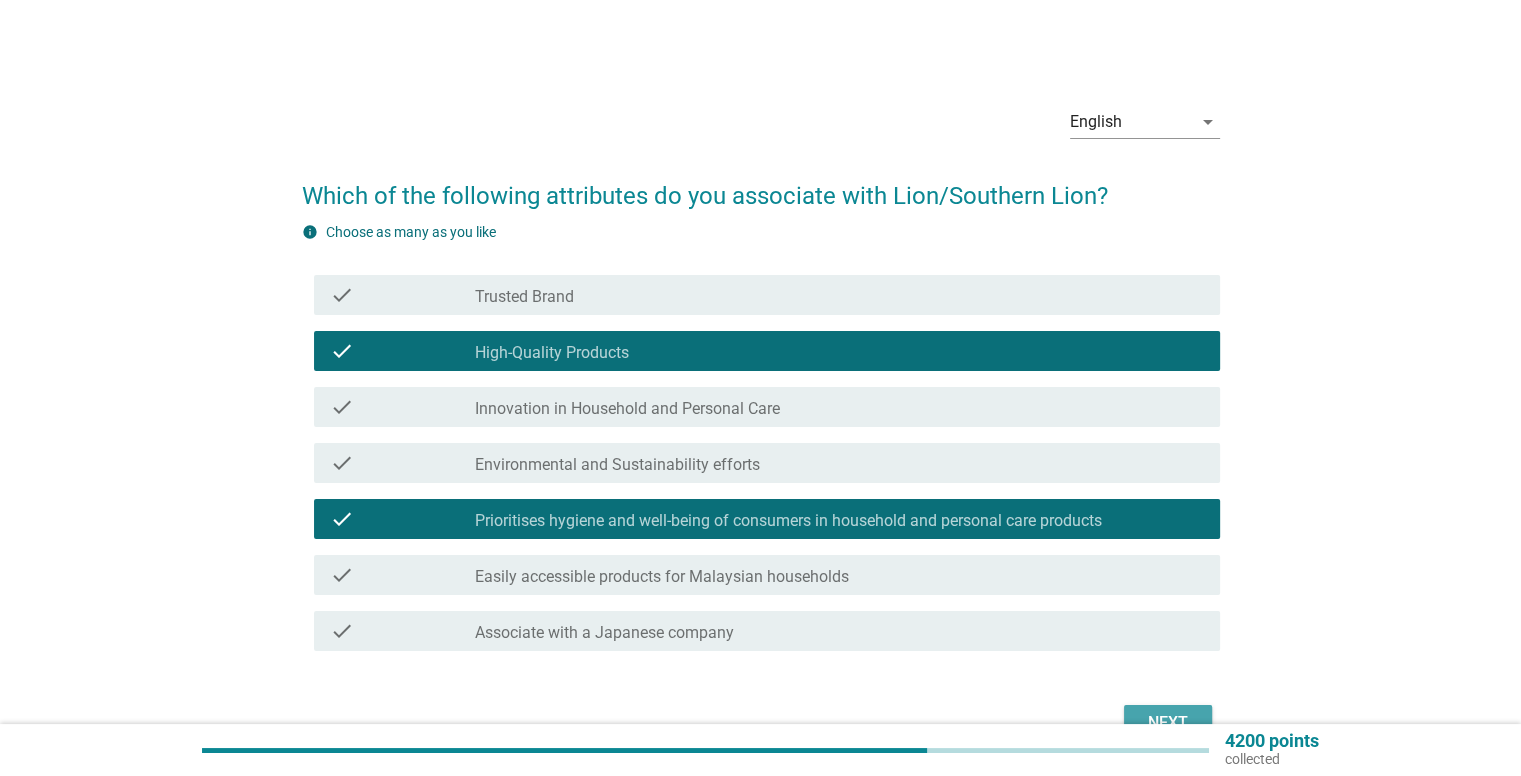 click on "Next" at bounding box center (1168, 723) 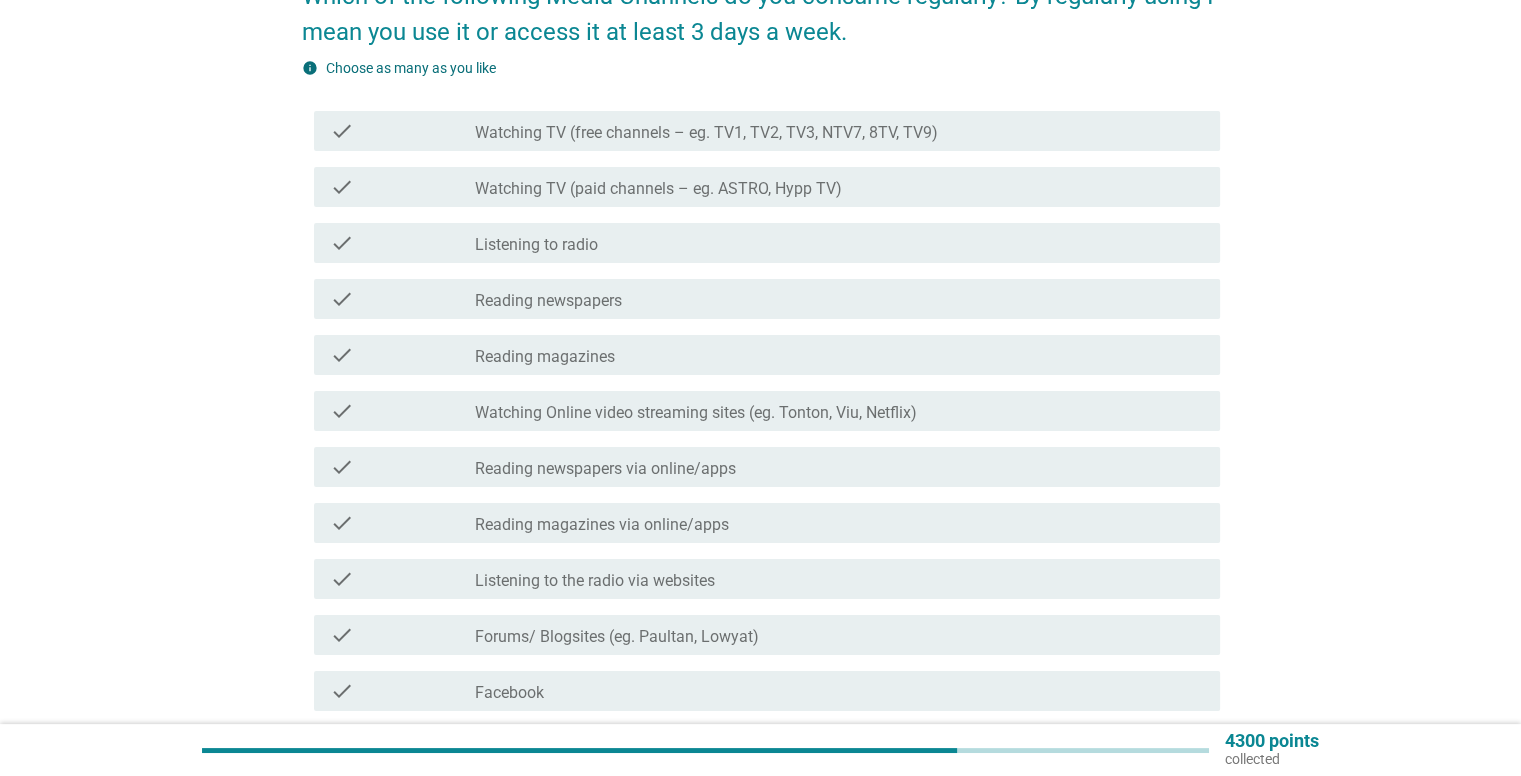 scroll, scrollTop: 100, scrollLeft: 0, axis: vertical 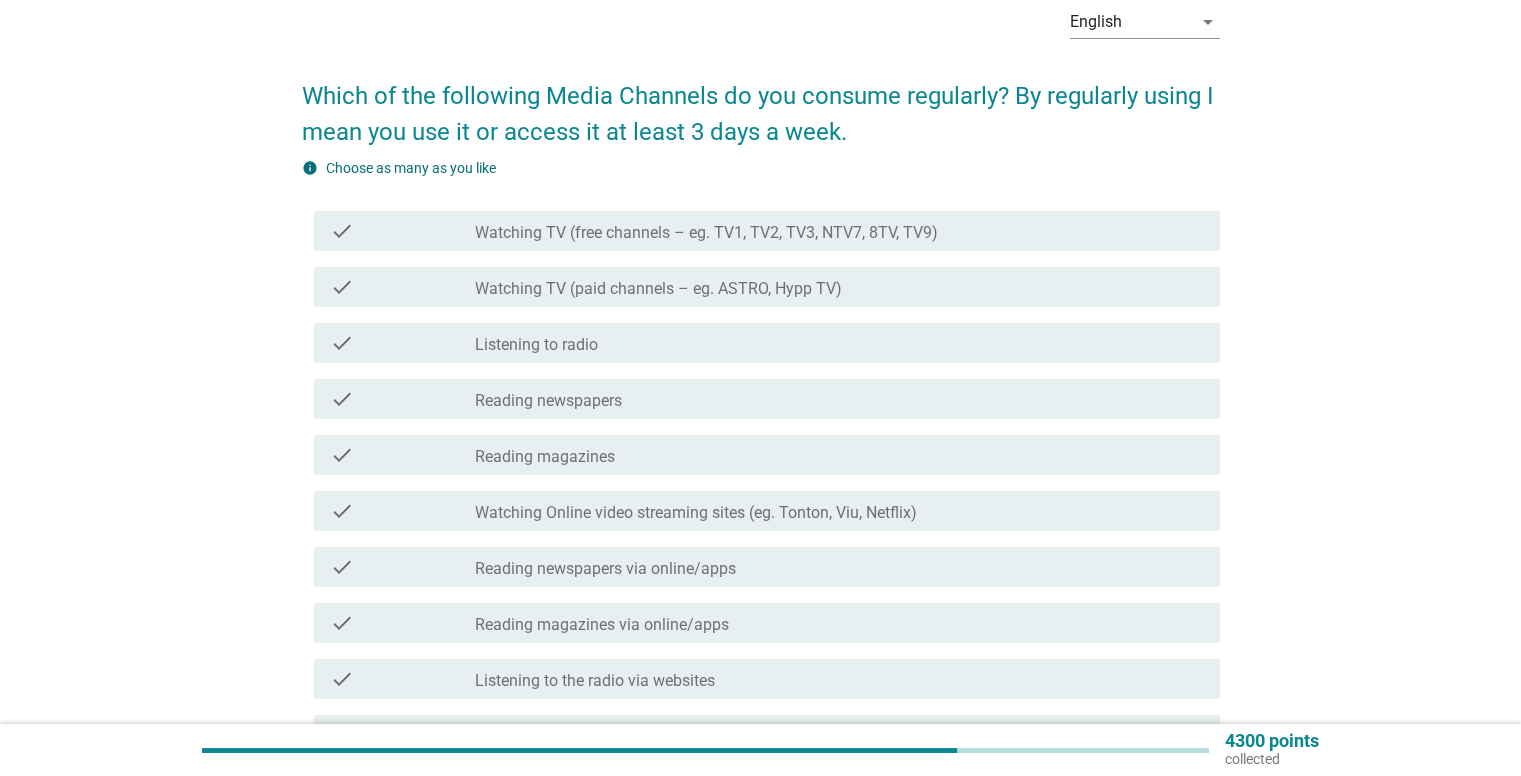 click on "Watching Online video streaming sites (eg. Tonton, Viu, Netflix)" at bounding box center [696, 513] 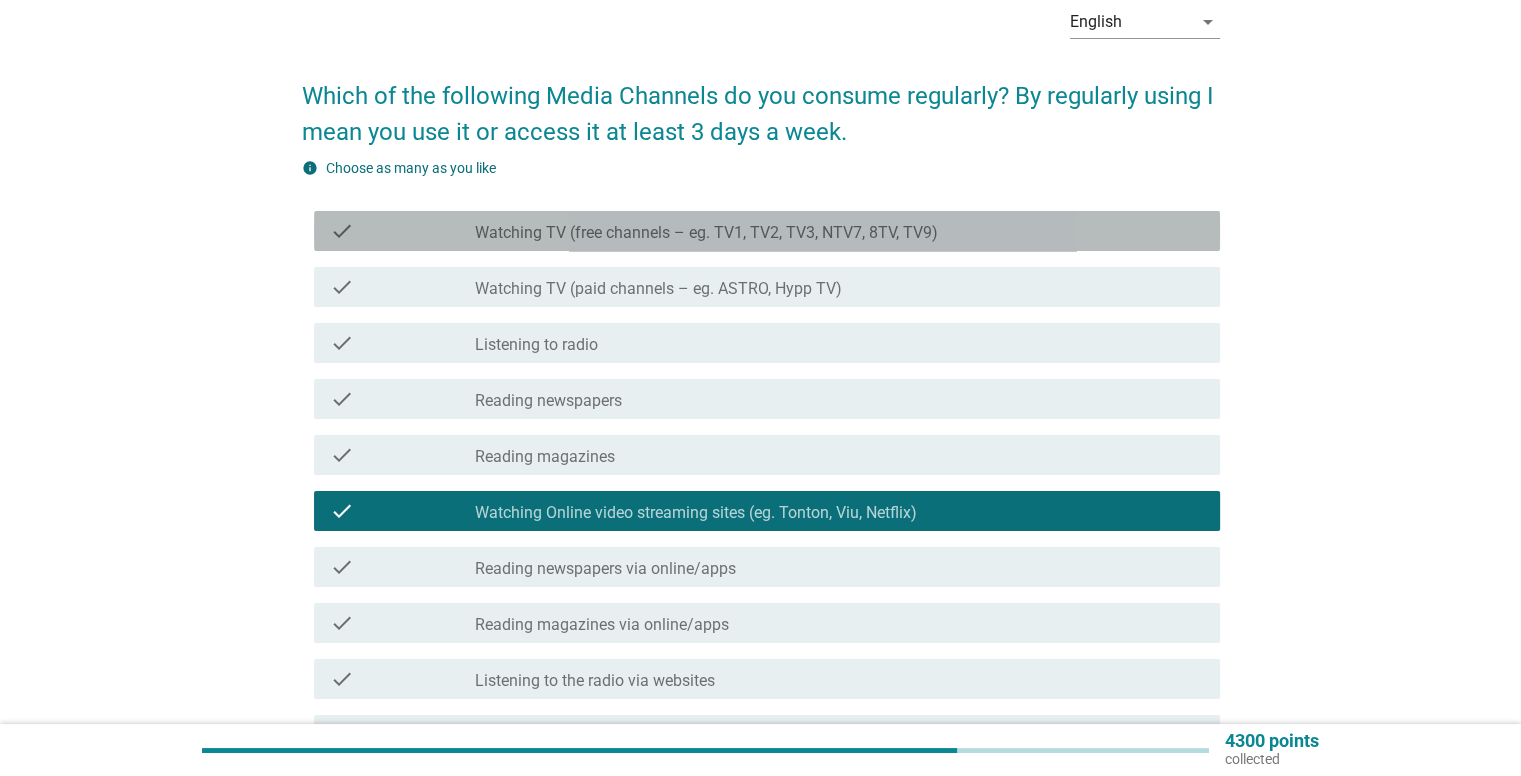 click on "Watching TV (free channels – eg. TV1, TV2, TV3, NTV7, 8TV, TV9)" at bounding box center (706, 233) 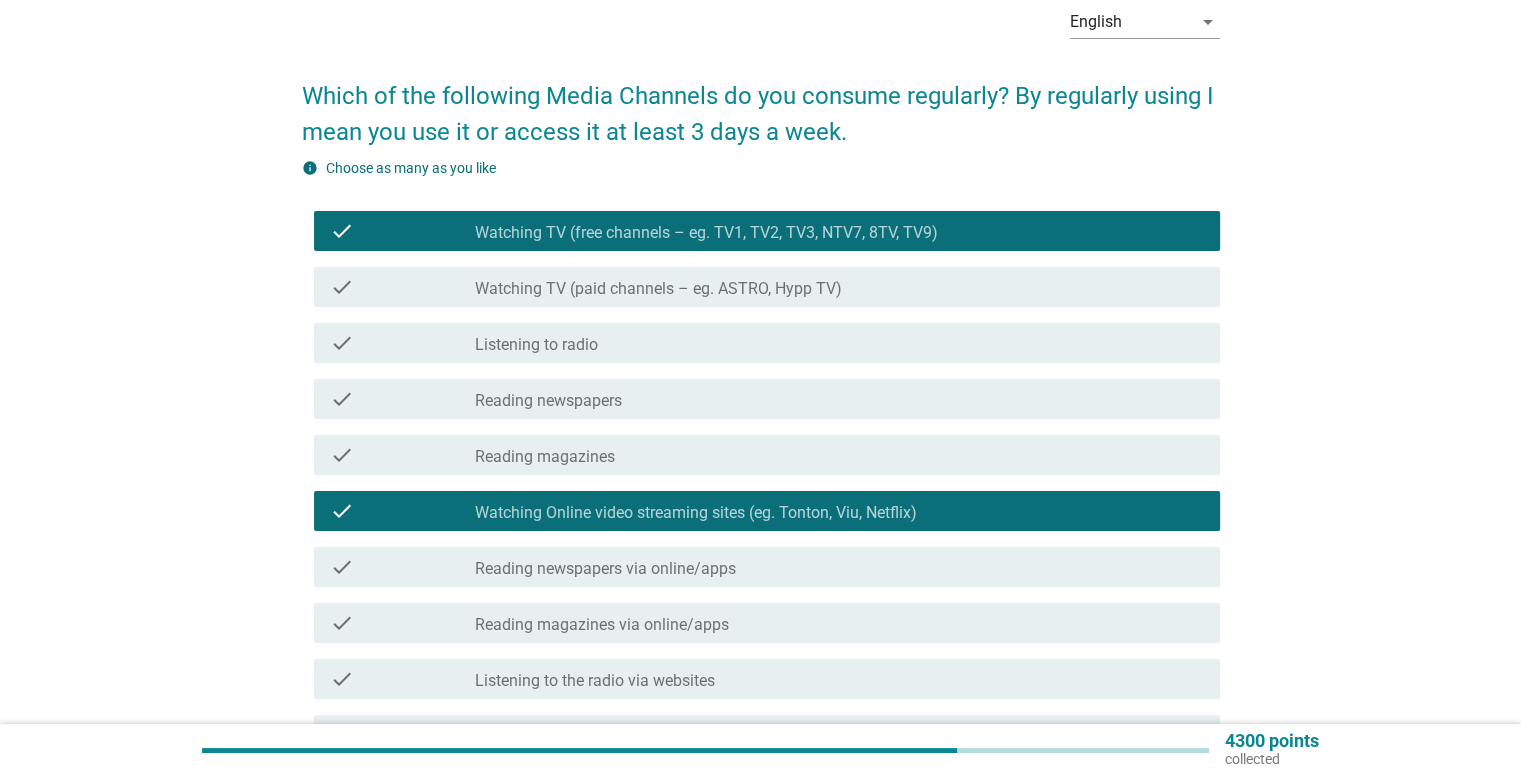 click on "Watching TV (free channels – eg. TV1, TV2, TV3, NTV7, 8TV, TV9)" at bounding box center (706, 233) 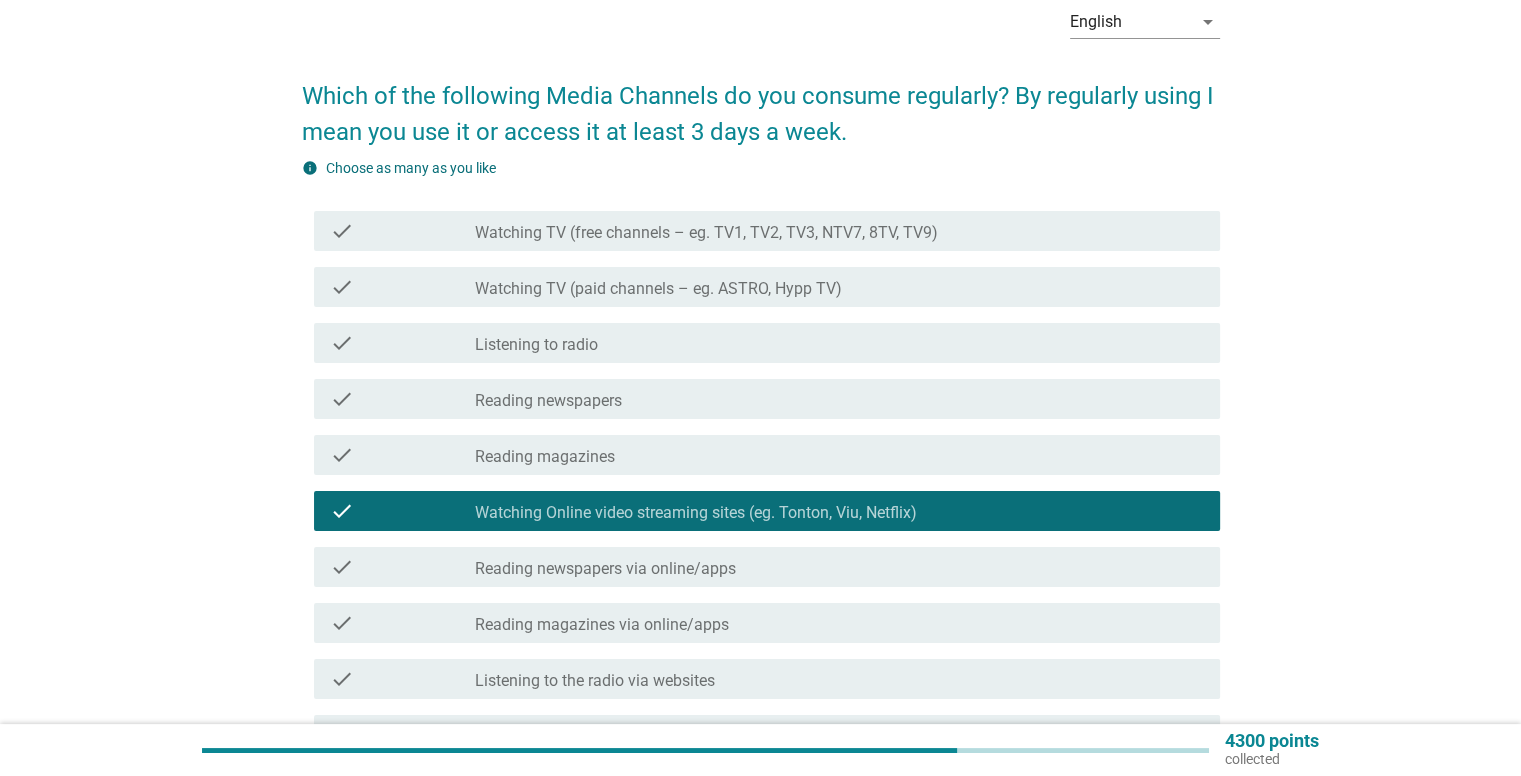 click on "Watching TV (paid channels – eg. ASTRO, Hypp TV)" at bounding box center [658, 289] 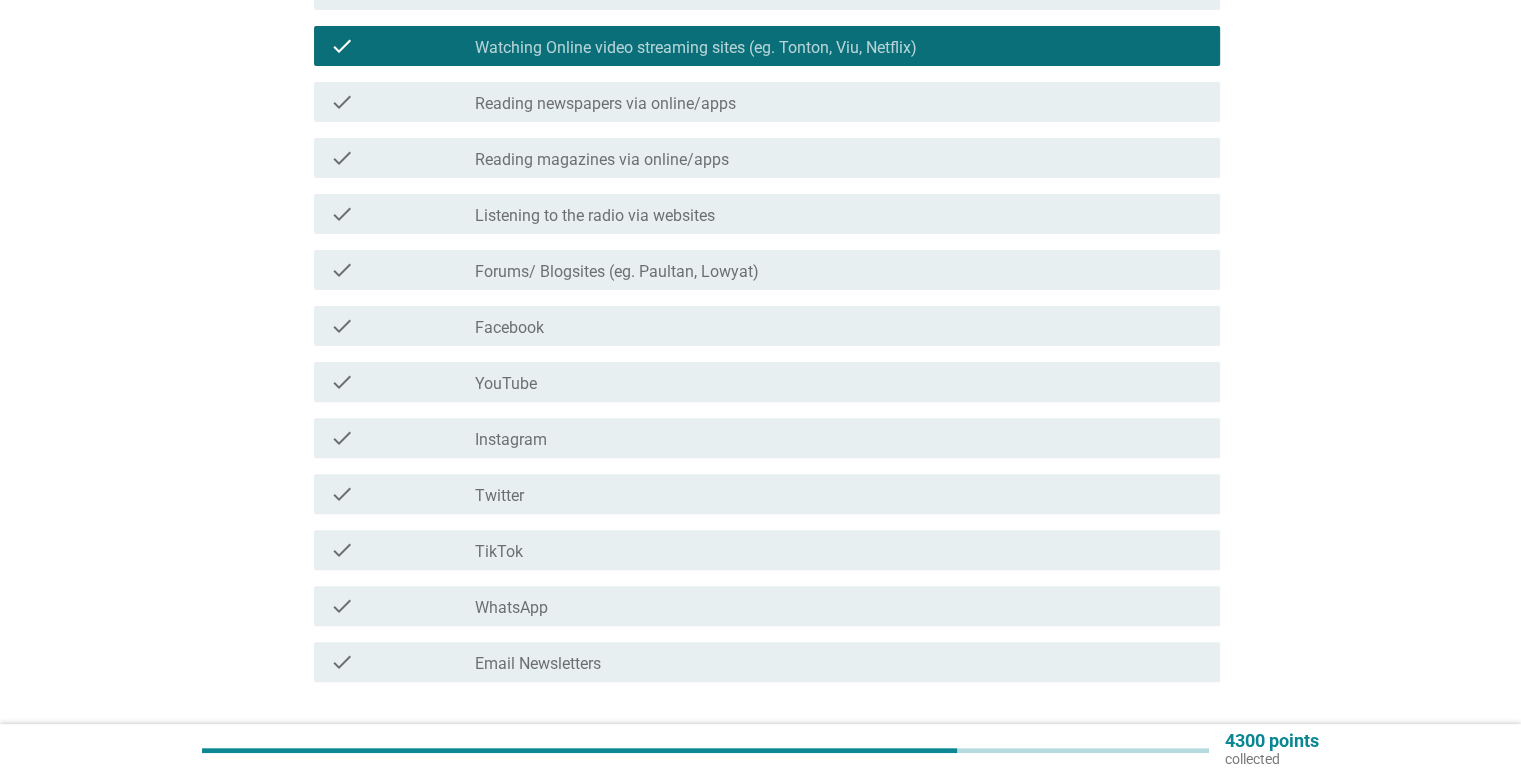 scroll, scrollTop: 600, scrollLeft: 0, axis: vertical 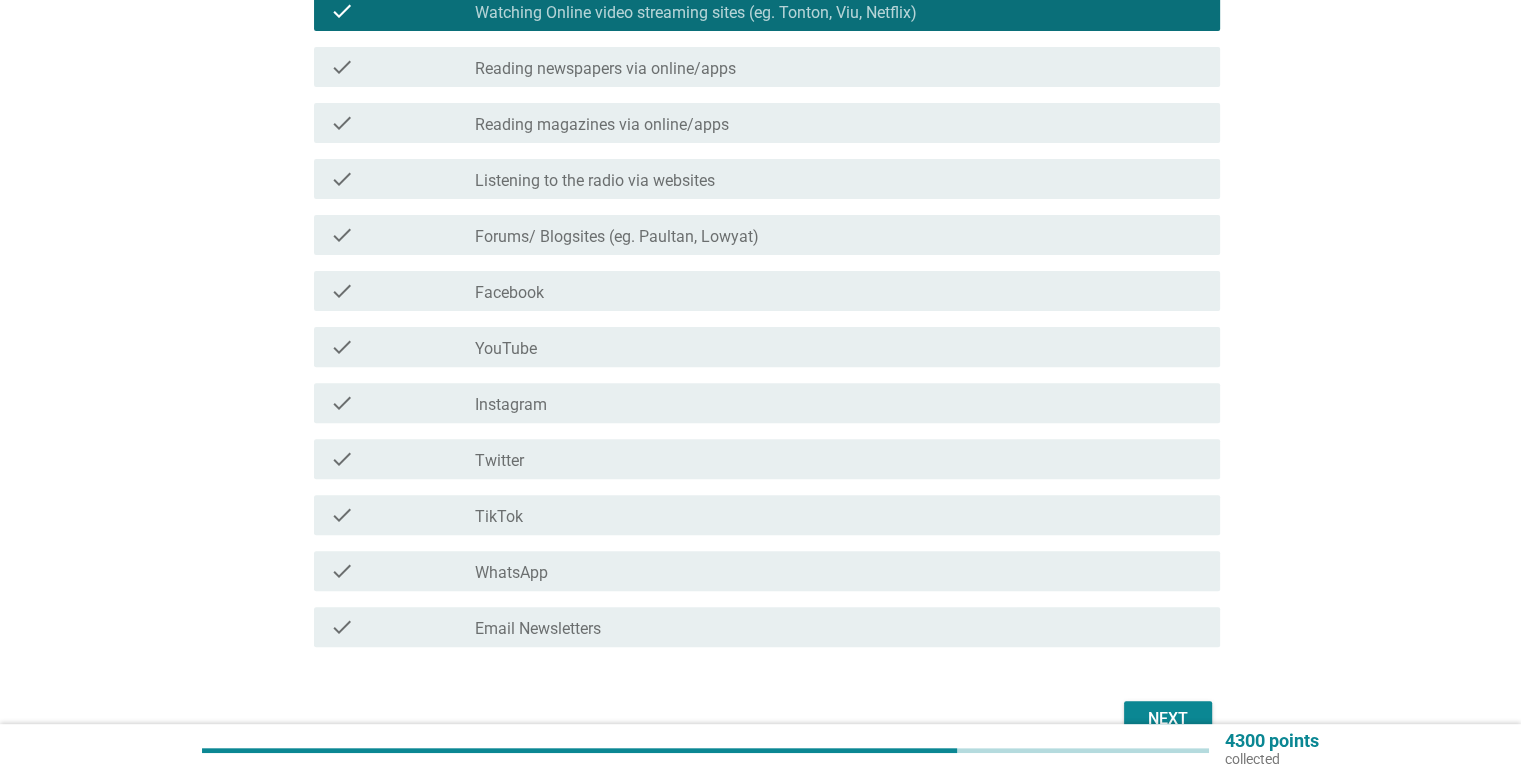 click on "check_box_outline_blank Facebook" at bounding box center [839, 291] 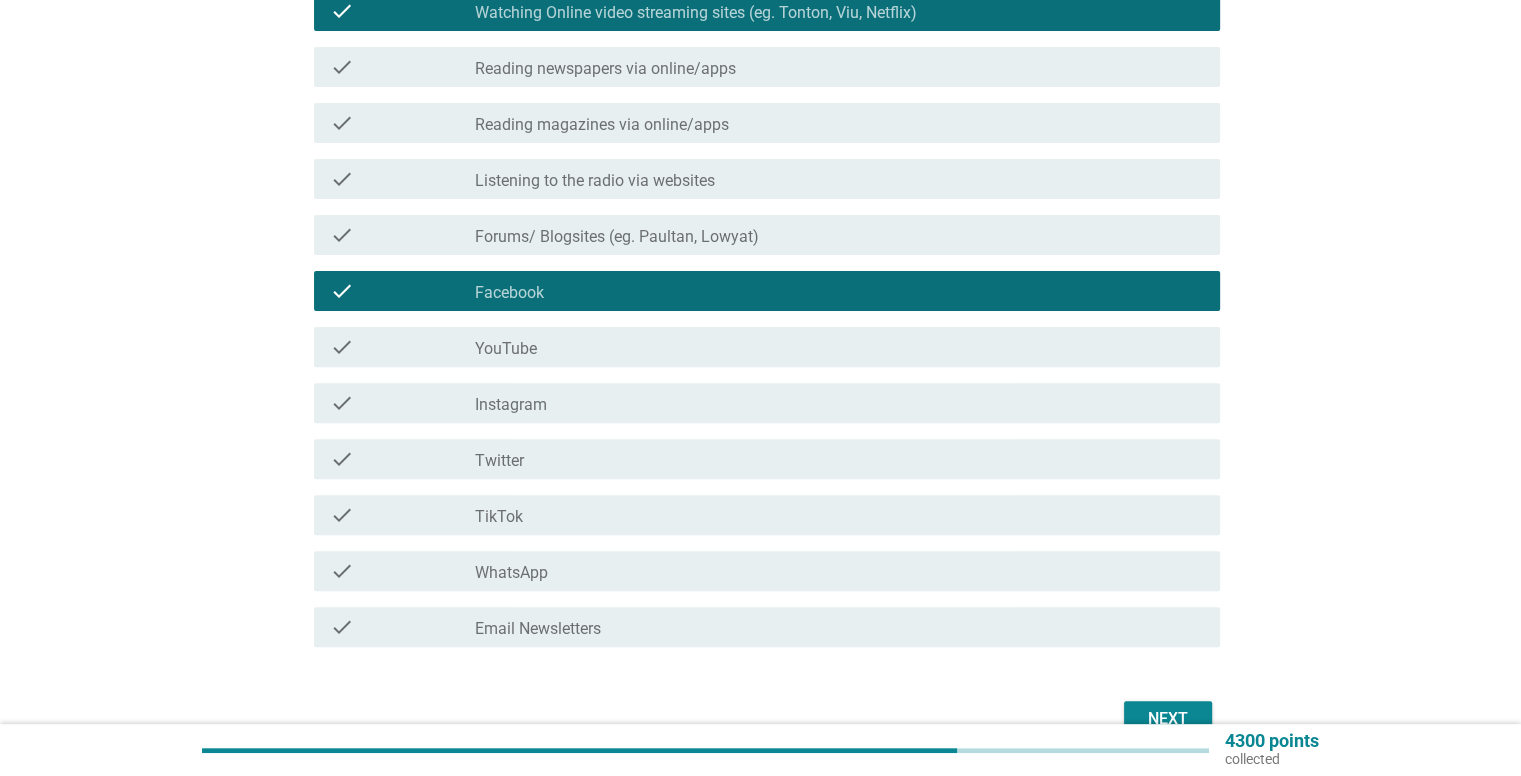 click on "check_box_outline_blank YouTube" at bounding box center [839, 347] 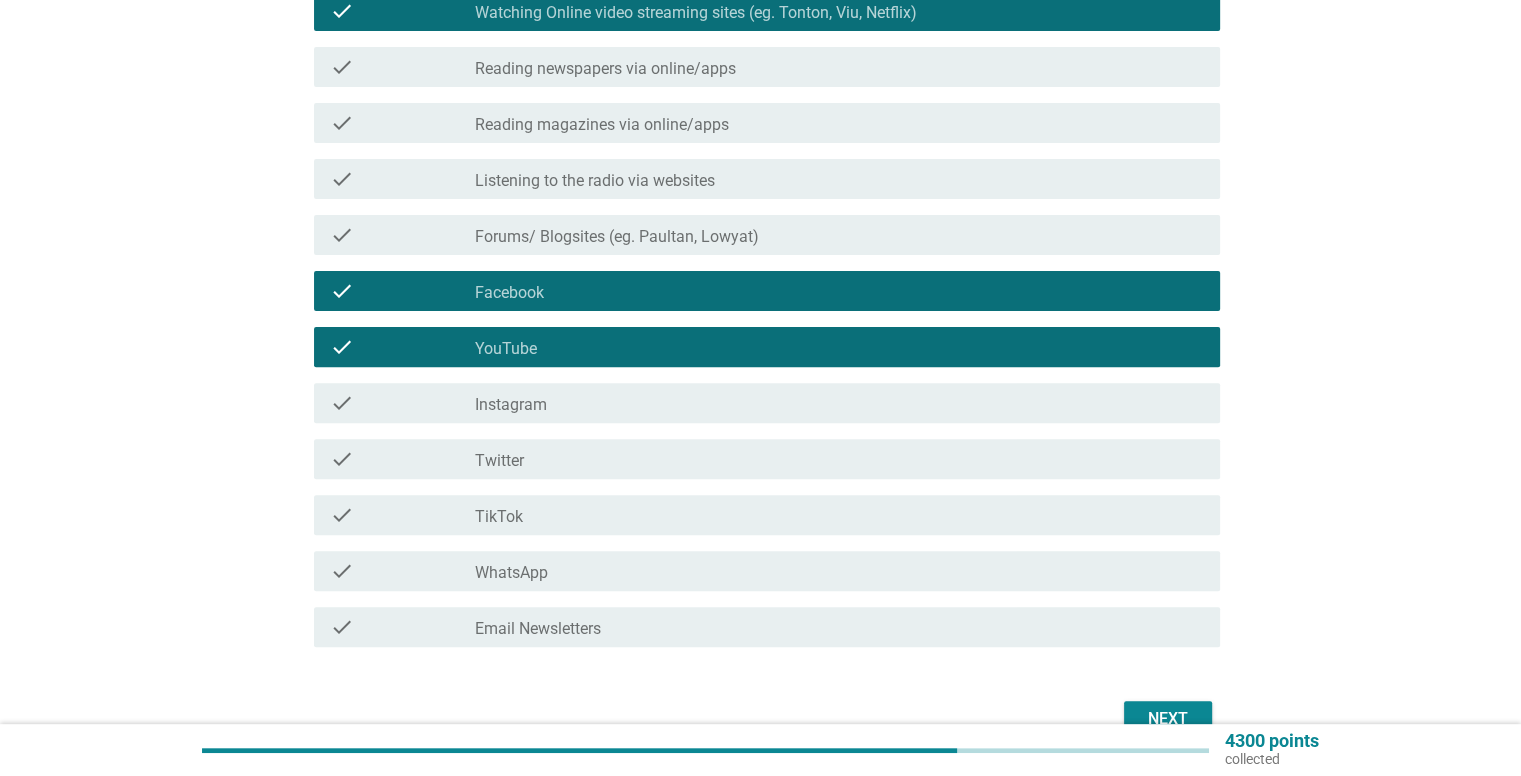 click on "check     check_box_outline_blank Instagram" at bounding box center (767, 403) 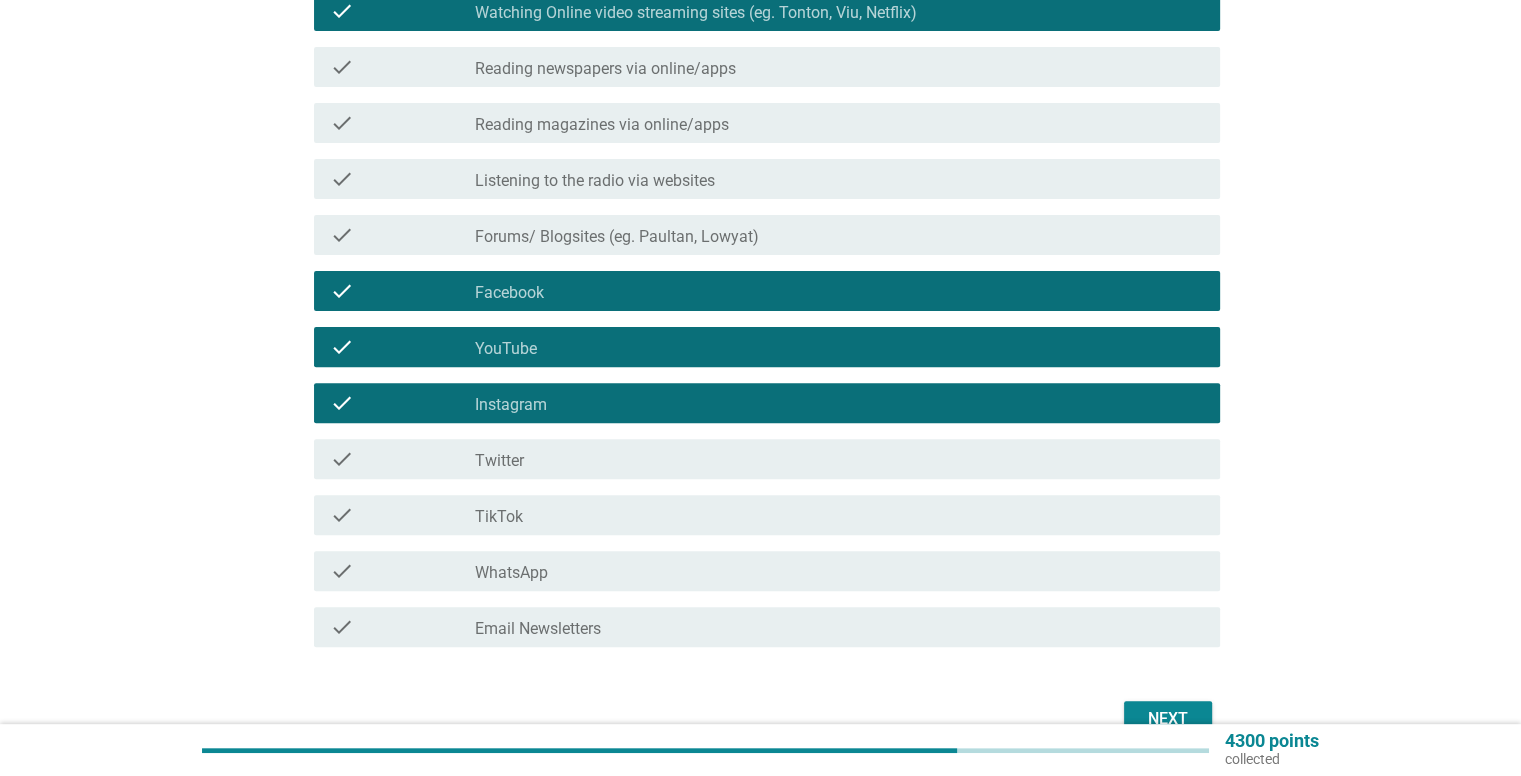 click on "check_box_outline_blank TikTok" at bounding box center (839, 515) 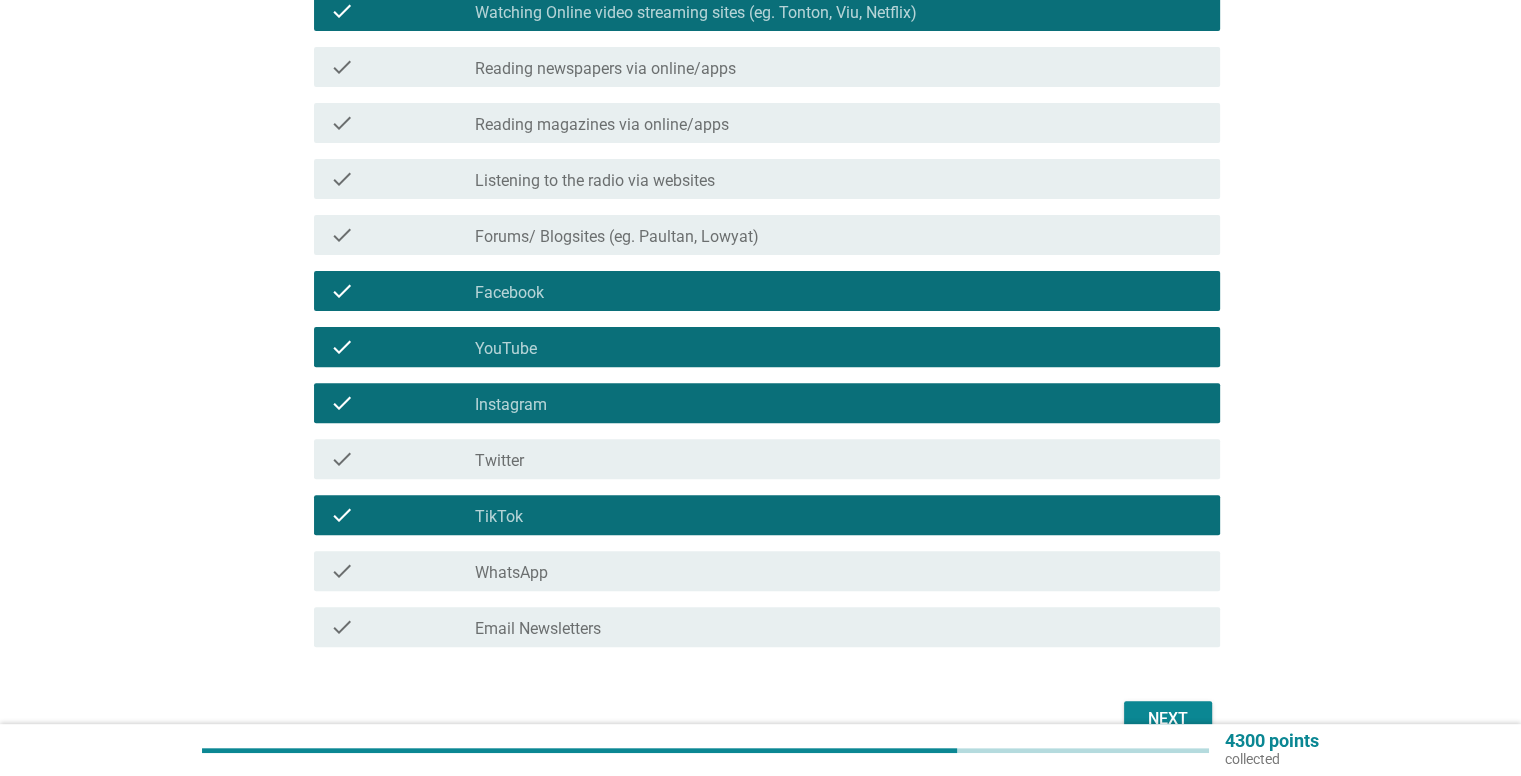 click on "check_box_outline_blank WhatsApp" at bounding box center [839, 571] 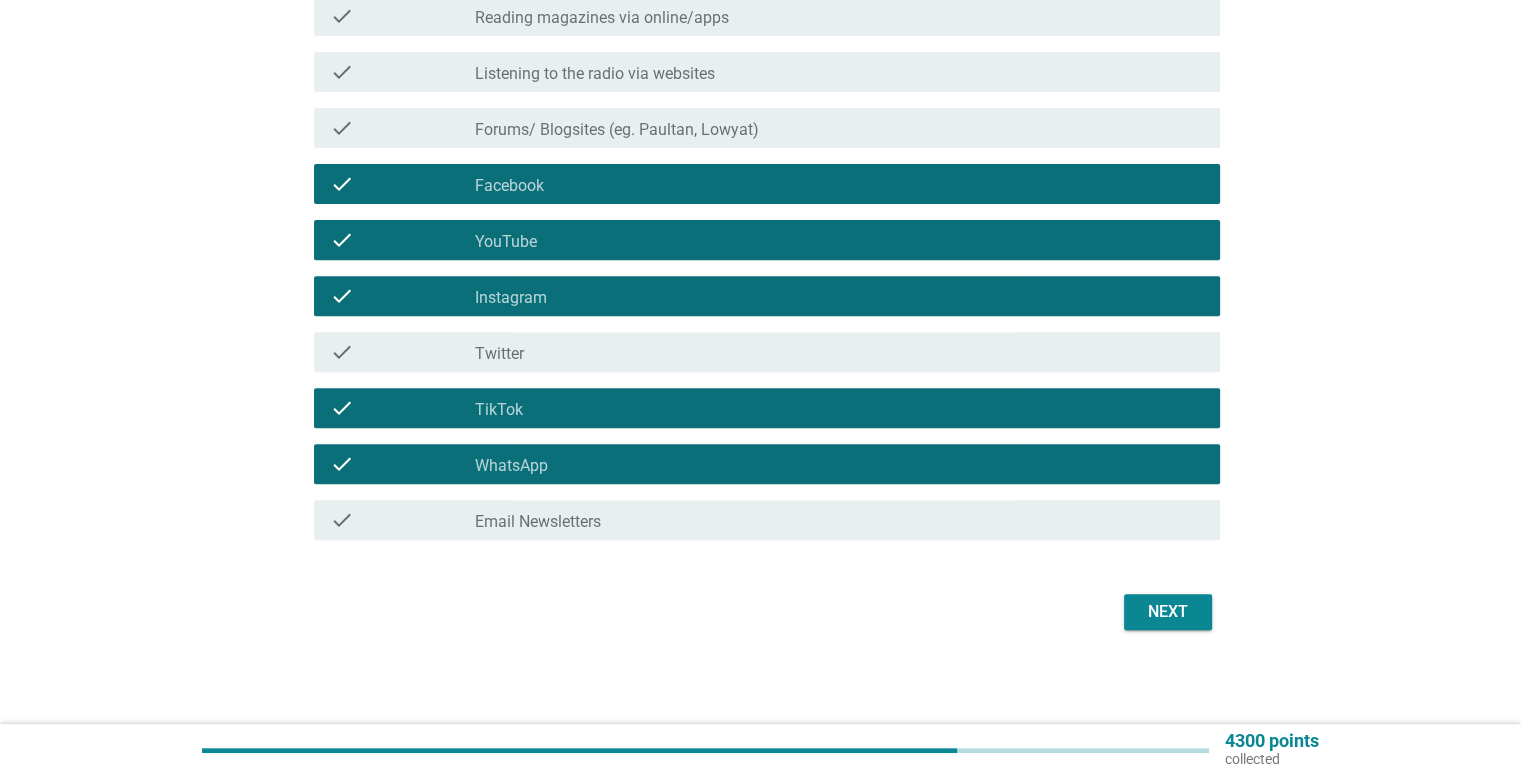 scroll, scrollTop: 708, scrollLeft: 0, axis: vertical 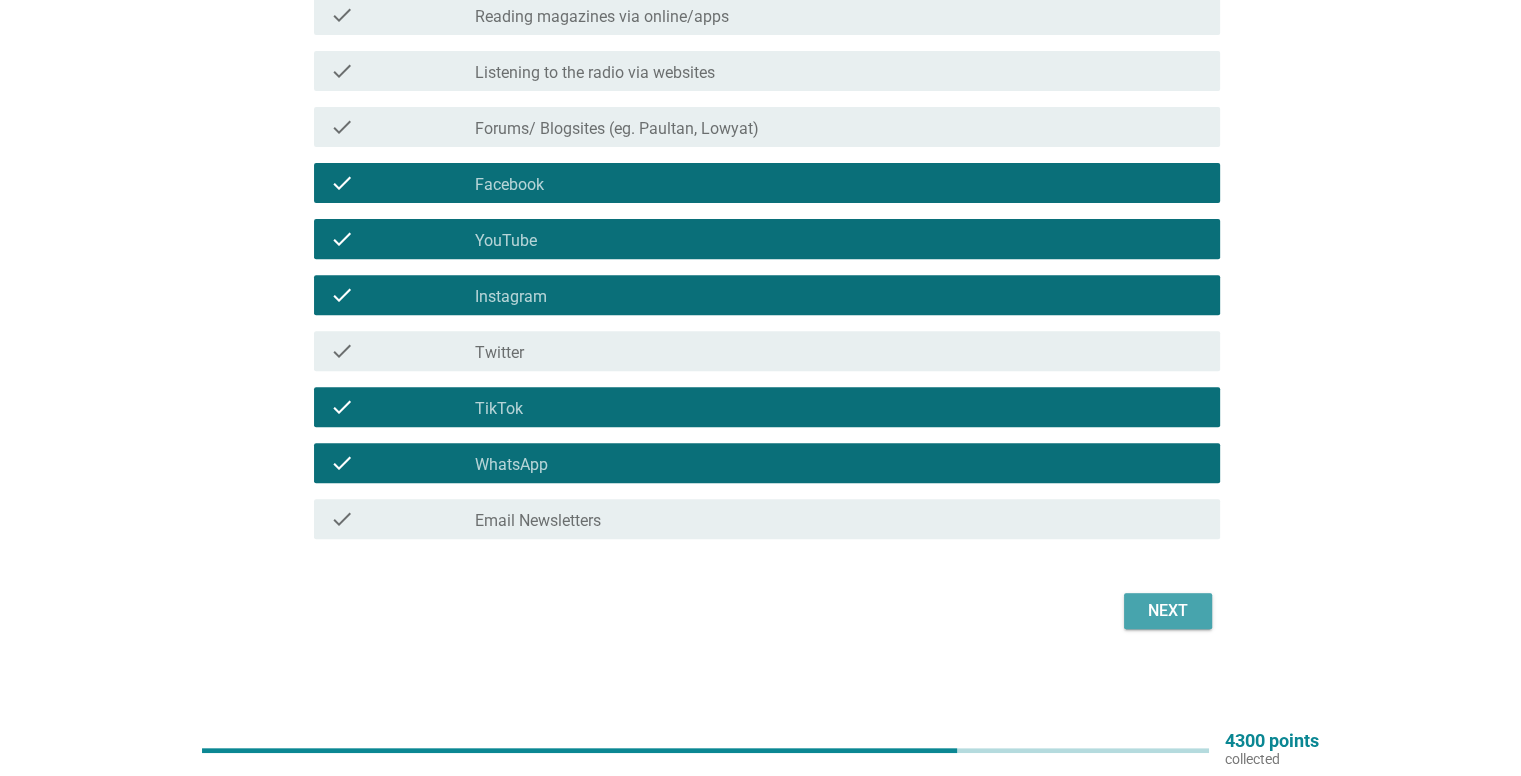 click on "Next" at bounding box center [1168, 611] 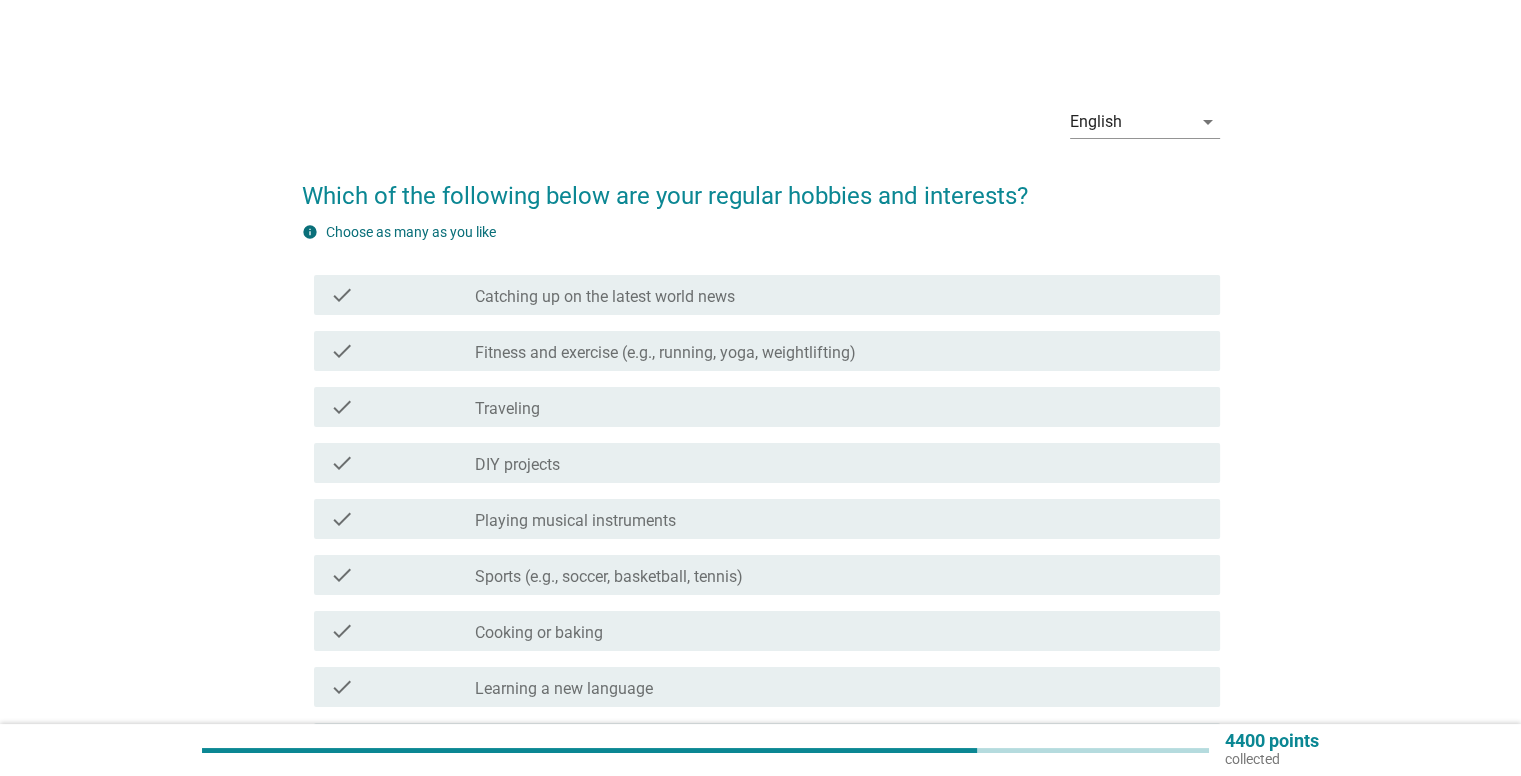scroll, scrollTop: 100, scrollLeft: 0, axis: vertical 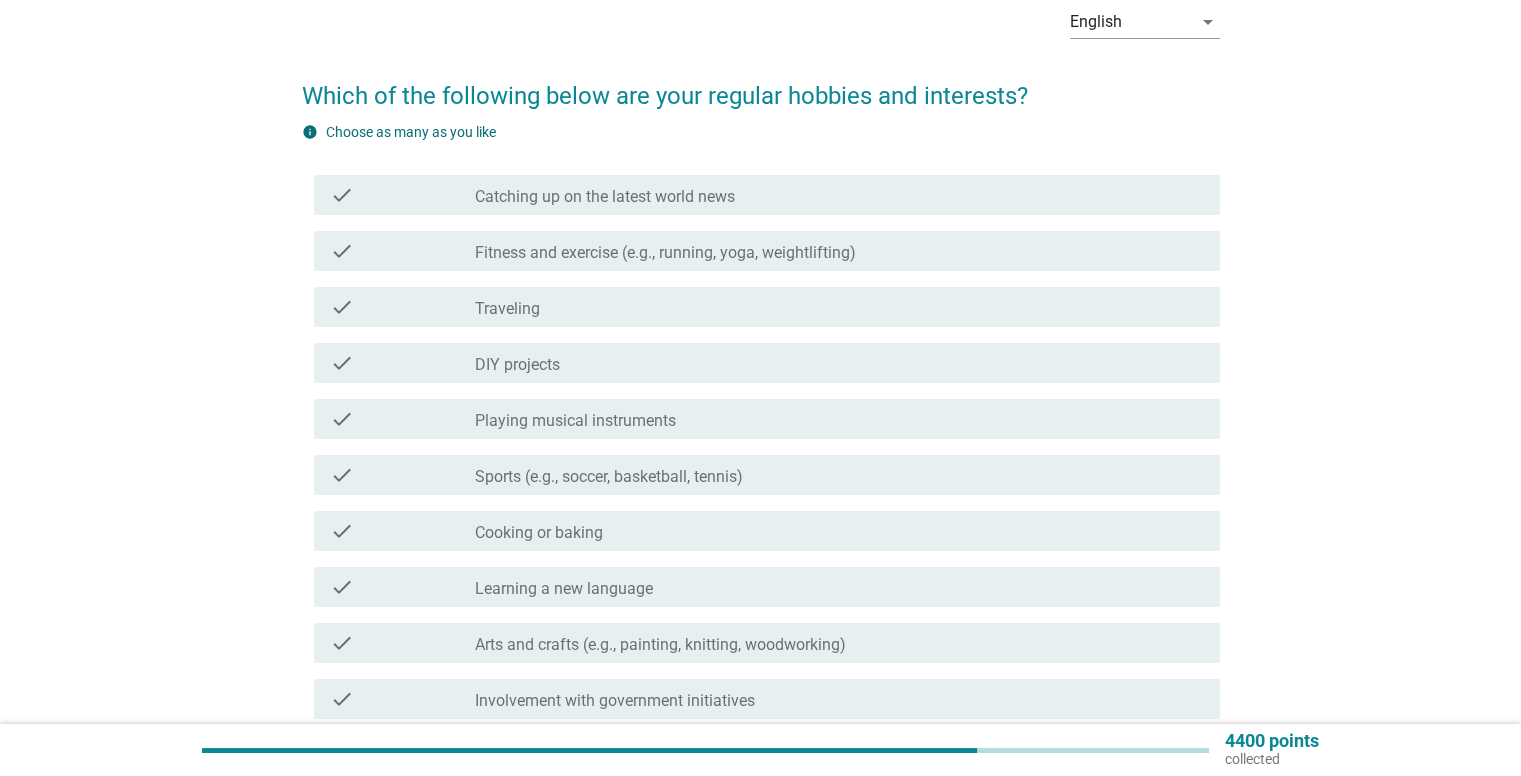 click on "check_box_outline_blank Traveling" at bounding box center (839, 307) 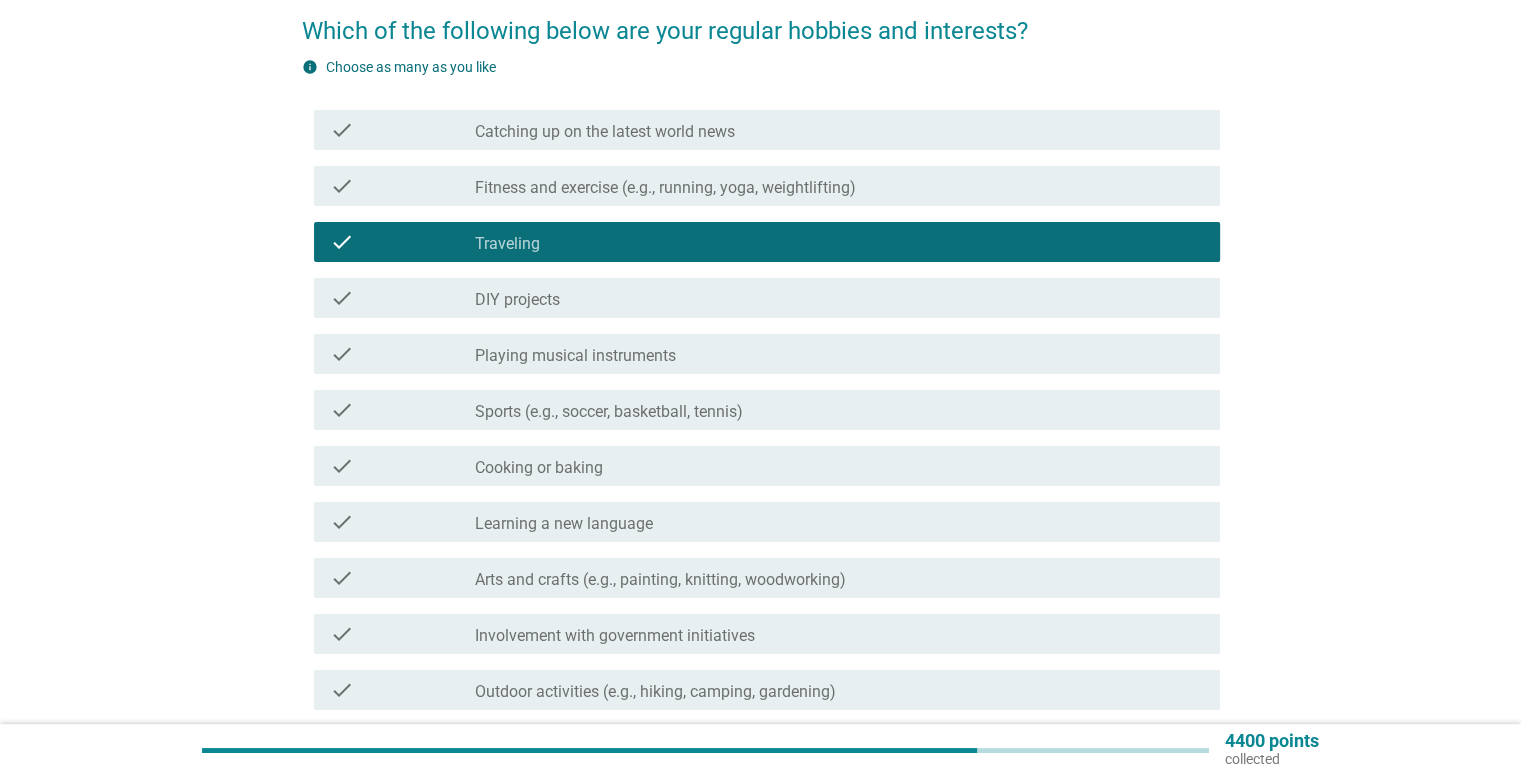 scroll, scrollTop: 200, scrollLeft: 0, axis: vertical 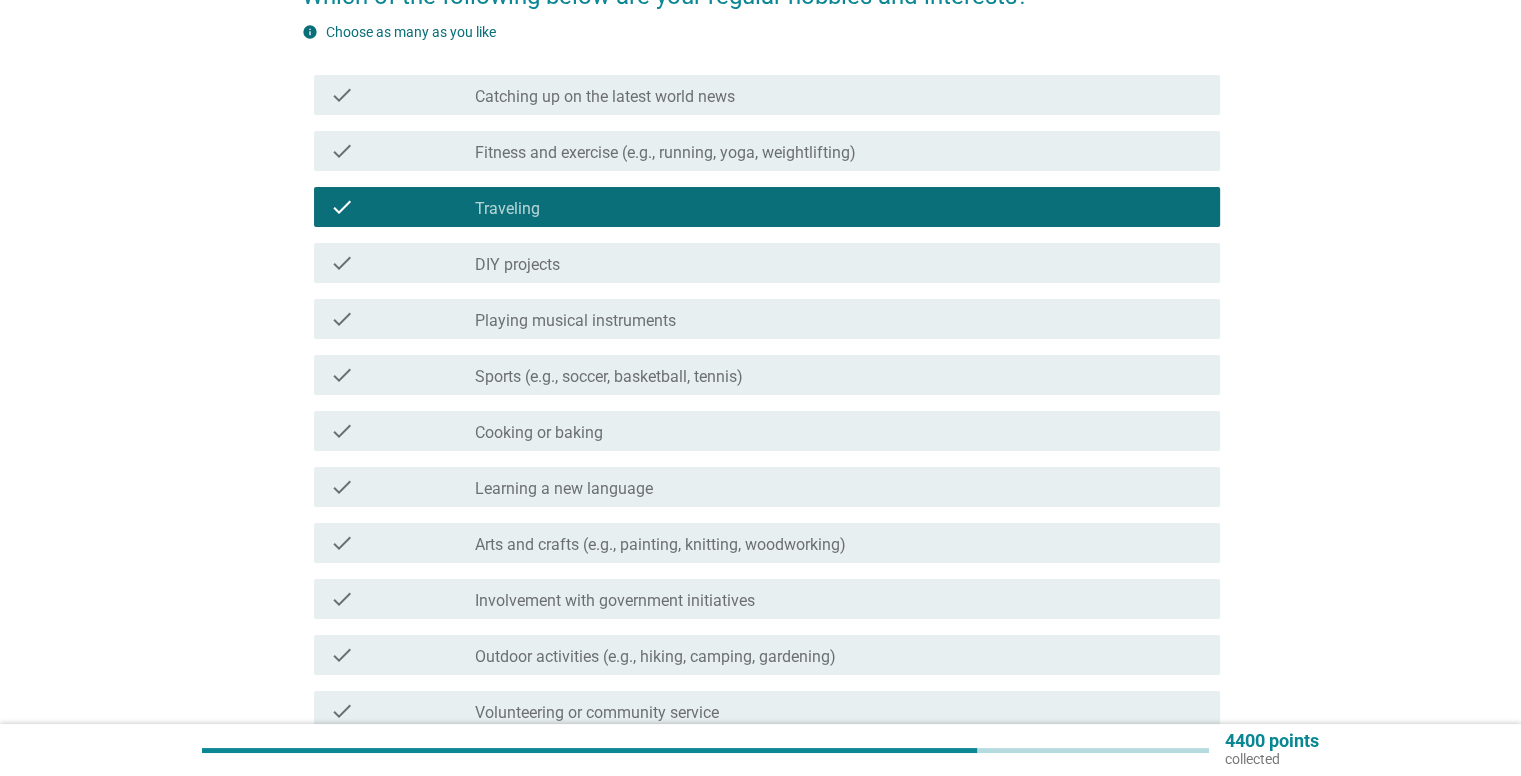 click on "Sports (e.g., soccer, basketball, tennis)" at bounding box center [609, 377] 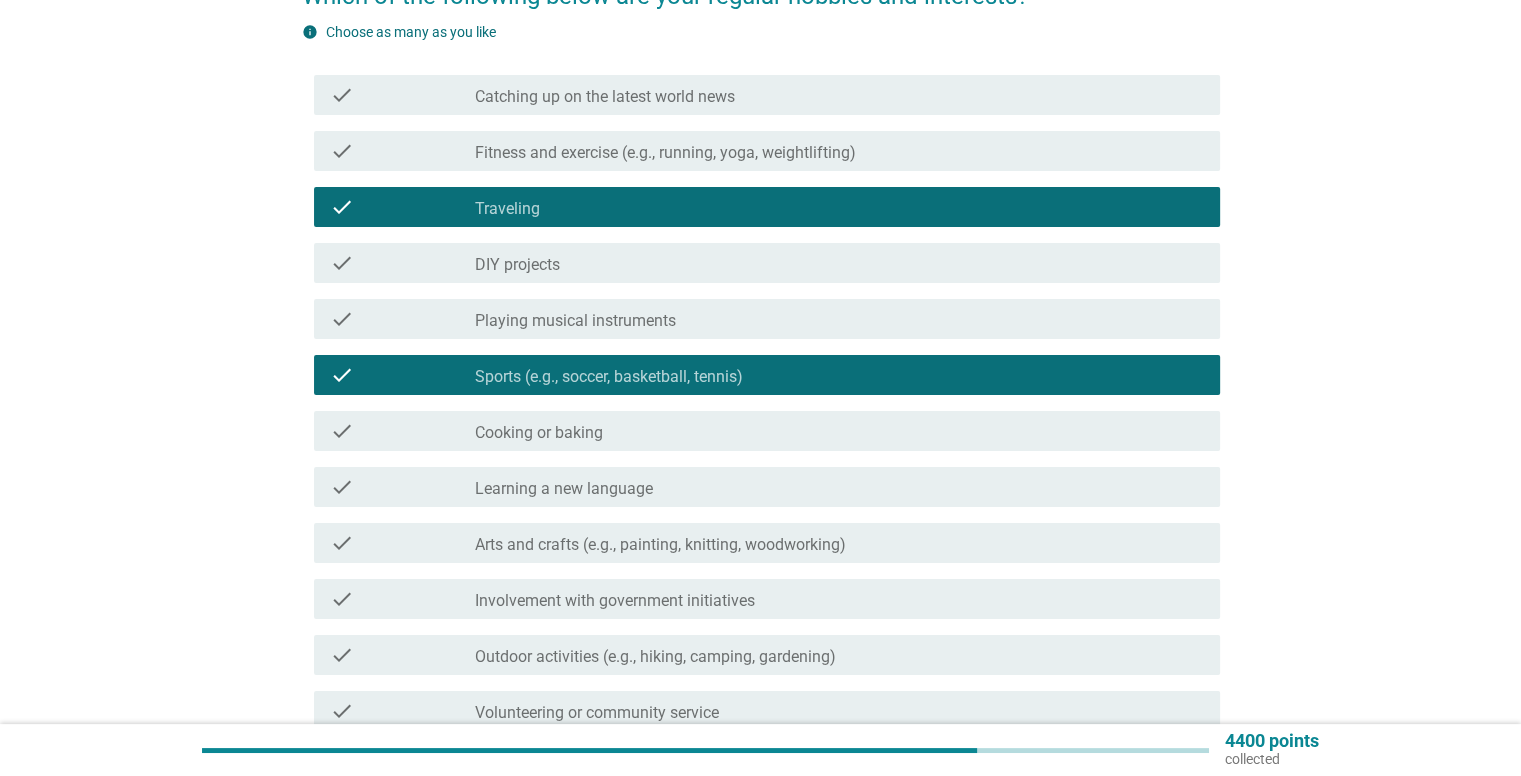click on "check_box_outline_blank Cooking or baking" at bounding box center [839, 431] 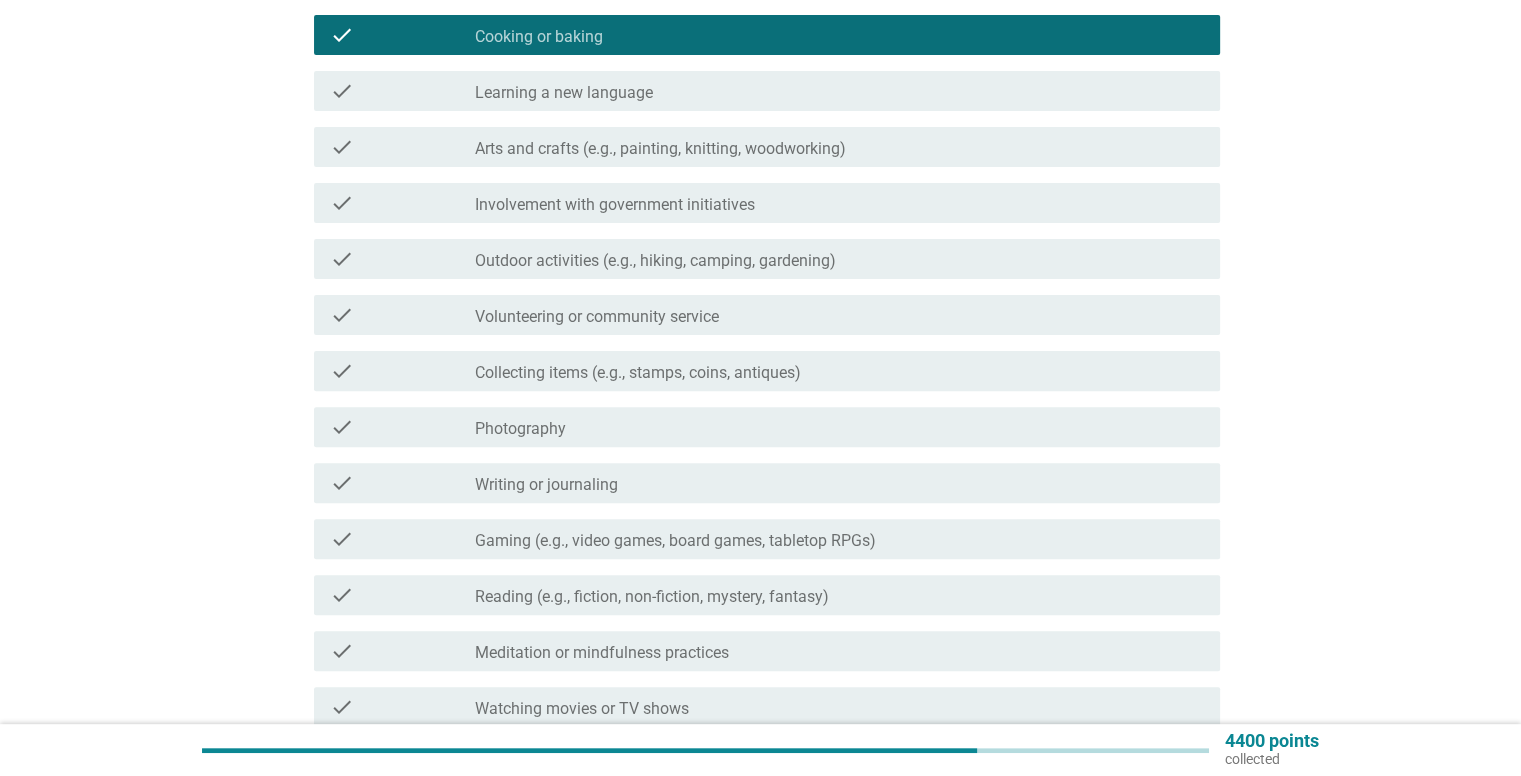 scroll, scrollTop: 600, scrollLeft: 0, axis: vertical 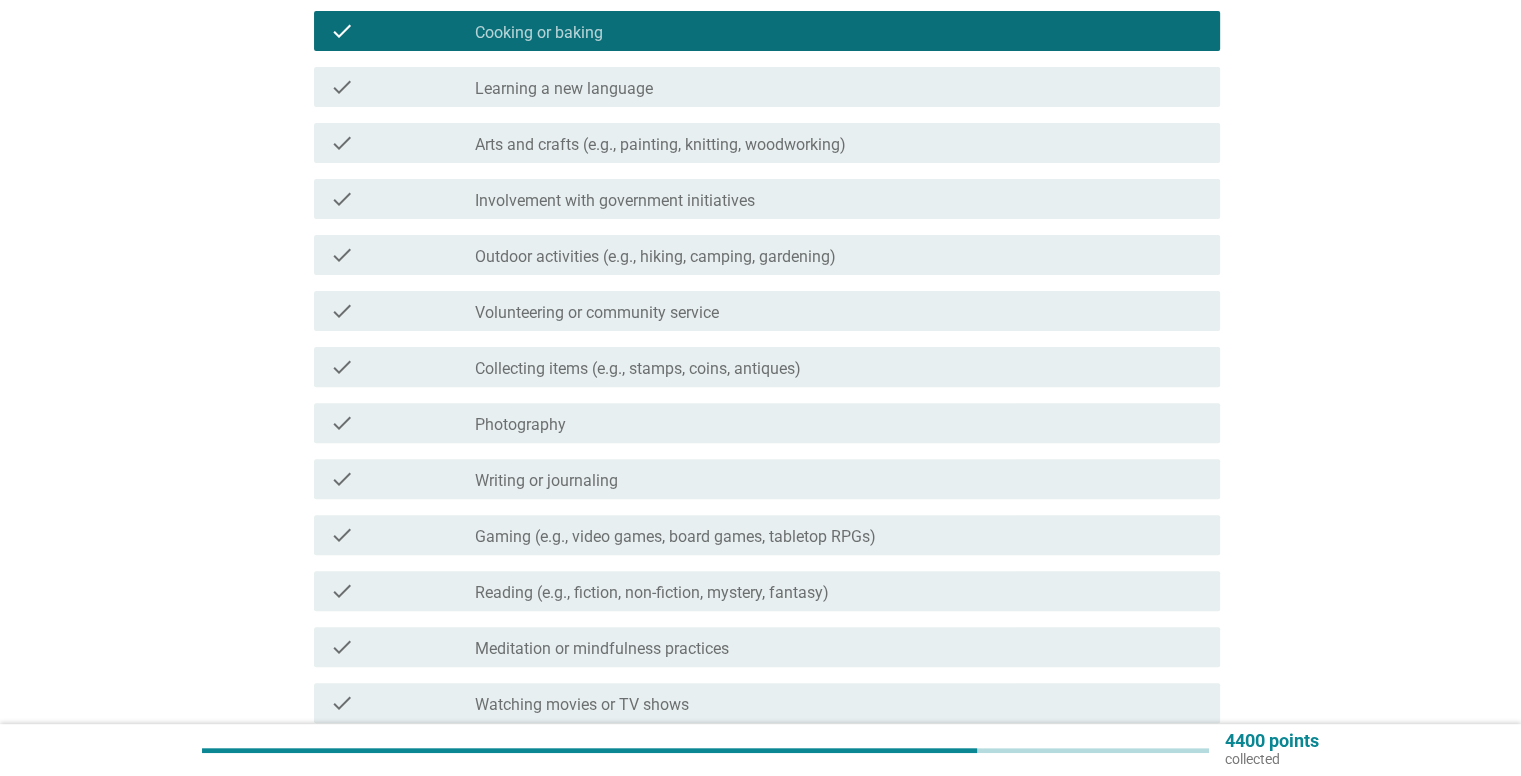 click on "check_box_outline_blank Involvement with government initiatives" at bounding box center (839, 199) 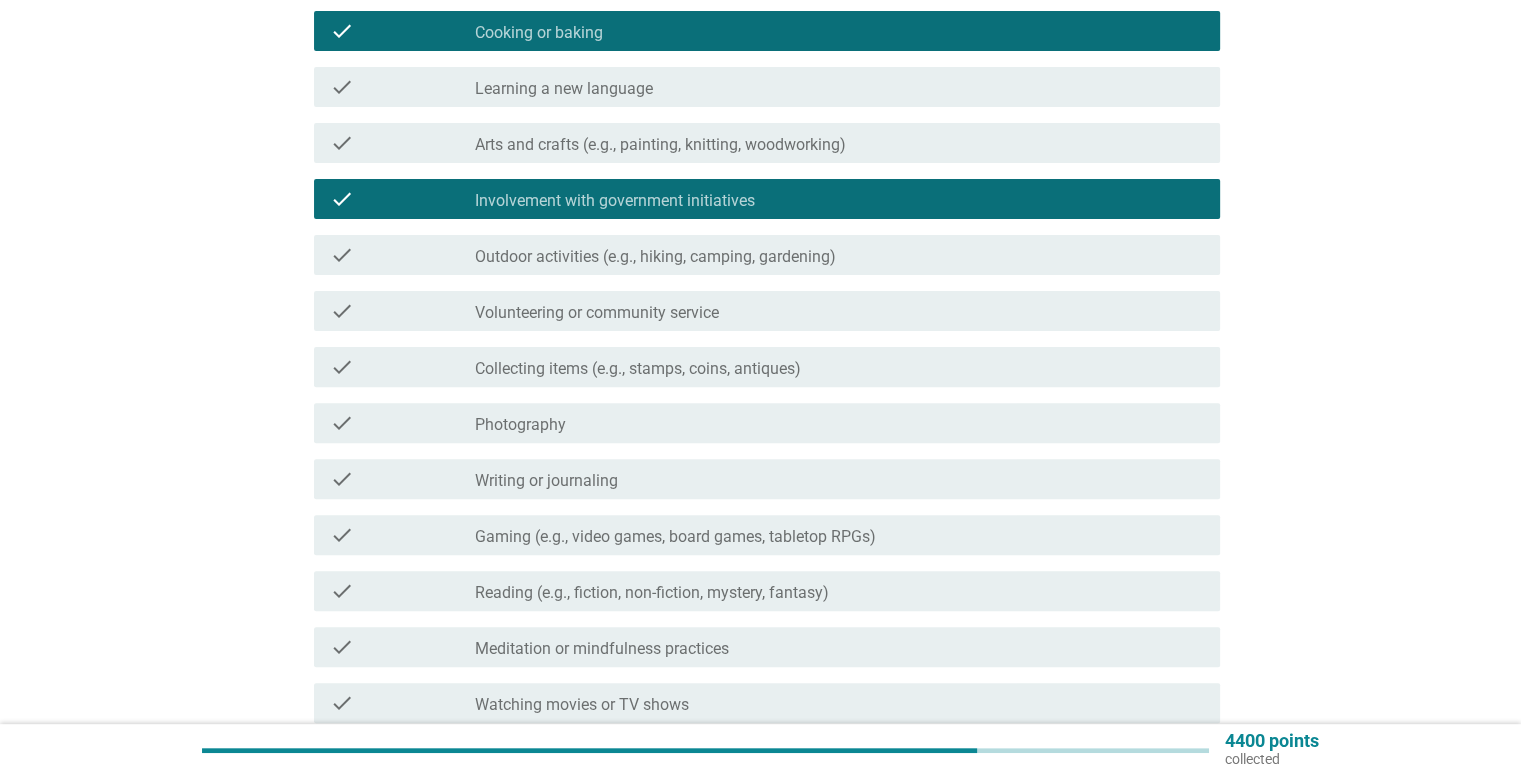 click on "Involvement with government initiatives" at bounding box center (615, 201) 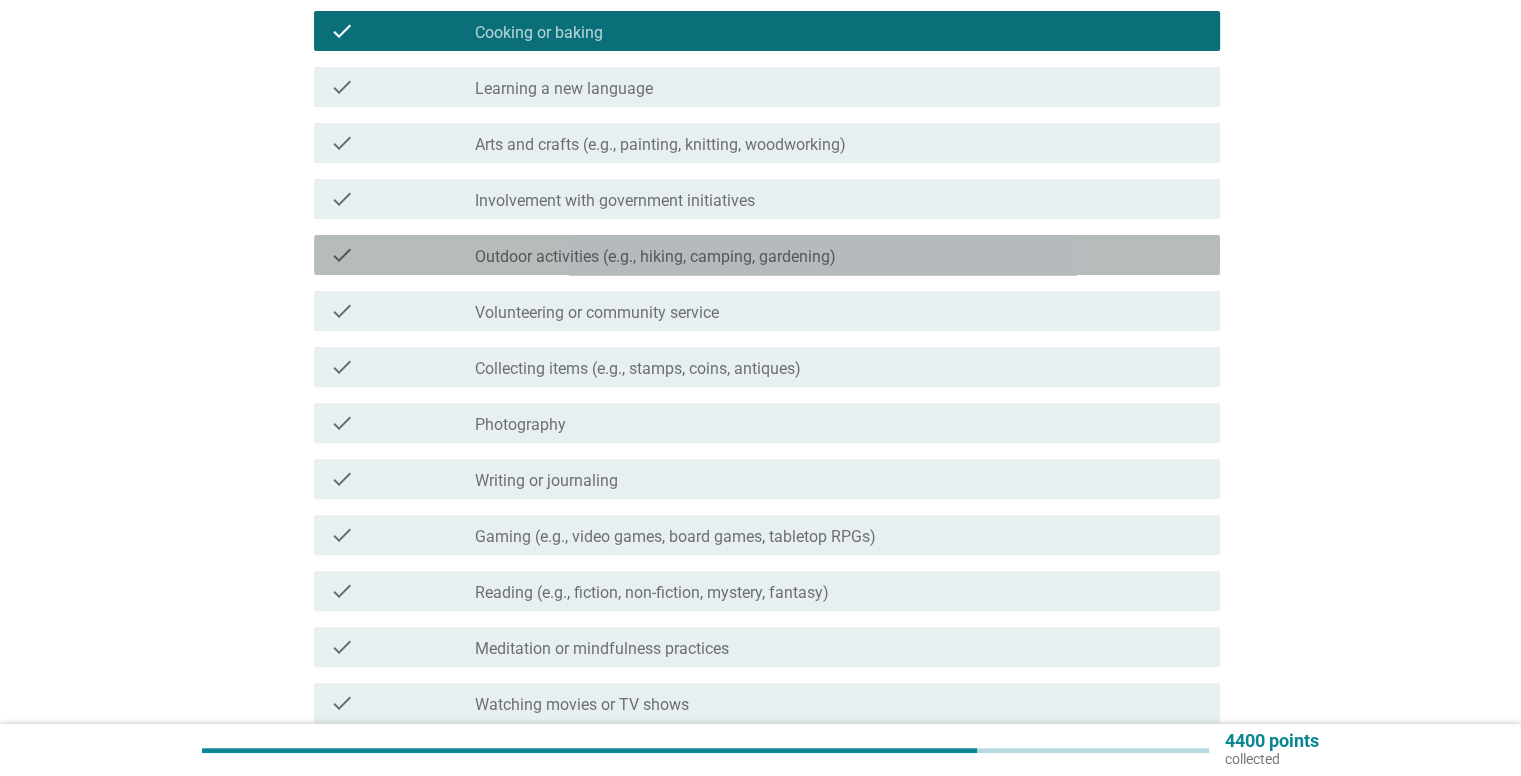 click on "Outdoor activities (e.g., hiking, camping, gardening)" at bounding box center (655, 257) 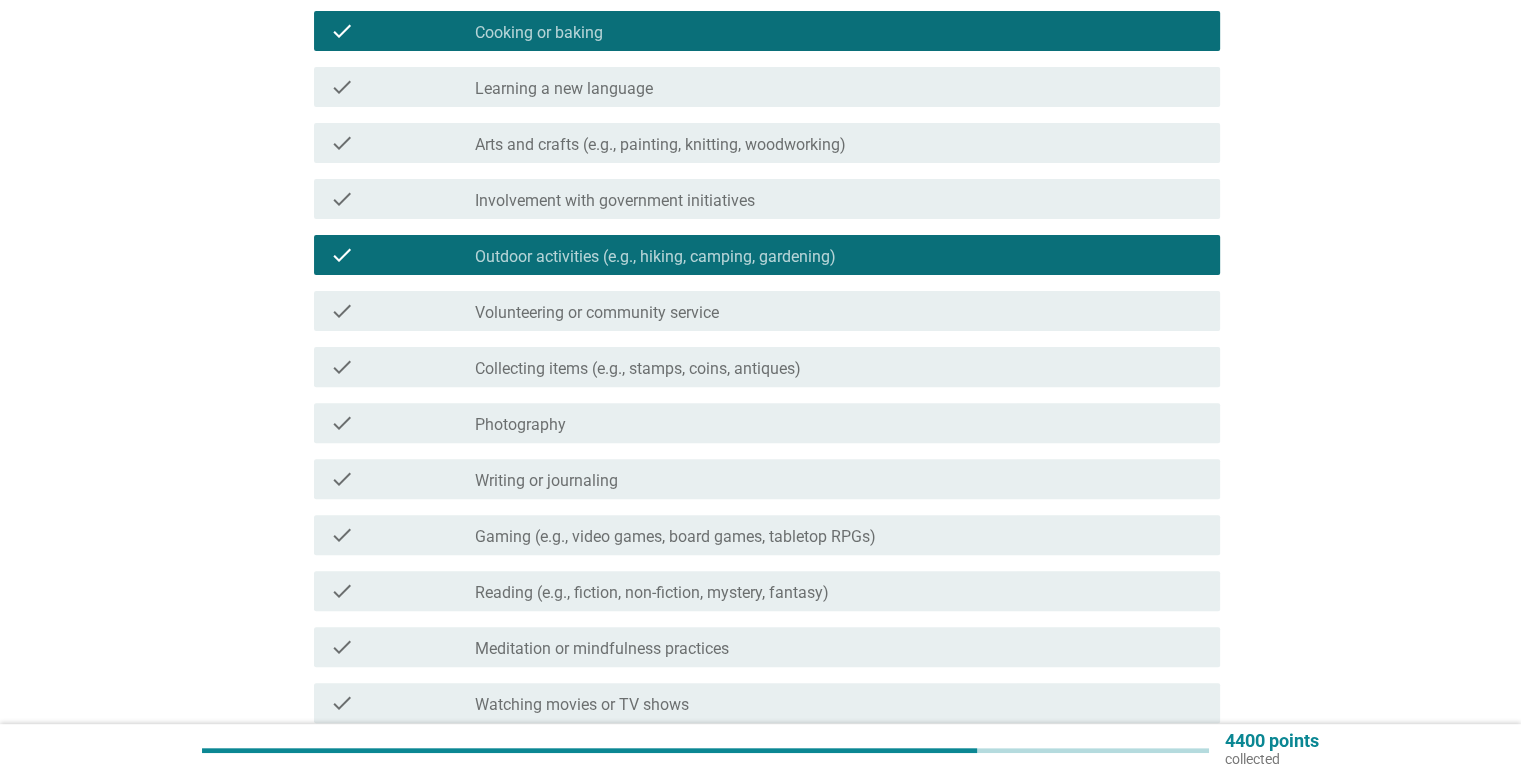 scroll, scrollTop: 800, scrollLeft: 0, axis: vertical 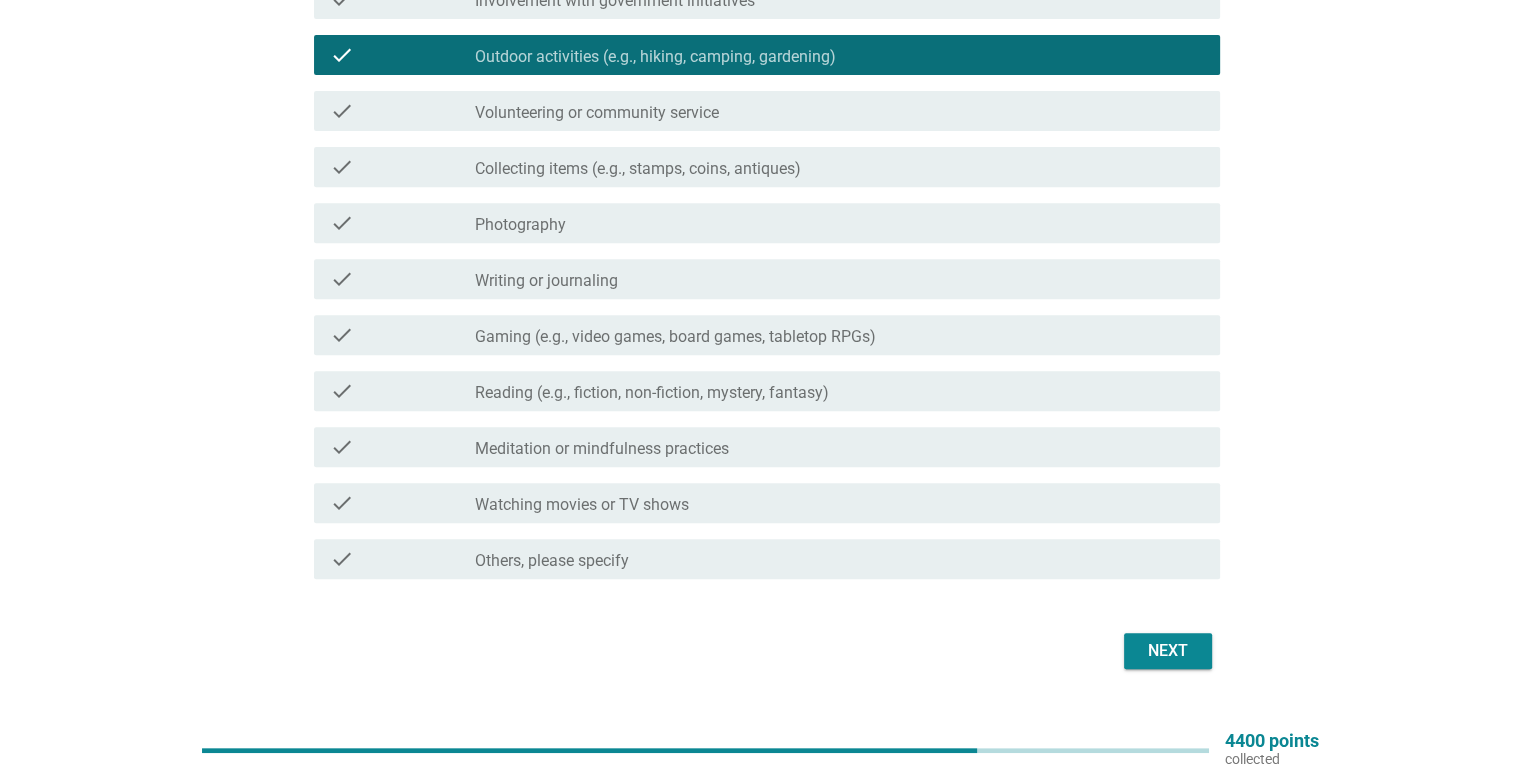 click on "check_box_outline_blank Watching movies or TV shows" at bounding box center (839, 503) 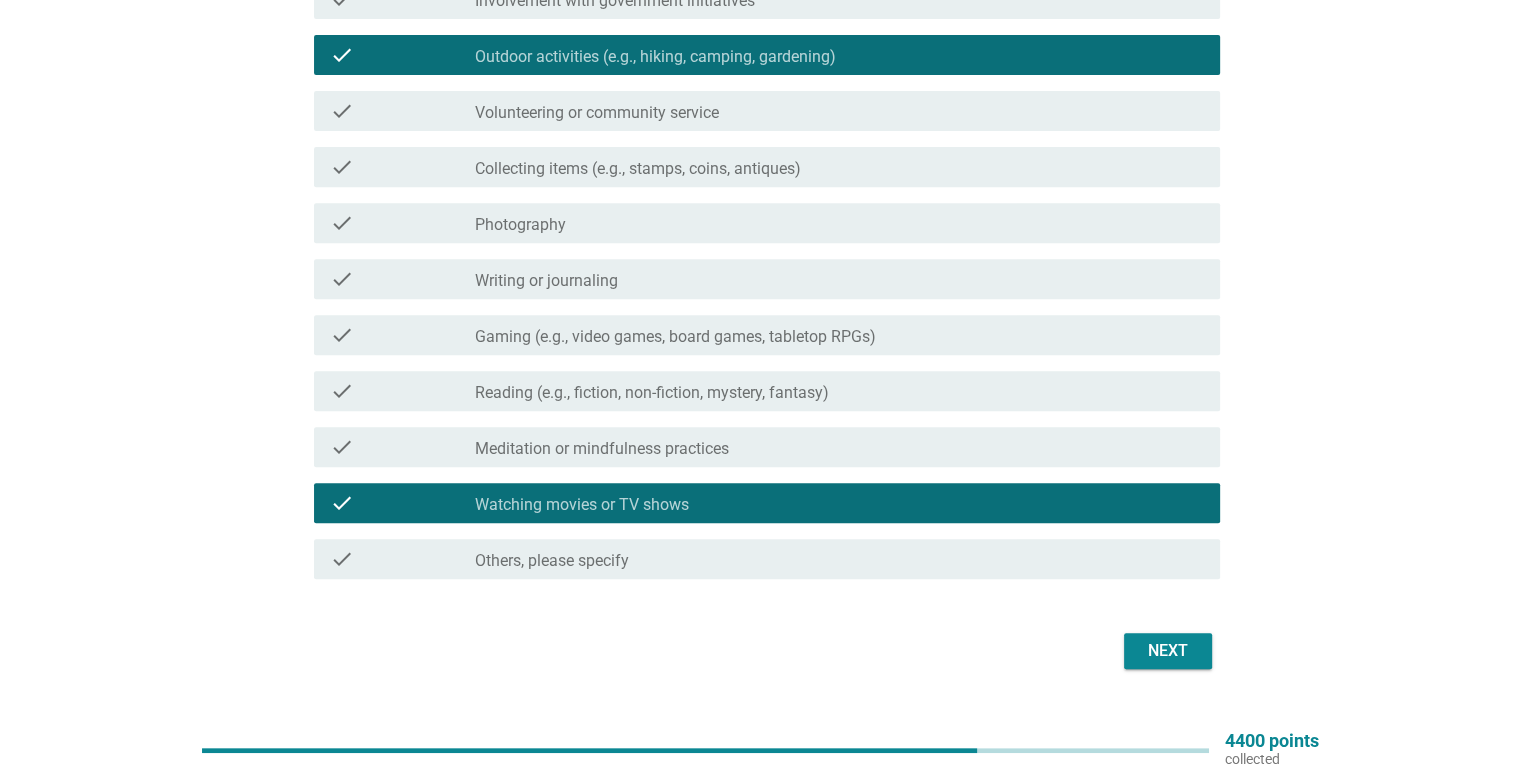 click on "Next" at bounding box center (1168, 651) 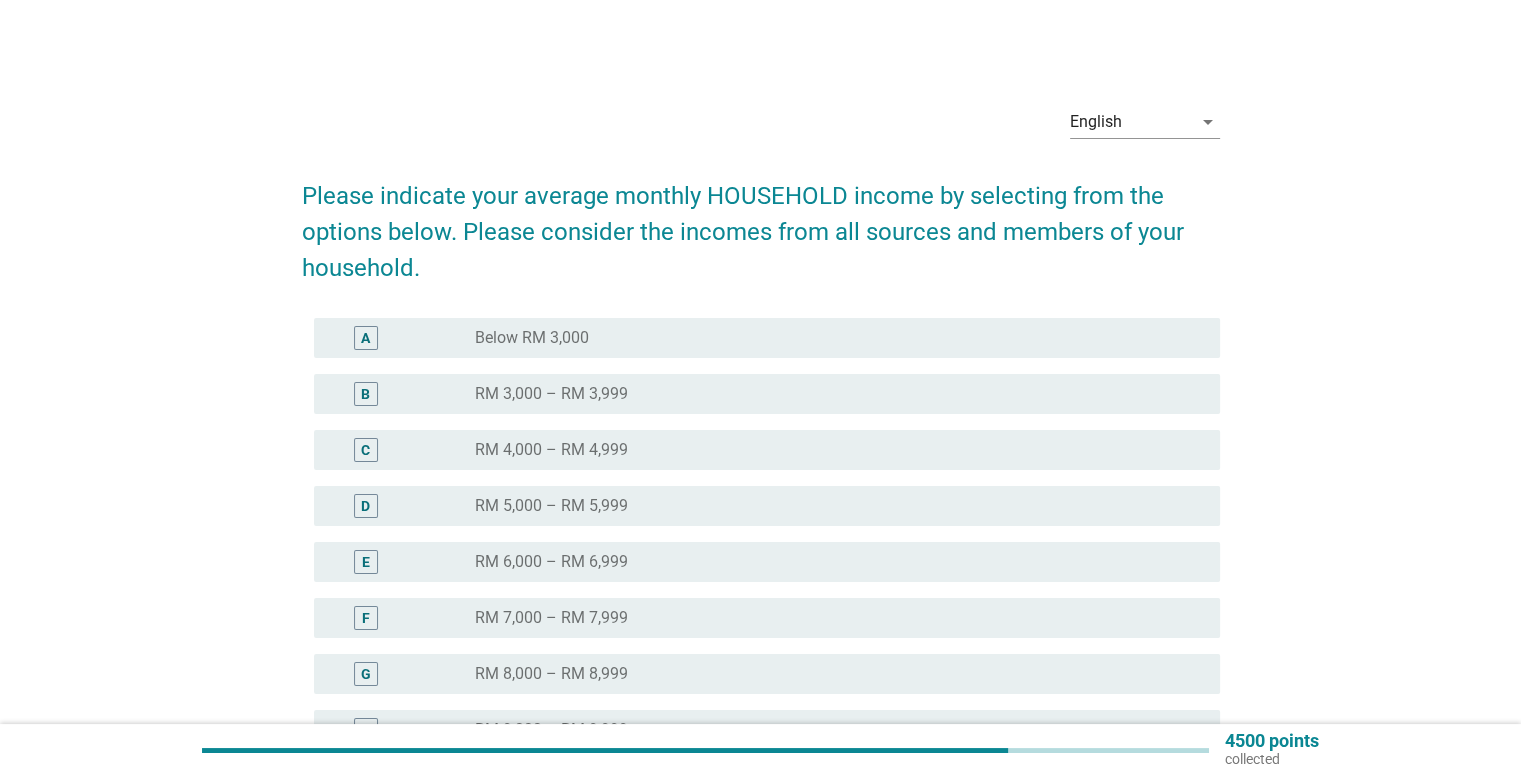 scroll, scrollTop: 100, scrollLeft: 0, axis: vertical 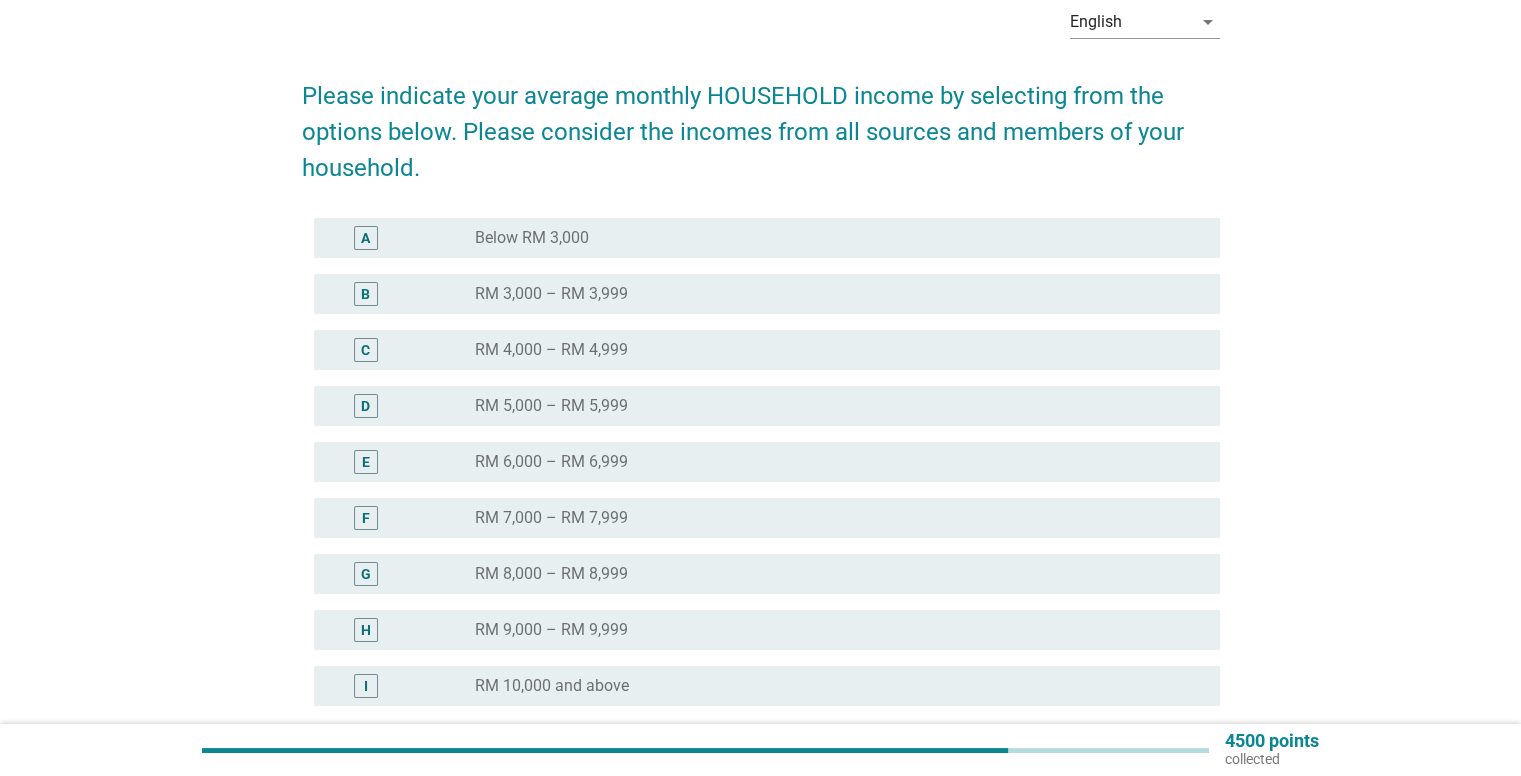 click on "radio_button_unchecked RM 10,000 and above" at bounding box center (831, 686) 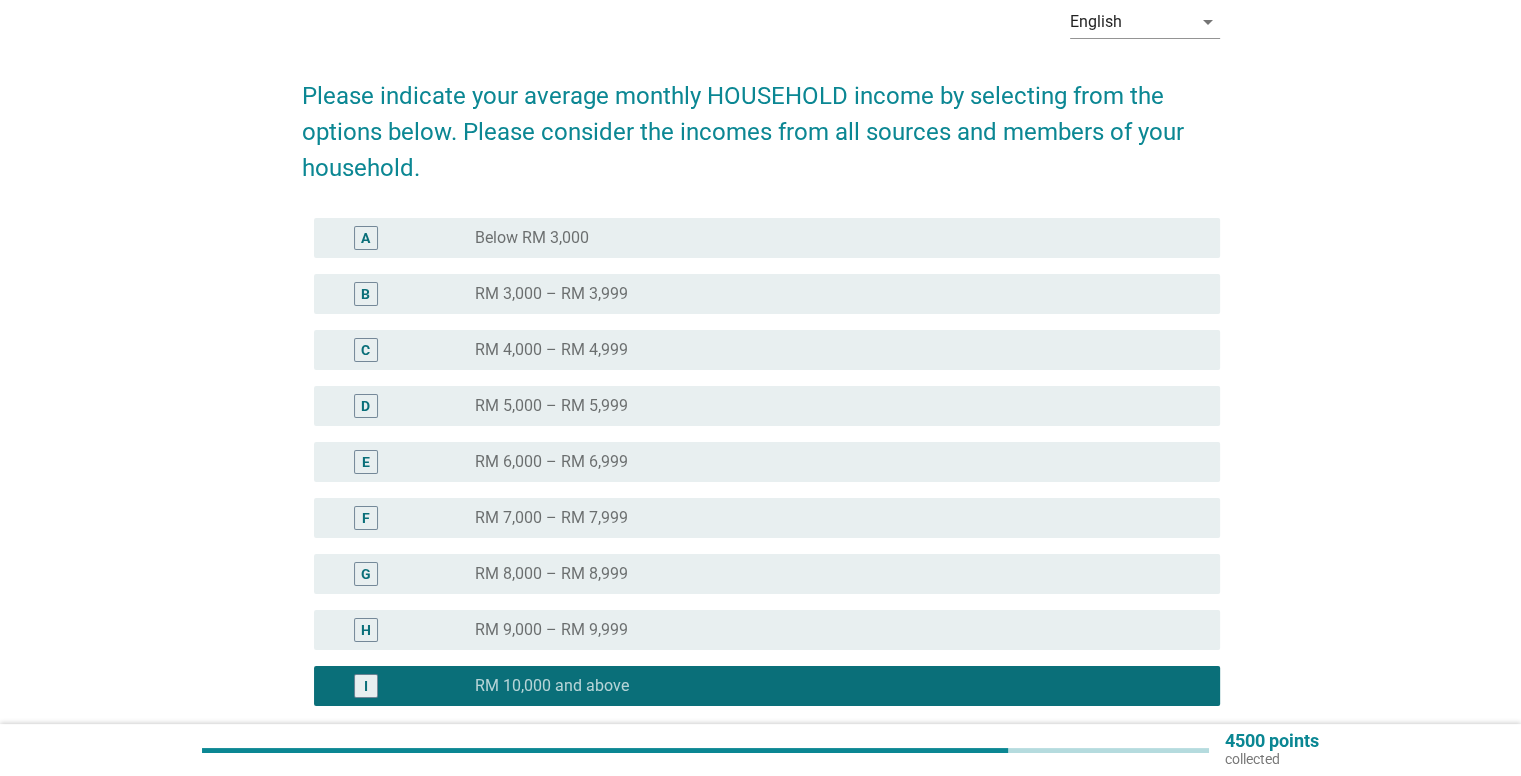 scroll, scrollTop: 292, scrollLeft: 0, axis: vertical 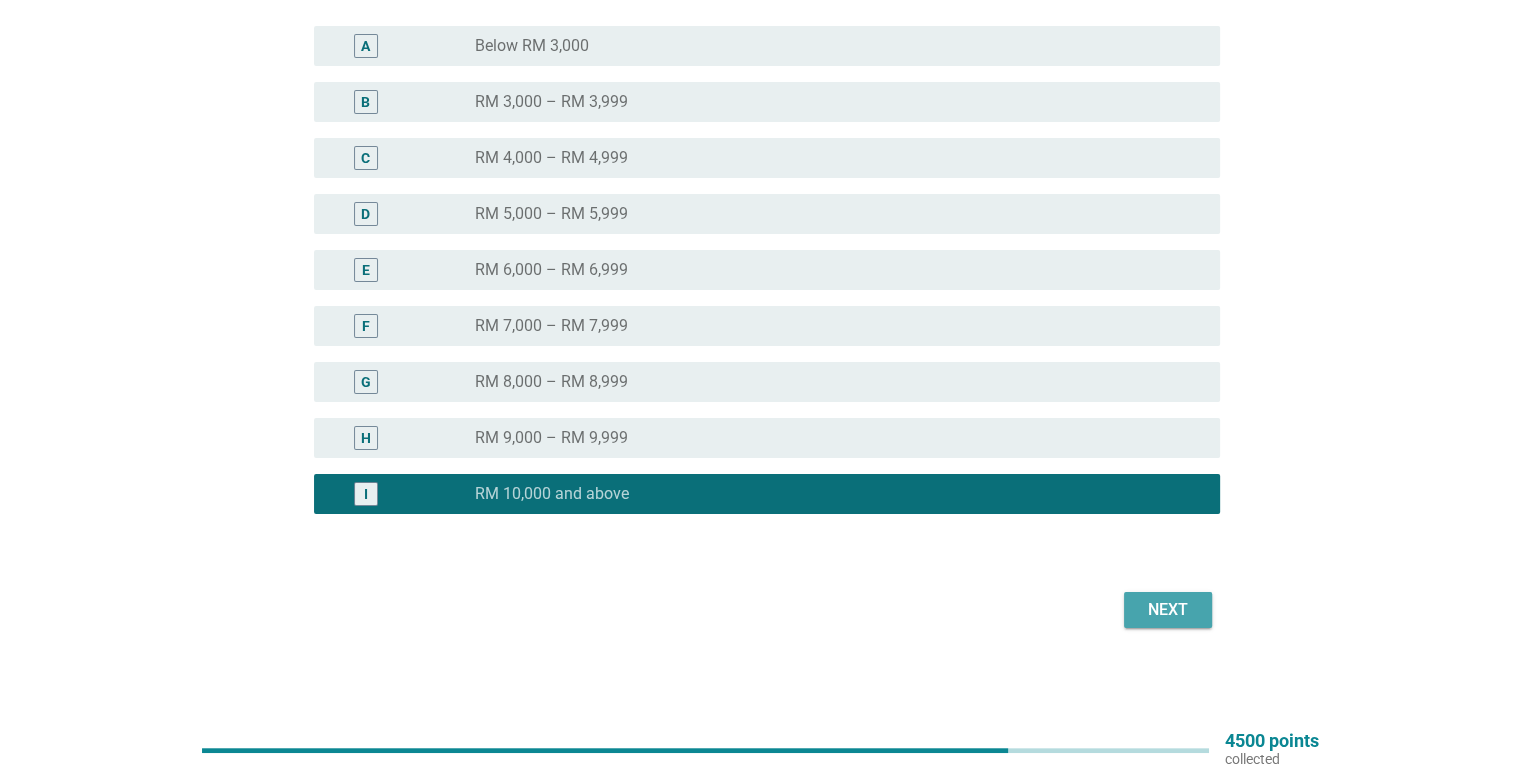 click on "Next" at bounding box center (1168, 610) 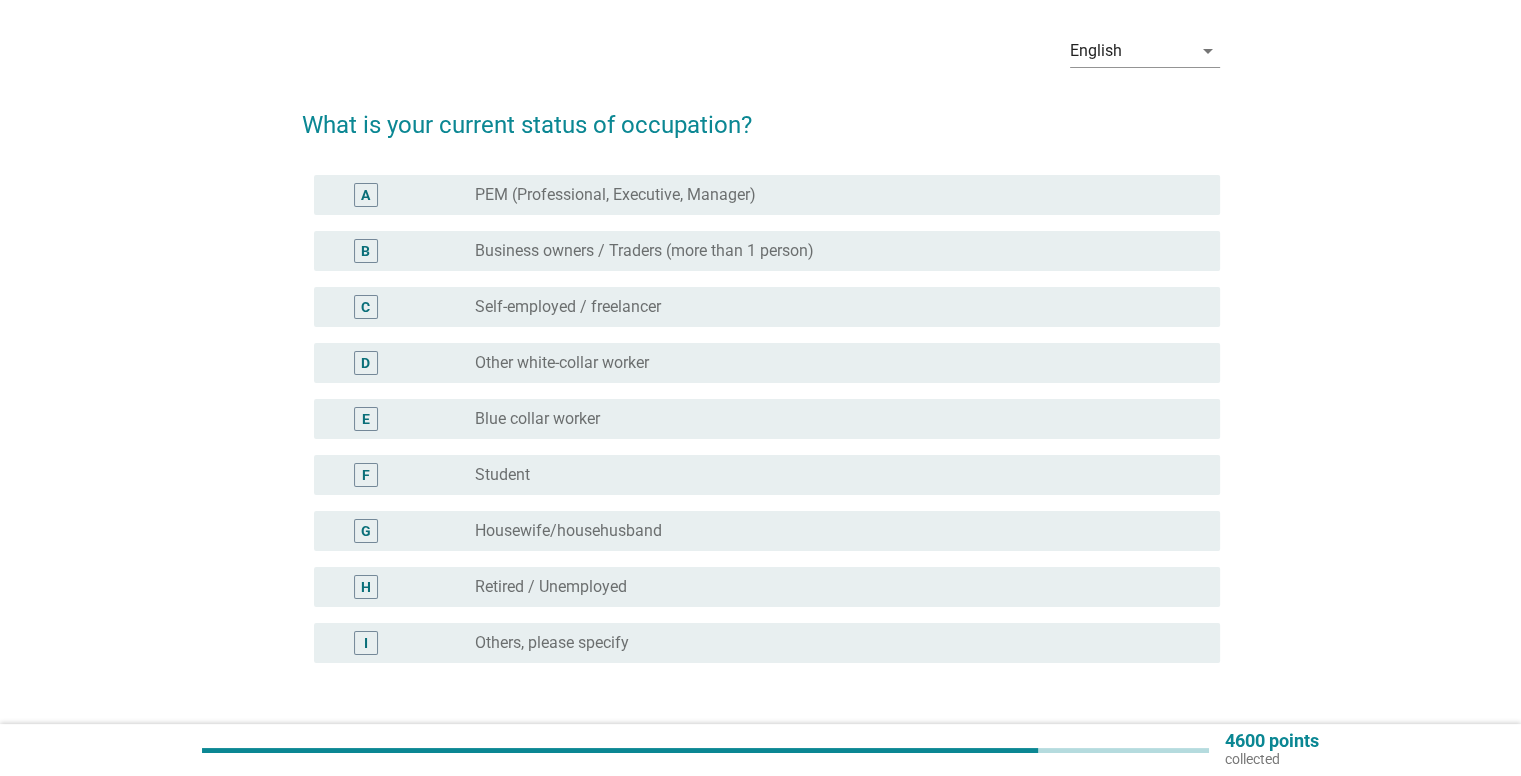 scroll, scrollTop: 100, scrollLeft: 0, axis: vertical 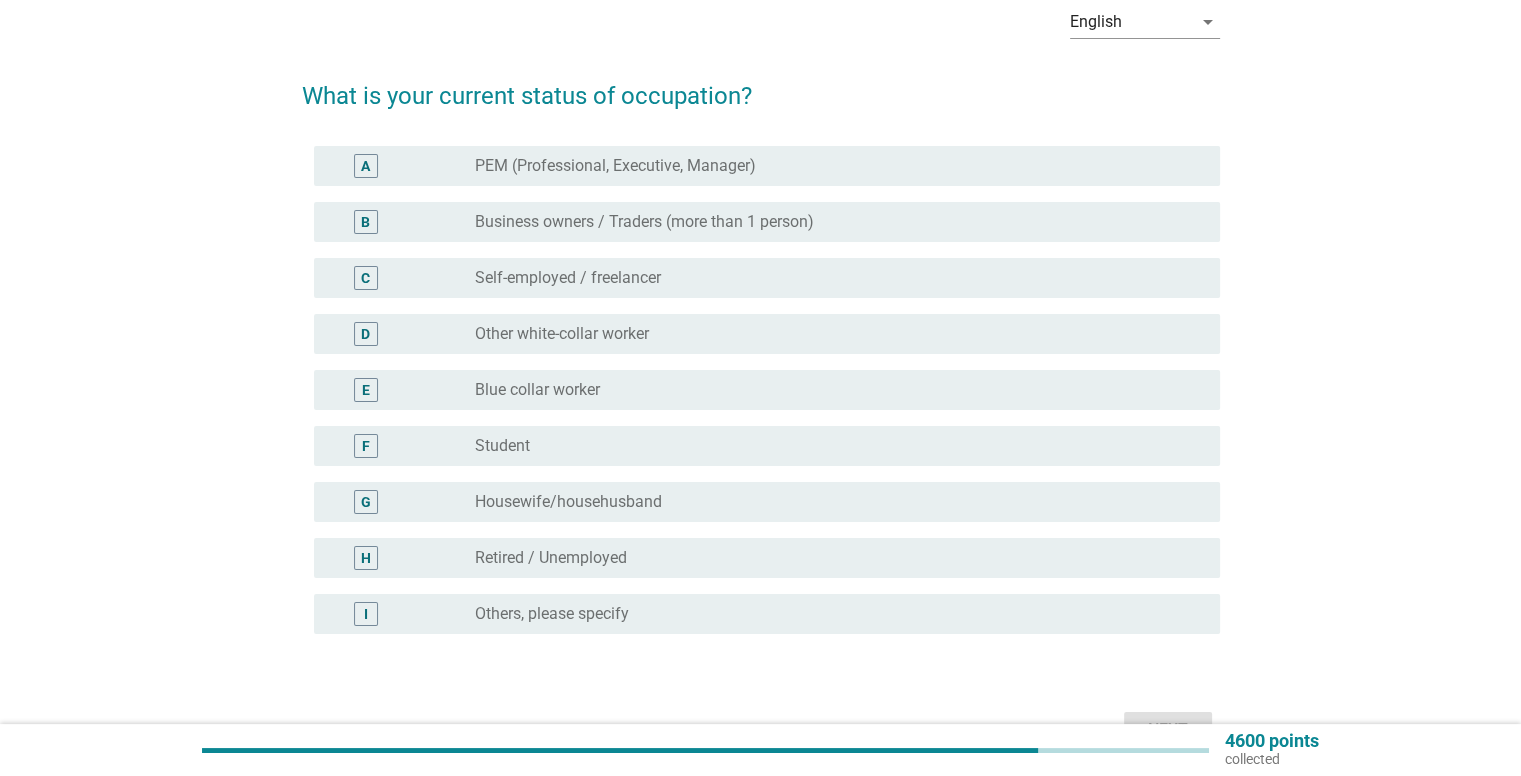 click on "Self-employed / freelancer" at bounding box center [568, 278] 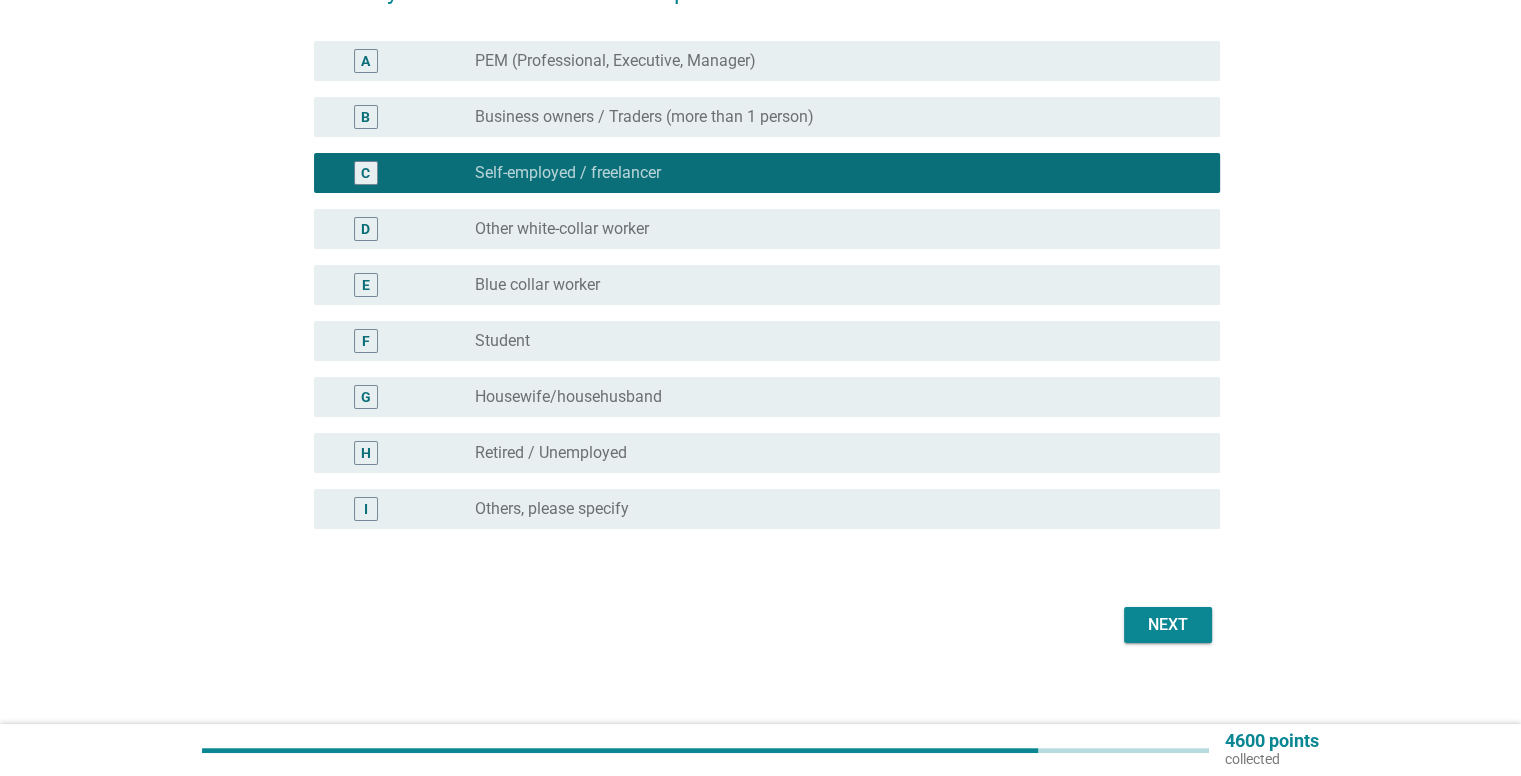 scroll, scrollTop: 220, scrollLeft: 0, axis: vertical 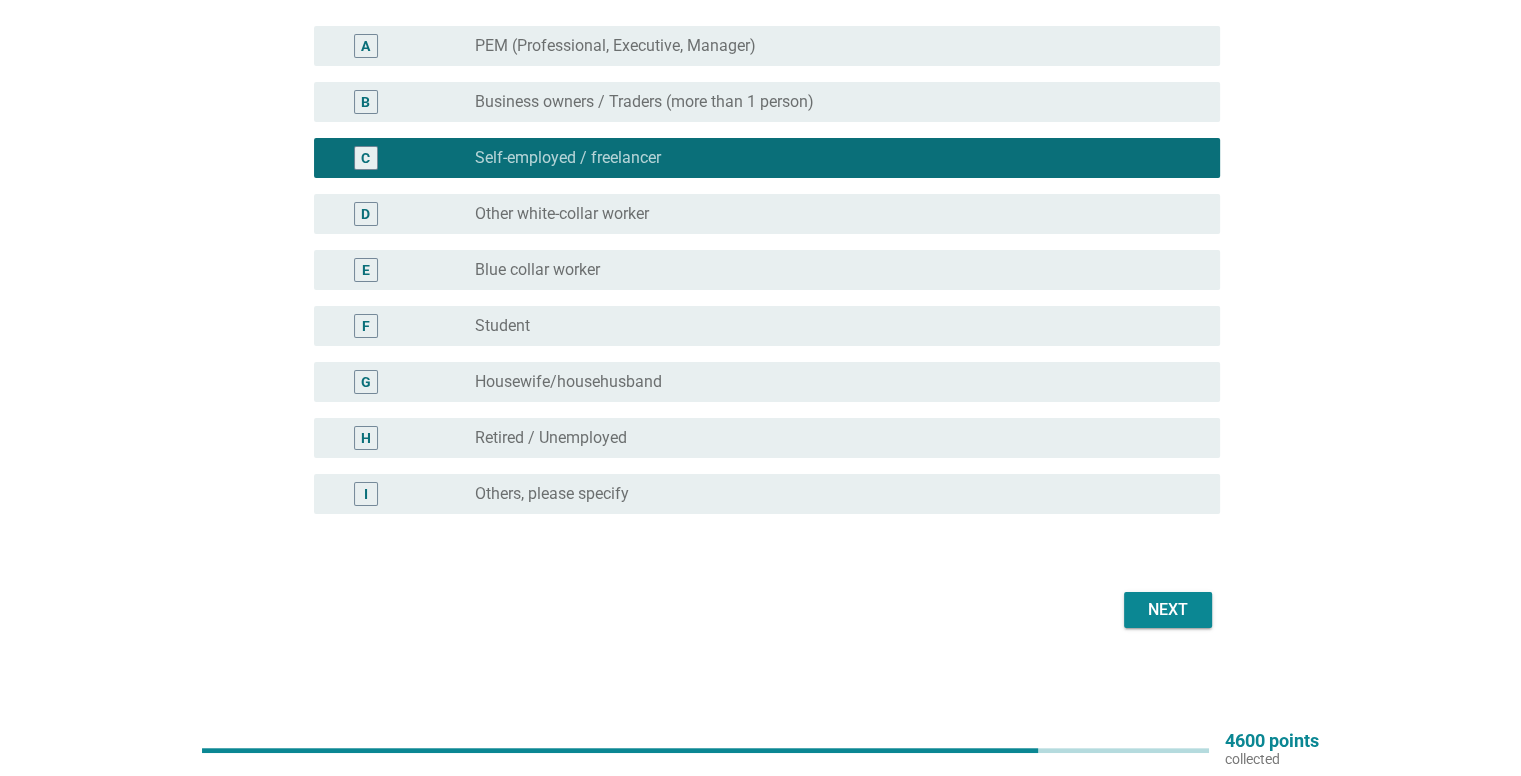 click on "Next" at bounding box center [1168, 610] 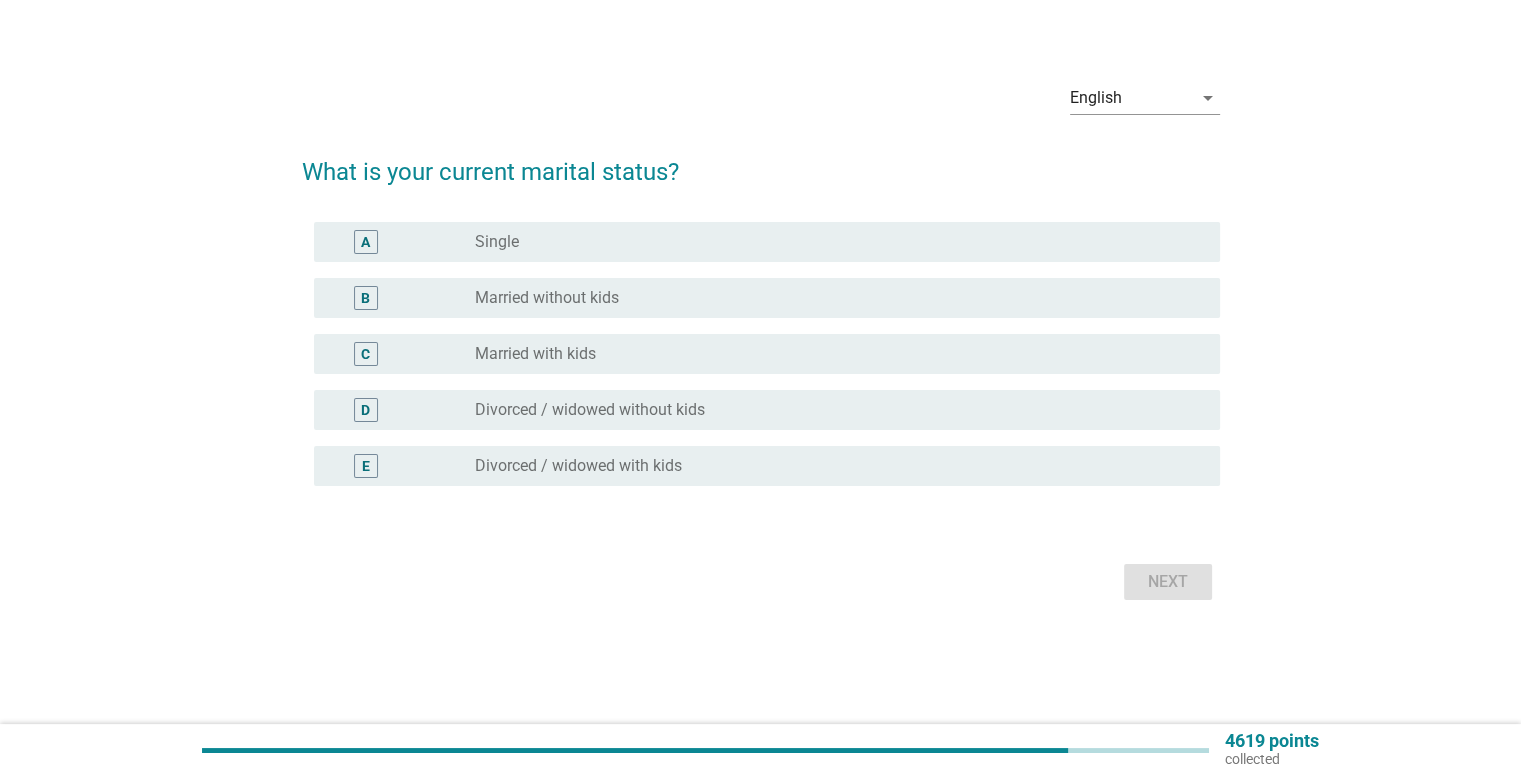 scroll, scrollTop: 0, scrollLeft: 0, axis: both 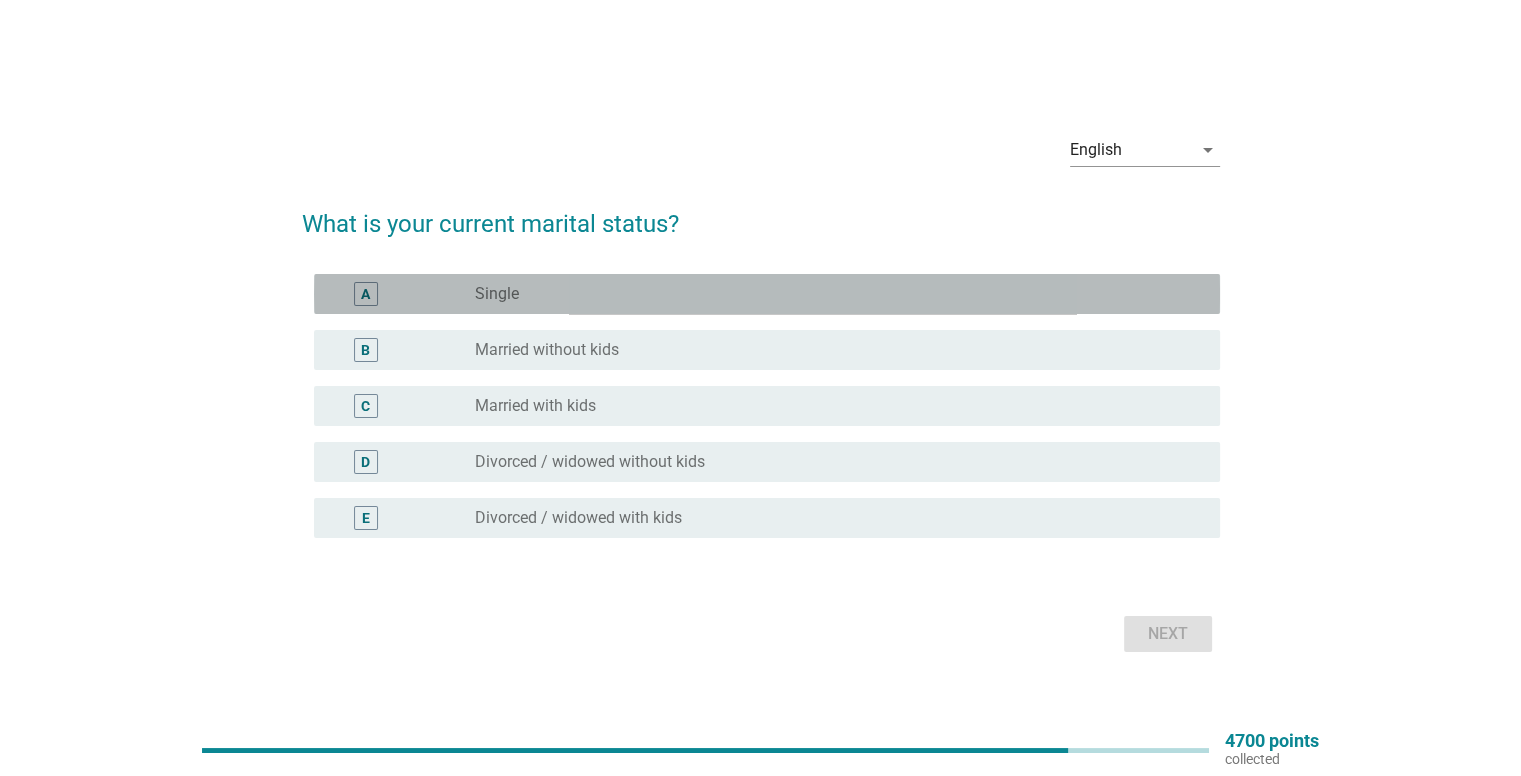 click on "Single" at bounding box center [497, 294] 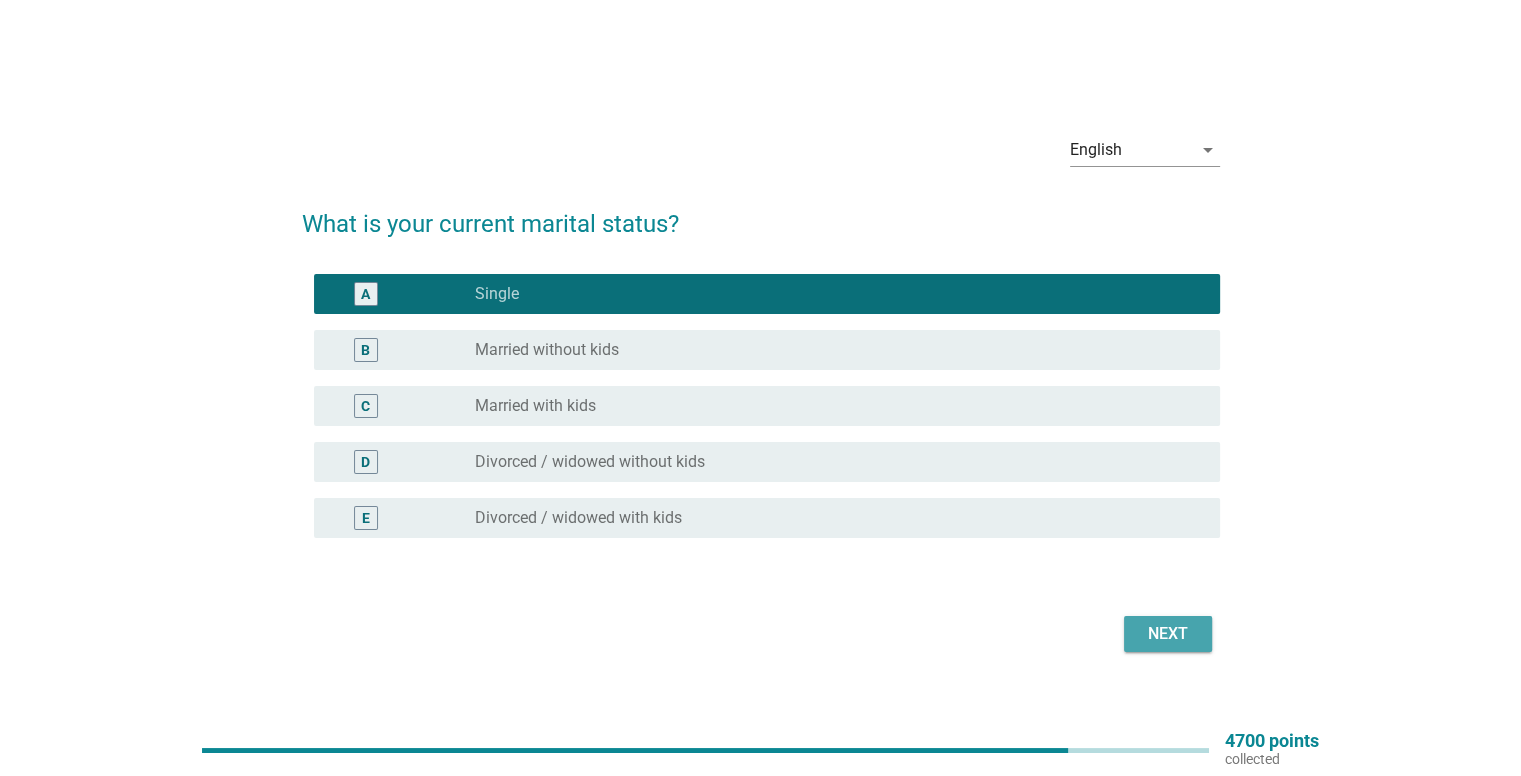click on "Next" at bounding box center (1168, 634) 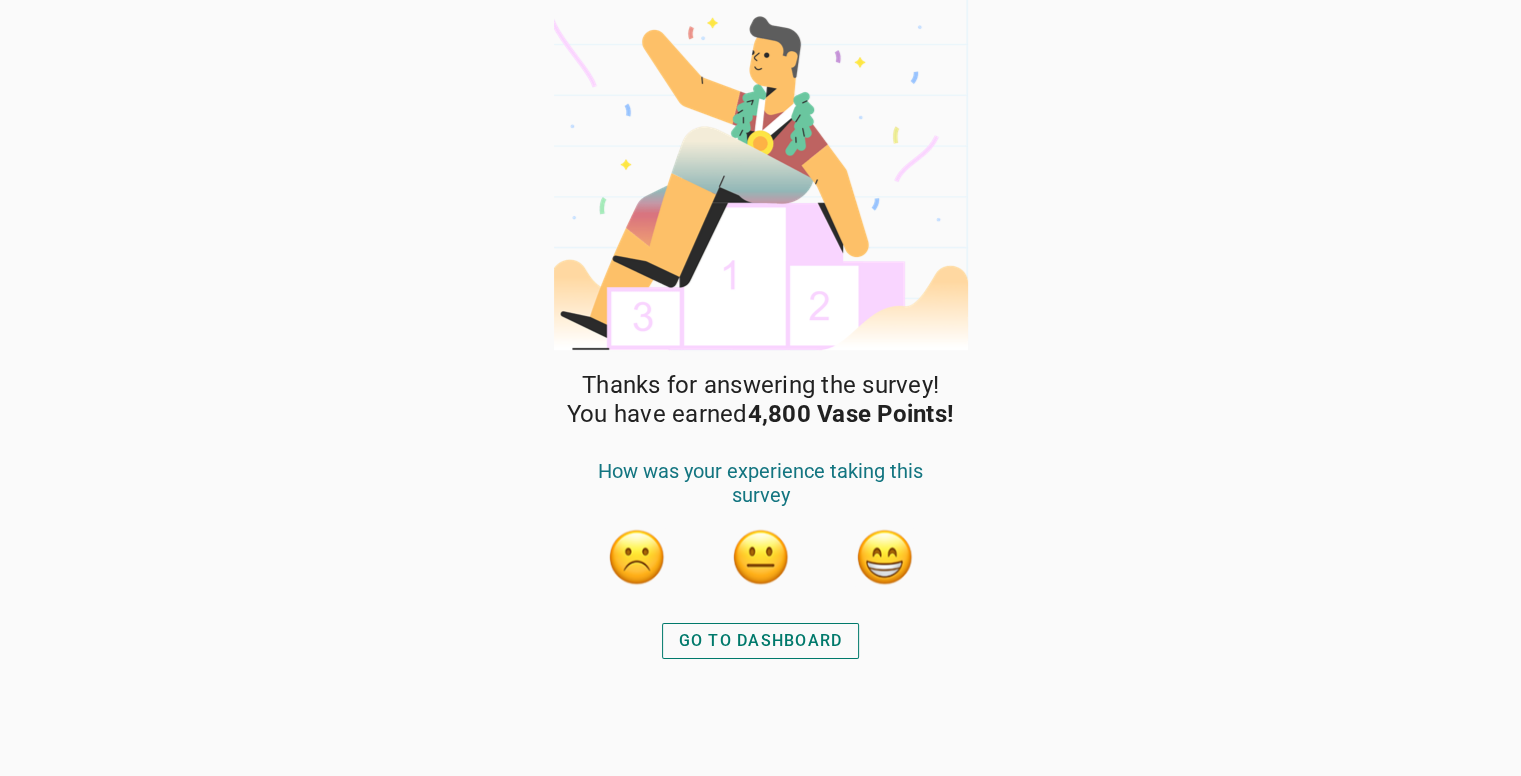 click on "GO TO DASHBOARD" at bounding box center [761, 641] 